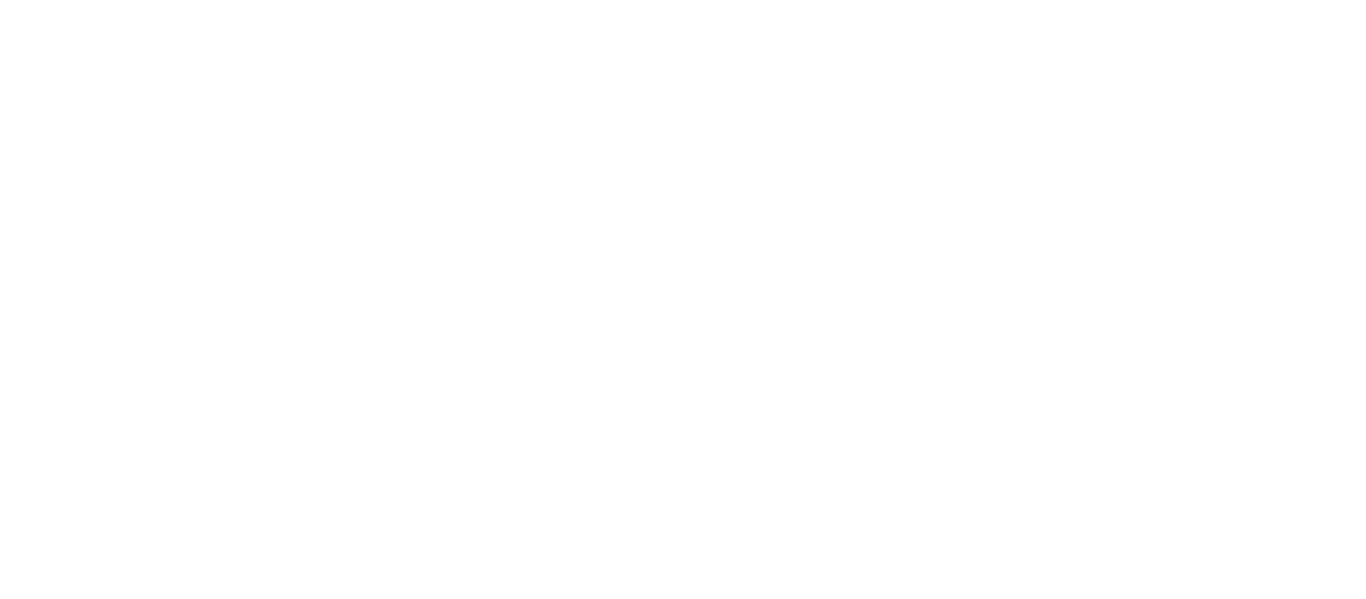 scroll, scrollTop: 0, scrollLeft: 0, axis: both 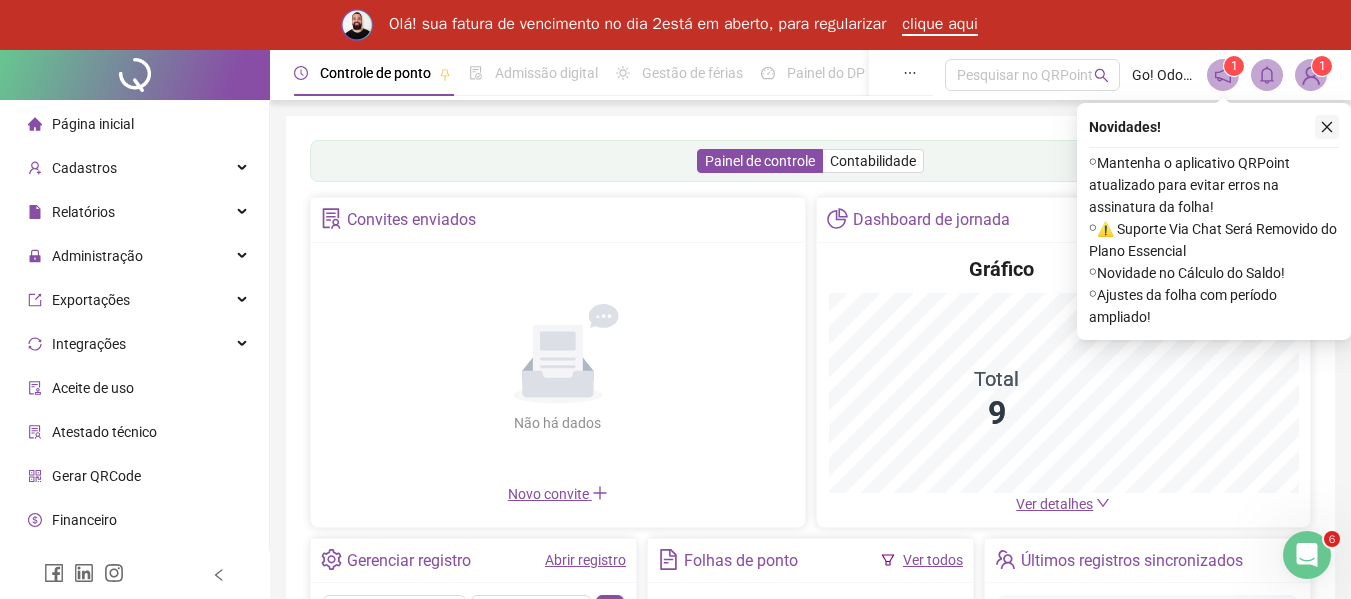 click 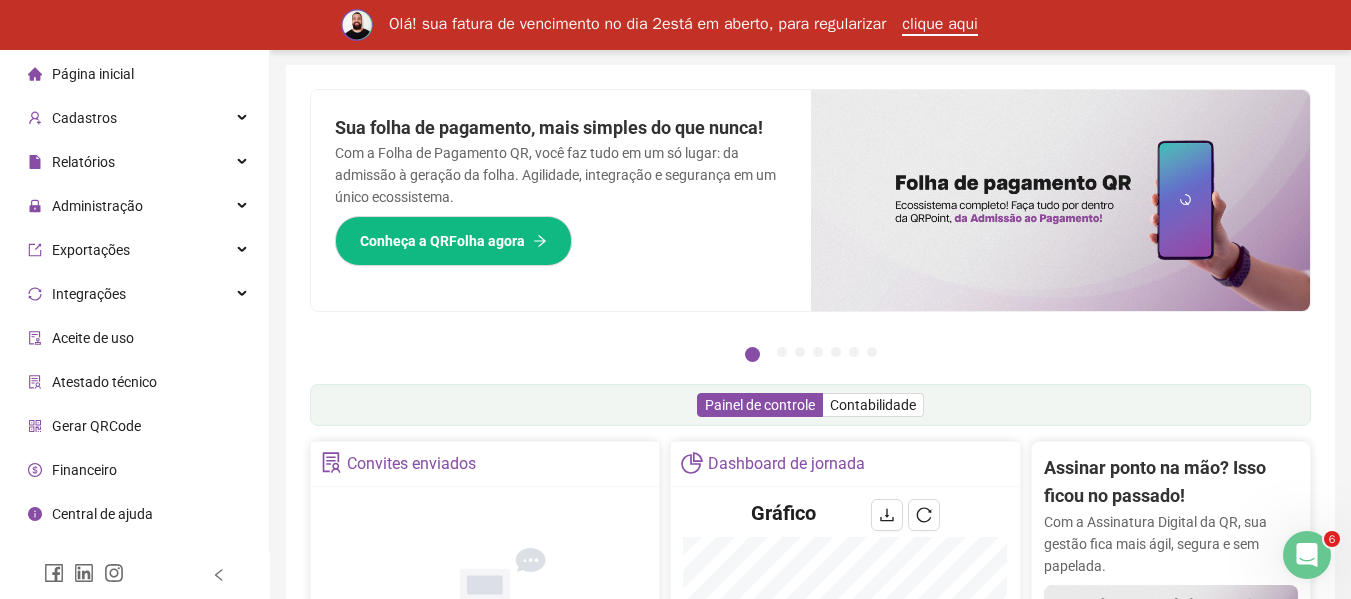 scroll, scrollTop: 0, scrollLeft: 0, axis: both 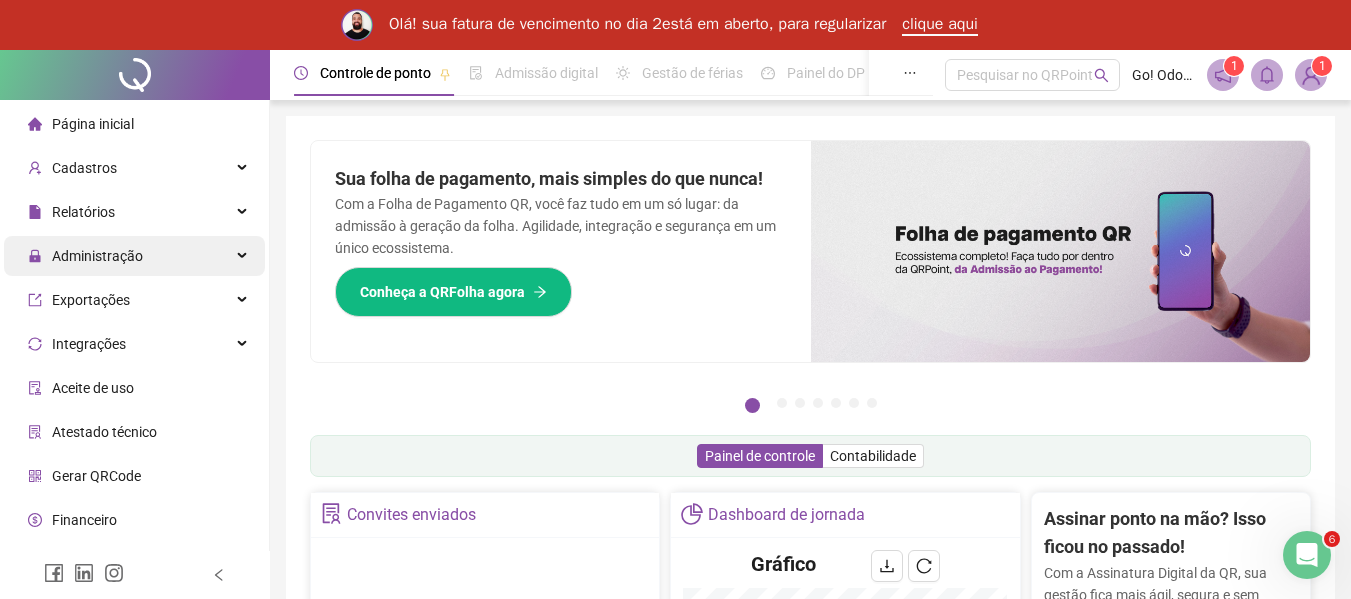click on "Administração" at bounding box center (85, 256) 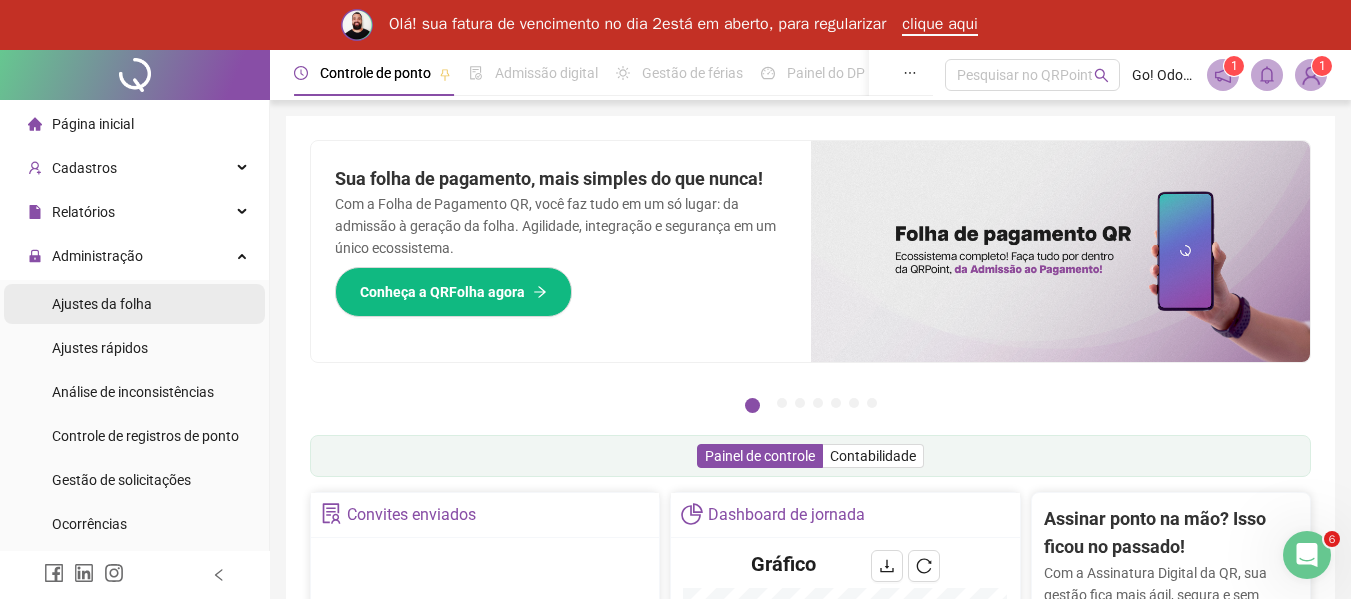 click on "Ajustes da folha" at bounding box center (102, 304) 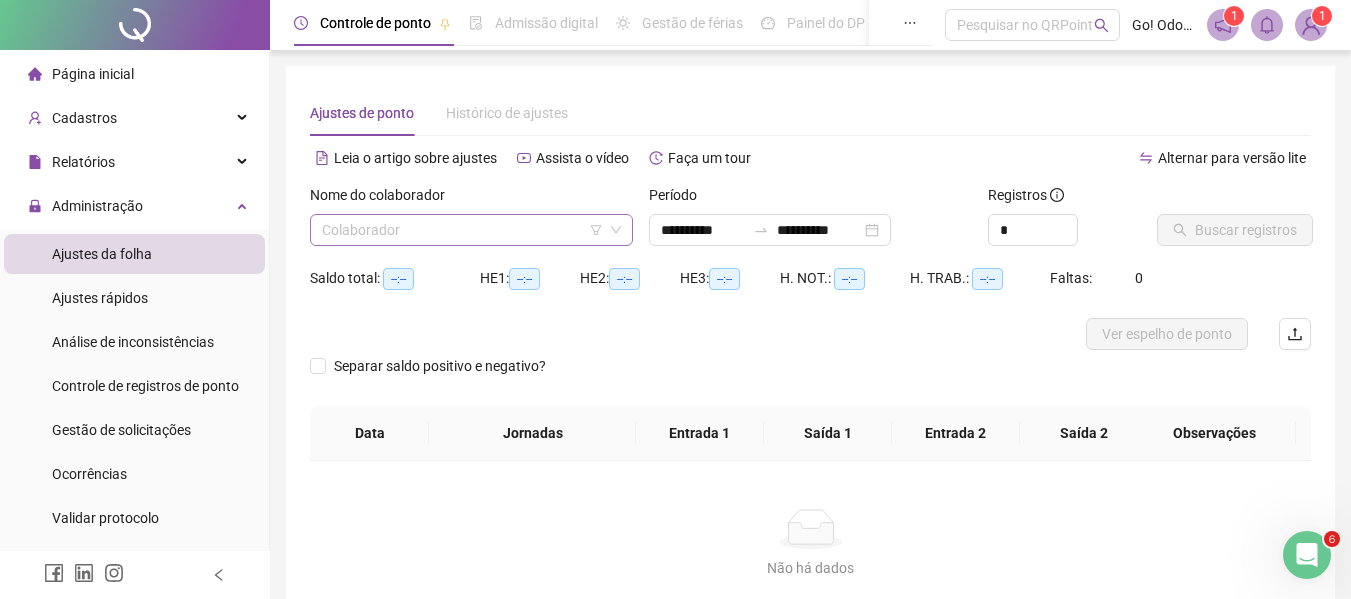 click at bounding box center (462, 230) 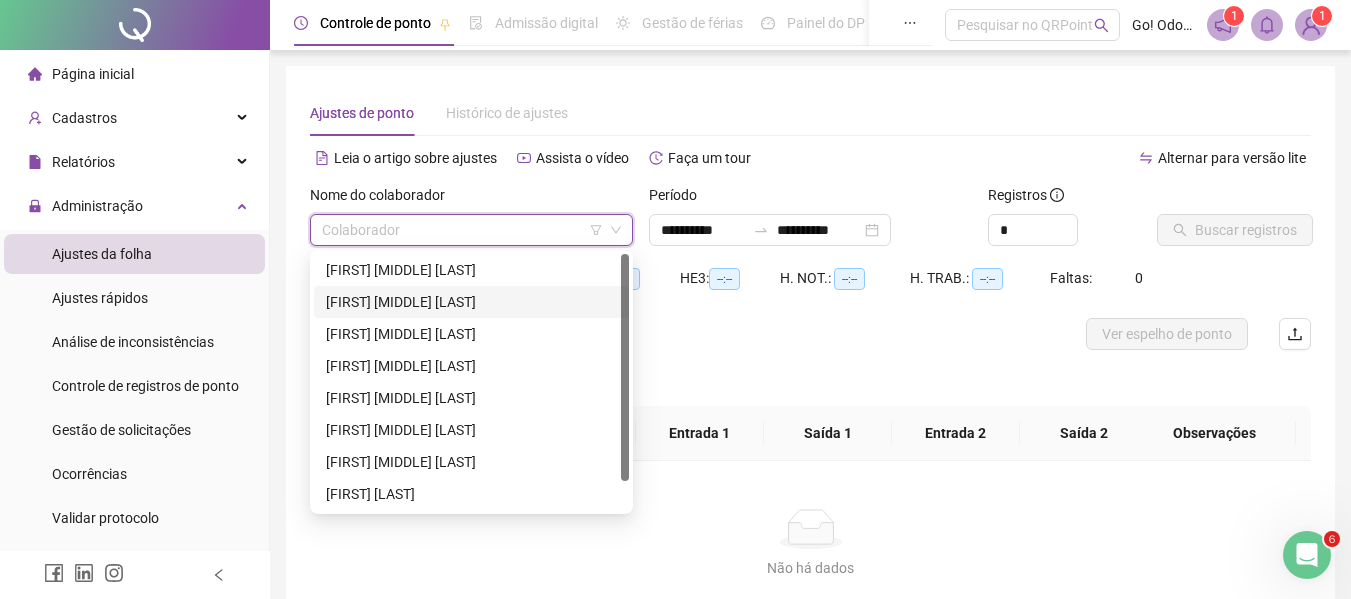click on "[FIRST] [LAST]" at bounding box center (471, 302) 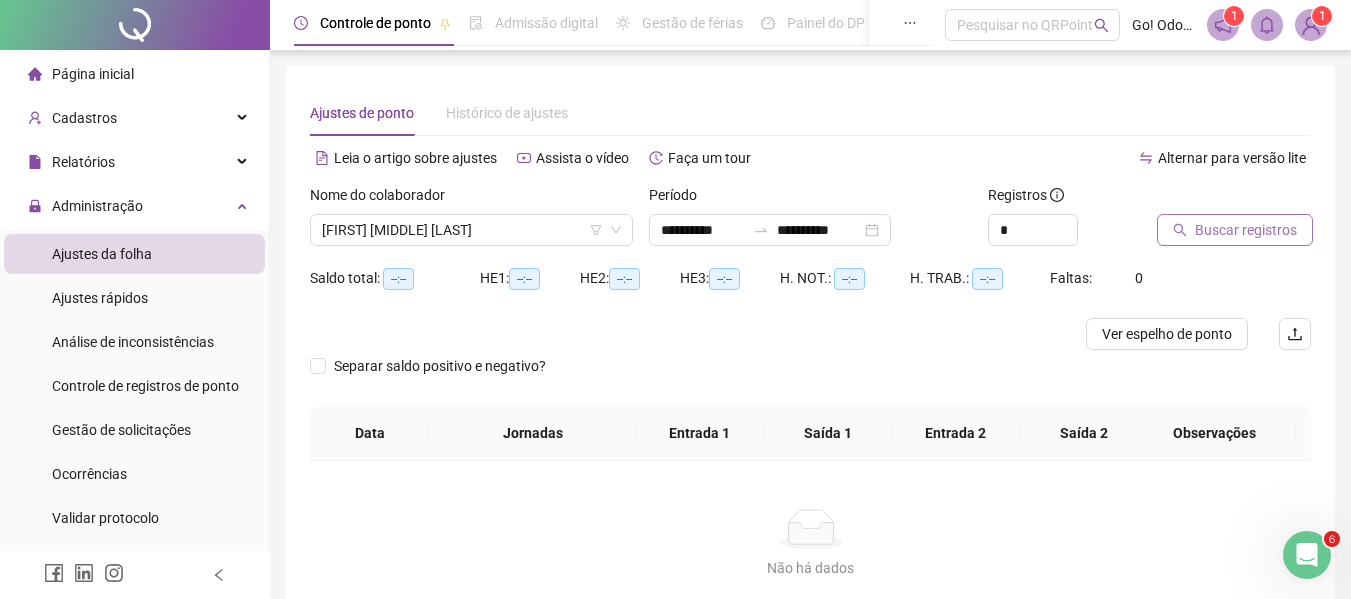click on "Buscar registros" at bounding box center (1246, 230) 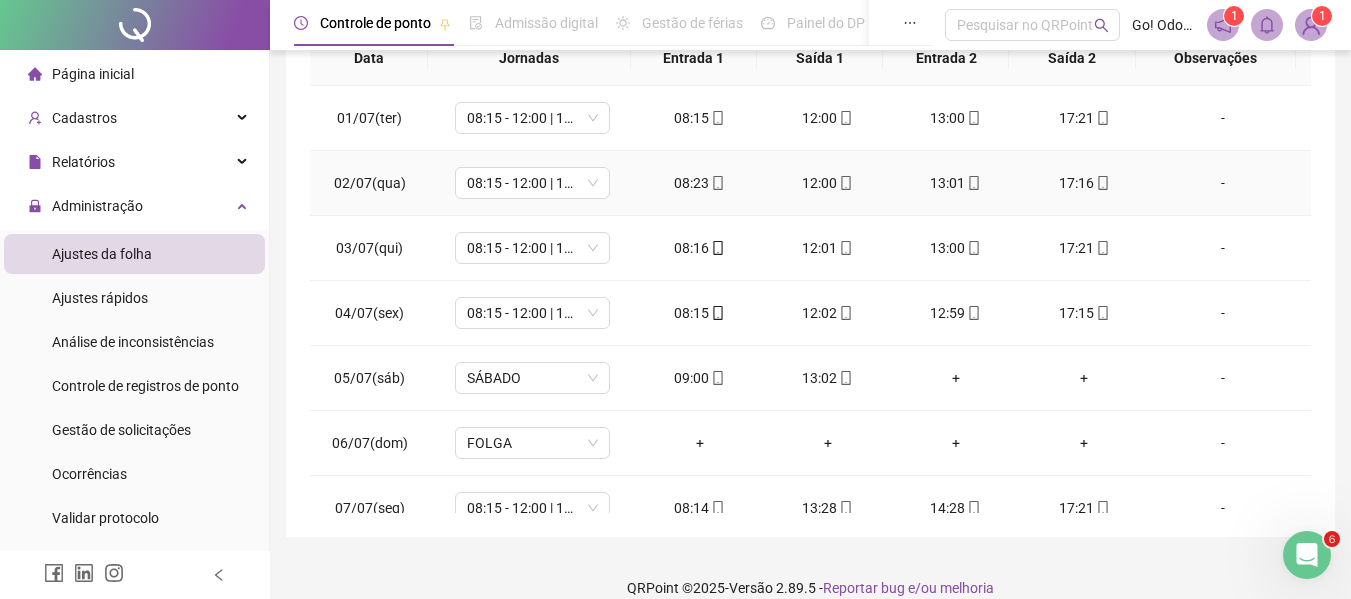 scroll, scrollTop: 400, scrollLeft: 0, axis: vertical 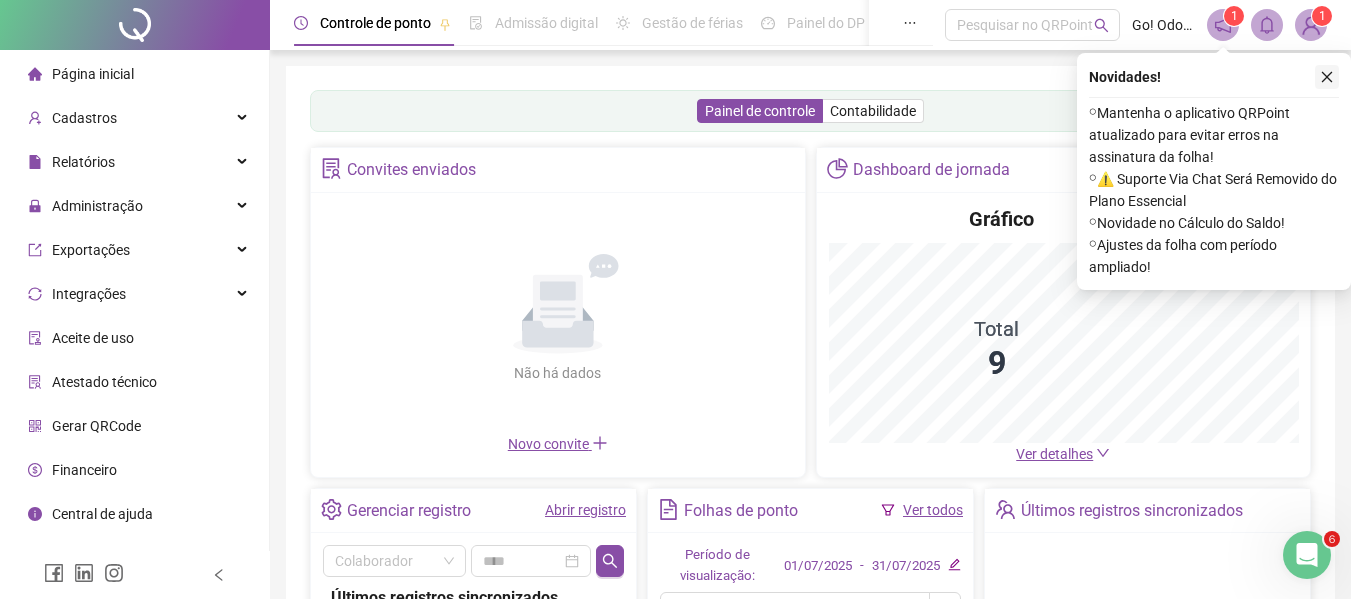 click 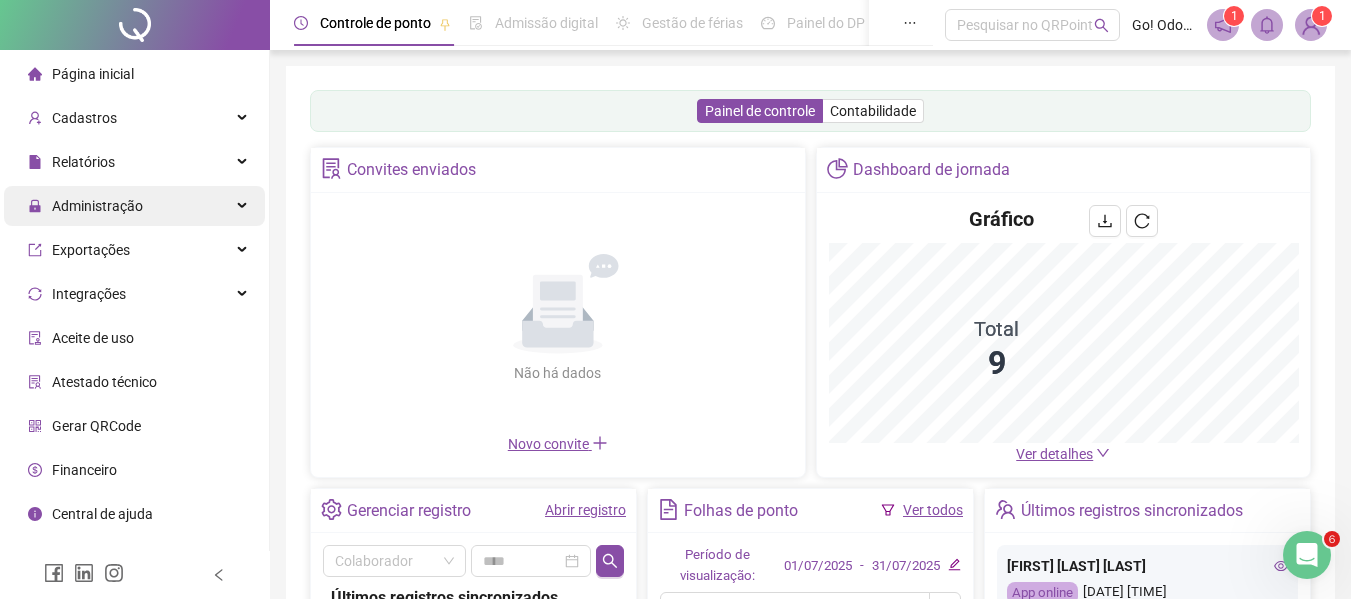 click on "Administração" at bounding box center [85, 206] 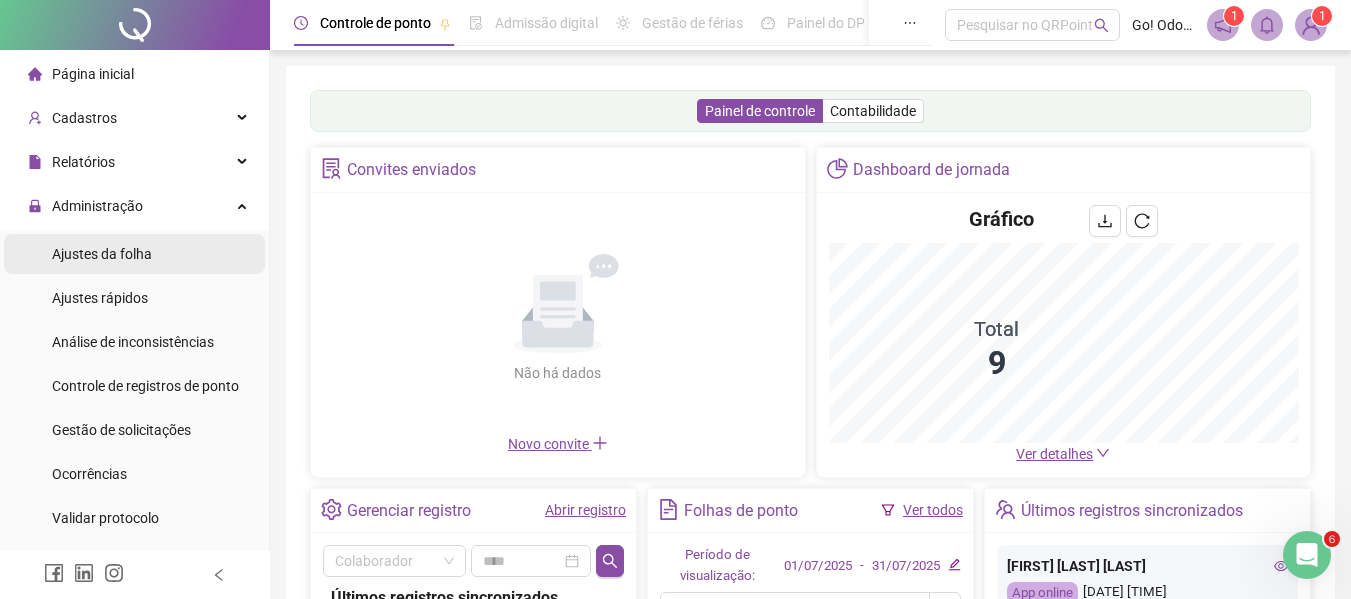 click on "Ajustes da folha" at bounding box center (102, 254) 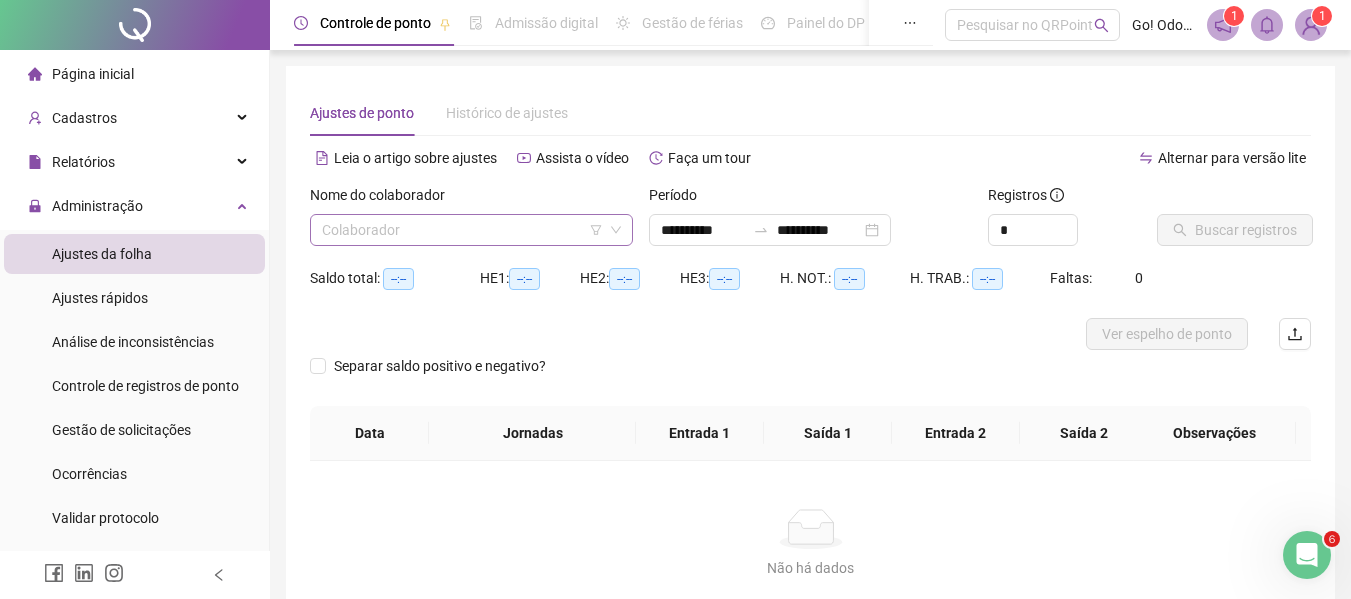 click at bounding box center [462, 230] 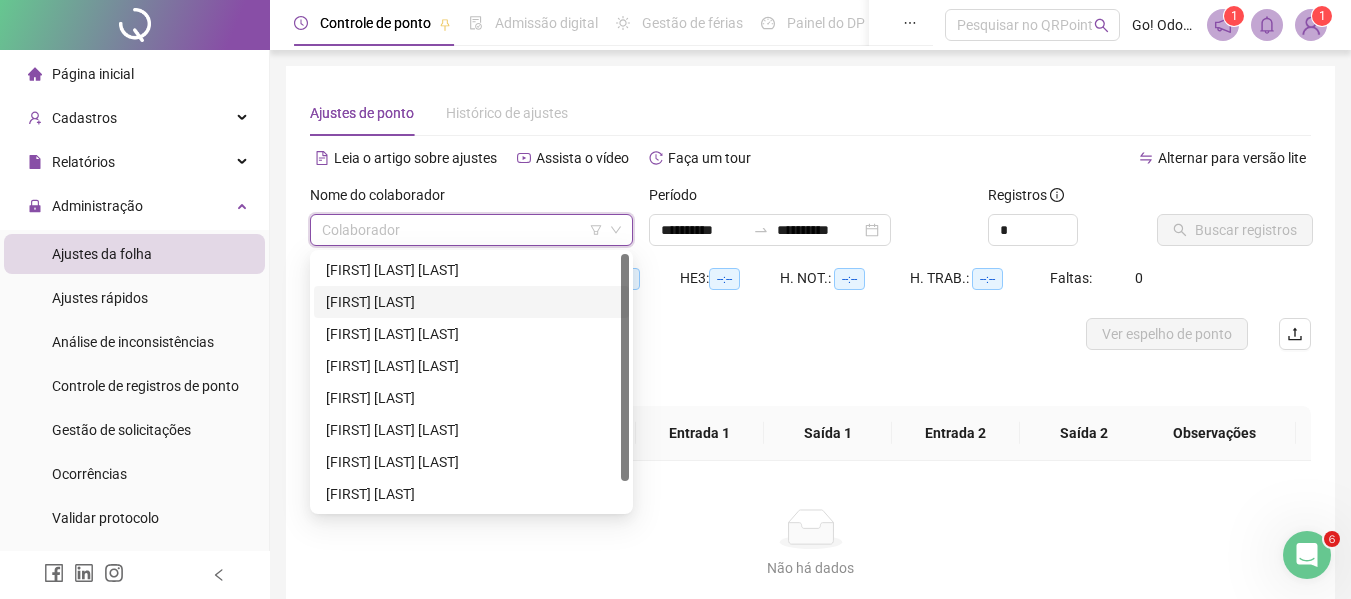 click on "[FIRST] [LAST]" at bounding box center (471, 302) 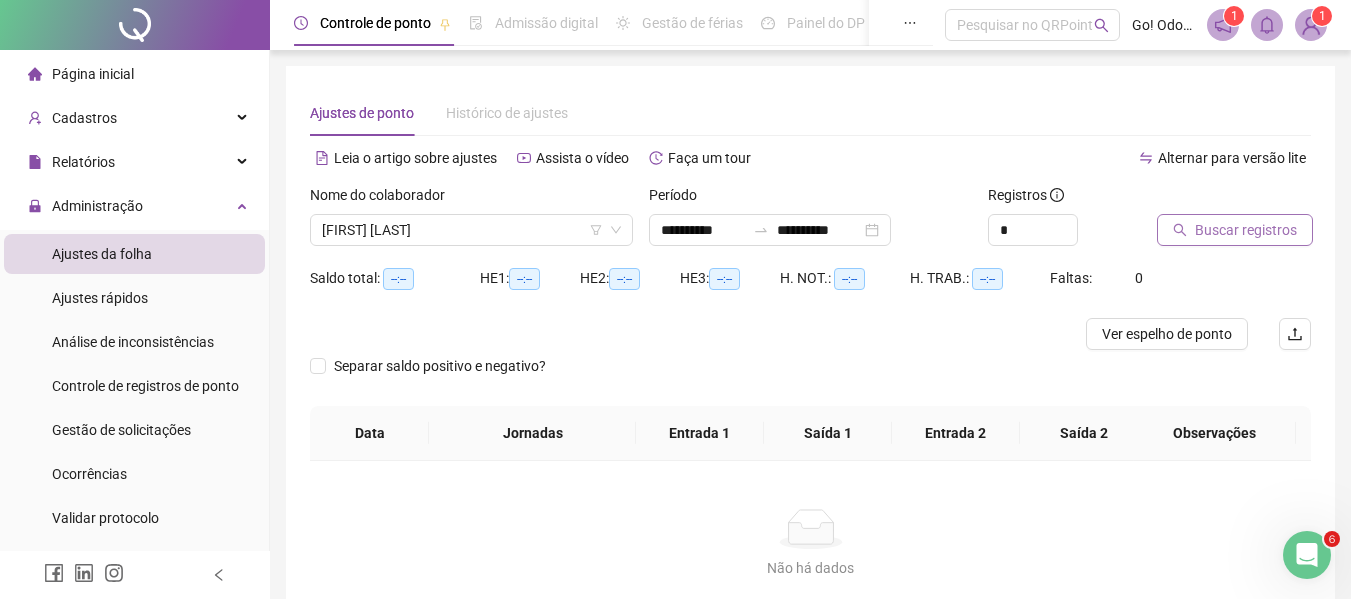 click on "Buscar registros" at bounding box center [1246, 230] 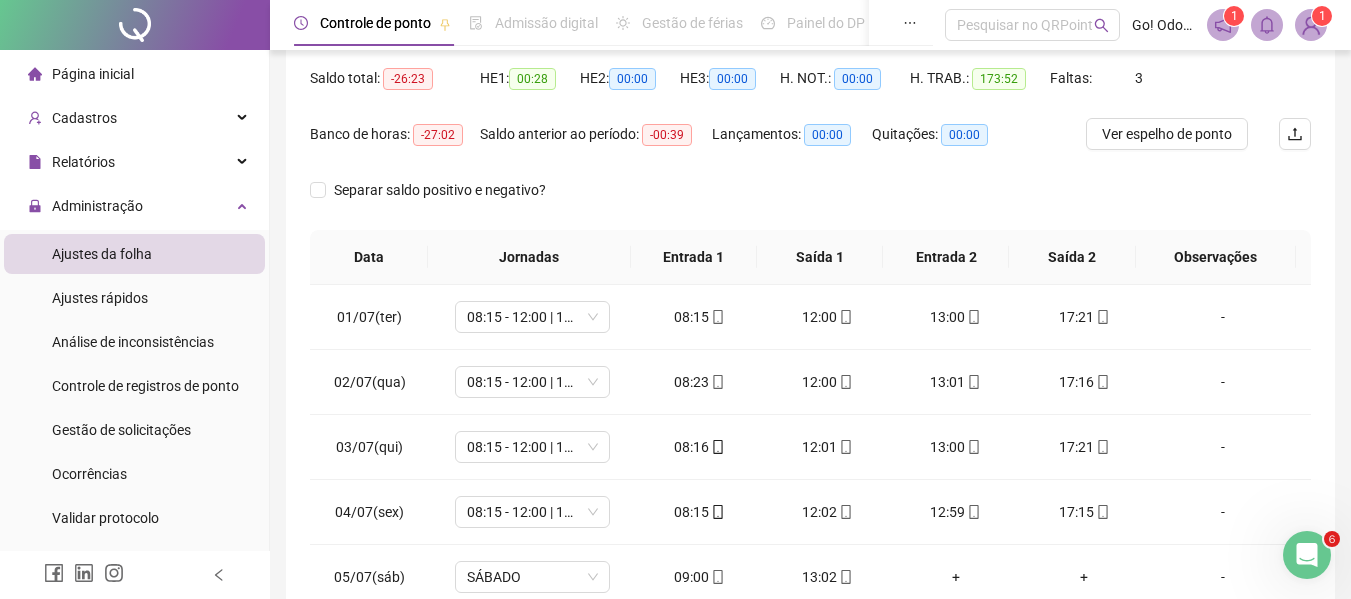 scroll, scrollTop: 300, scrollLeft: 0, axis: vertical 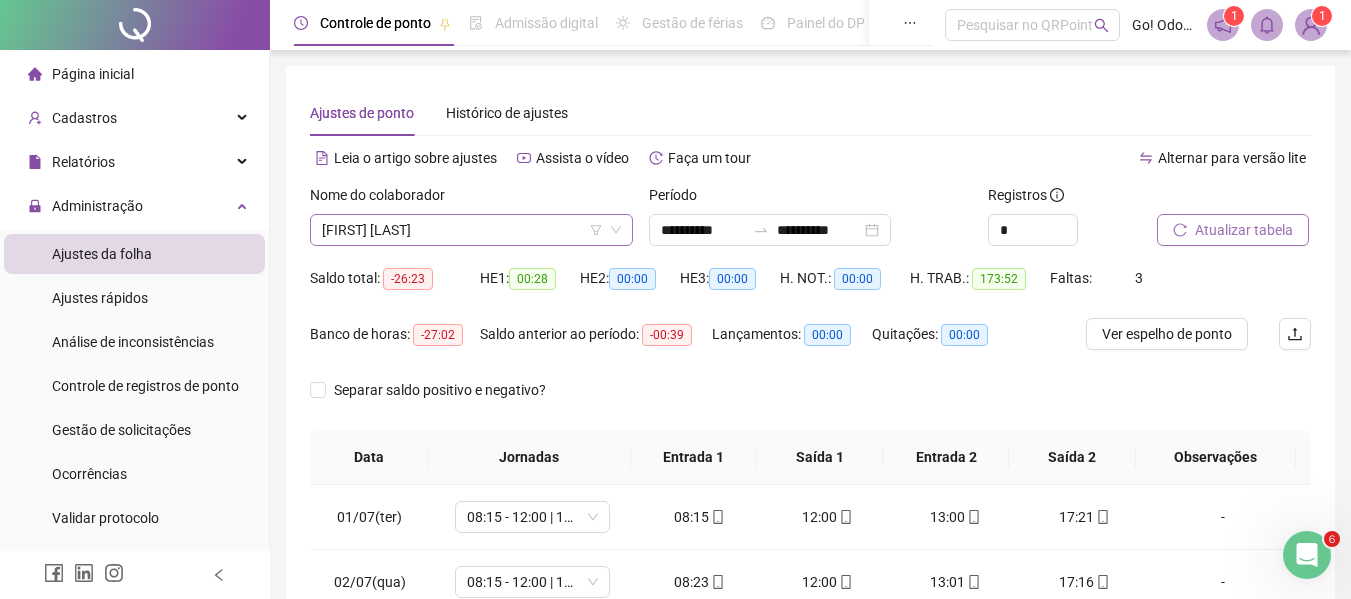 click 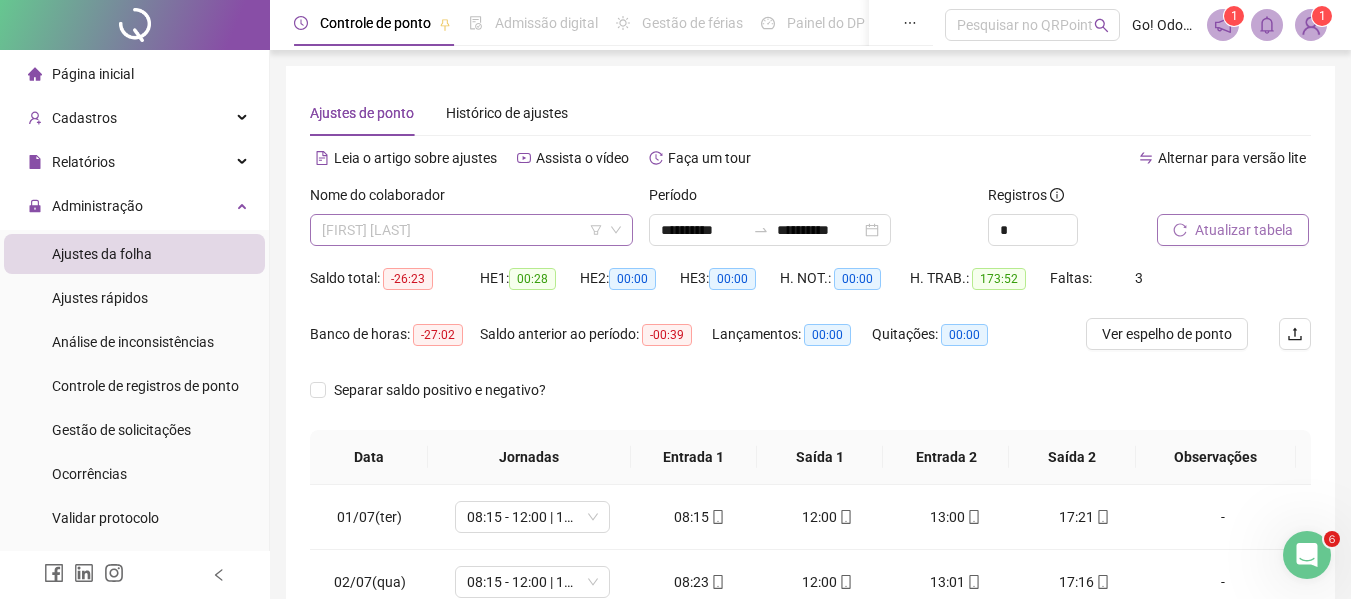 click on "[FIRST] [LAST]" at bounding box center (471, 230) 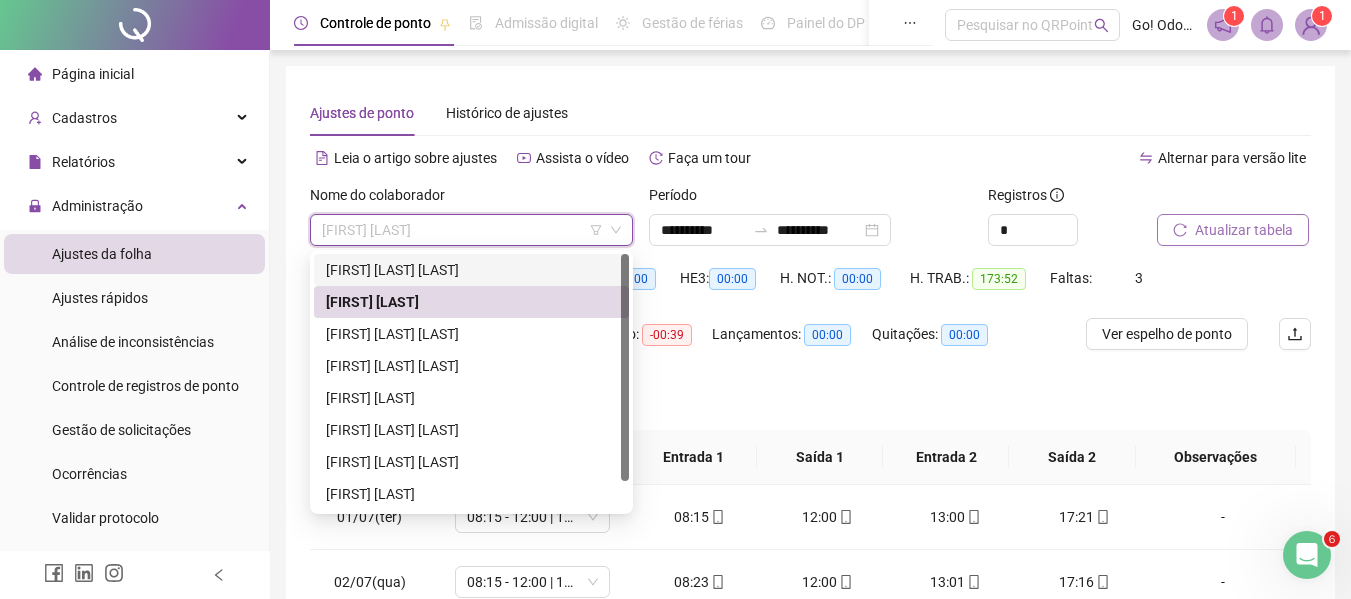 click on "[FIRST] [LAST] [LAST]" at bounding box center [471, 270] 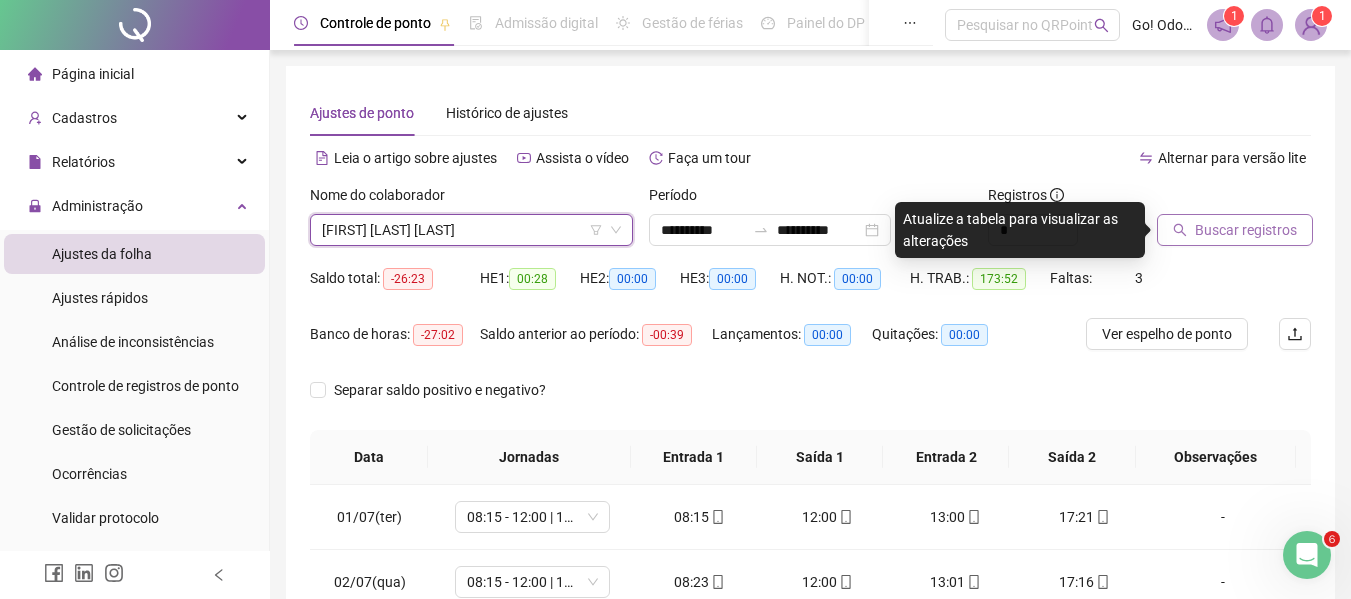 click on "Buscar registros" at bounding box center [1246, 230] 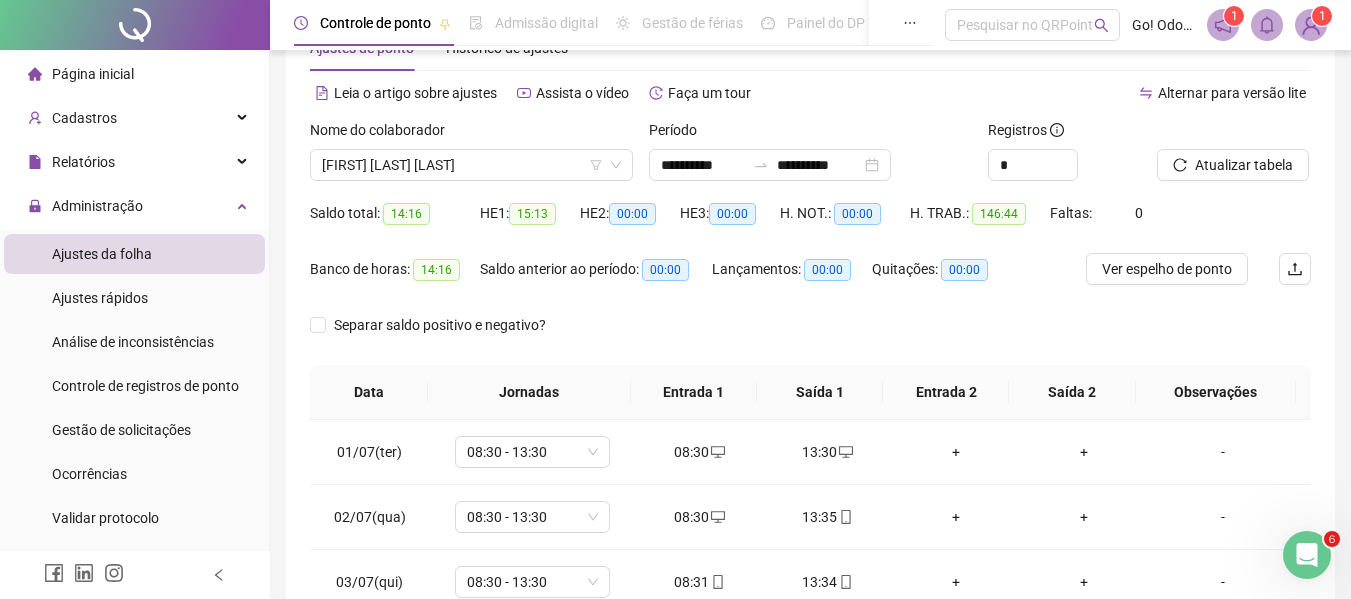 scroll, scrollTop: 100, scrollLeft: 0, axis: vertical 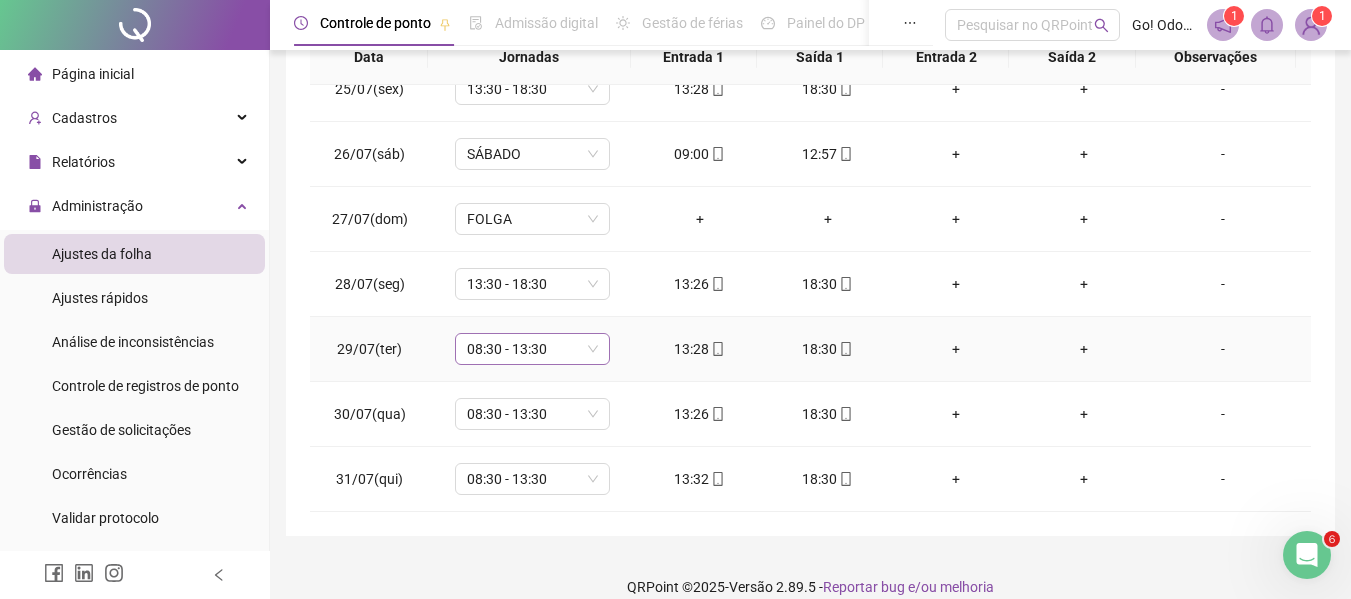 click on "08:30 - 13:30" at bounding box center [532, 349] 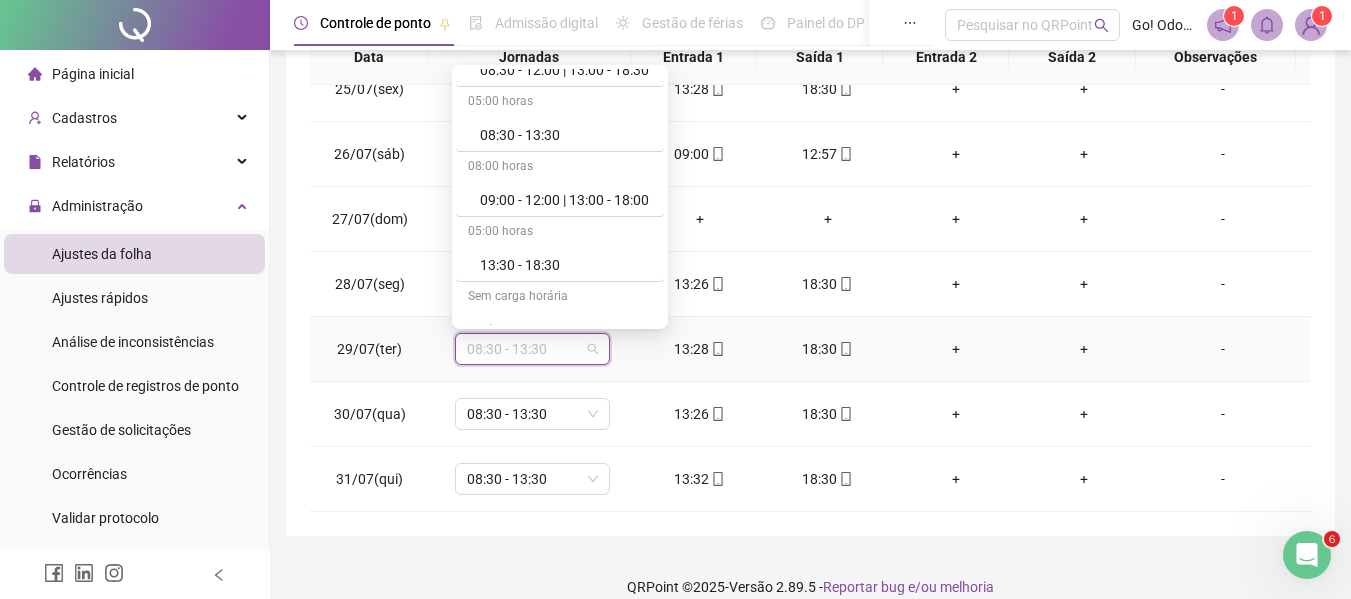 scroll, scrollTop: 300, scrollLeft: 0, axis: vertical 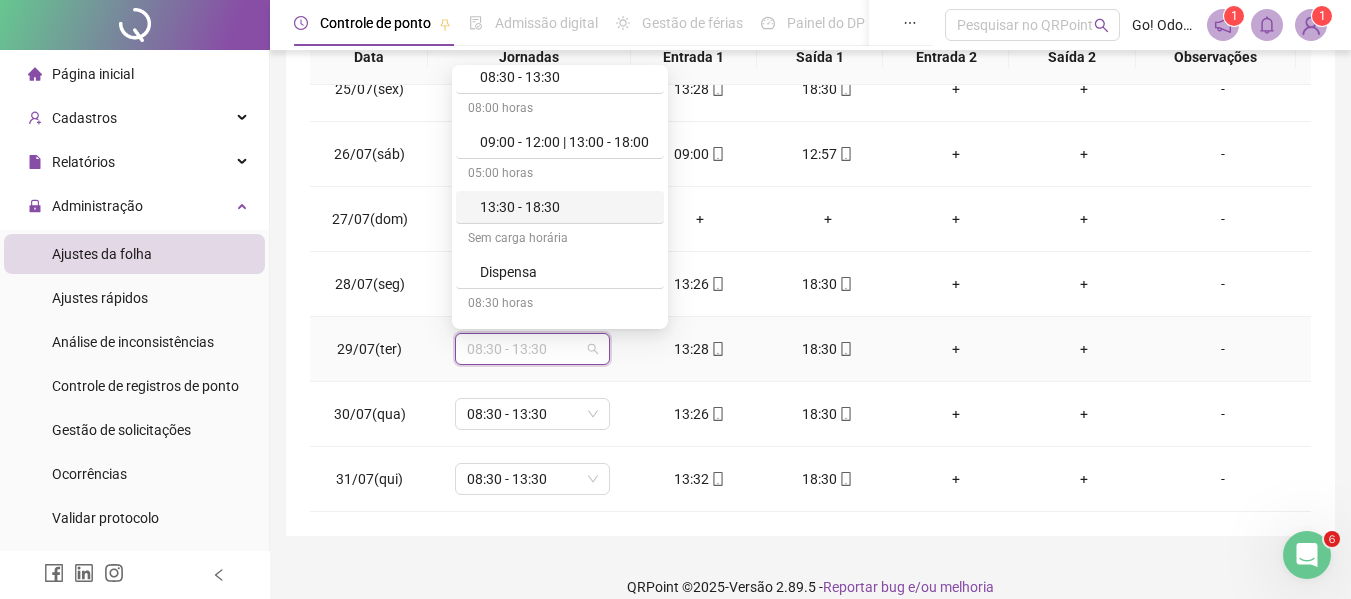 click on "13:30 - 18:30" at bounding box center (566, 207) 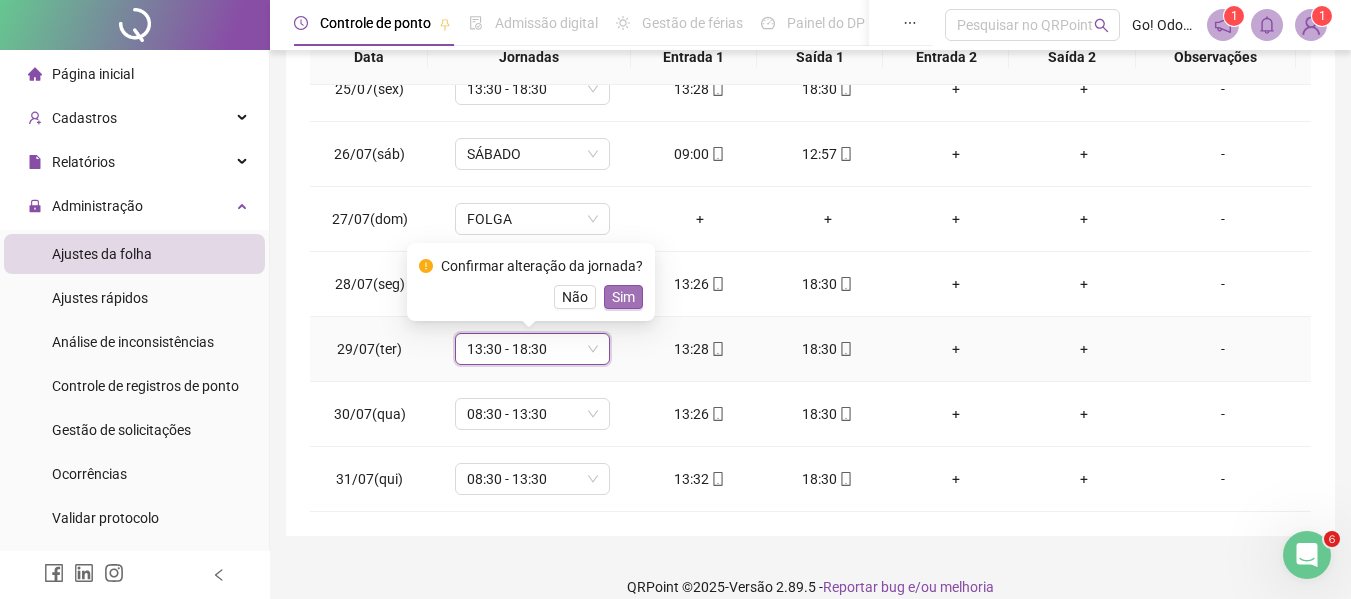 click on "Sim" at bounding box center [623, 297] 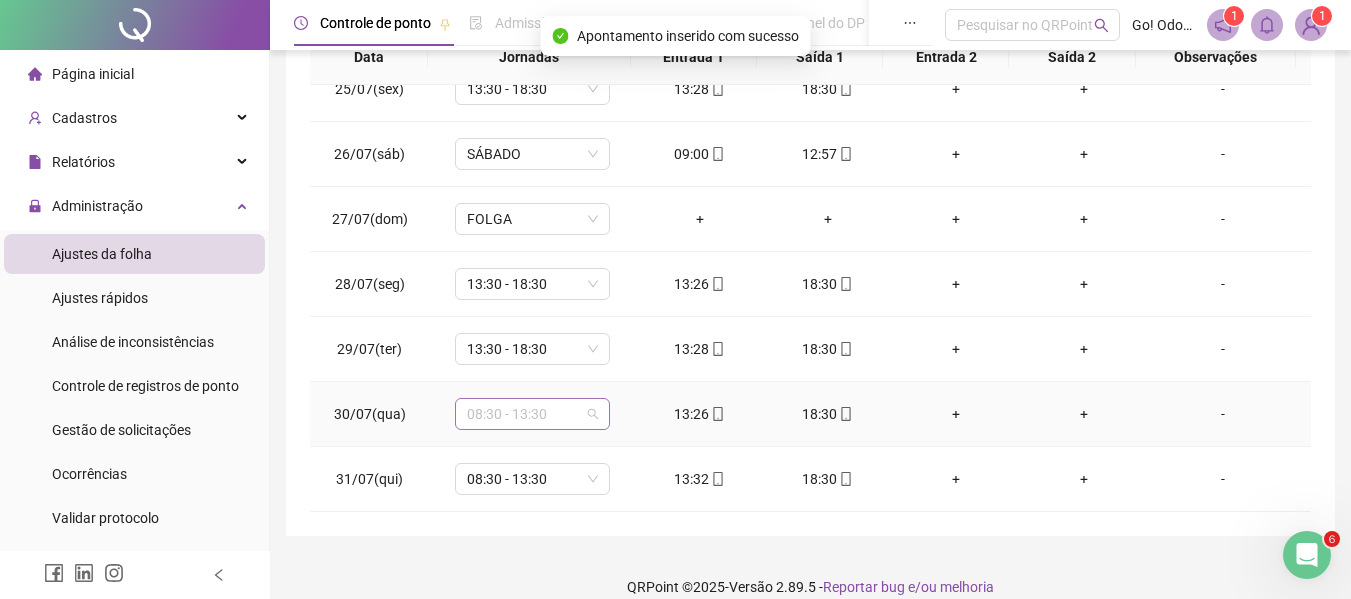 click on "08:30 - 13:30" at bounding box center [532, 414] 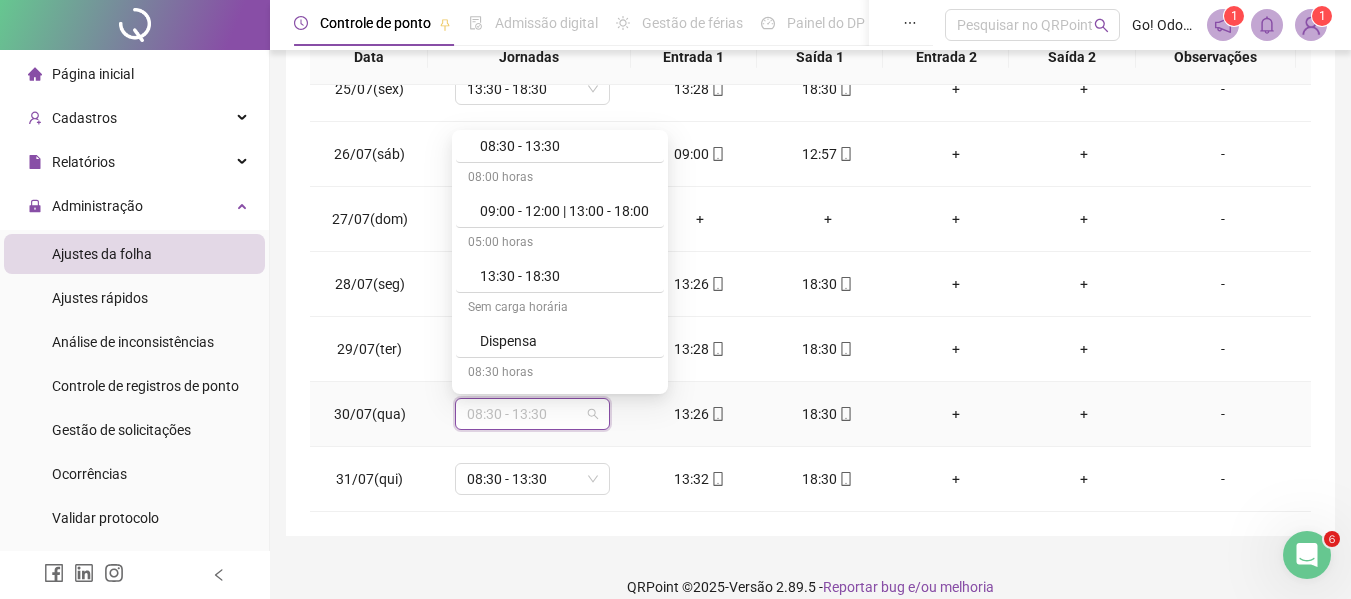 scroll, scrollTop: 300, scrollLeft: 0, axis: vertical 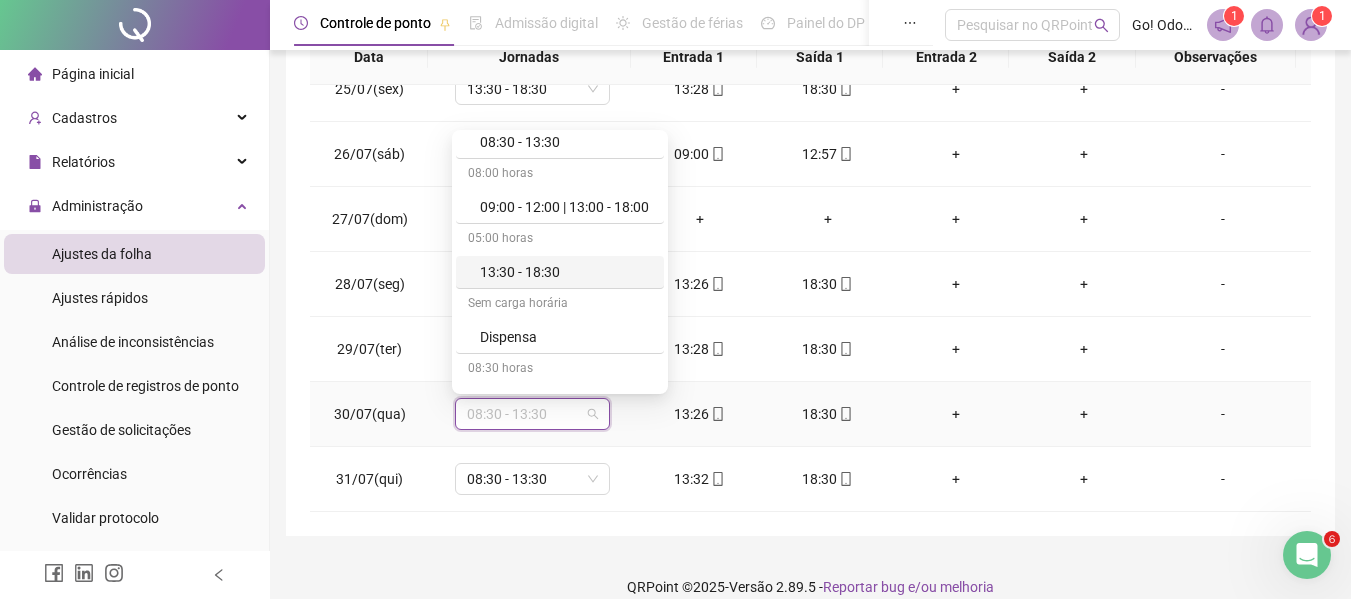 click on "13:30 - 18:30" at bounding box center [566, 272] 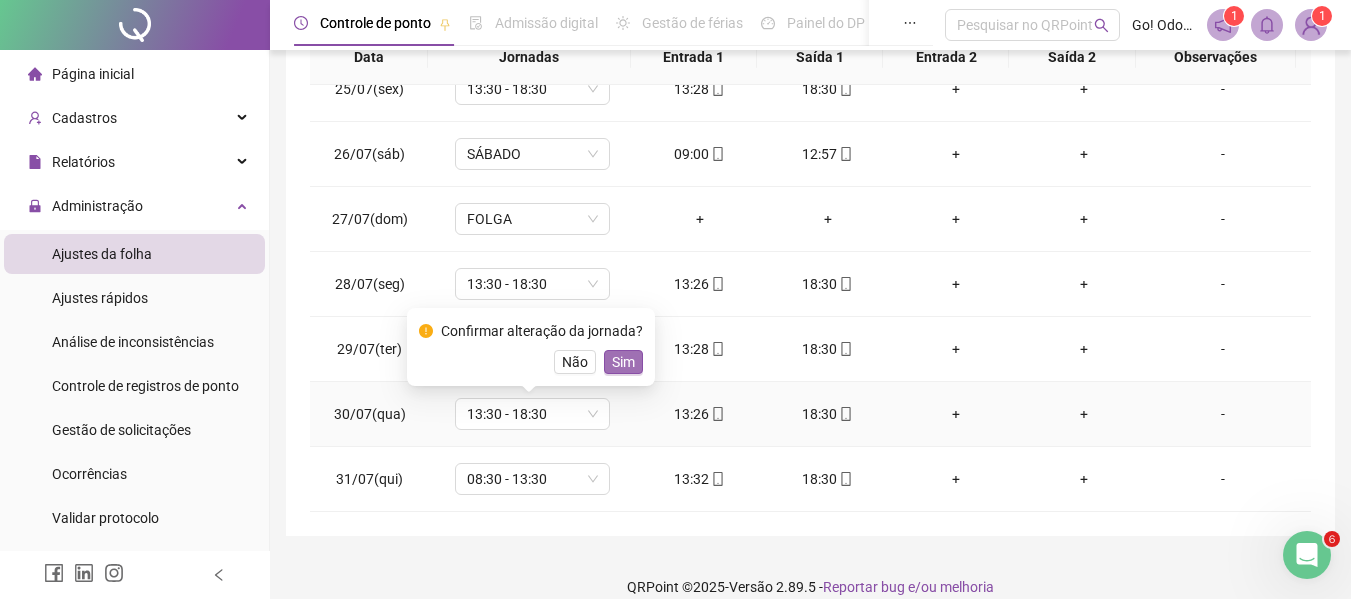 click on "Sim" at bounding box center (623, 362) 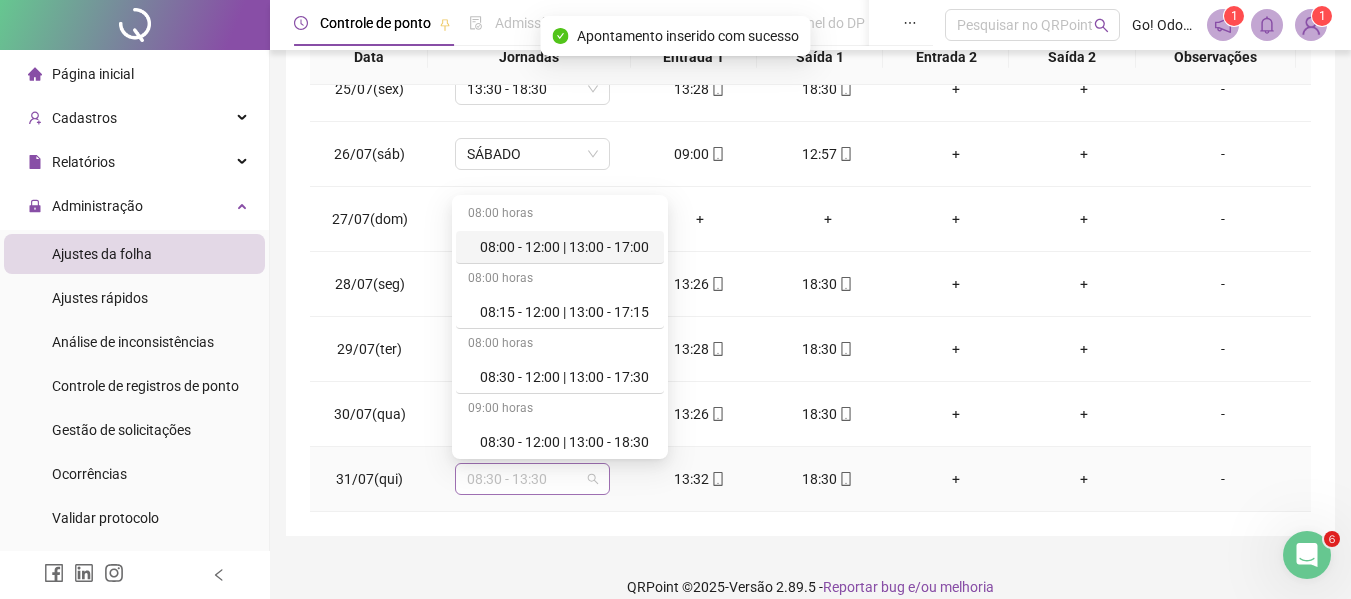 click on "08:30 - 13:30" at bounding box center (532, 479) 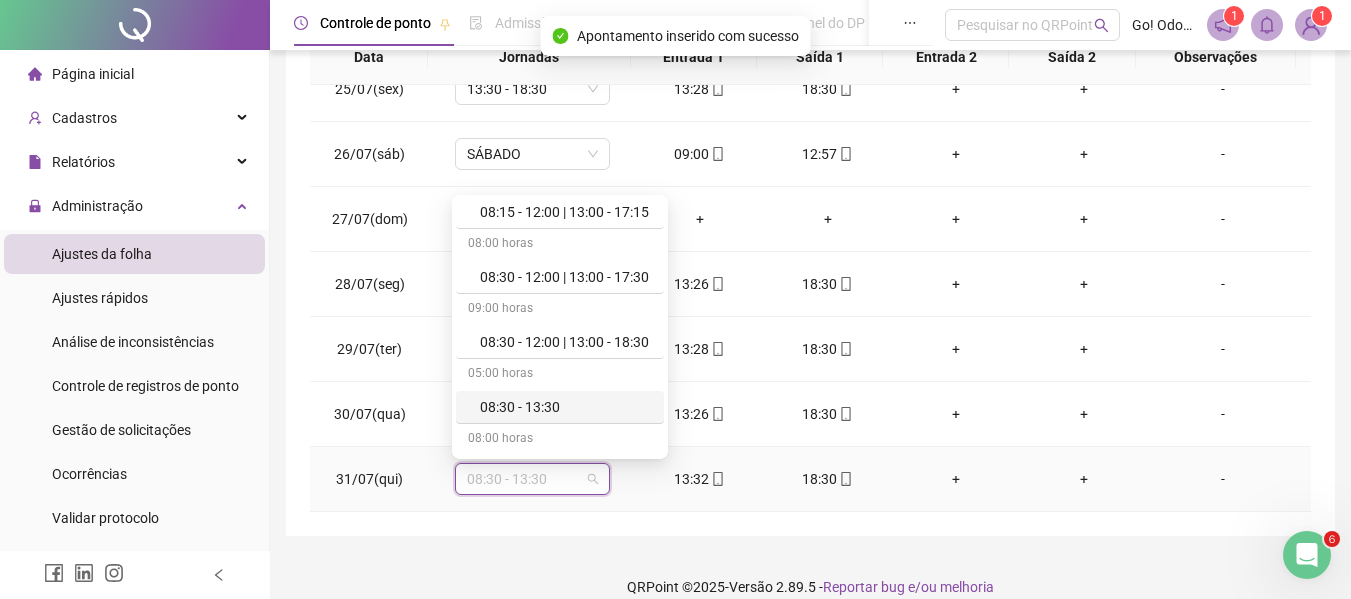 scroll, scrollTop: 200, scrollLeft: 0, axis: vertical 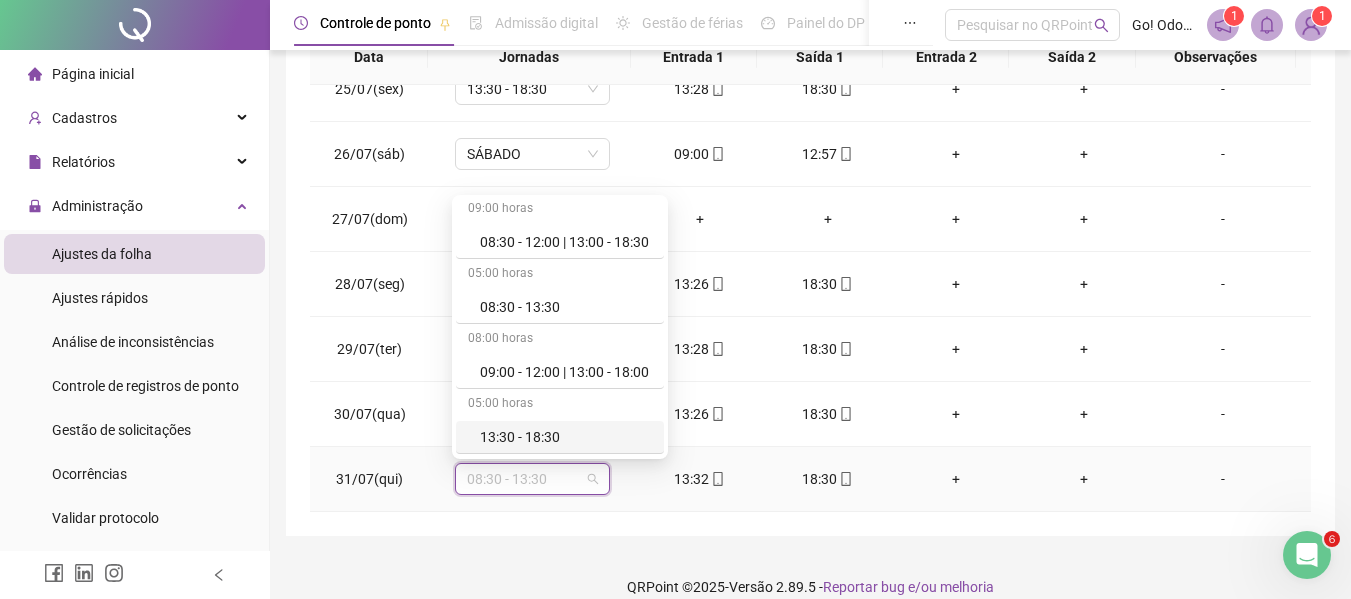 click on "13:30 - 18:30" at bounding box center (566, 437) 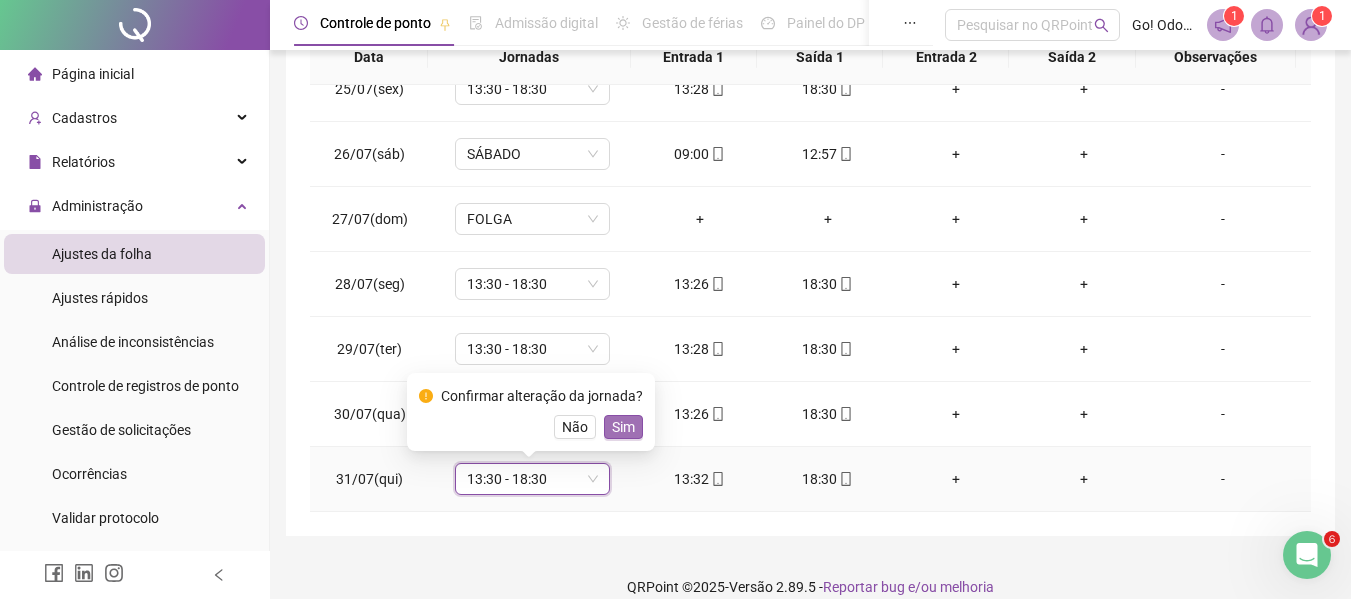 click on "Sim" at bounding box center (623, 427) 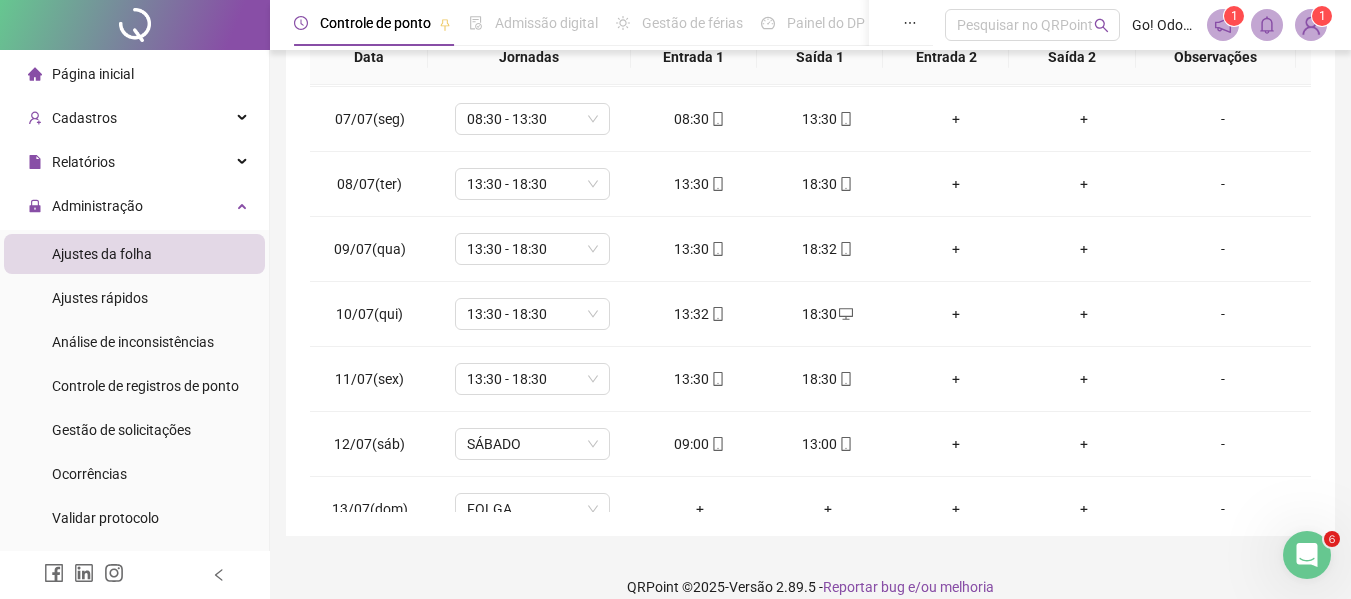 scroll, scrollTop: 0, scrollLeft: 0, axis: both 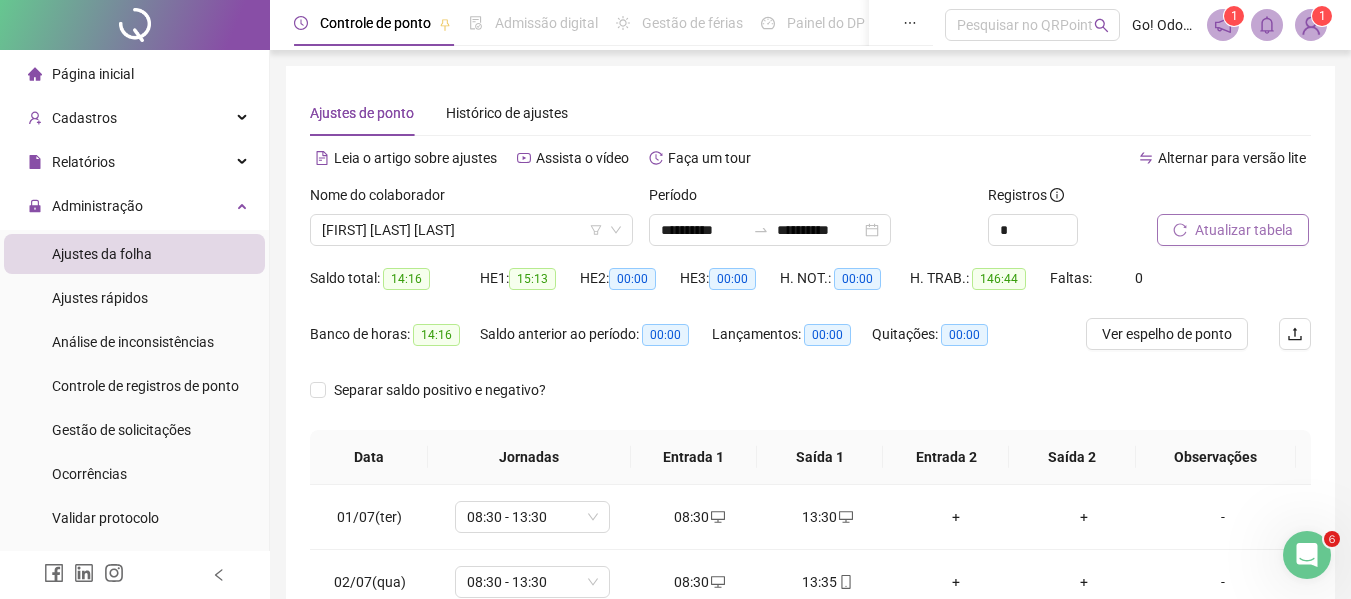 click on "Atualizar tabela" at bounding box center [1244, 230] 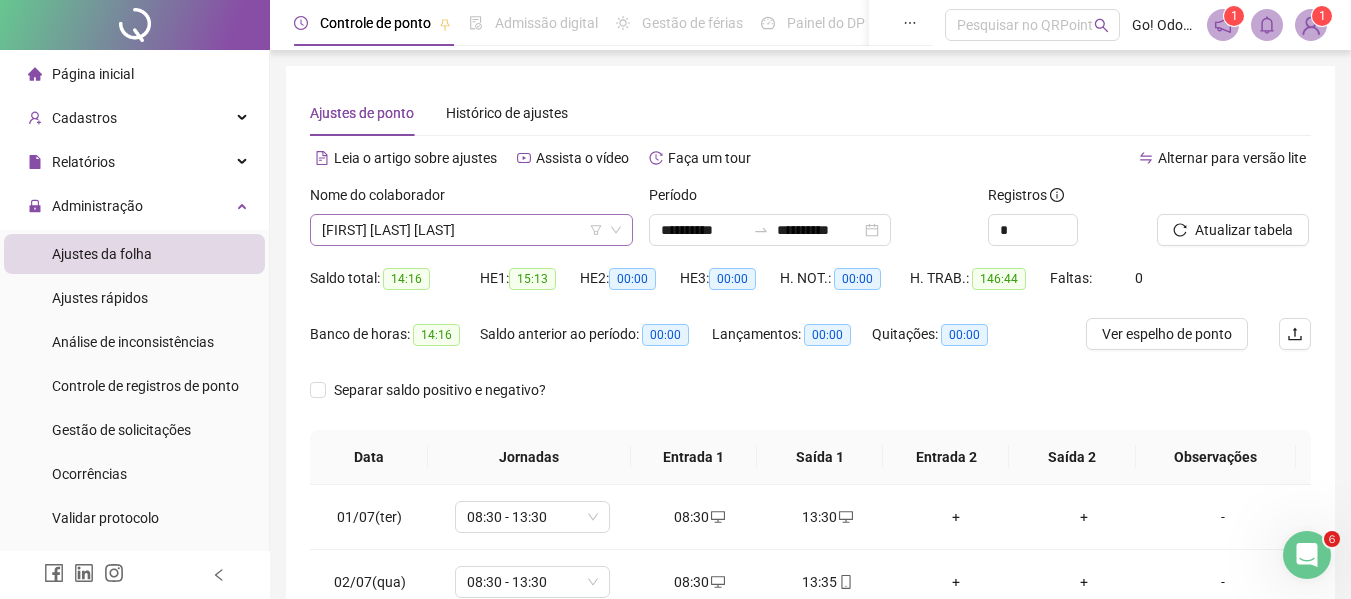 click on "[FIRST] [LAST] [LAST]" at bounding box center (471, 230) 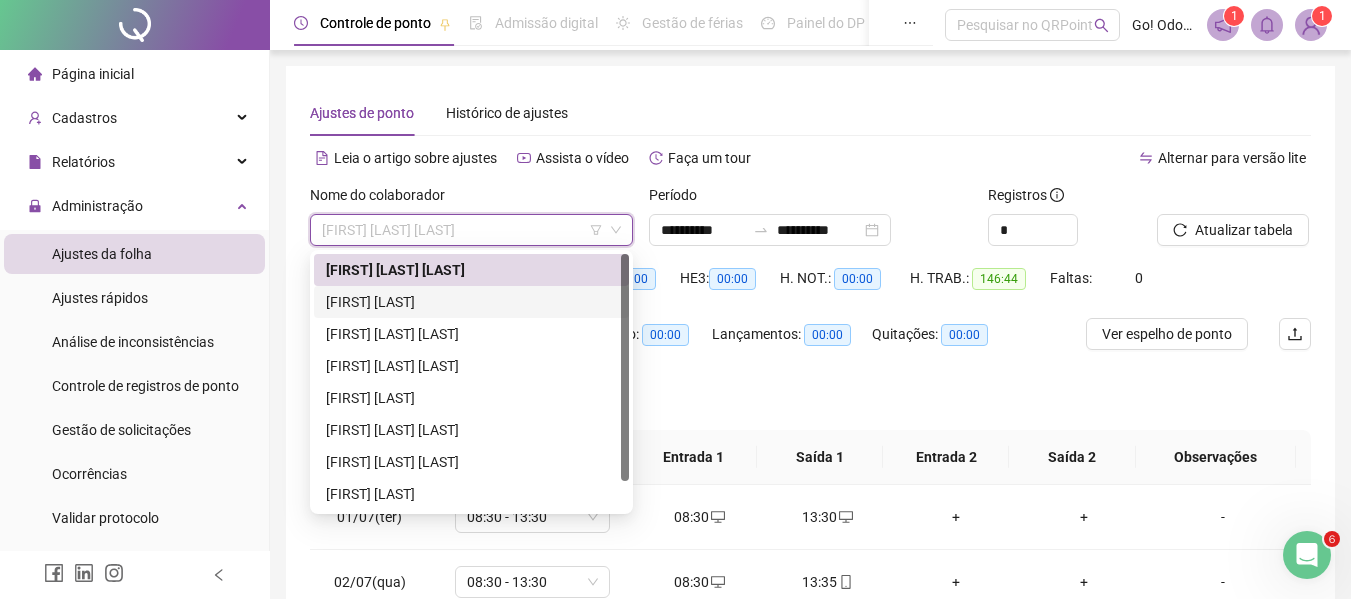 click on "[FIRST] [LAST]" at bounding box center [471, 302] 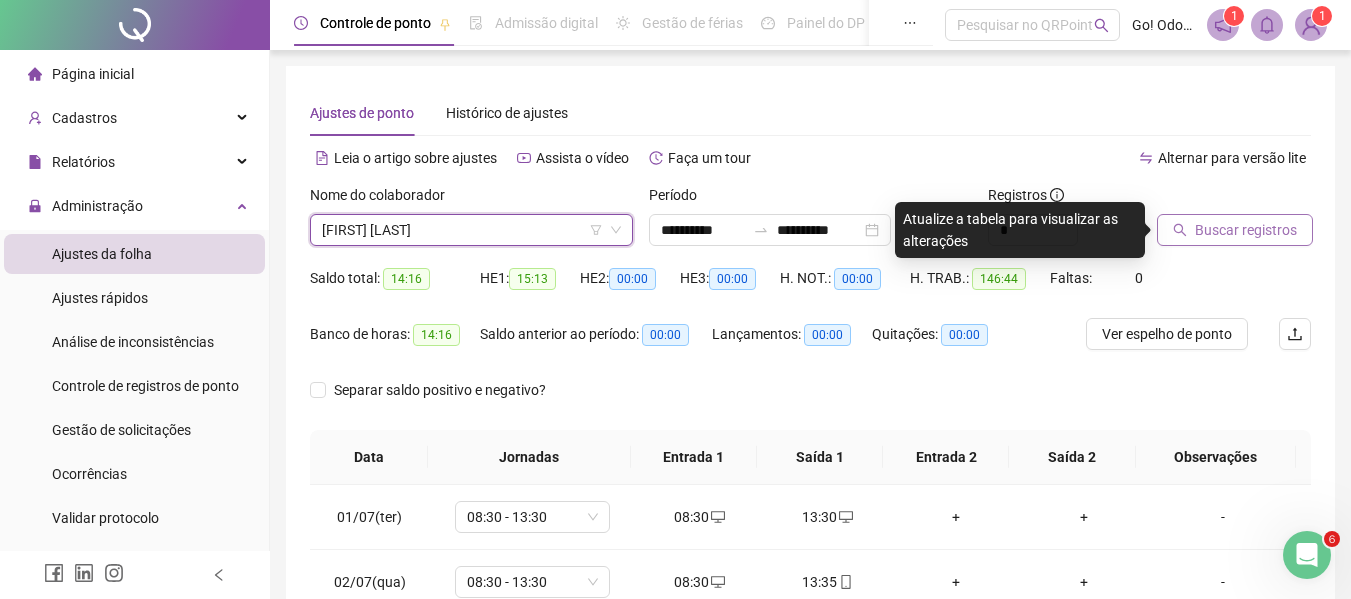 click on "Buscar registros" at bounding box center (1246, 230) 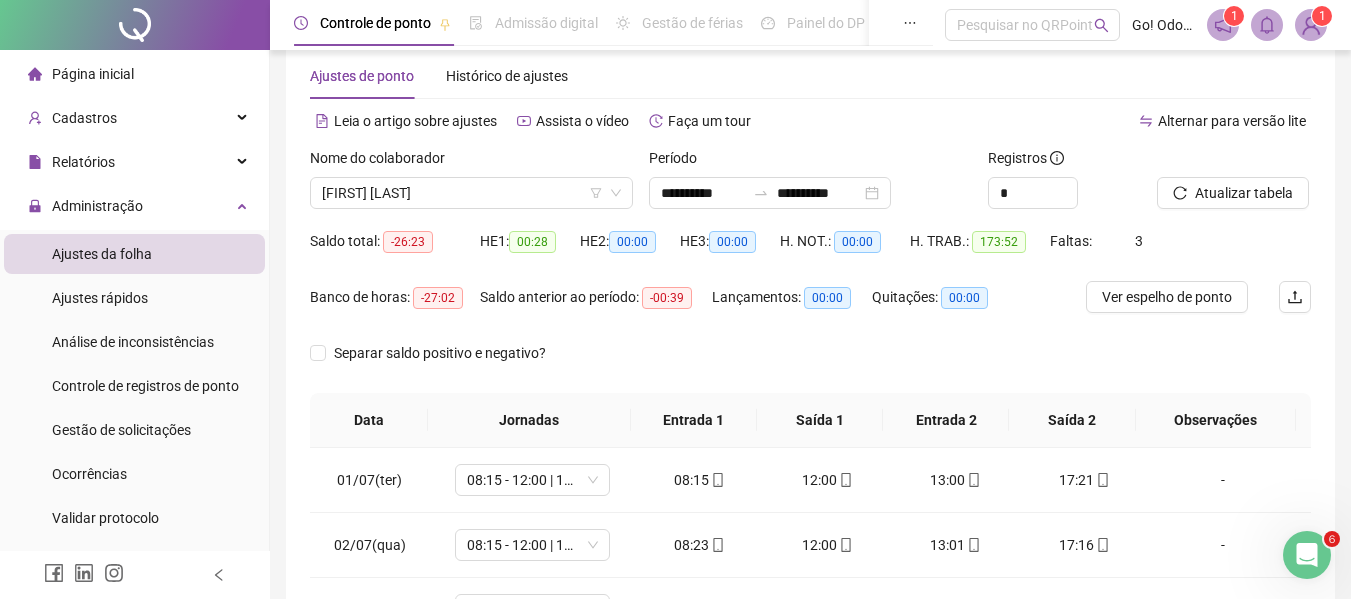 scroll, scrollTop: 200, scrollLeft: 0, axis: vertical 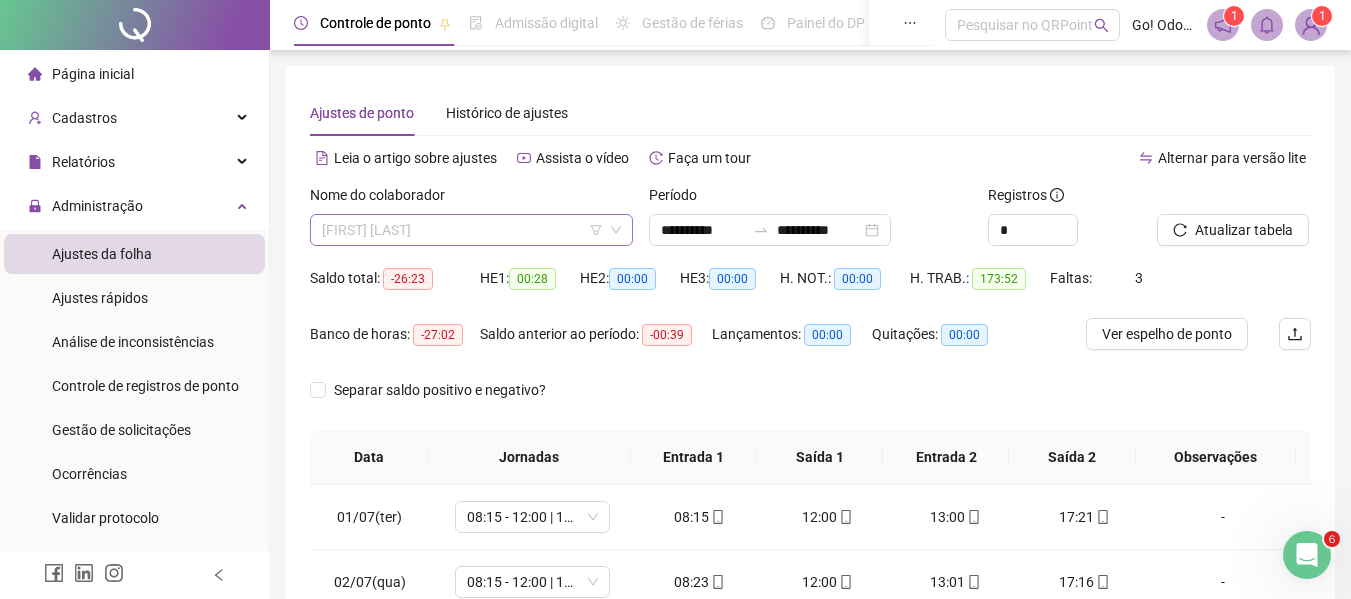 click on "[FIRST] [LAST]" at bounding box center [471, 230] 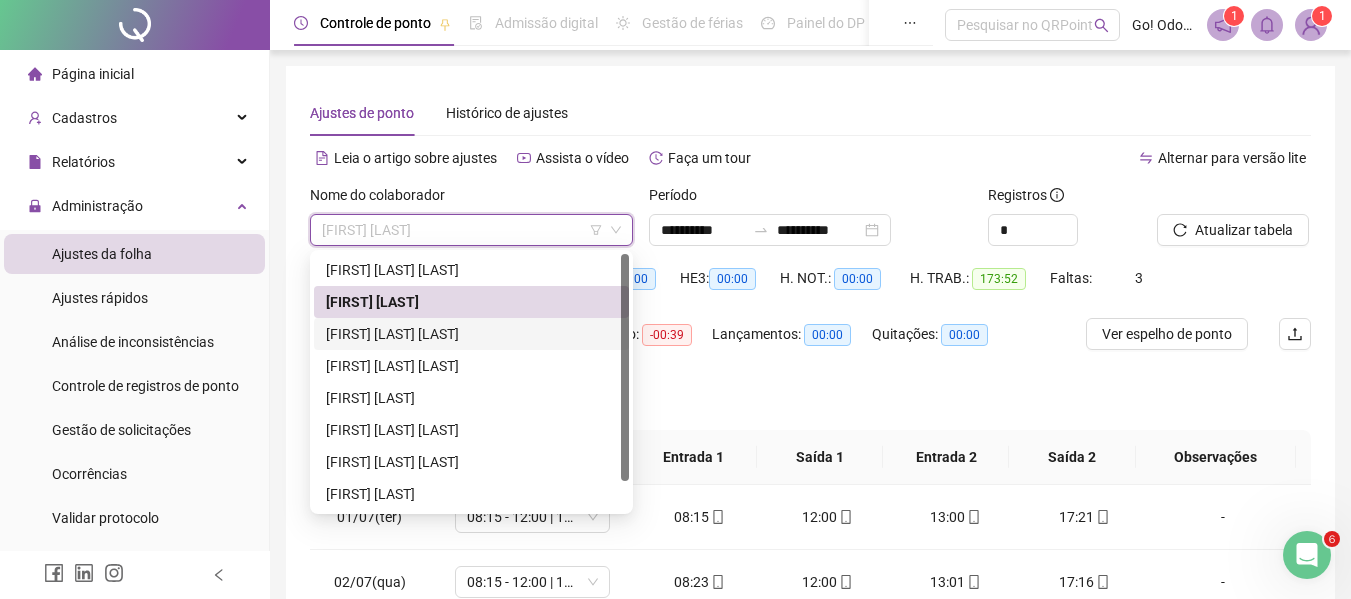 click on "[FIRST] [LAST] [LAST]" at bounding box center [471, 334] 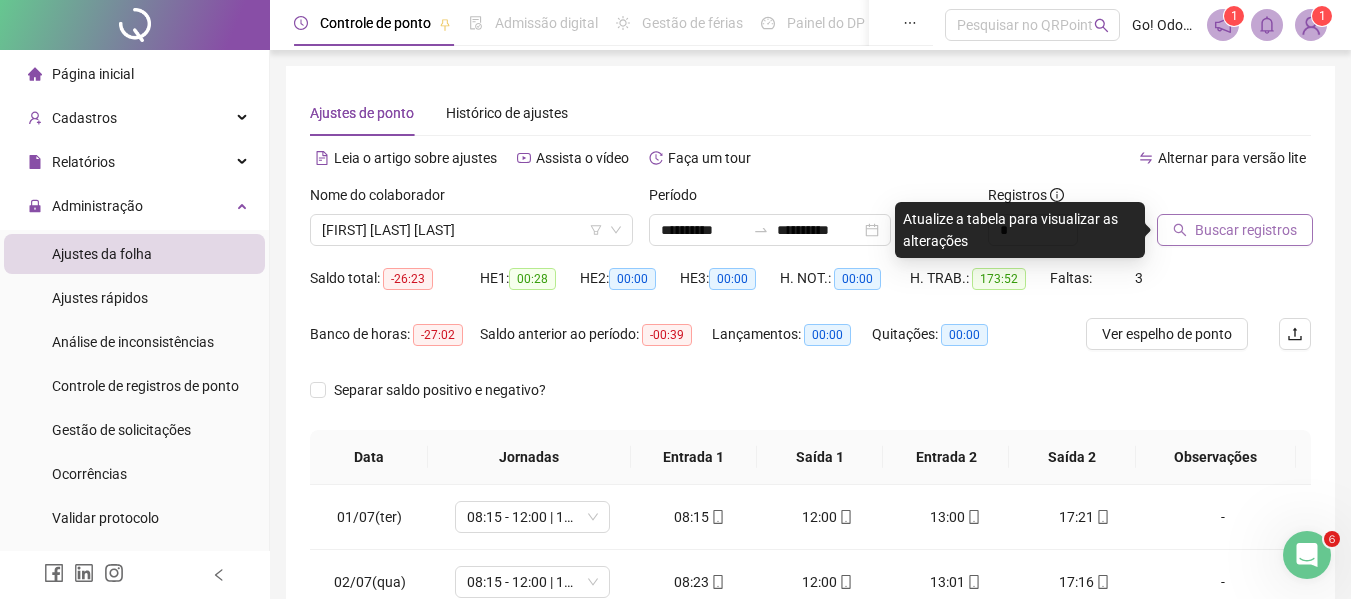 click on "Buscar registros" at bounding box center [1246, 230] 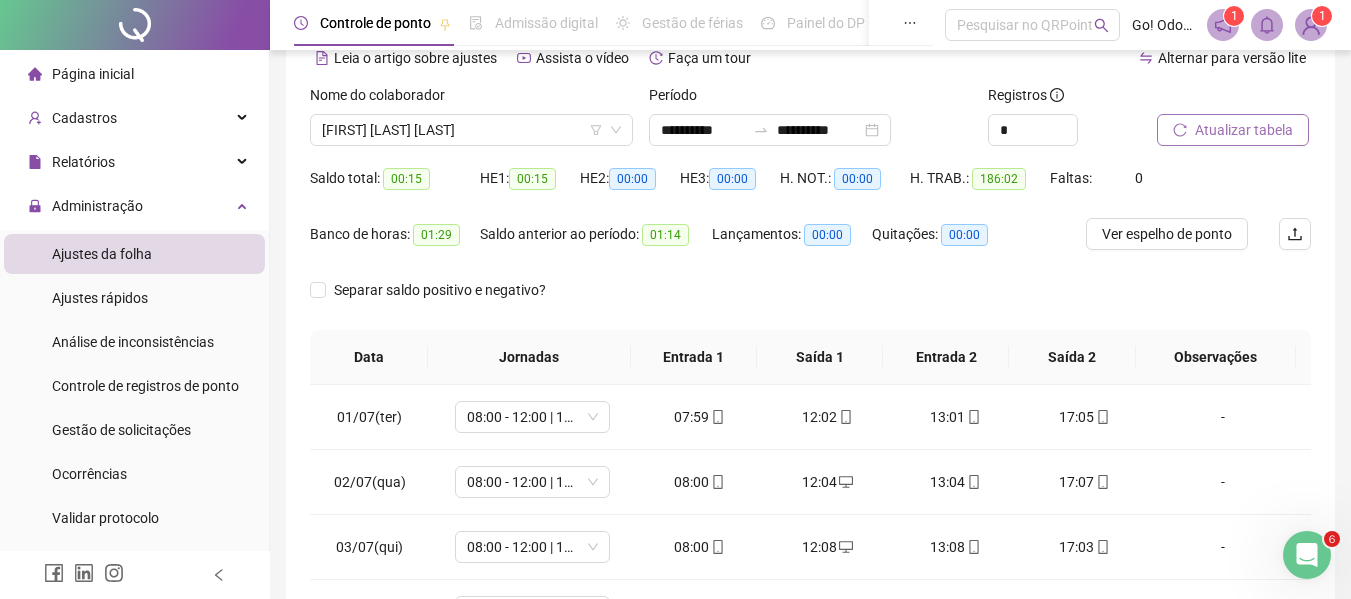 scroll, scrollTop: 200, scrollLeft: 0, axis: vertical 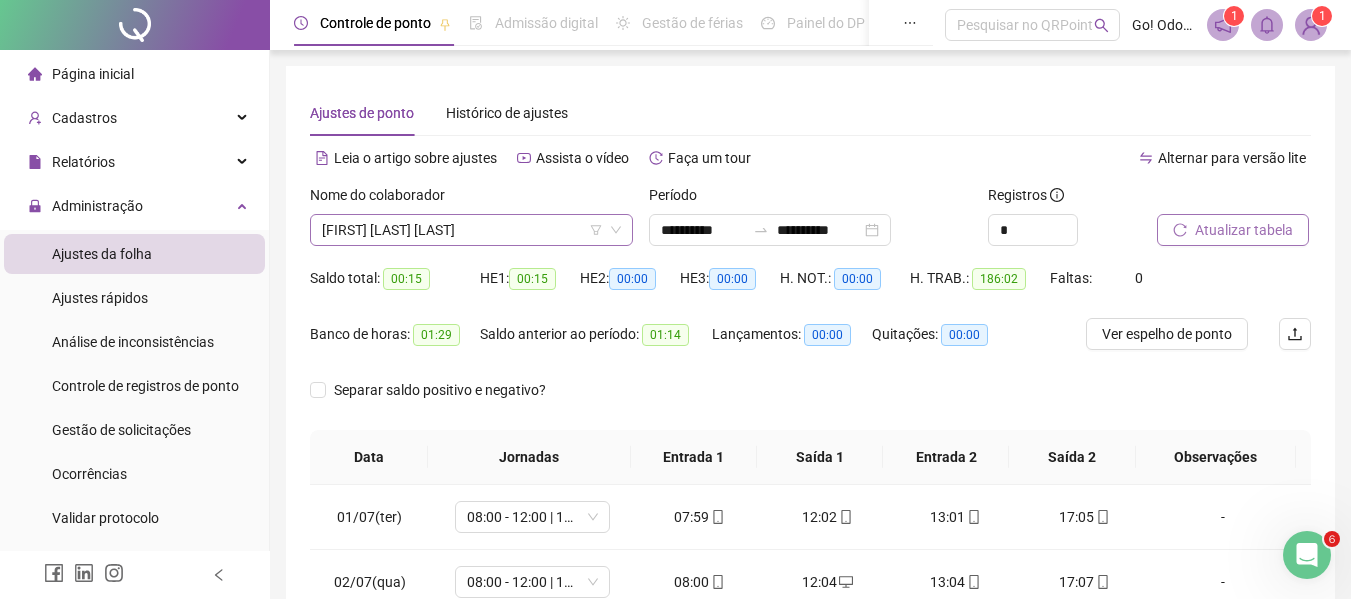 click on "[FIRST] [LAST] [LAST]" at bounding box center [471, 230] 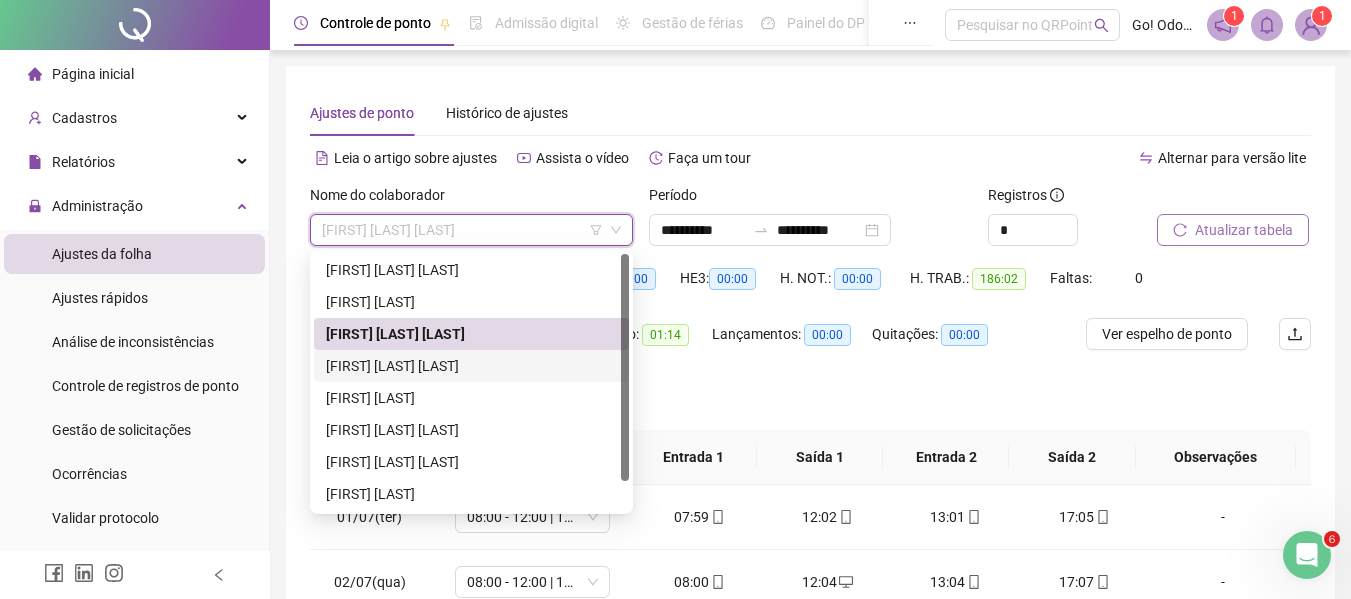 click on "[FIRST] [LAST] [LAST]" at bounding box center [471, 366] 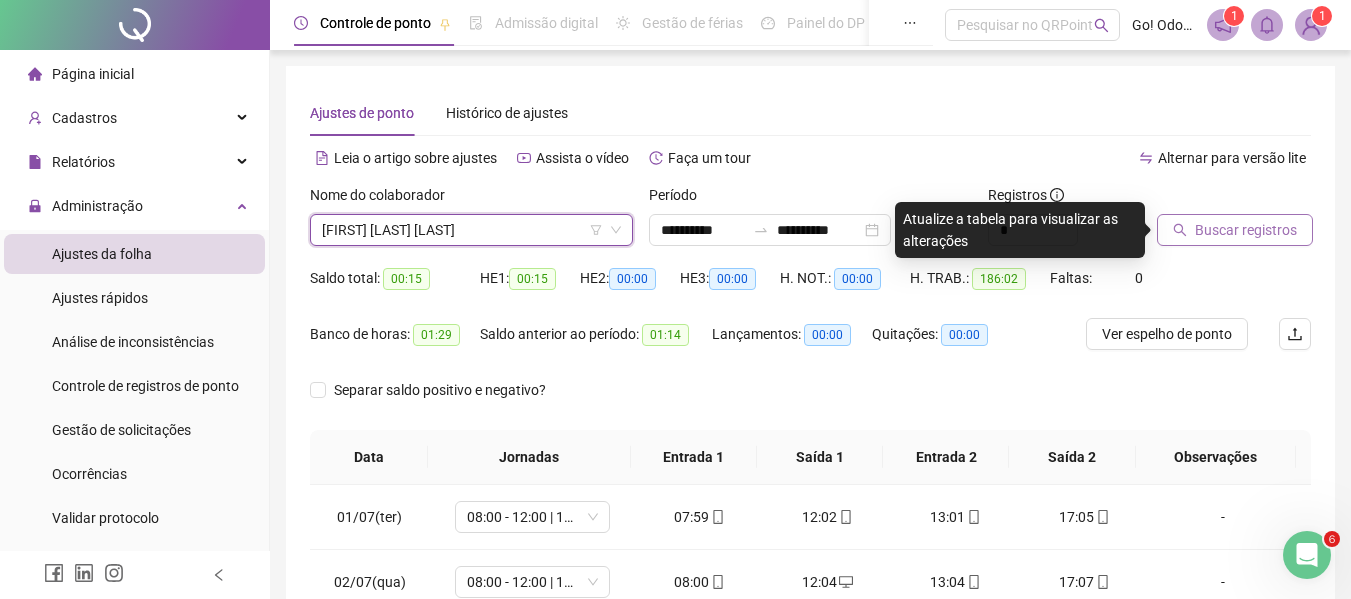 click on "Buscar registros" at bounding box center (1246, 230) 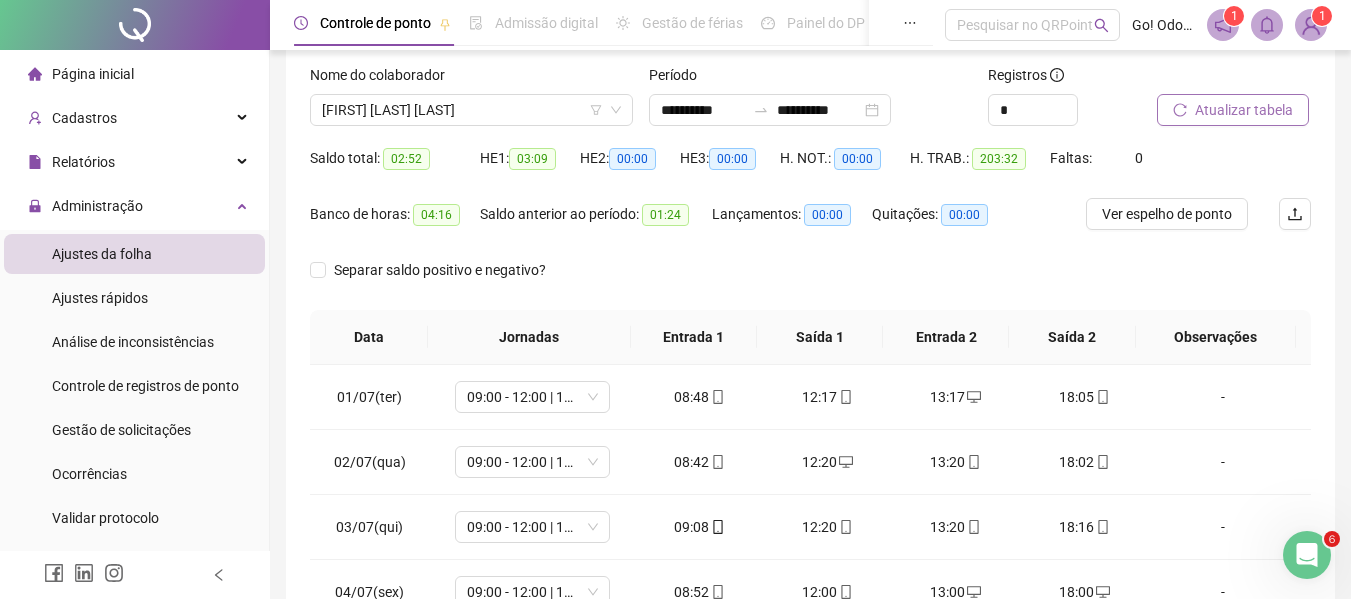 scroll, scrollTop: 200, scrollLeft: 0, axis: vertical 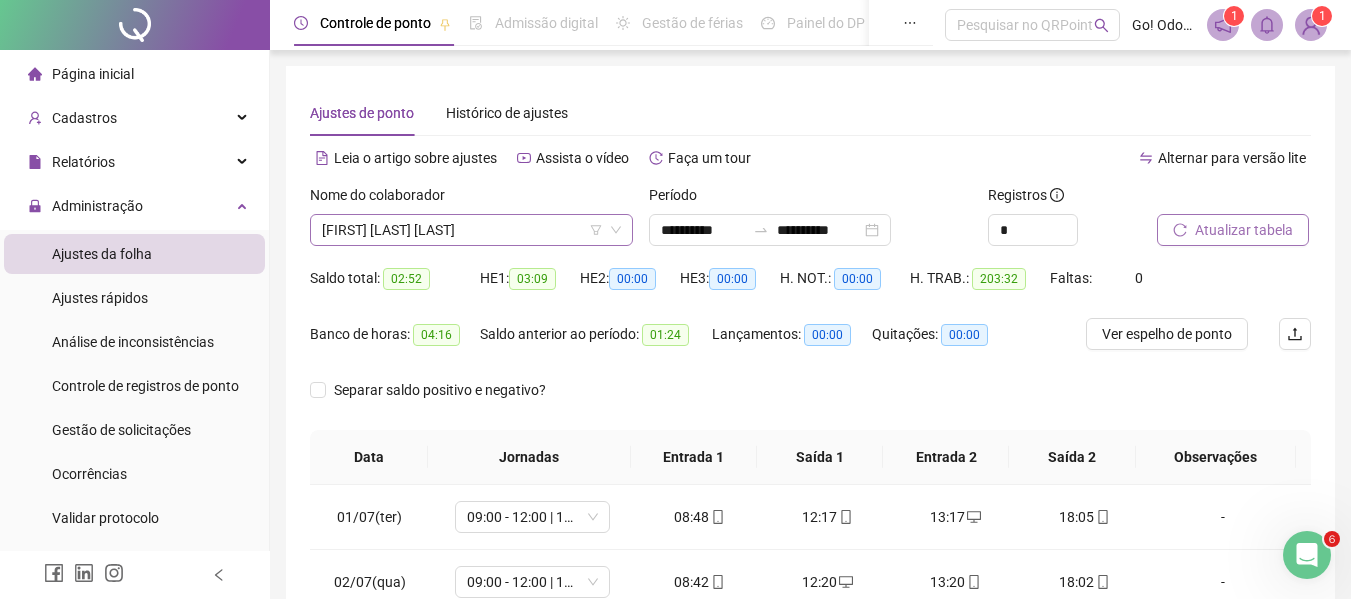 click on "[FIRST] [LAST] [LAST]" at bounding box center [471, 230] 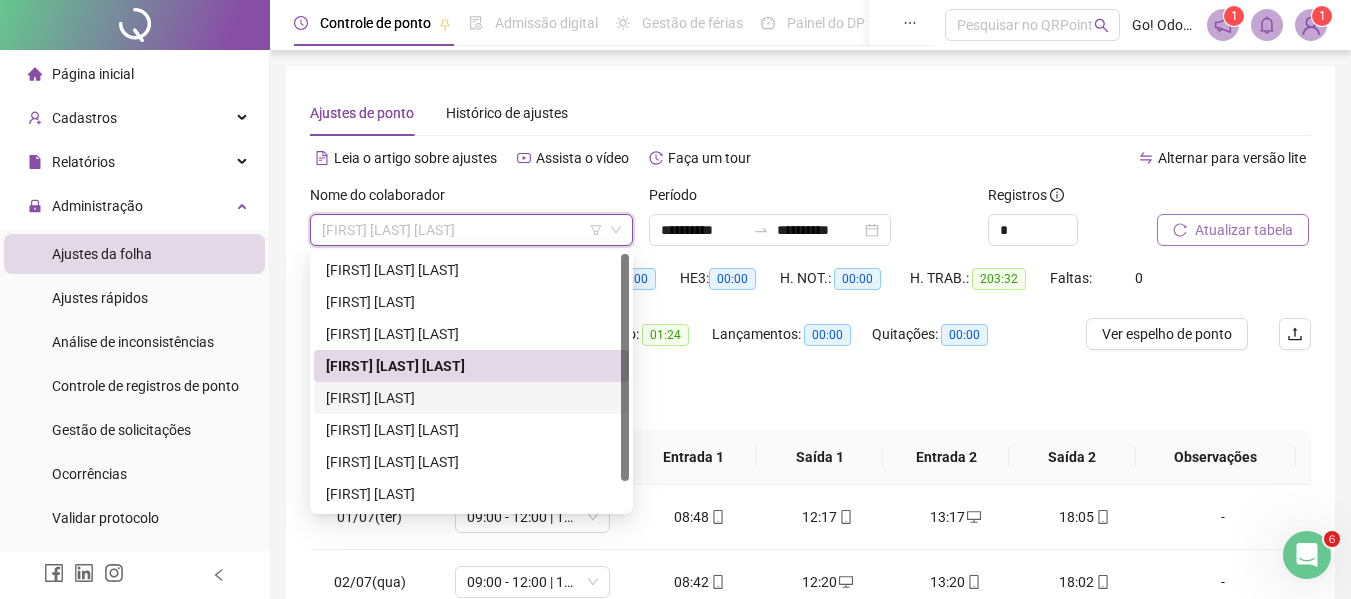 click on "[FIRST] [LAST]" at bounding box center (471, 398) 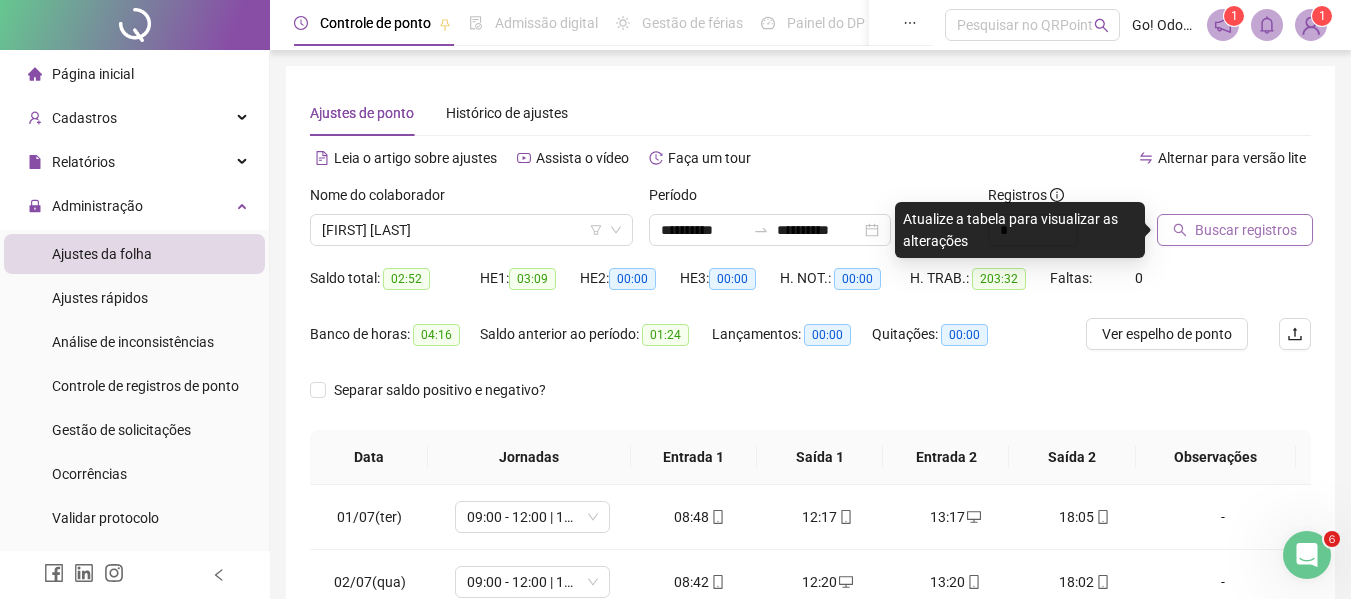 click on "Buscar registros" at bounding box center [1246, 230] 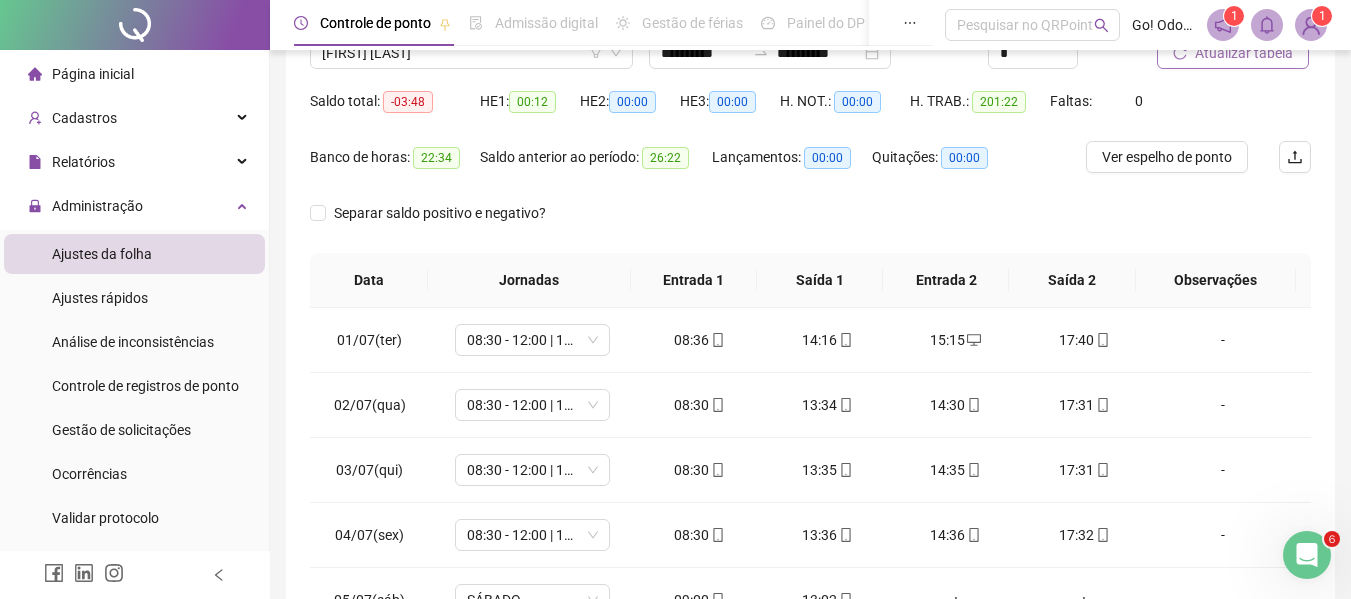 scroll, scrollTop: 200, scrollLeft: 0, axis: vertical 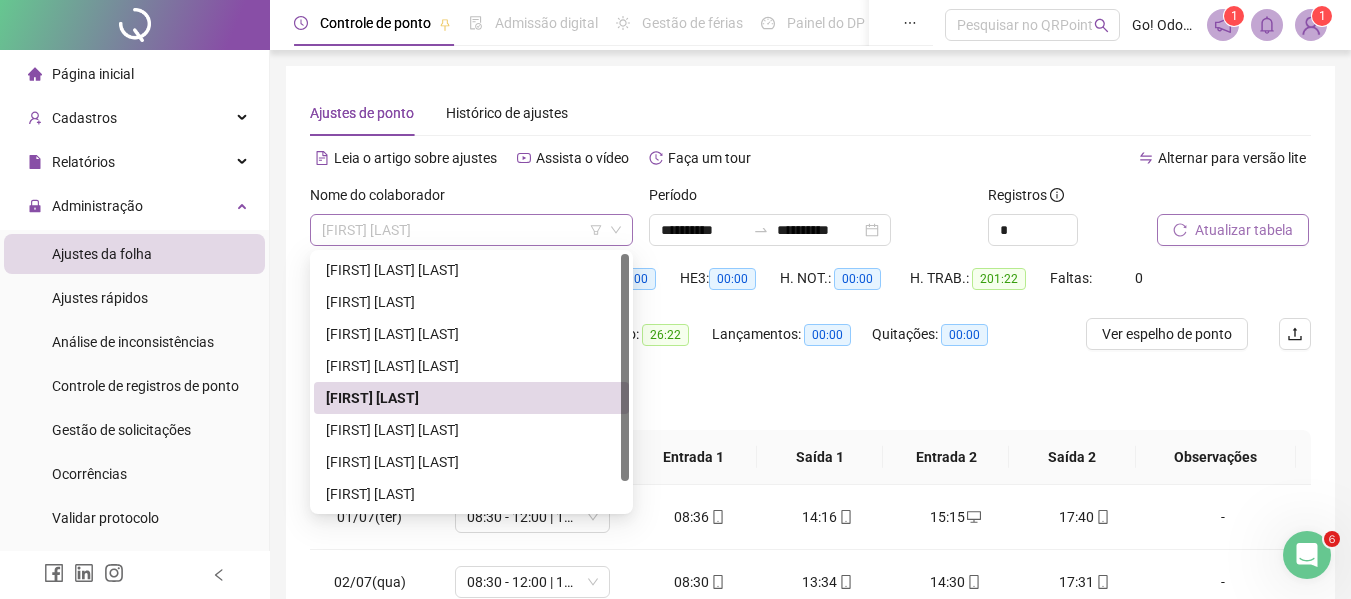 click on "[FIRST] [LAST]" at bounding box center (471, 230) 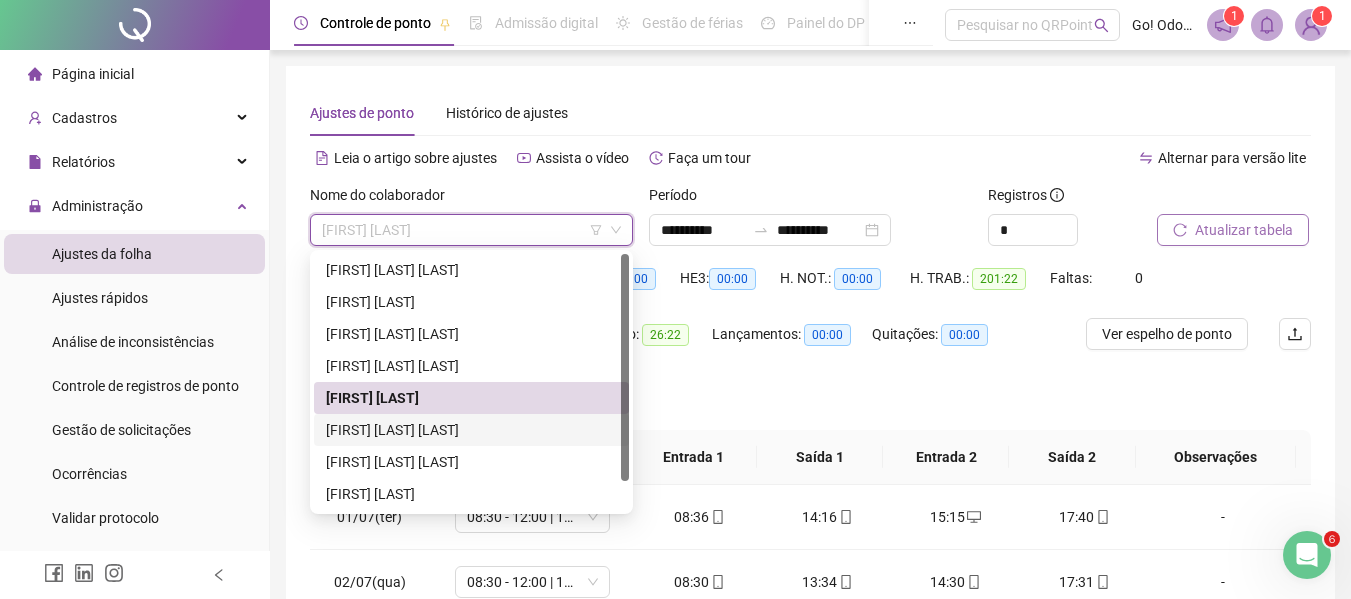 click on "[FIRST] [LAST] [LAST]" at bounding box center (471, 430) 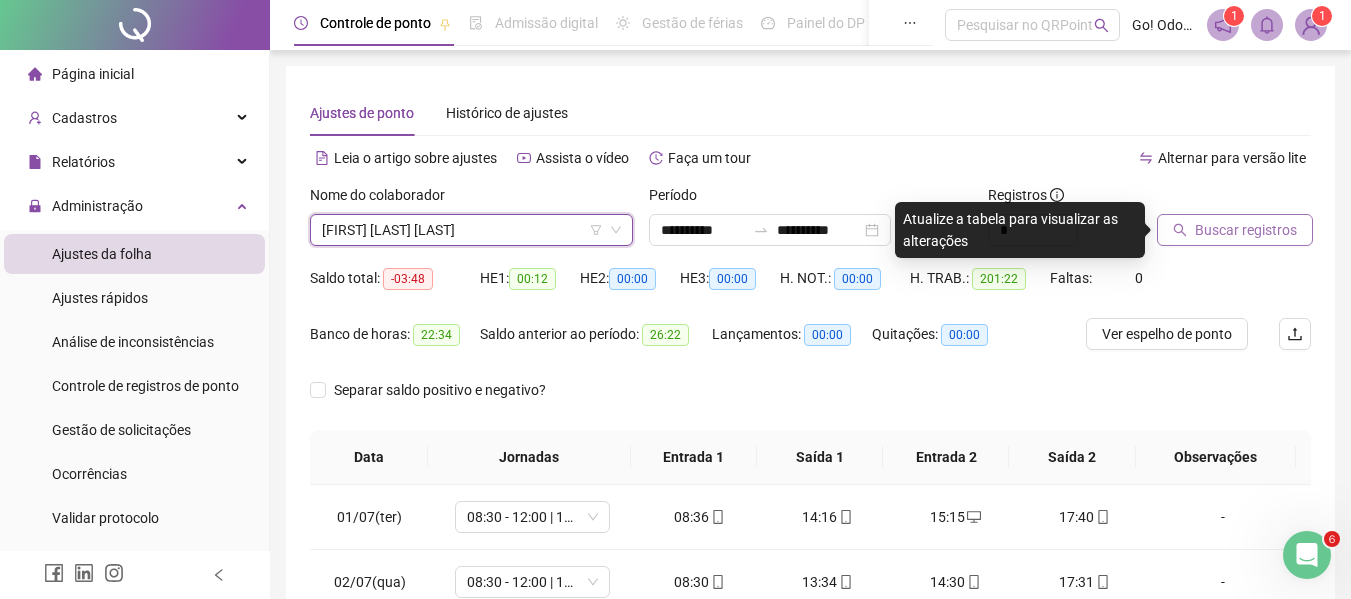 click on "Buscar registros" at bounding box center [1246, 230] 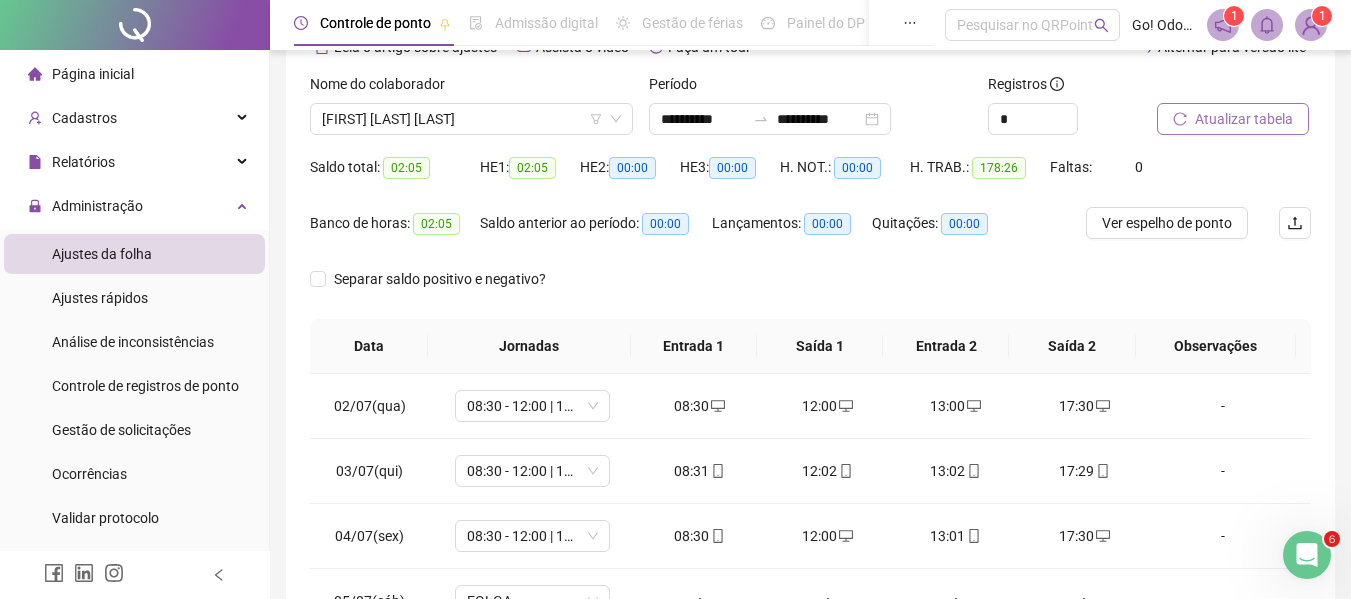 scroll, scrollTop: 200, scrollLeft: 0, axis: vertical 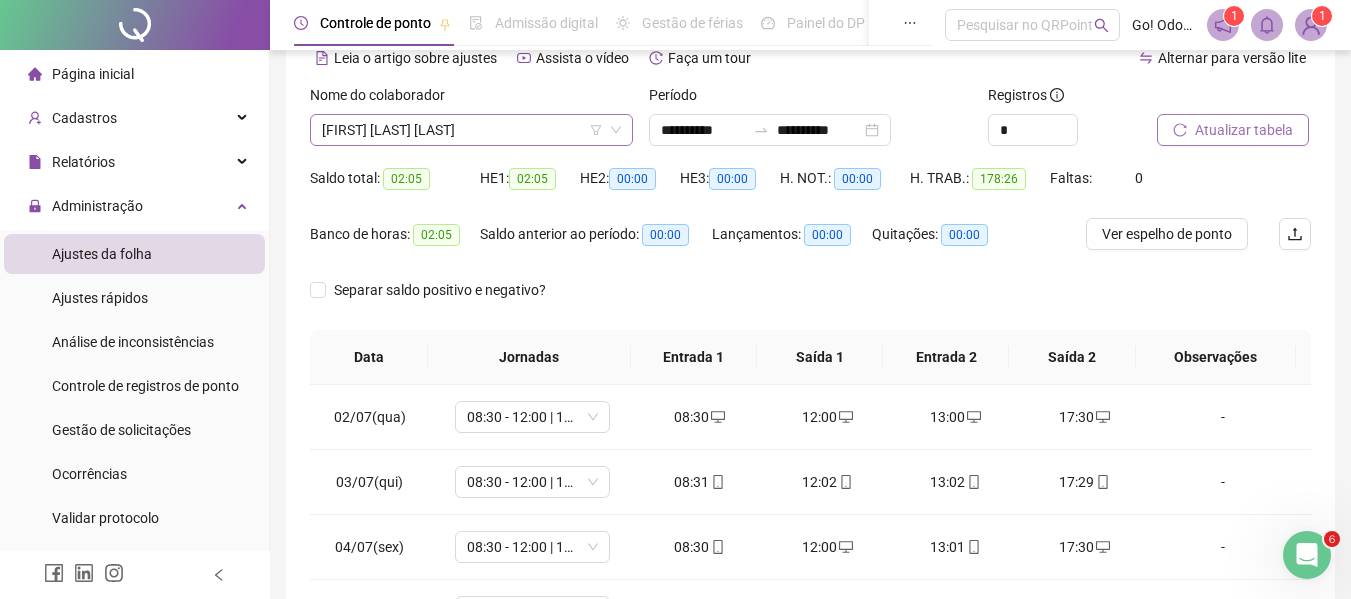 click on "[FIRST] [LAST] [LAST]" at bounding box center [471, 130] 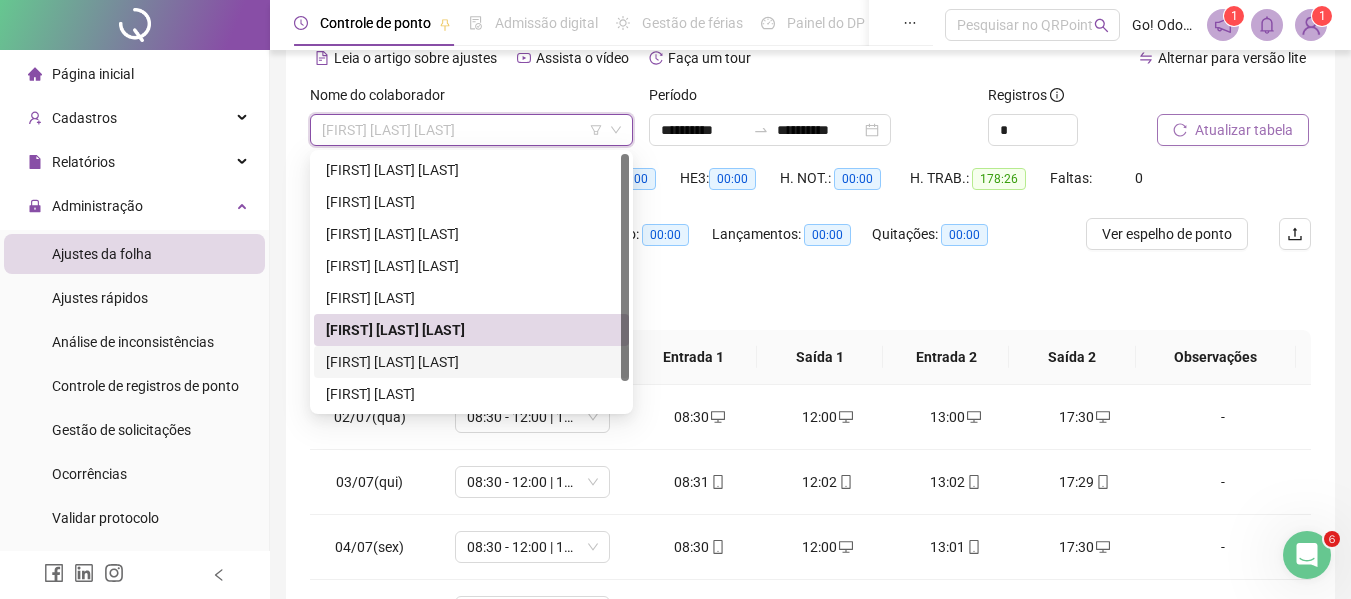 click on "[FIRST] [LAST] [LAST]" at bounding box center [471, 362] 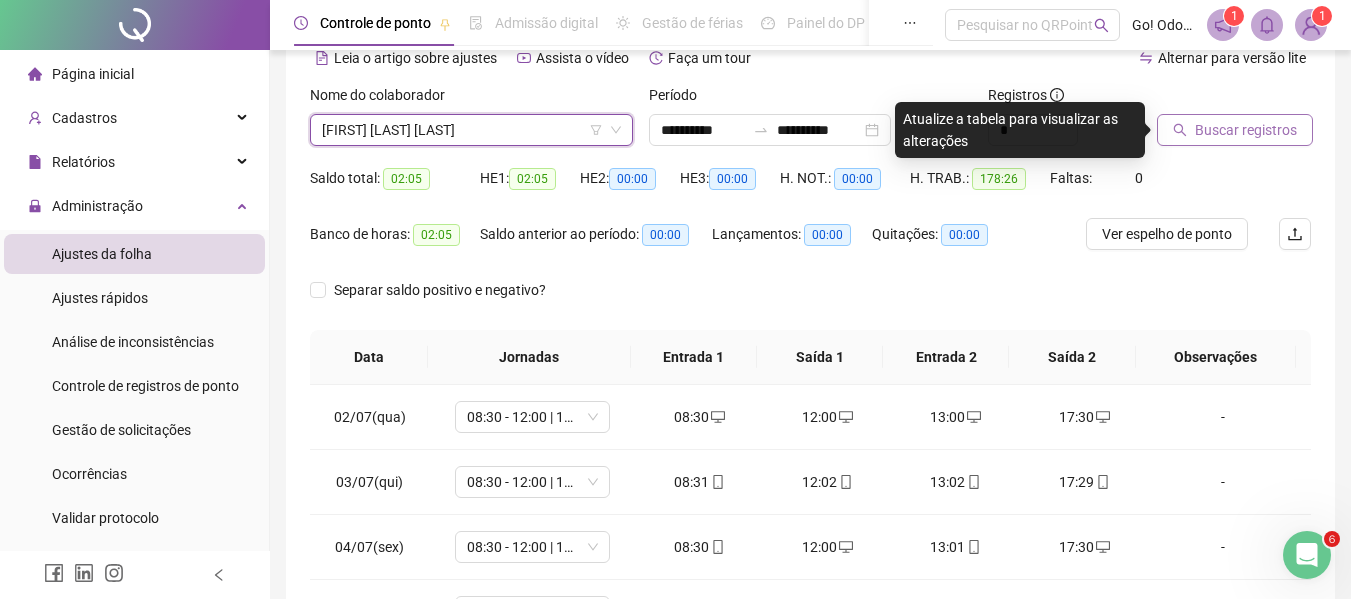 click on "Buscar registros" at bounding box center (1246, 130) 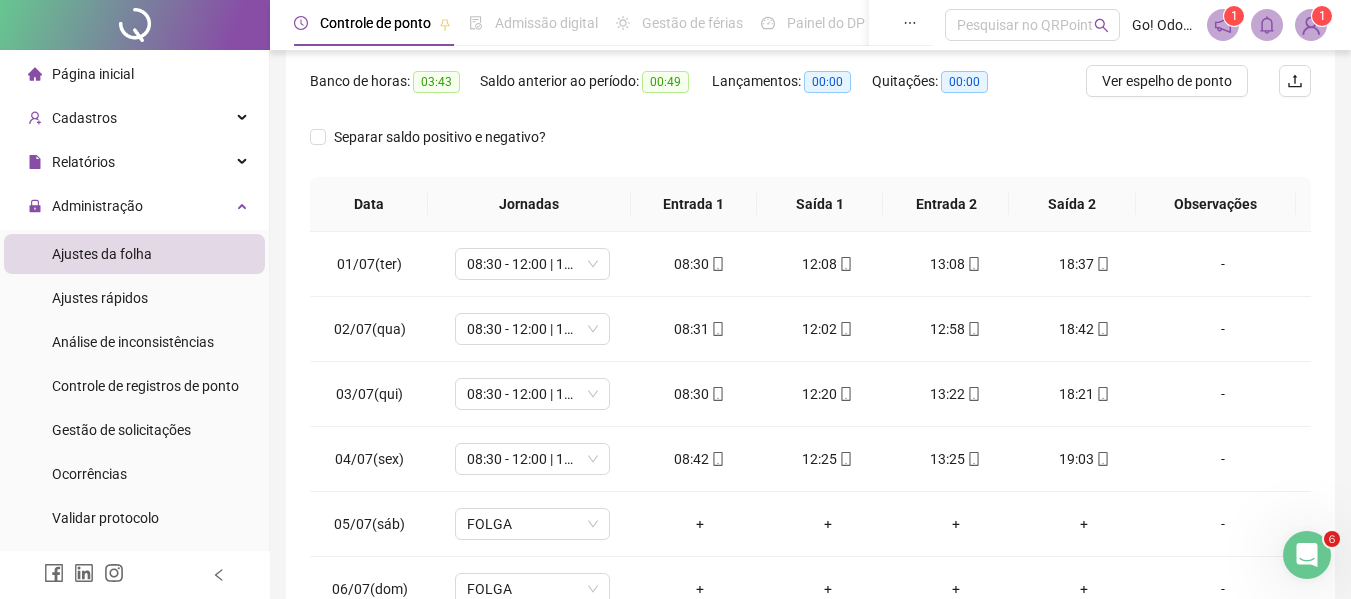 scroll, scrollTop: 300, scrollLeft: 0, axis: vertical 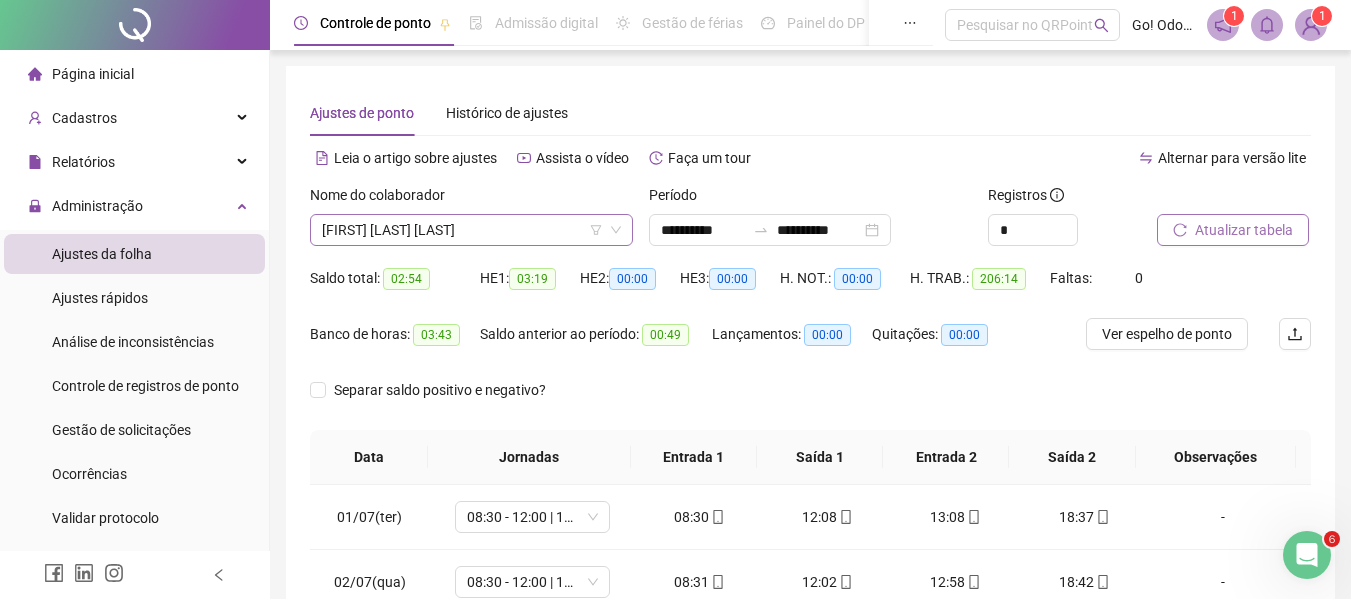click on "[FIRST] [LAST] [LAST]" at bounding box center (471, 230) 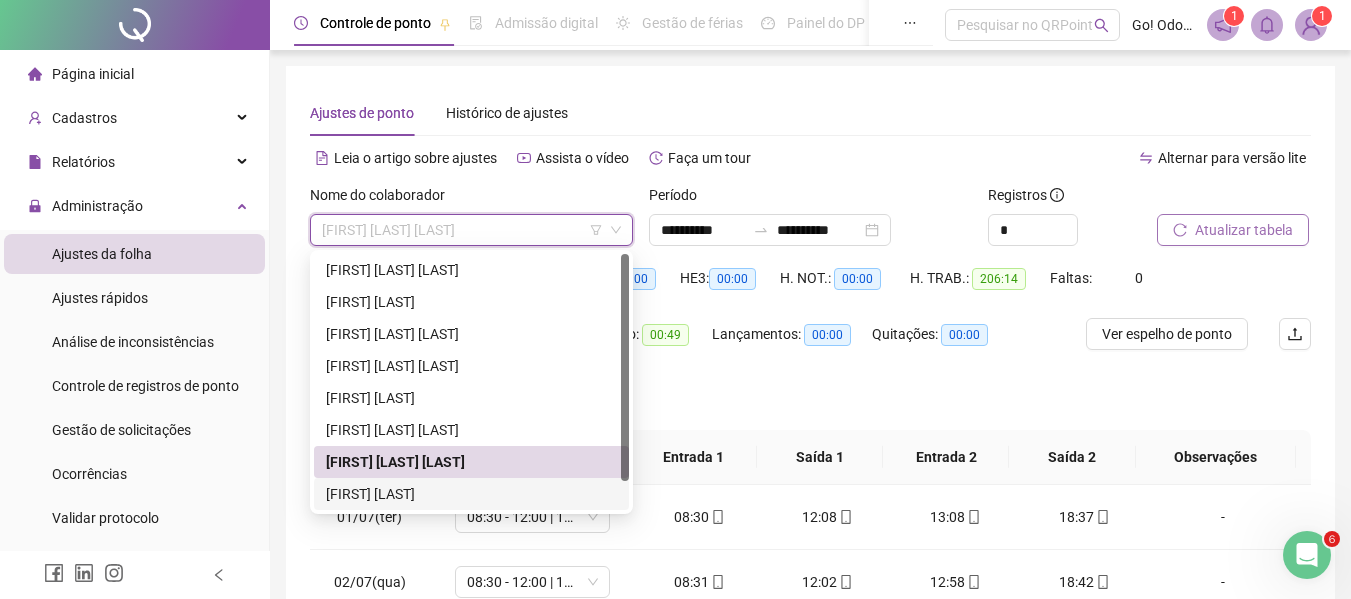 click on "[FIRST] [LAST]" at bounding box center (471, 494) 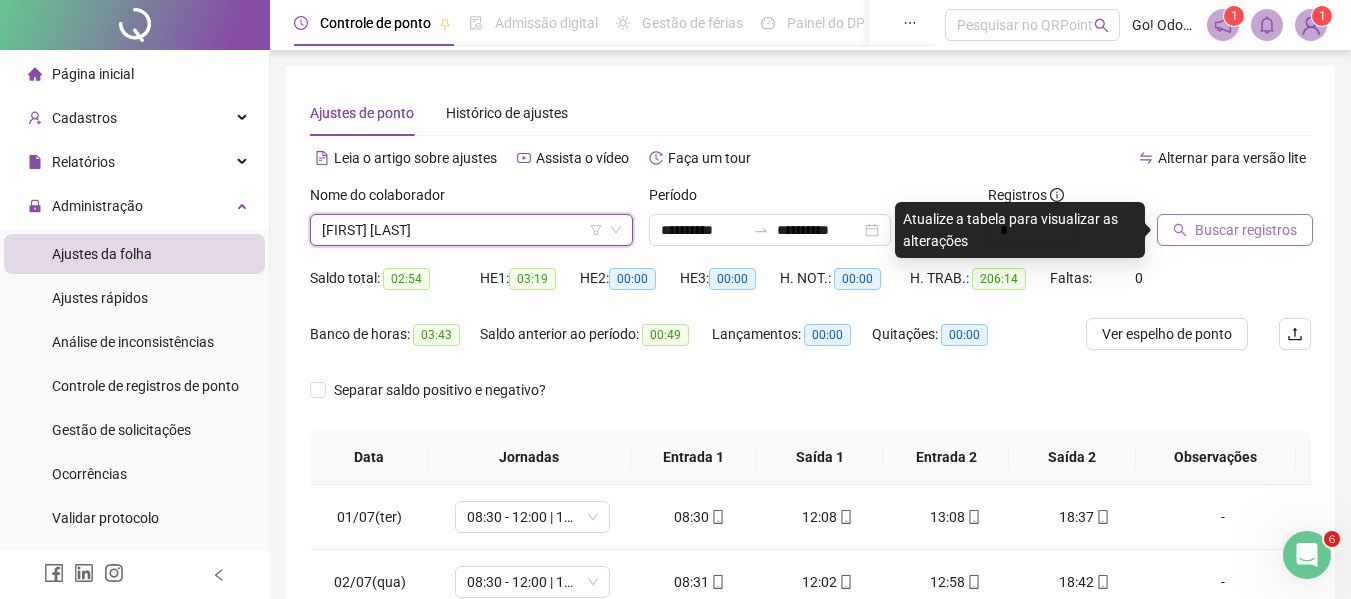 click on "Buscar registros" at bounding box center [1246, 230] 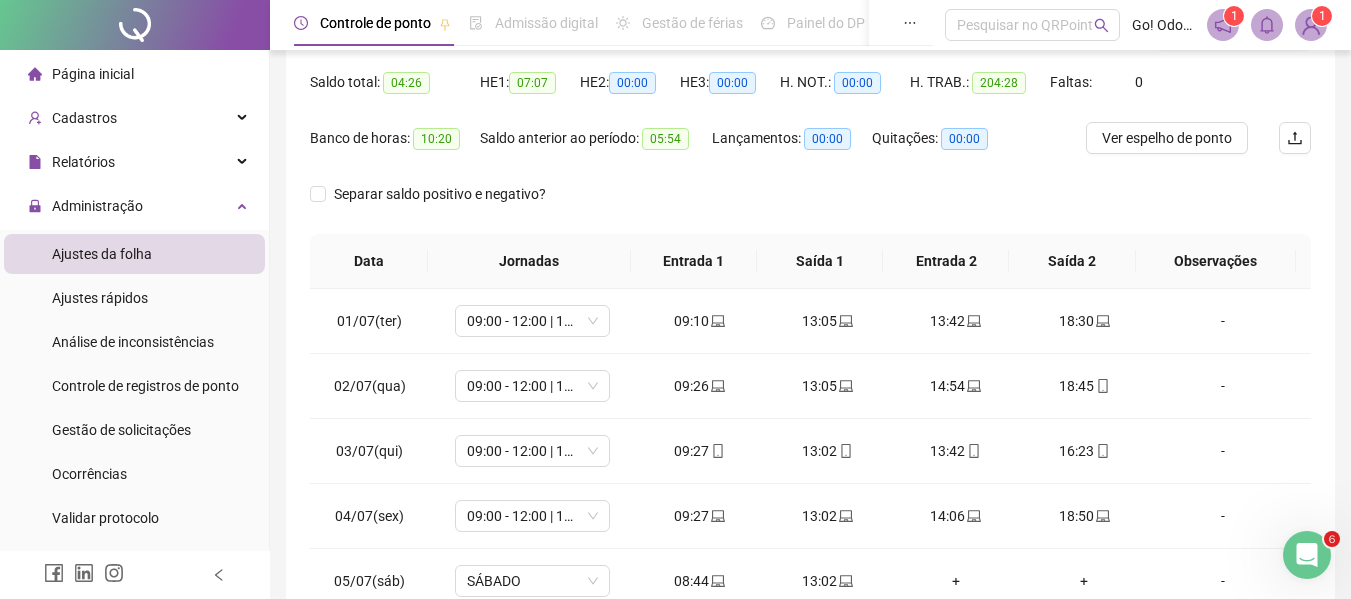 scroll, scrollTop: 200, scrollLeft: 0, axis: vertical 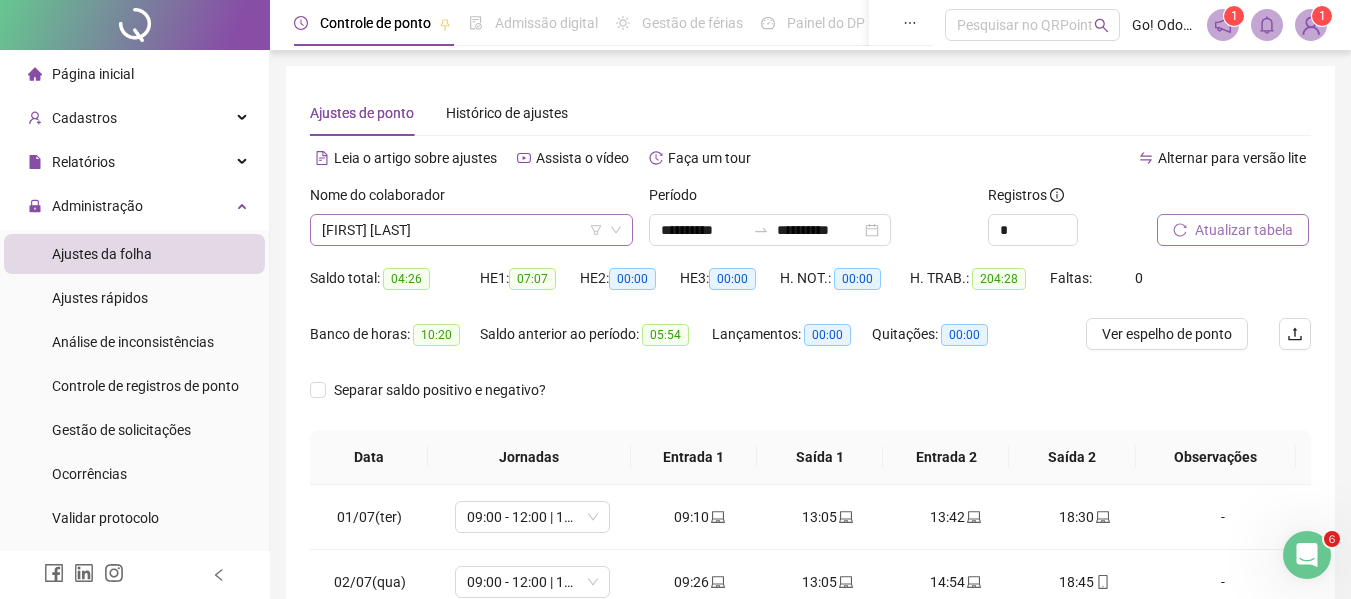 click on "[FIRST] [LAST]" at bounding box center [471, 230] 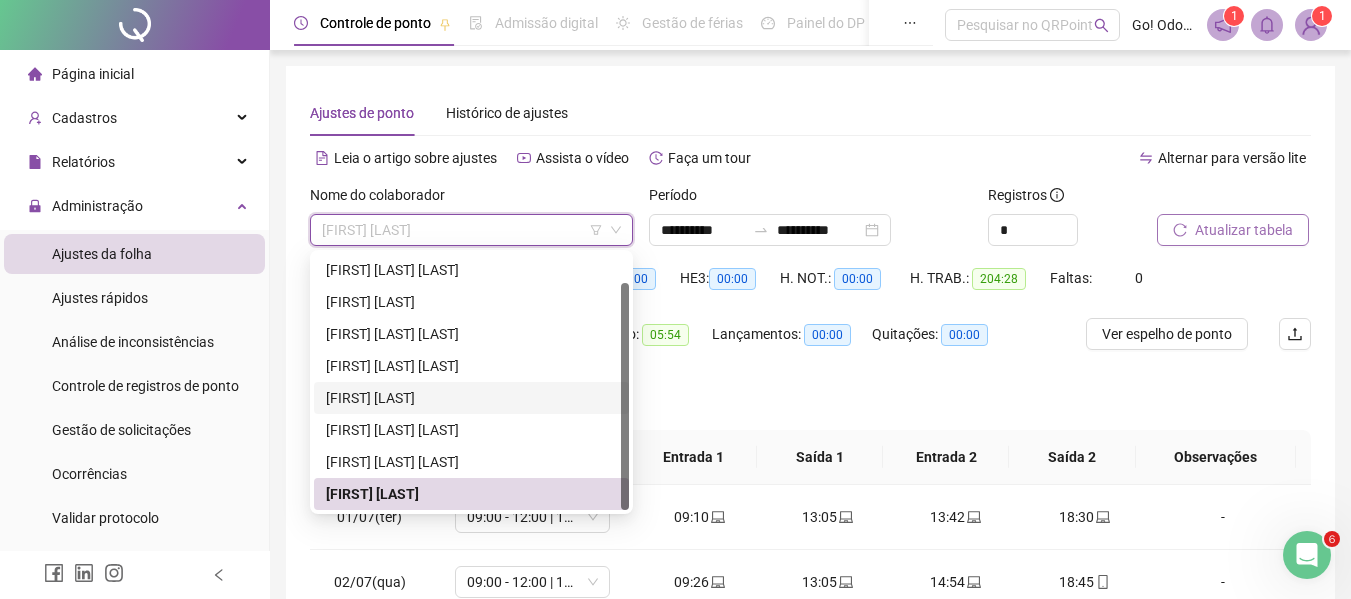 scroll, scrollTop: 32, scrollLeft: 0, axis: vertical 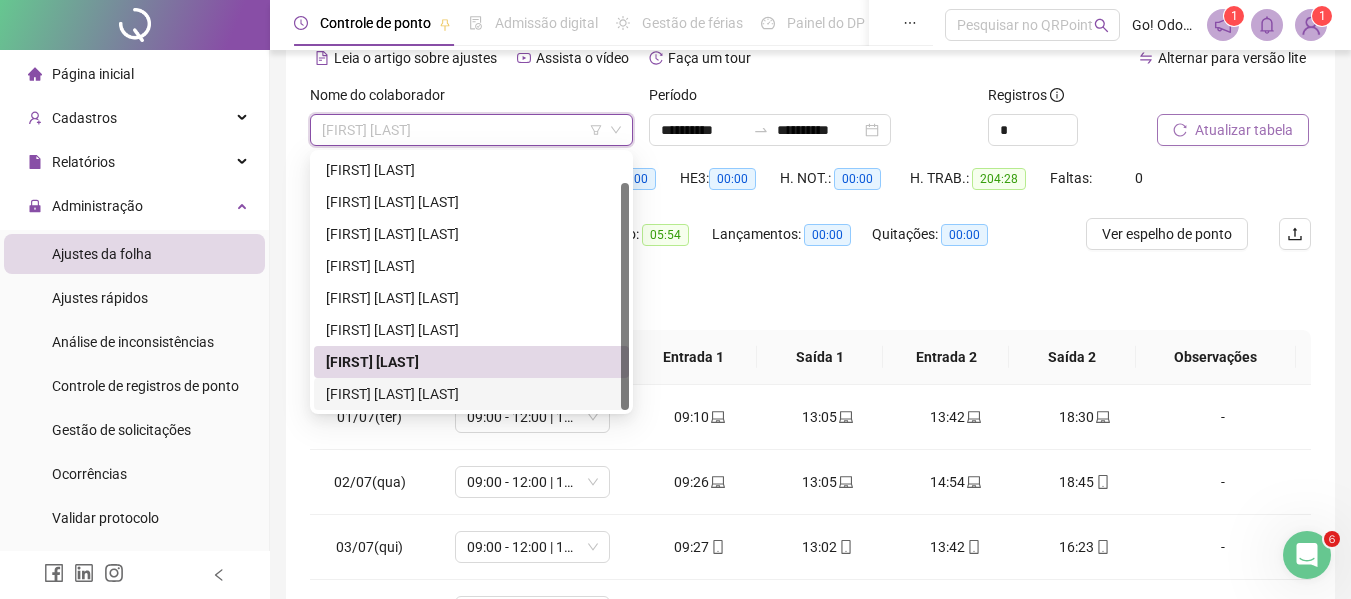 click on "[FIRST] [LAST] [LAST]" at bounding box center (471, 394) 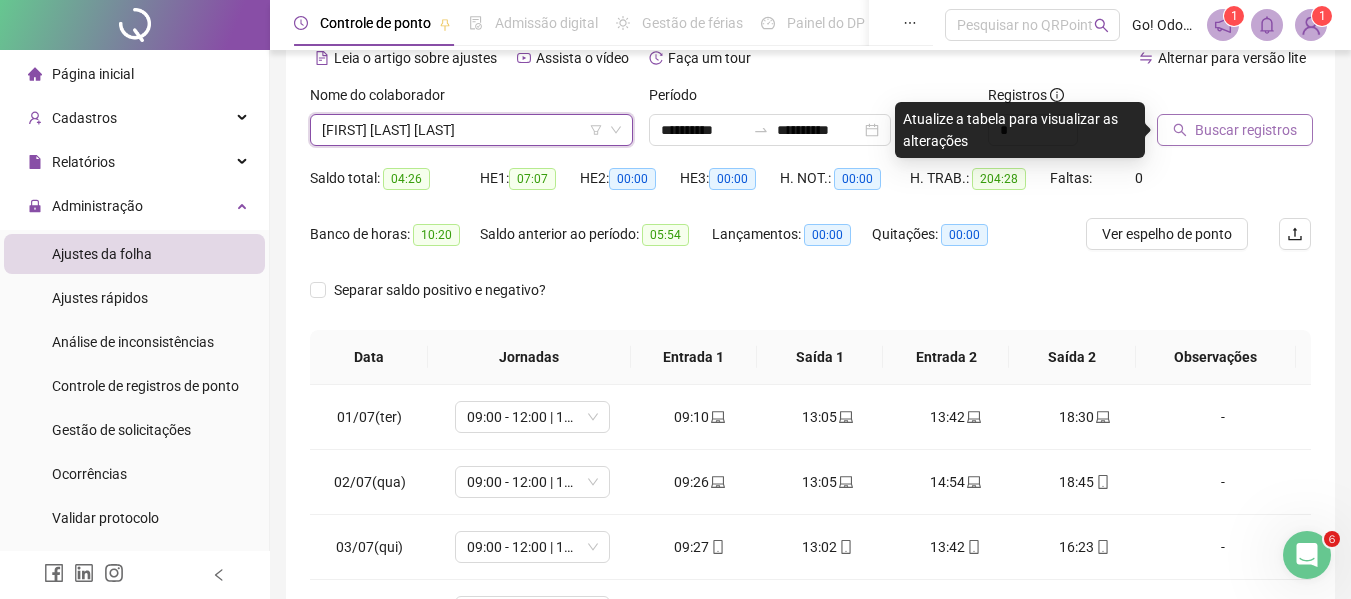 click on "Buscar registros" at bounding box center (1246, 130) 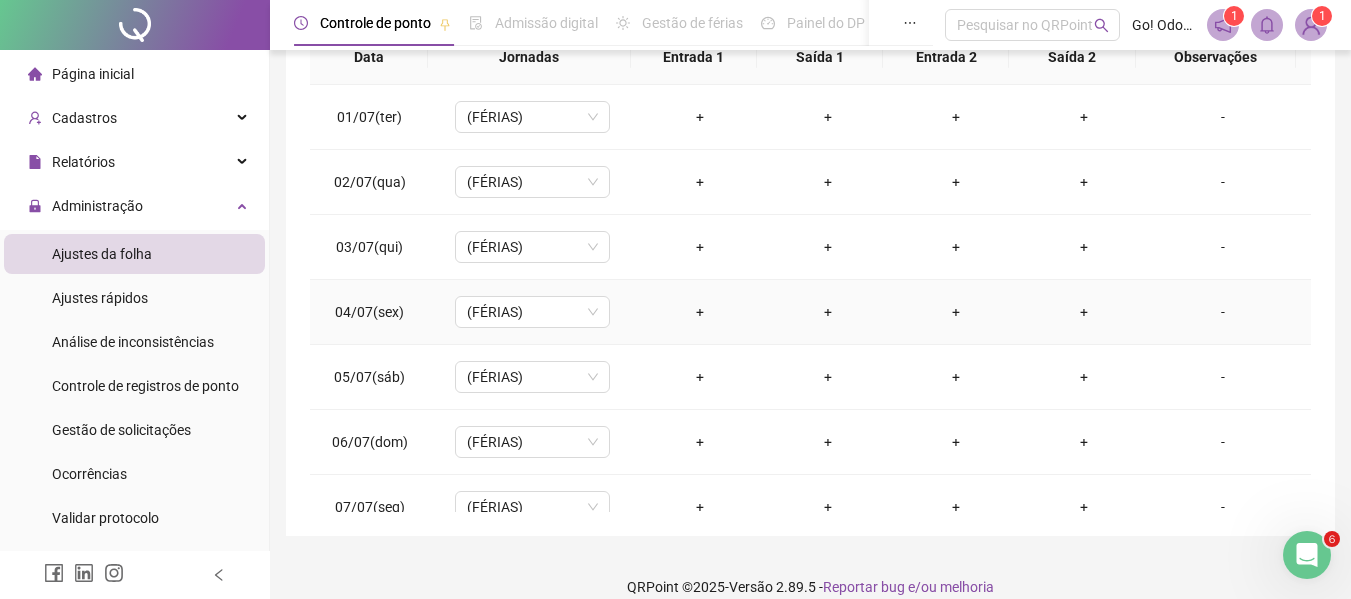 scroll, scrollTop: 423, scrollLeft: 0, axis: vertical 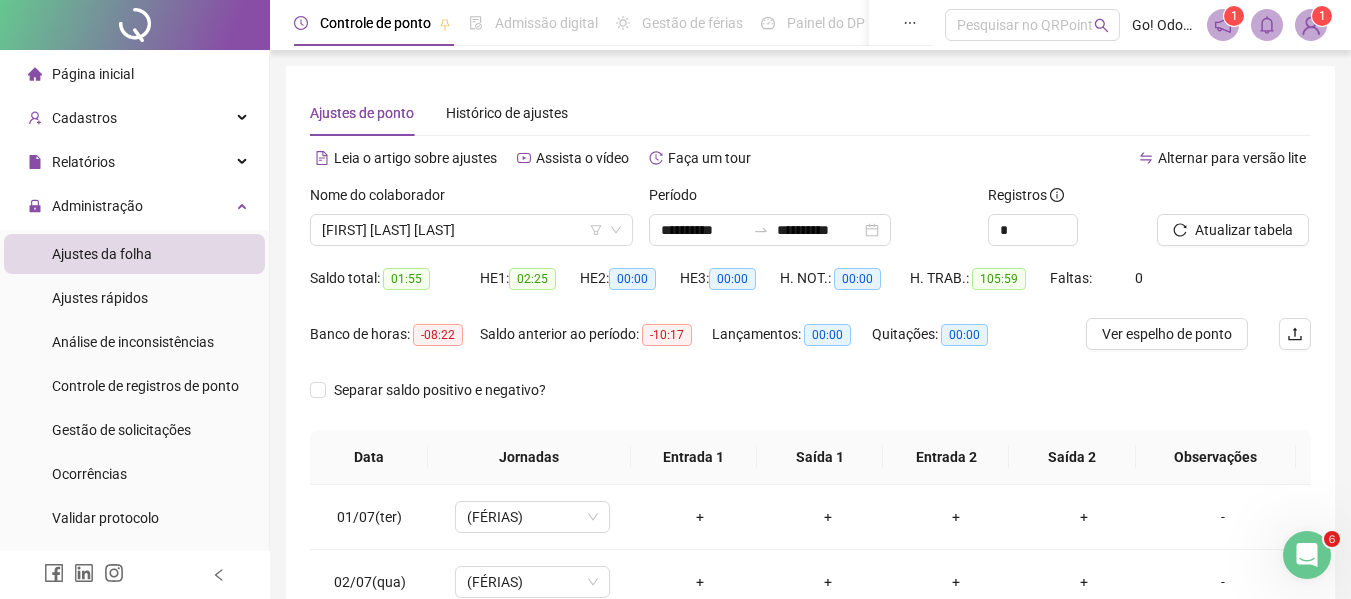 click on "Página inicial" at bounding box center (93, 74) 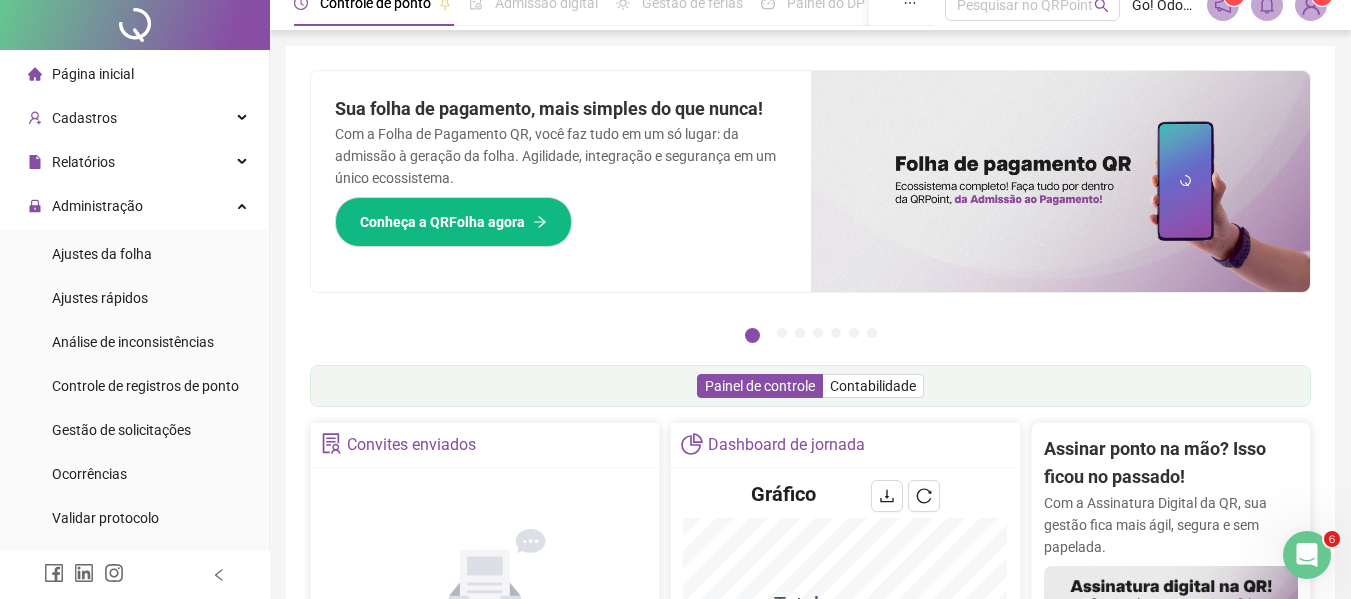 scroll, scrollTop: 0, scrollLeft: 0, axis: both 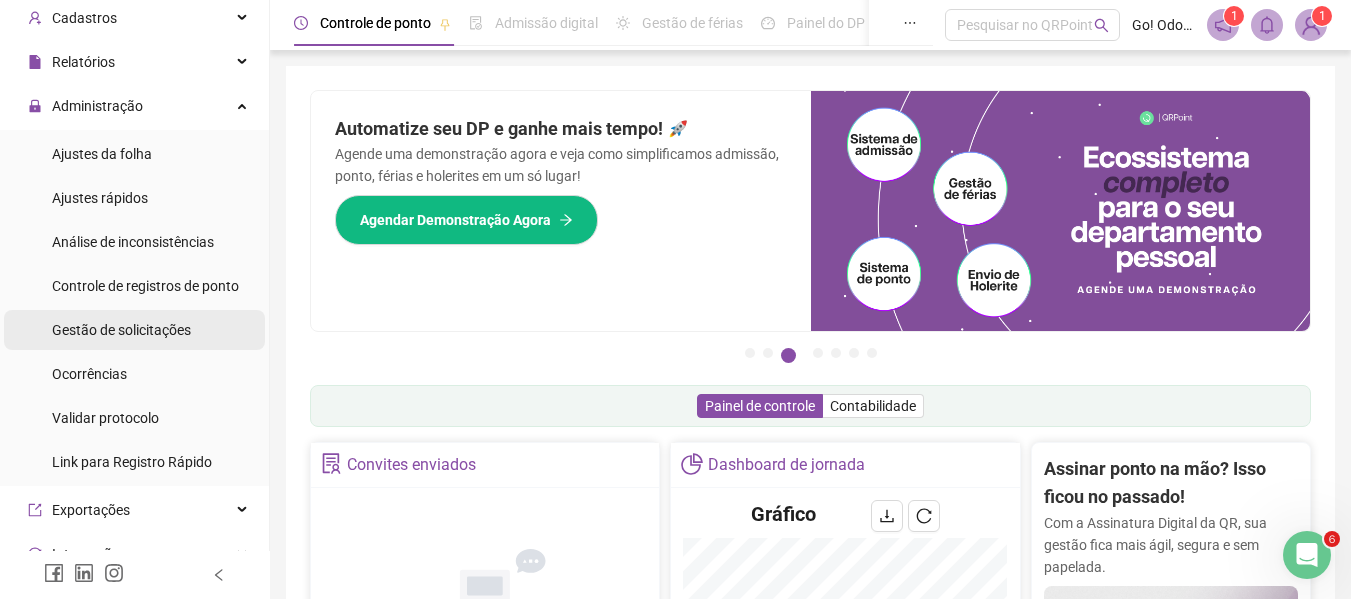 click on "Gestão de solicitações" at bounding box center [121, 330] 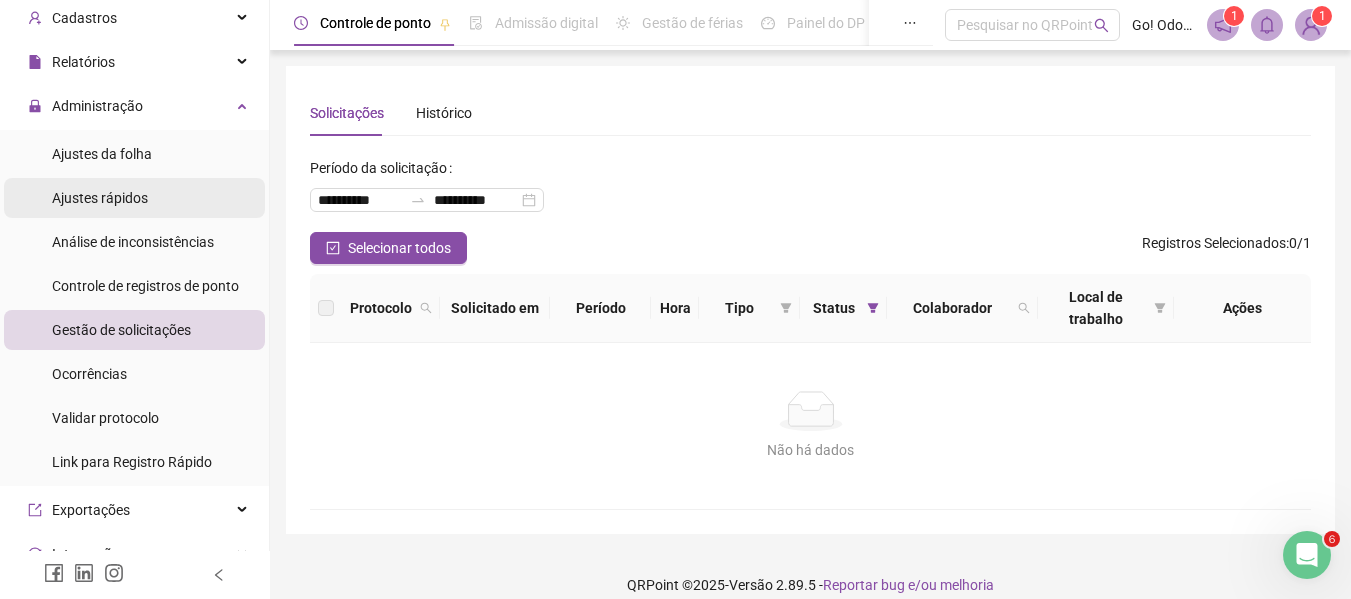 click on "Ajustes rápidos" at bounding box center [100, 198] 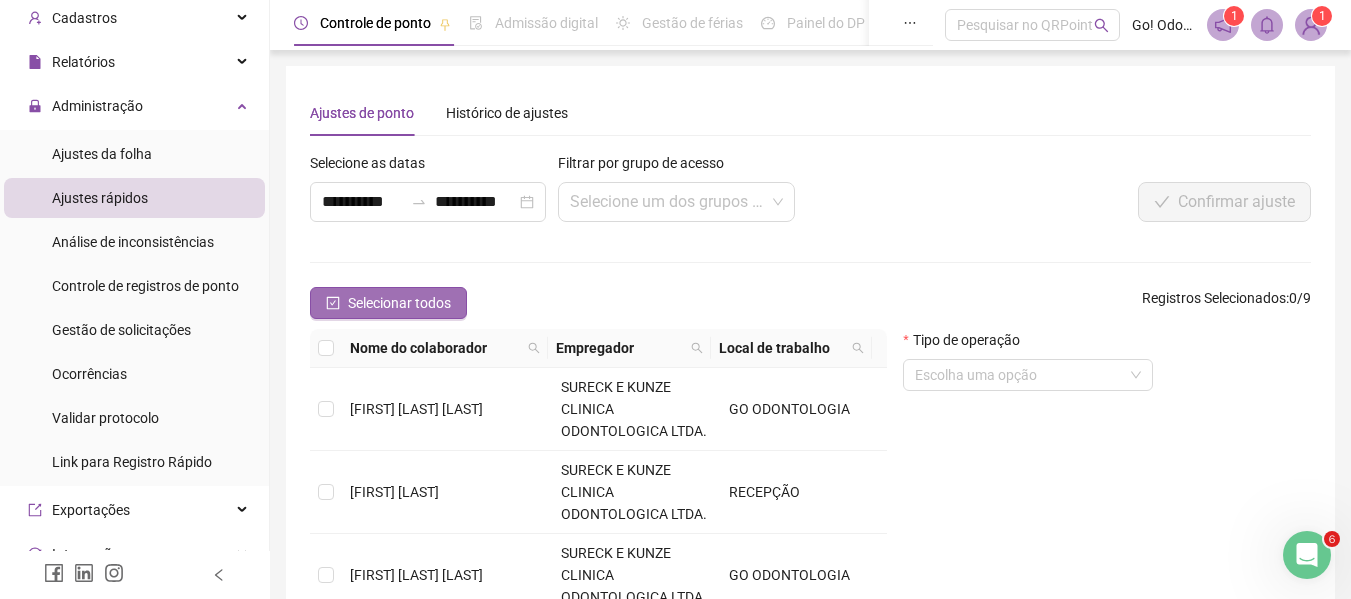 click 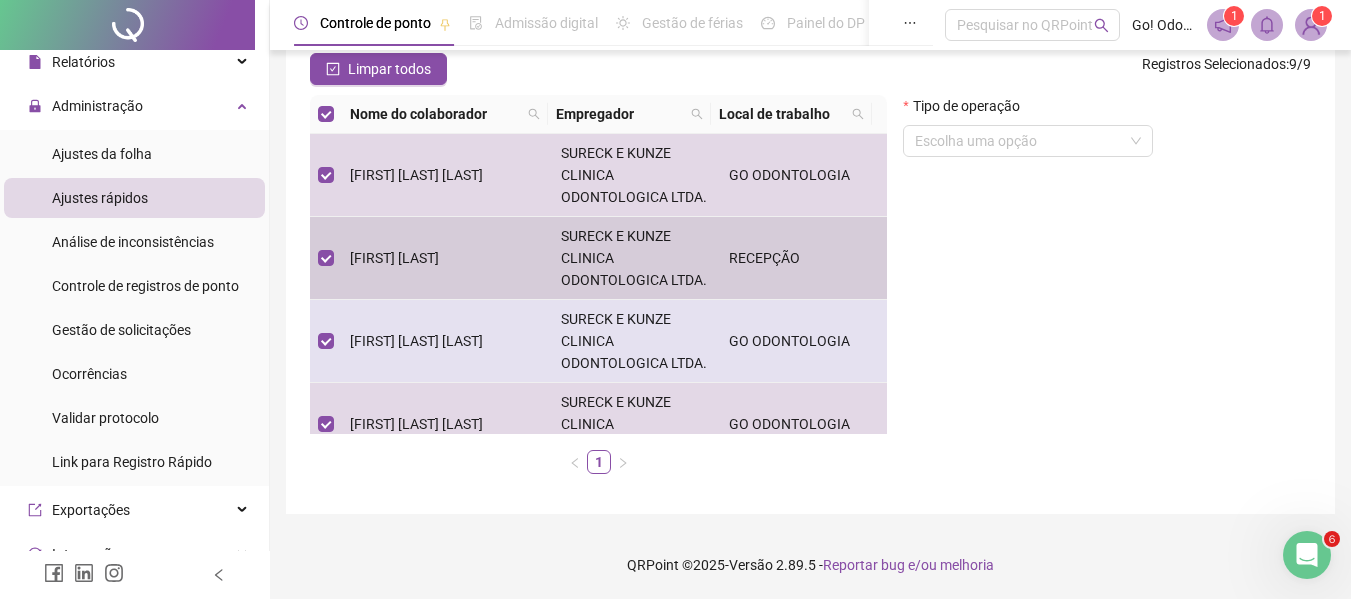 scroll, scrollTop: 235, scrollLeft: 0, axis: vertical 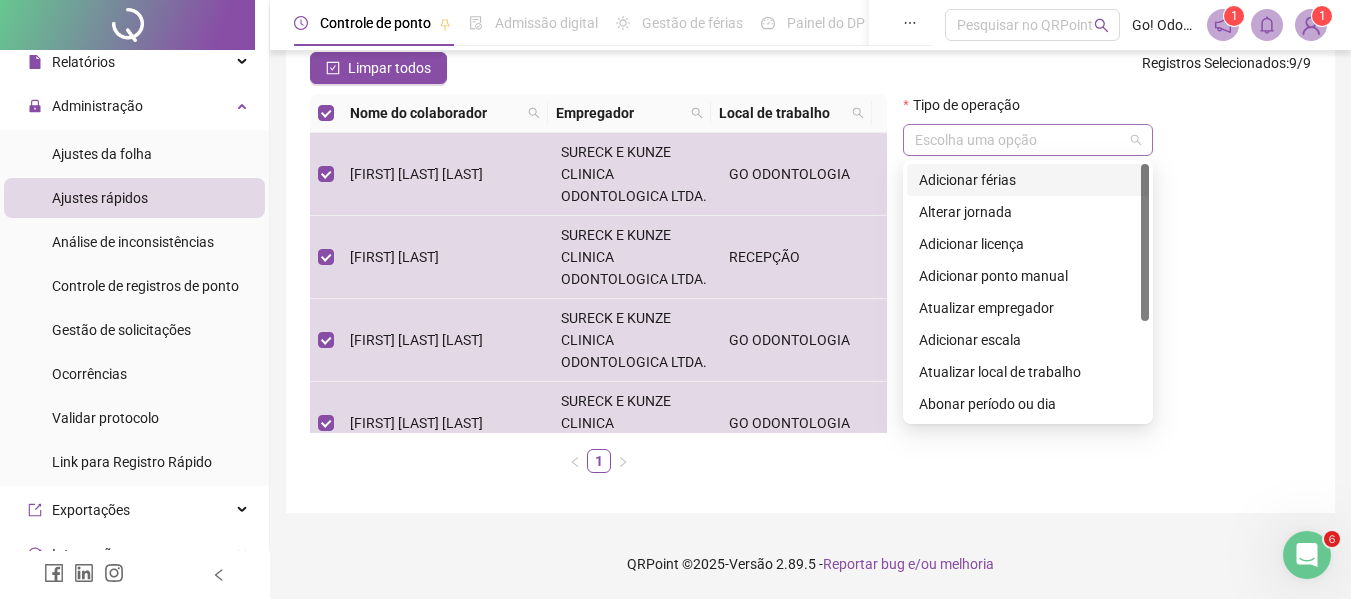 click at bounding box center (1028, 140) 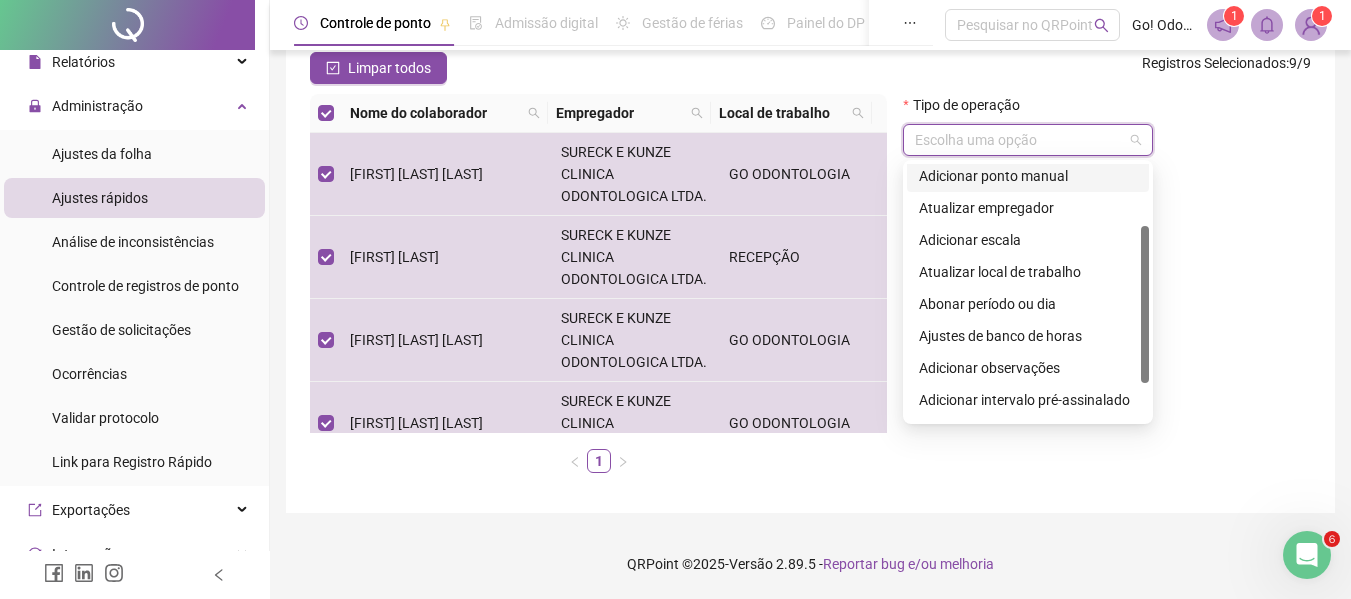 scroll, scrollTop: 160, scrollLeft: 0, axis: vertical 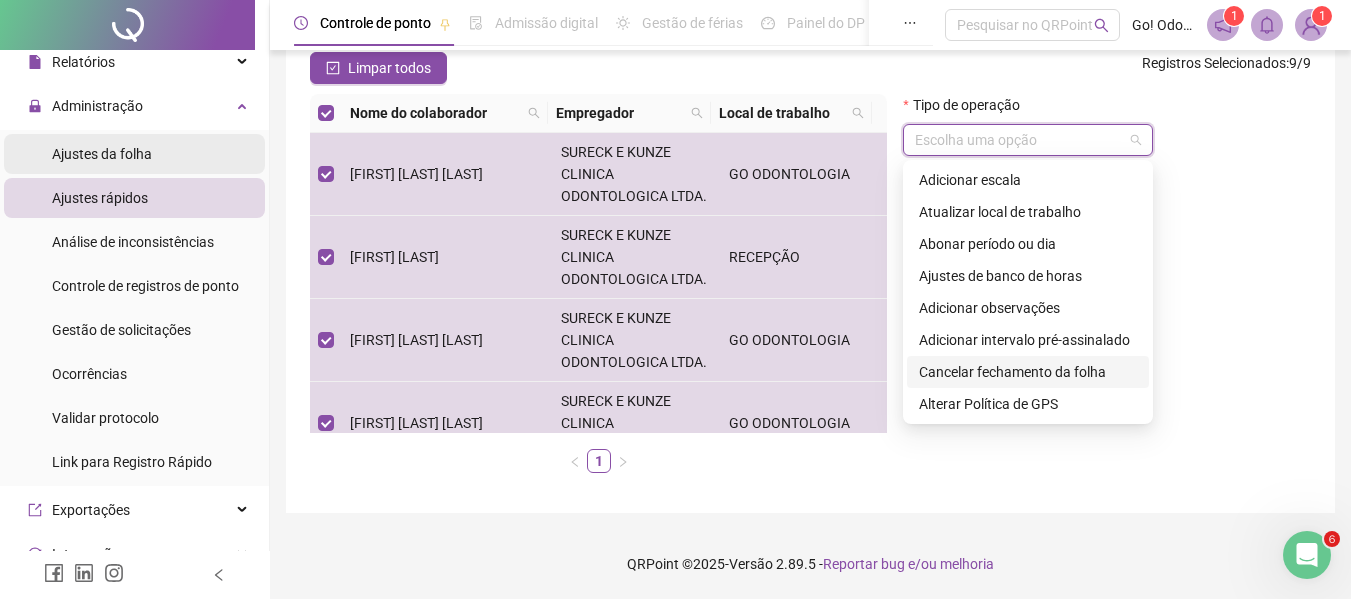 click on "Ajustes da folha" at bounding box center [102, 154] 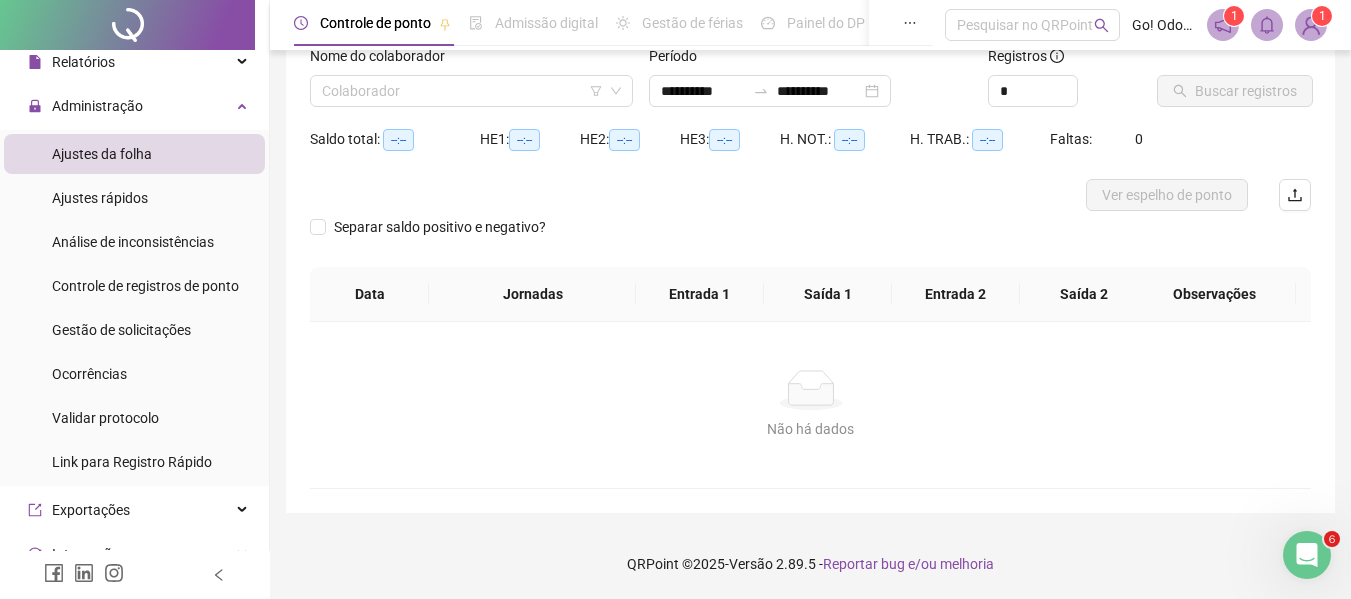 scroll, scrollTop: 139, scrollLeft: 0, axis: vertical 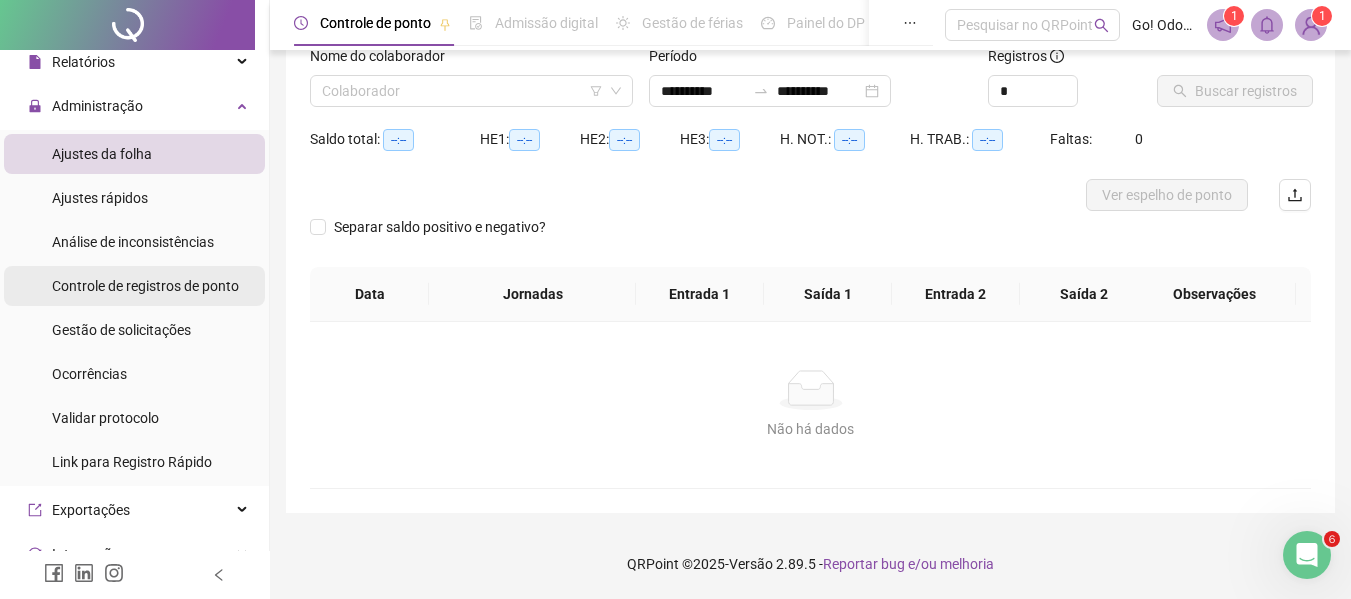 click on "Controle de registros de ponto" at bounding box center [145, 286] 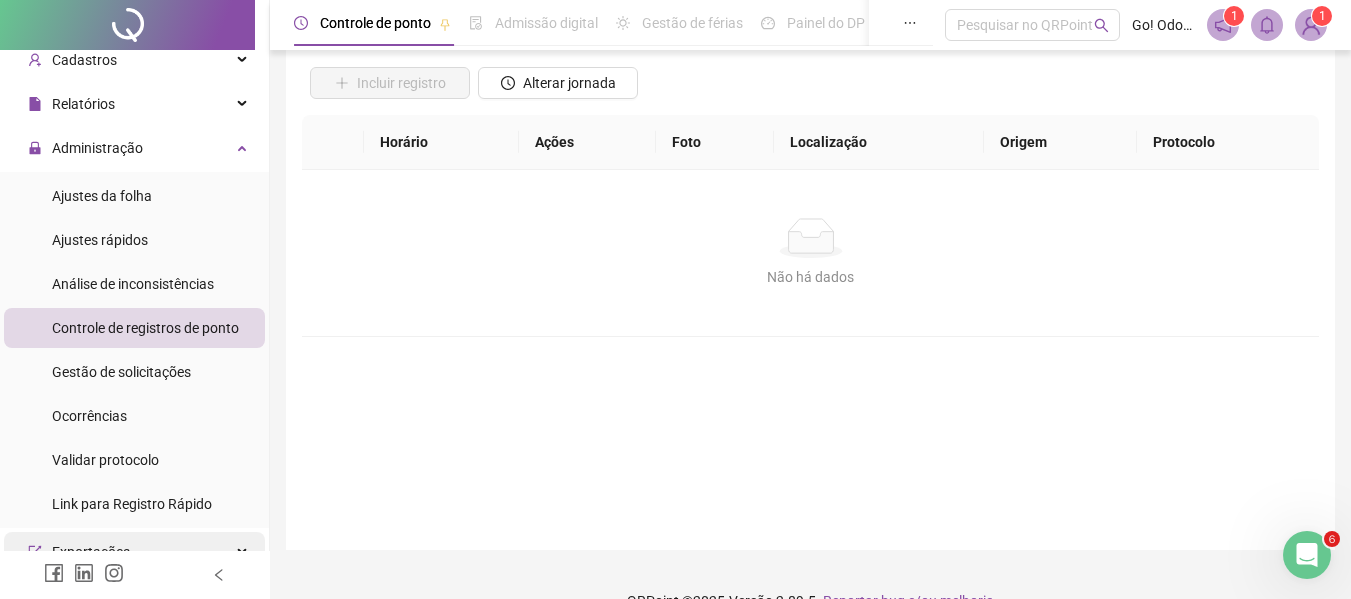 scroll, scrollTop: 0, scrollLeft: 0, axis: both 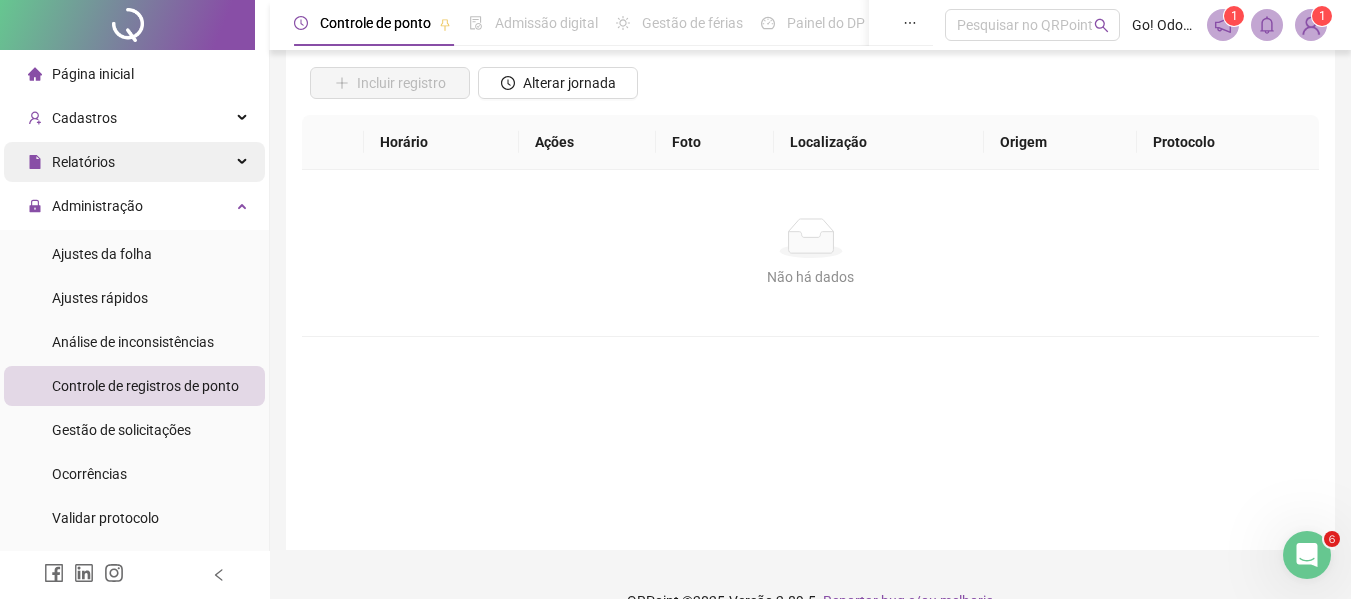click on "Relatórios" at bounding box center [83, 162] 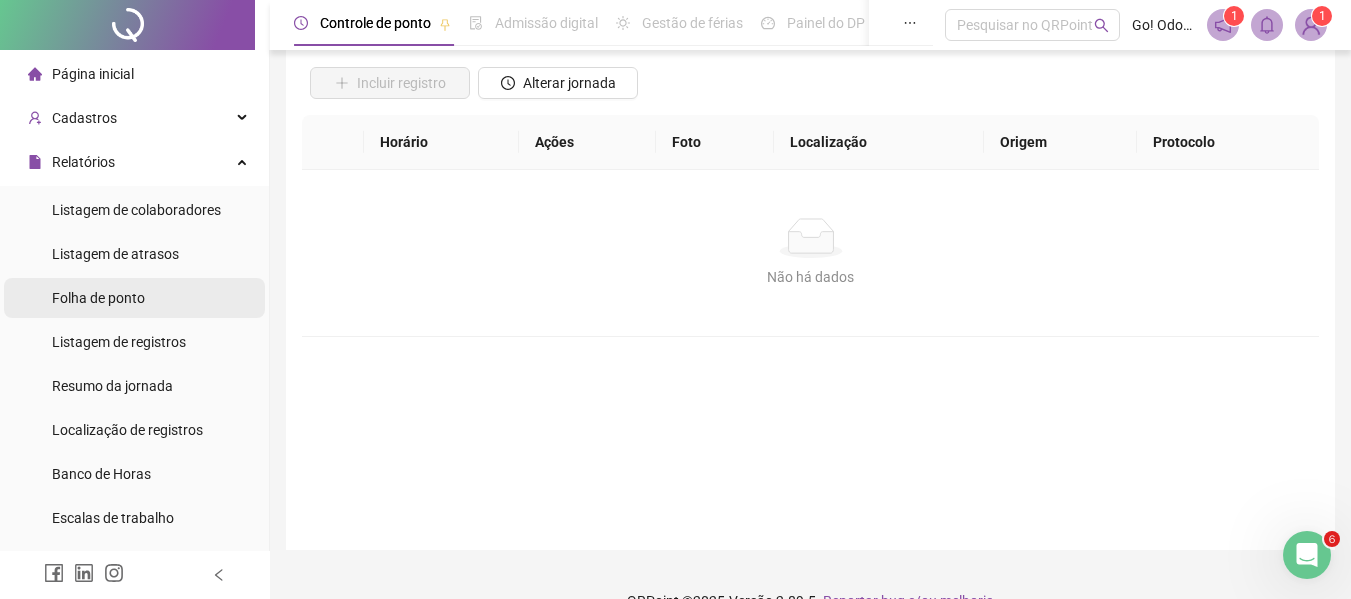 click on "Folha de ponto" at bounding box center [98, 298] 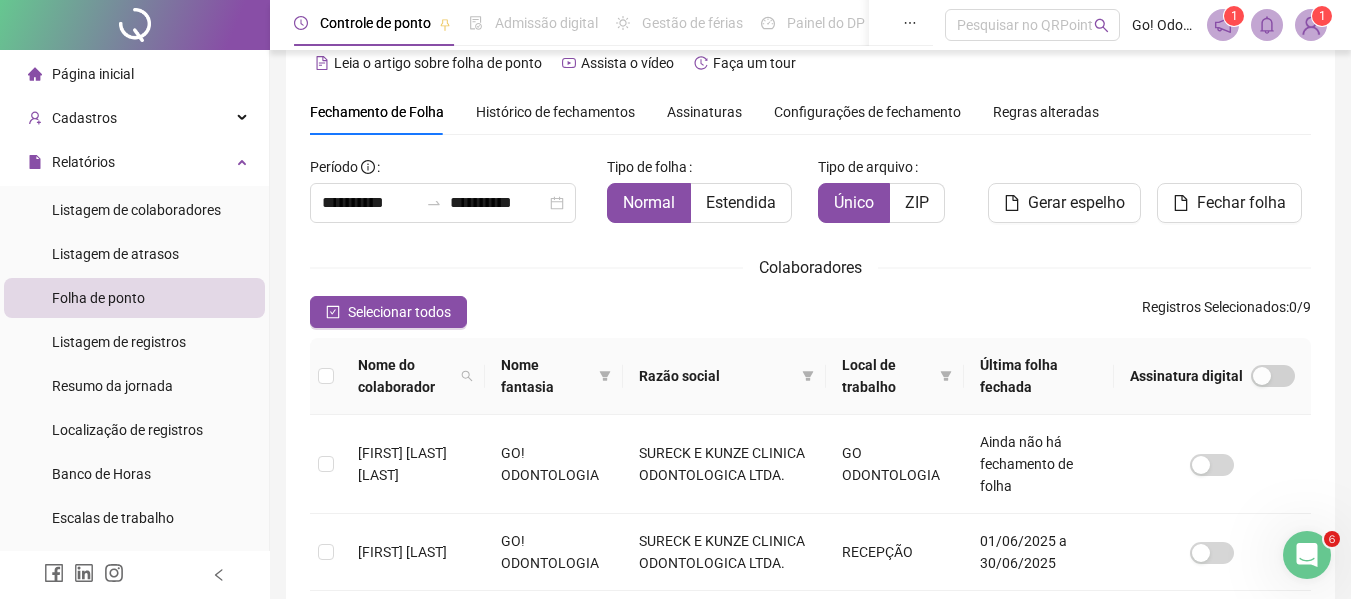 scroll, scrollTop: 0, scrollLeft: 0, axis: both 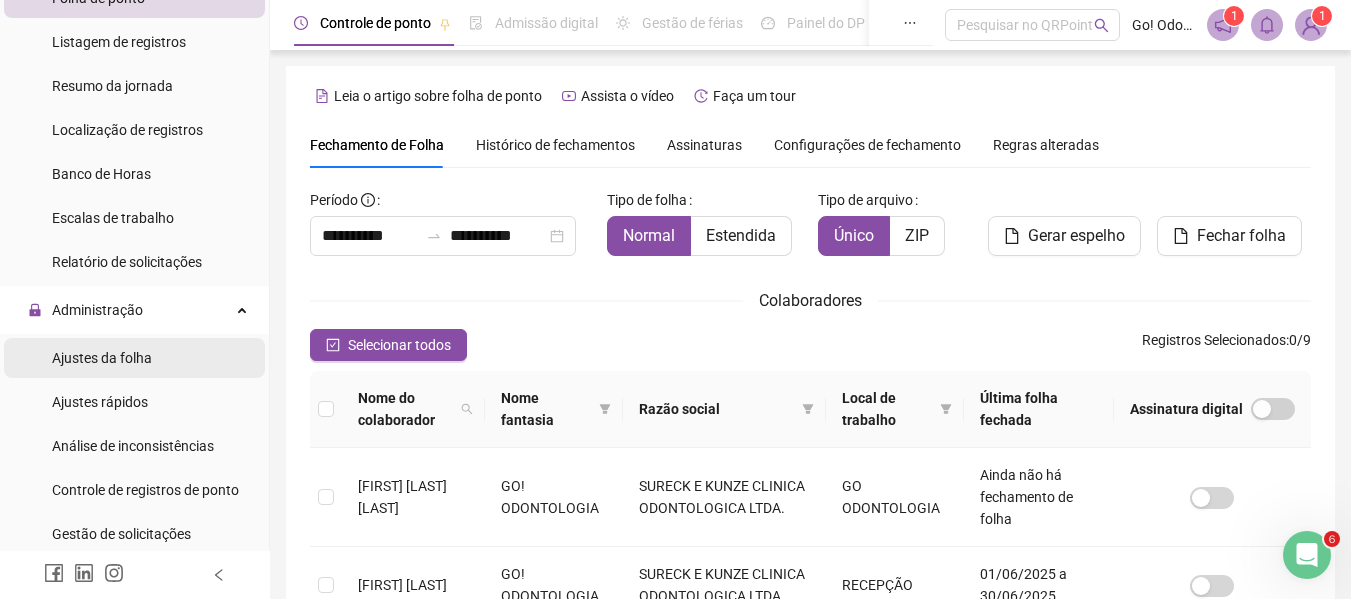 click on "Ajustes da folha" at bounding box center (134, 358) 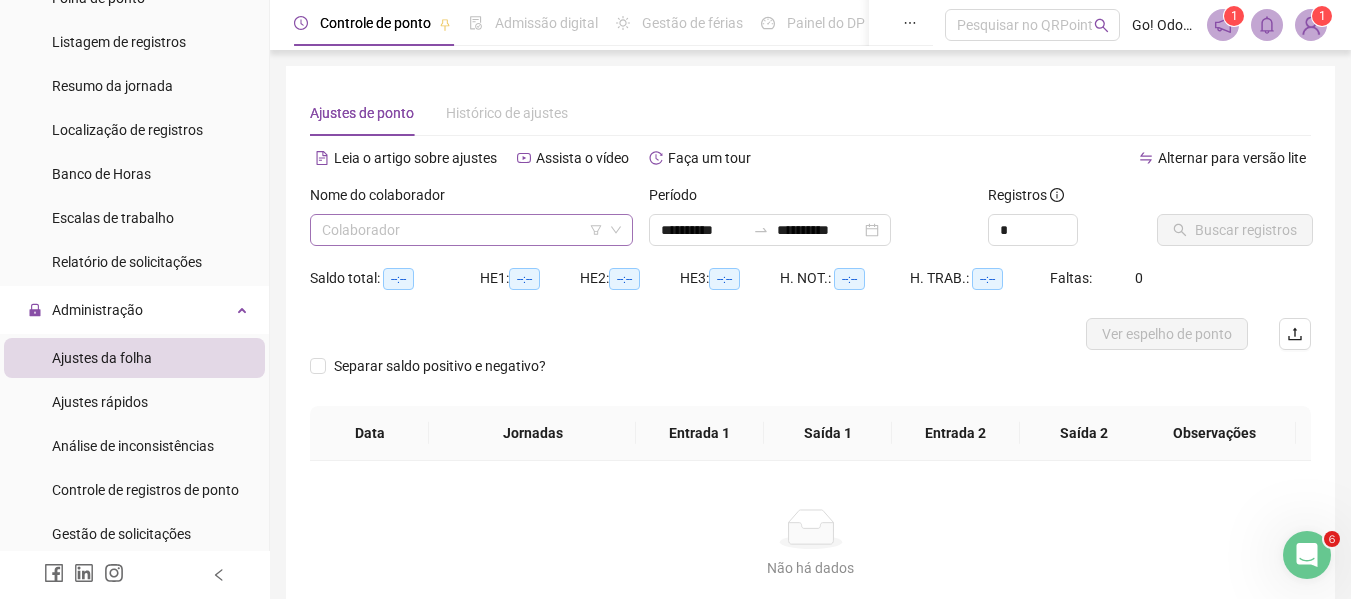 click at bounding box center [462, 230] 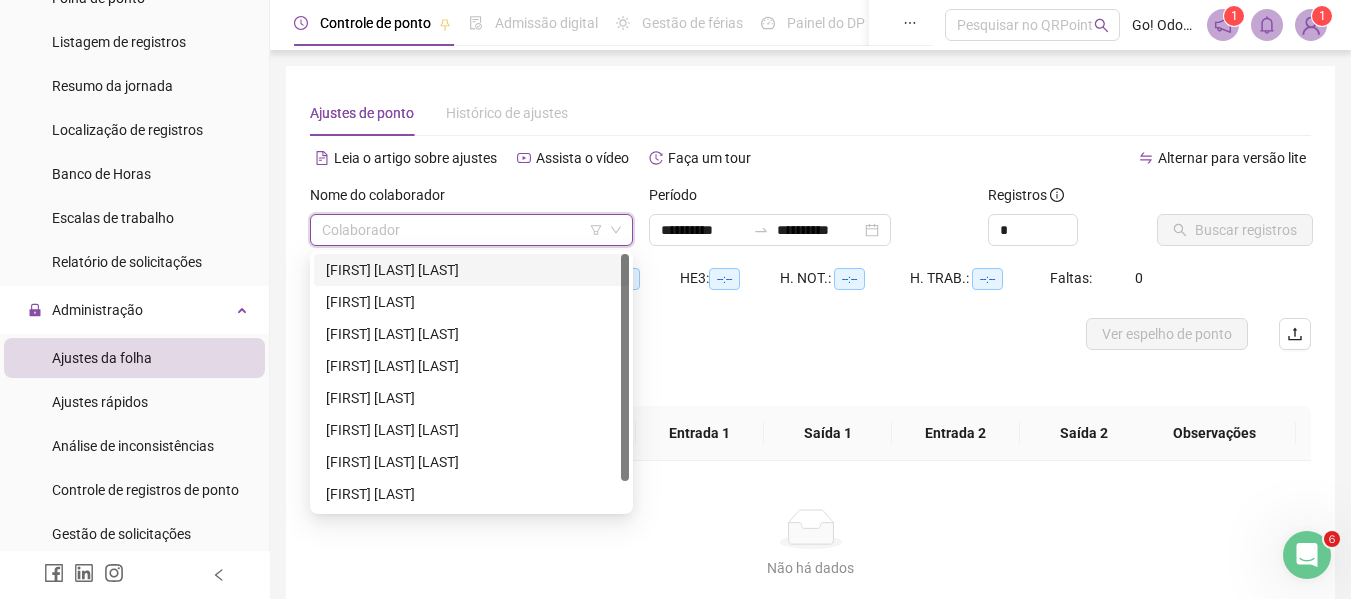 click on "[FIRST] [LAST] [LAST]" at bounding box center (471, 270) 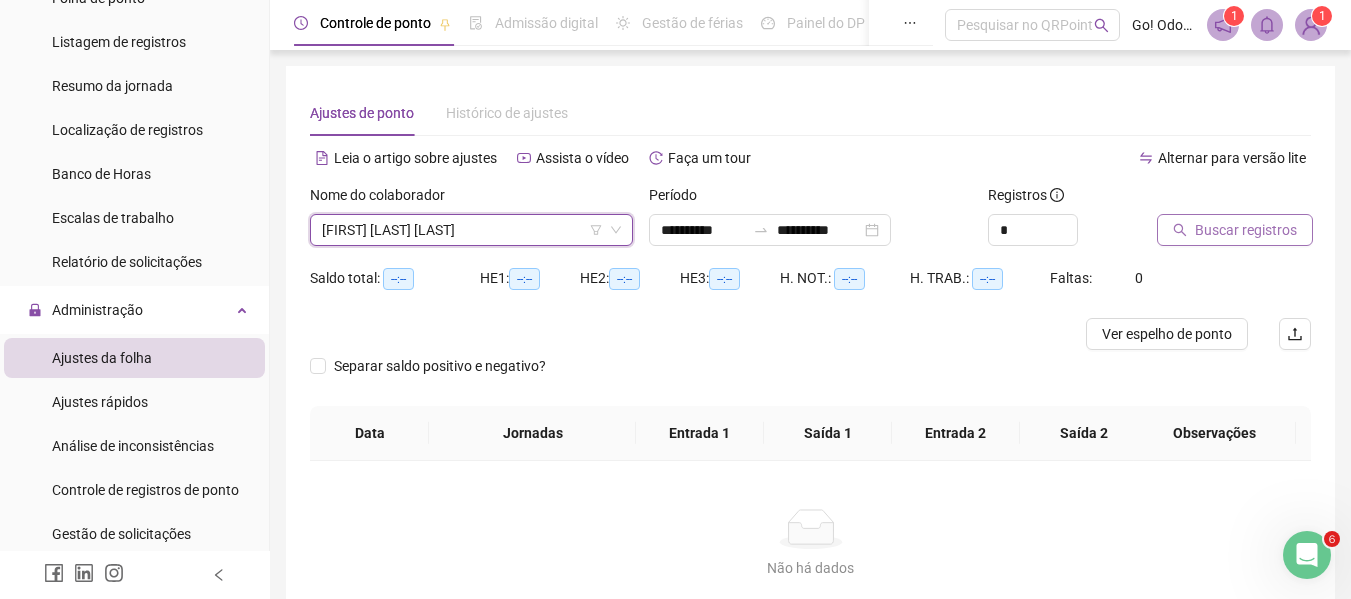 click on "Buscar registros" at bounding box center (1246, 230) 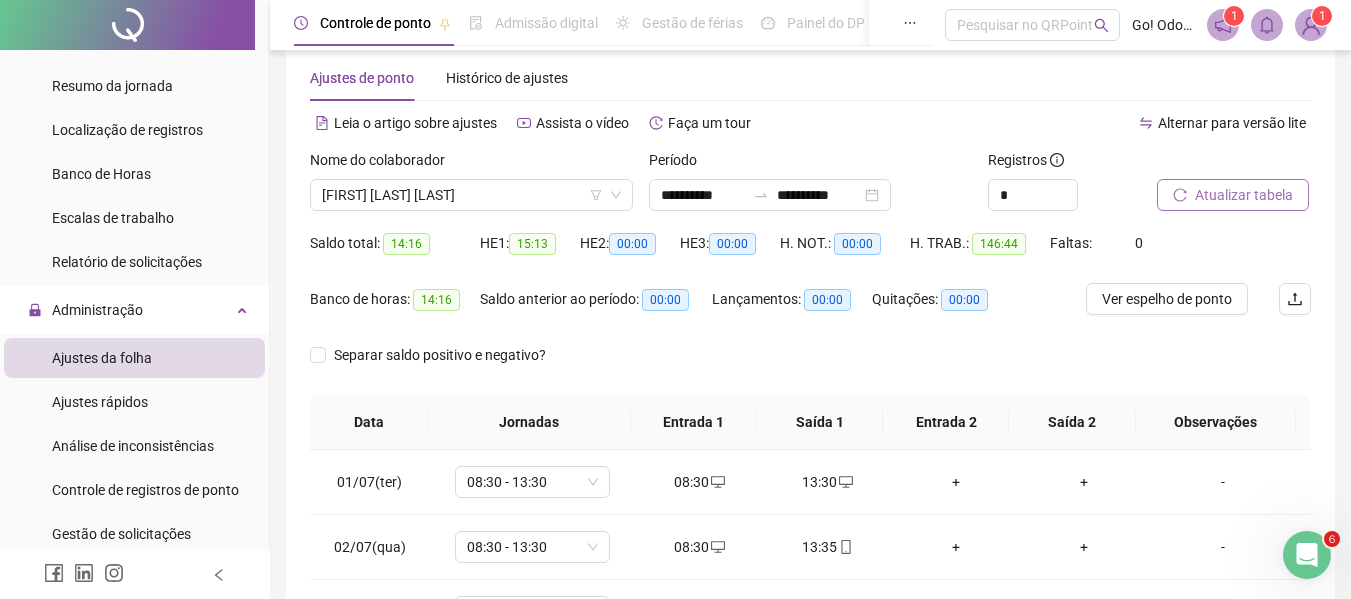 scroll, scrollTop: 0, scrollLeft: 0, axis: both 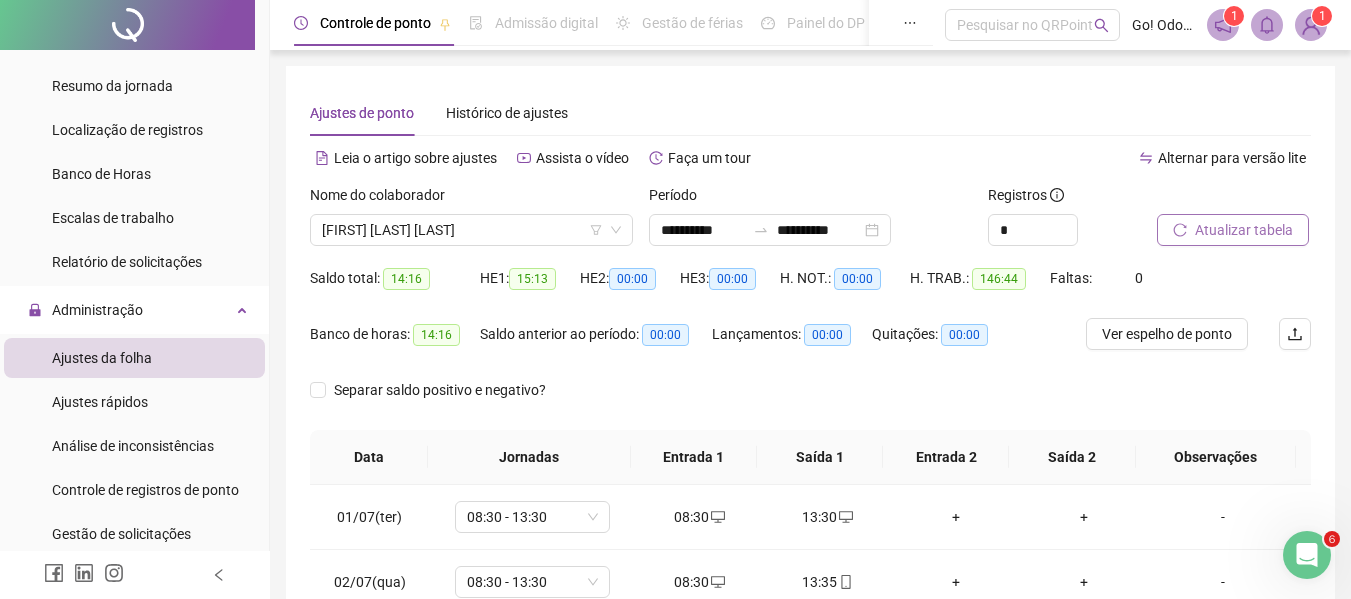 click on "14:16" at bounding box center [436, 335] 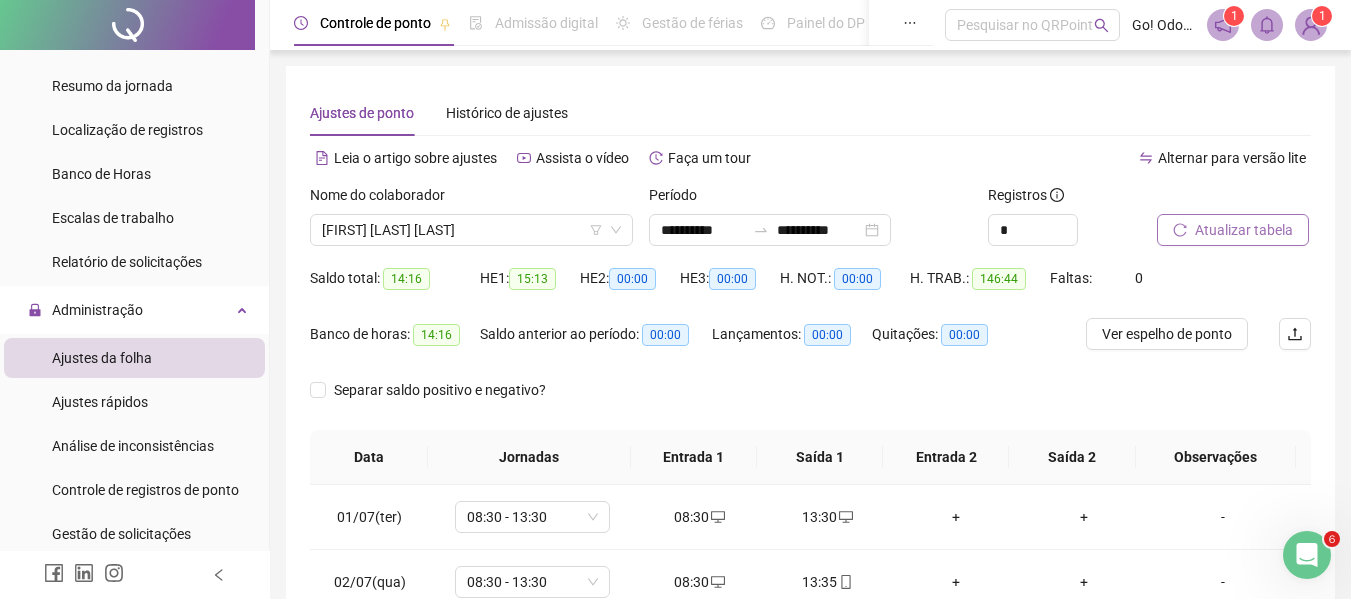click on "14:16" at bounding box center (436, 335) 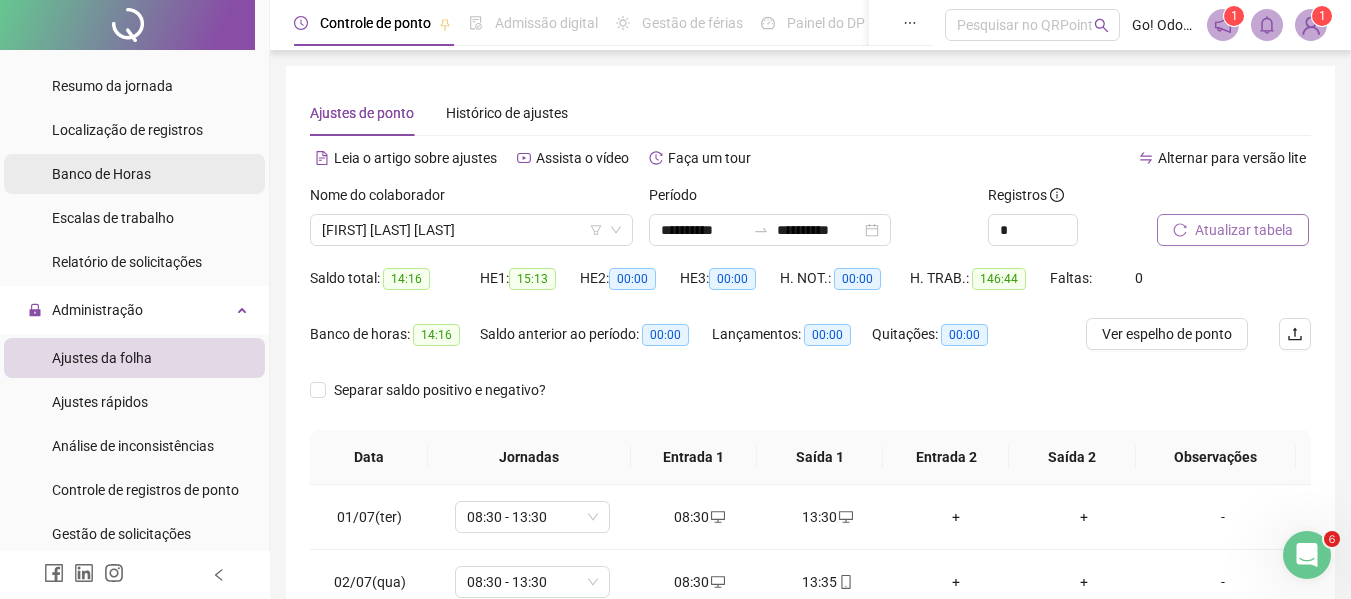 click on "Banco de Horas" at bounding box center (134, 174) 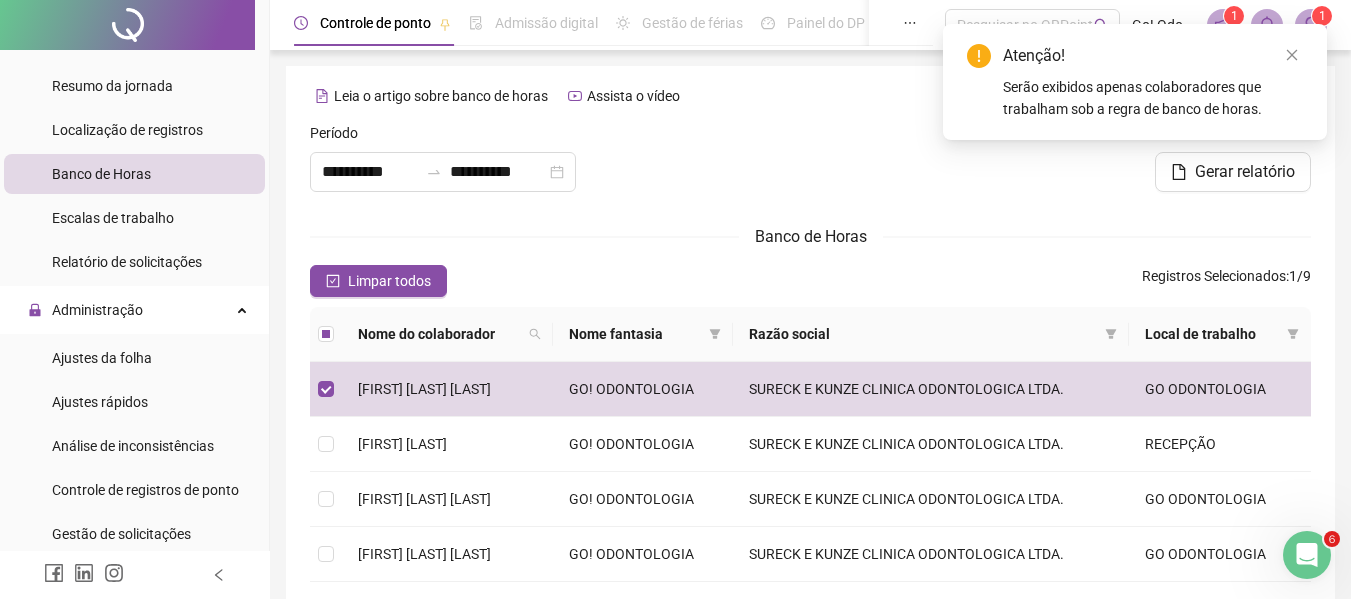 click on "Atenção!" at bounding box center [1153, 56] 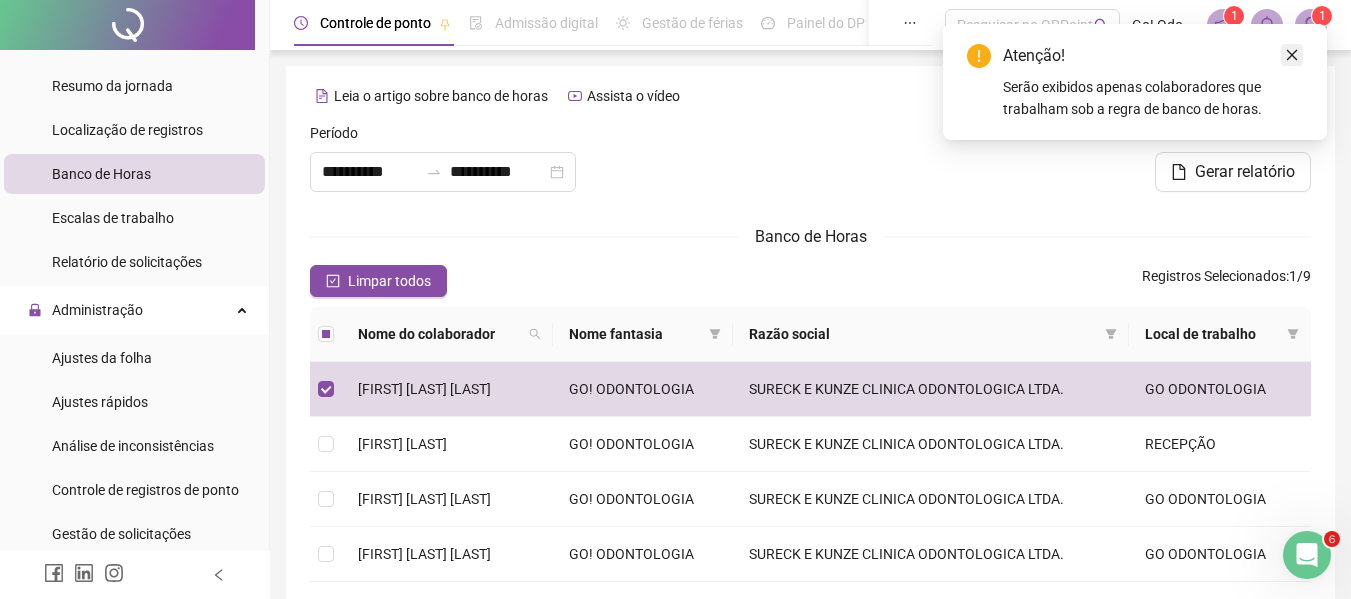 click 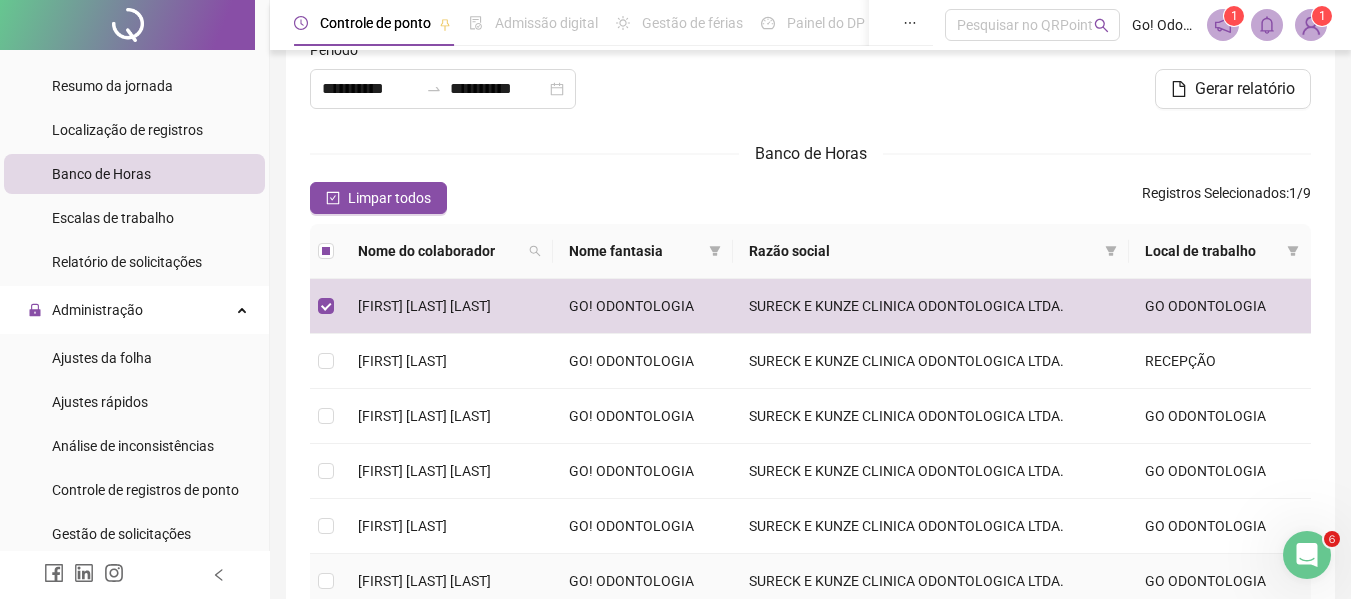 scroll, scrollTop: 32, scrollLeft: 0, axis: vertical 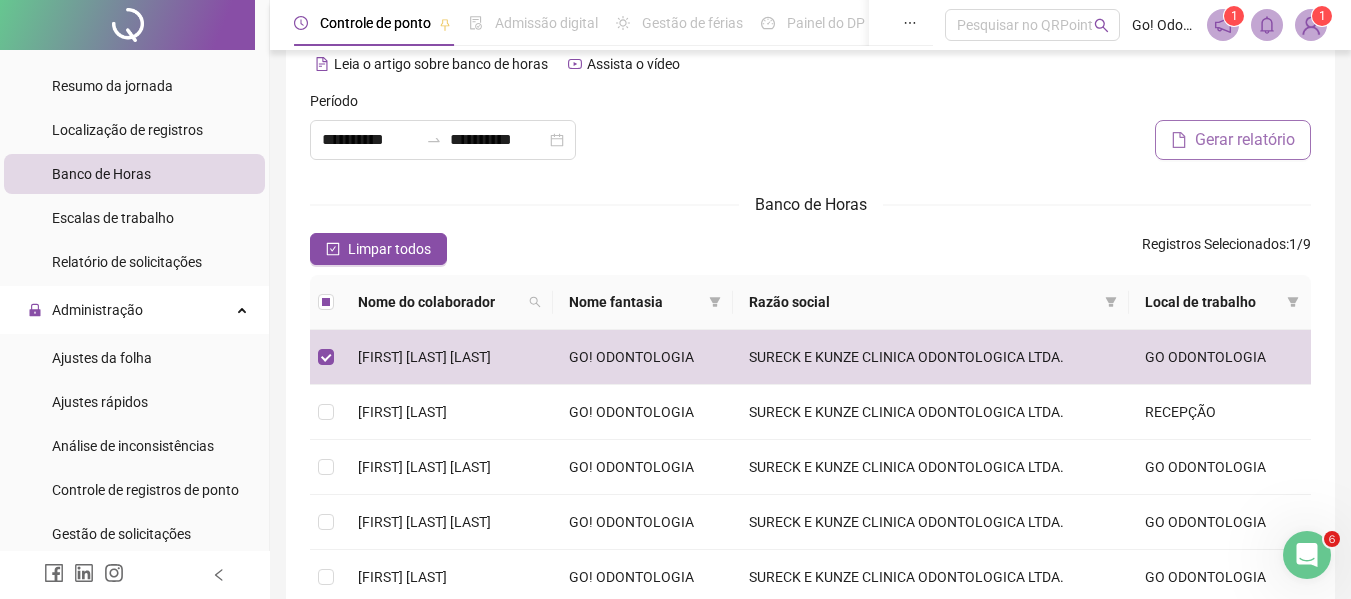 click on "Gerar relatório" at bounding box center [1245, 140] 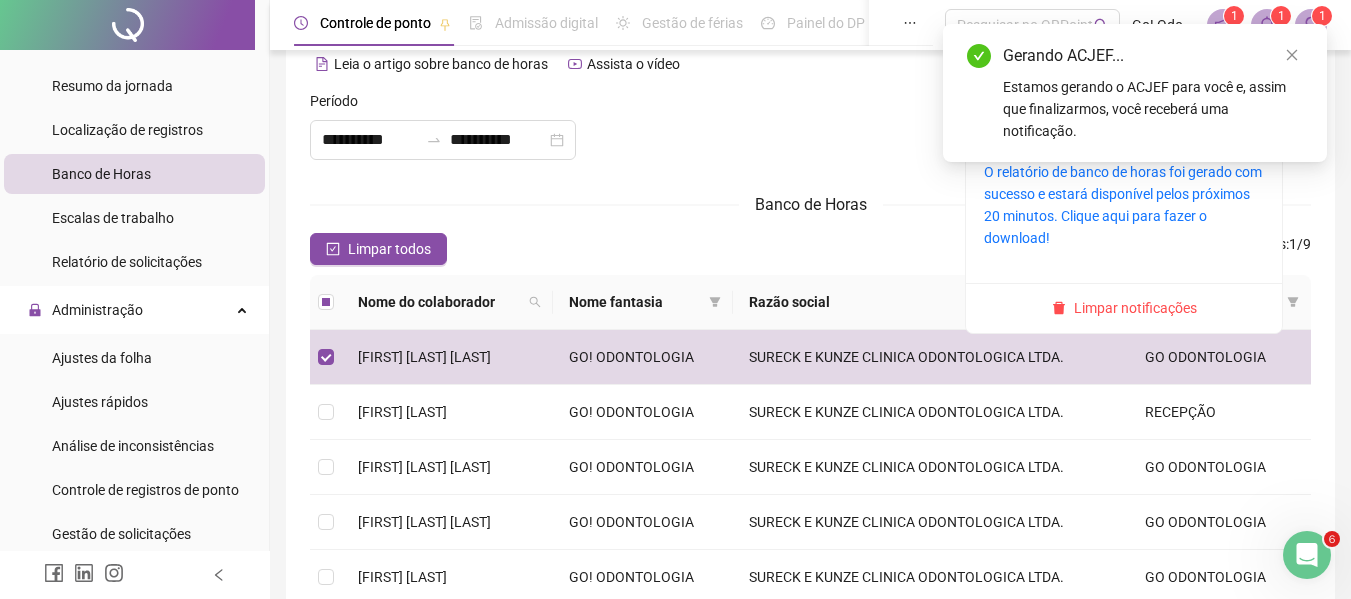 click on "1" at bounding box center (1281, 16) 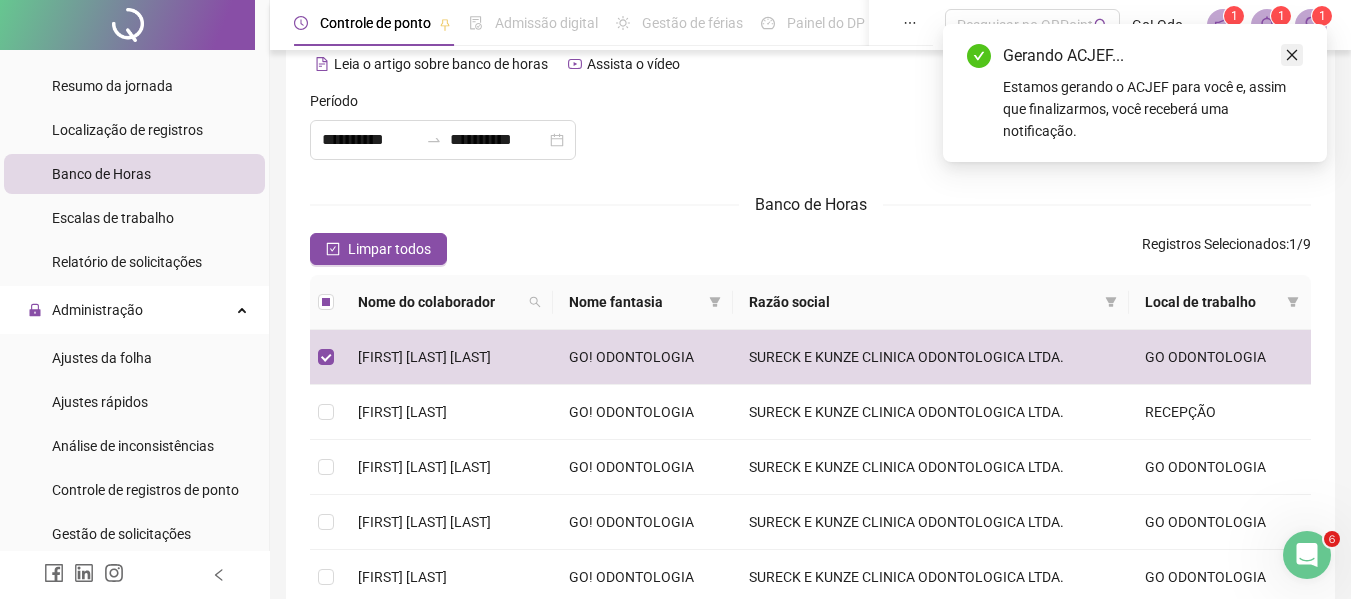 click 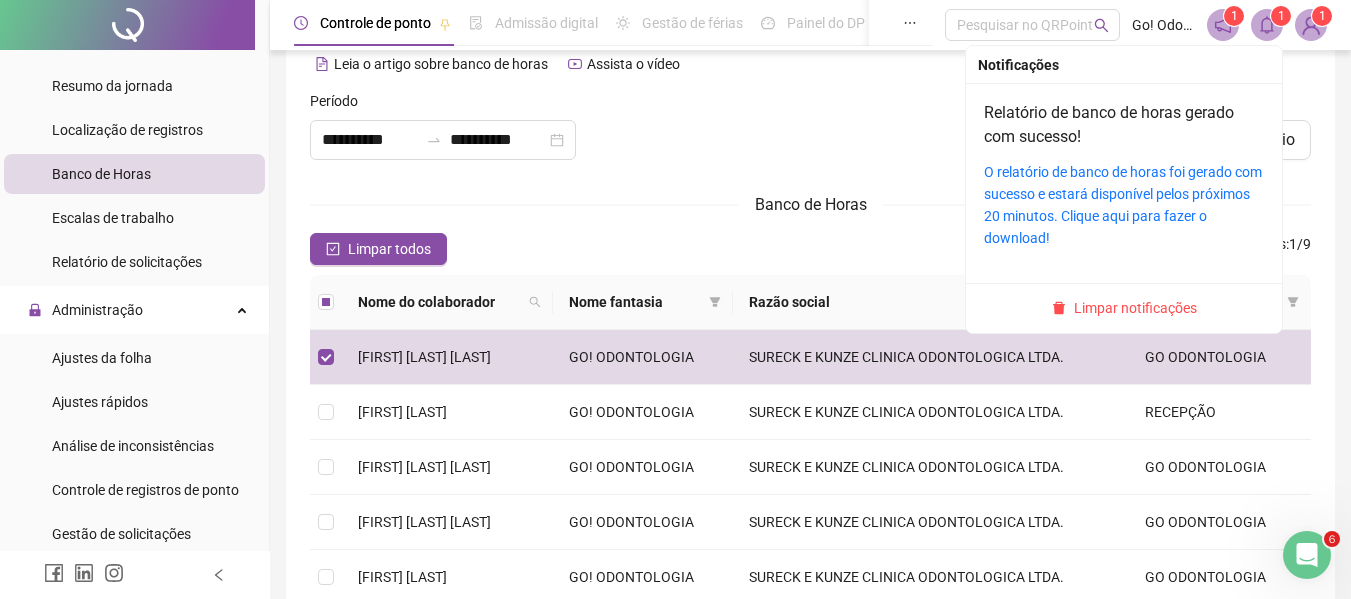 click 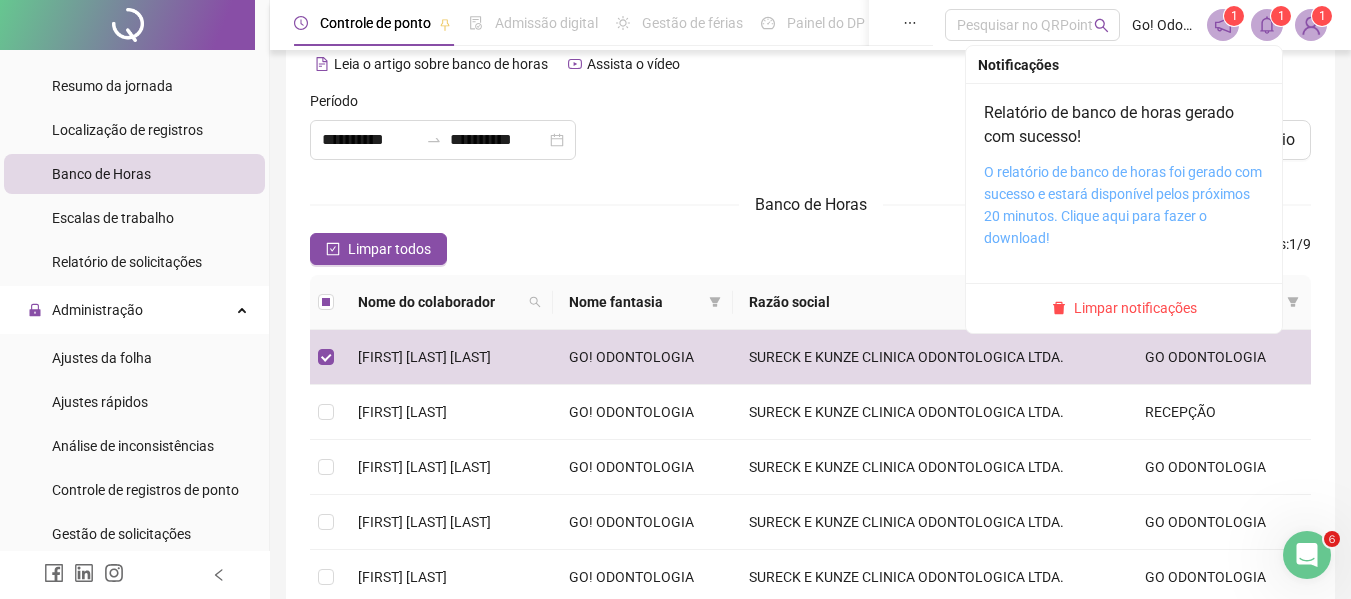 click on "O relatório de banco de horas foi gerado com sucesso e estará disponível pelos próximos 20 minutos.
Clique aqui para fazer o download!" at bounding box center [1123, 205] 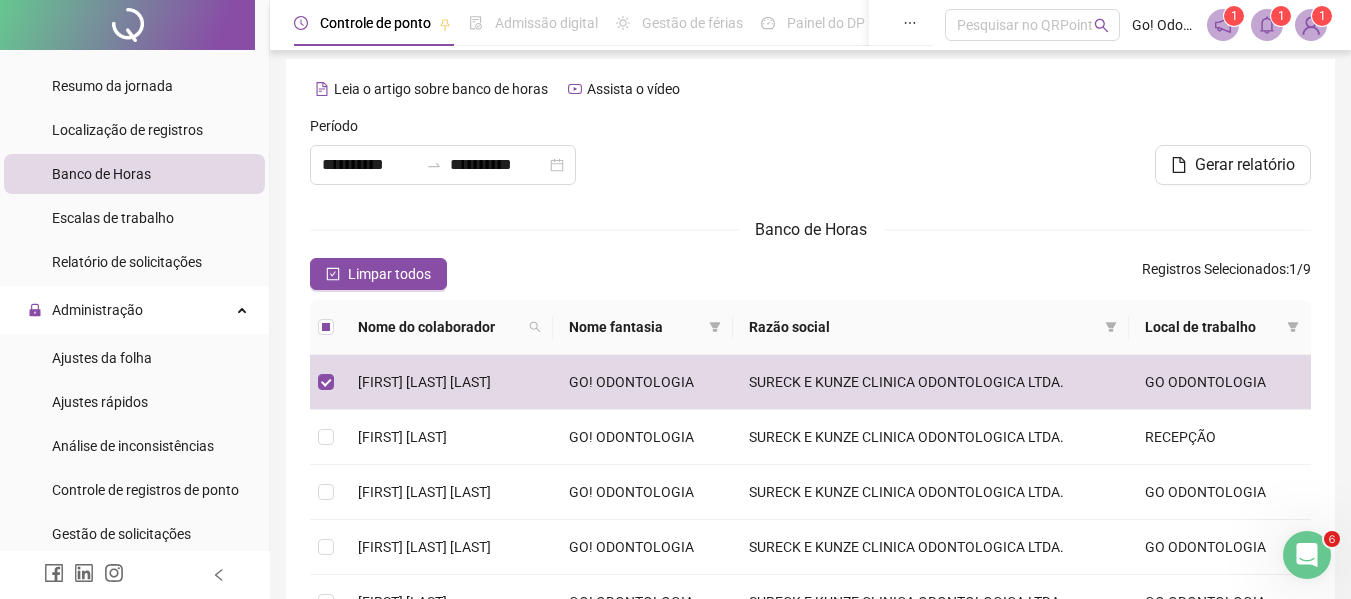 scroll, scrollTop: 0, scrollLeft: 0, axis: both 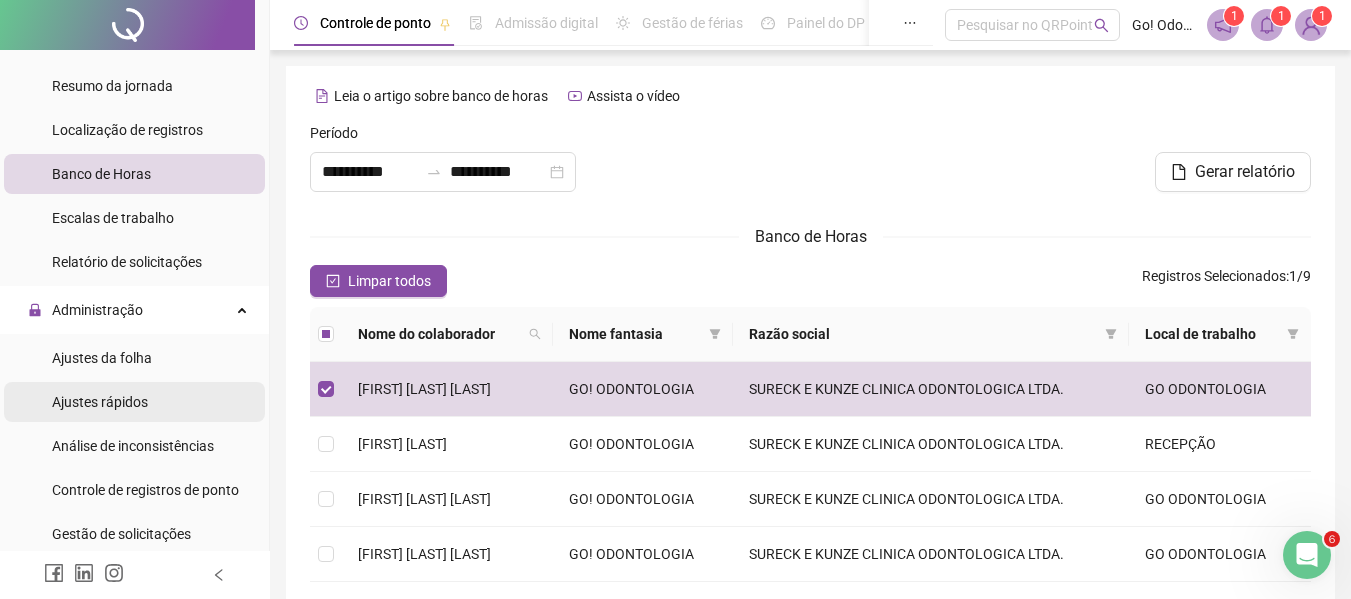 click on "Ajustes rápidos" at bounding box center [100, 402] 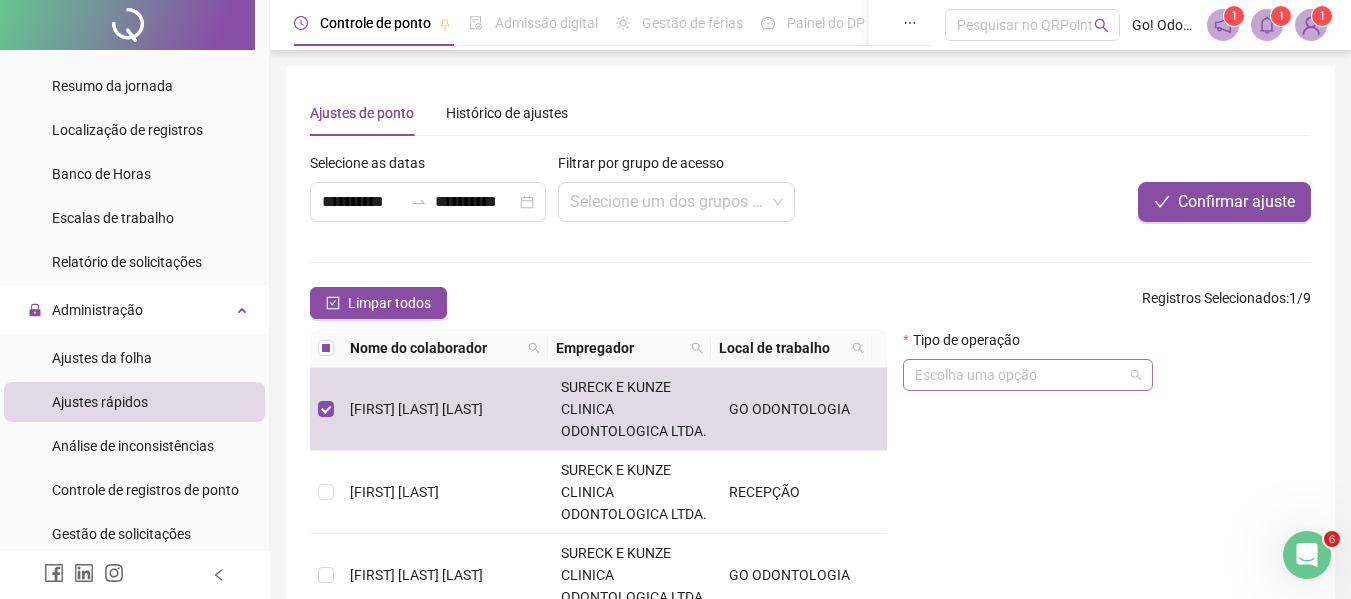 click at bounding box center [1019, 375] 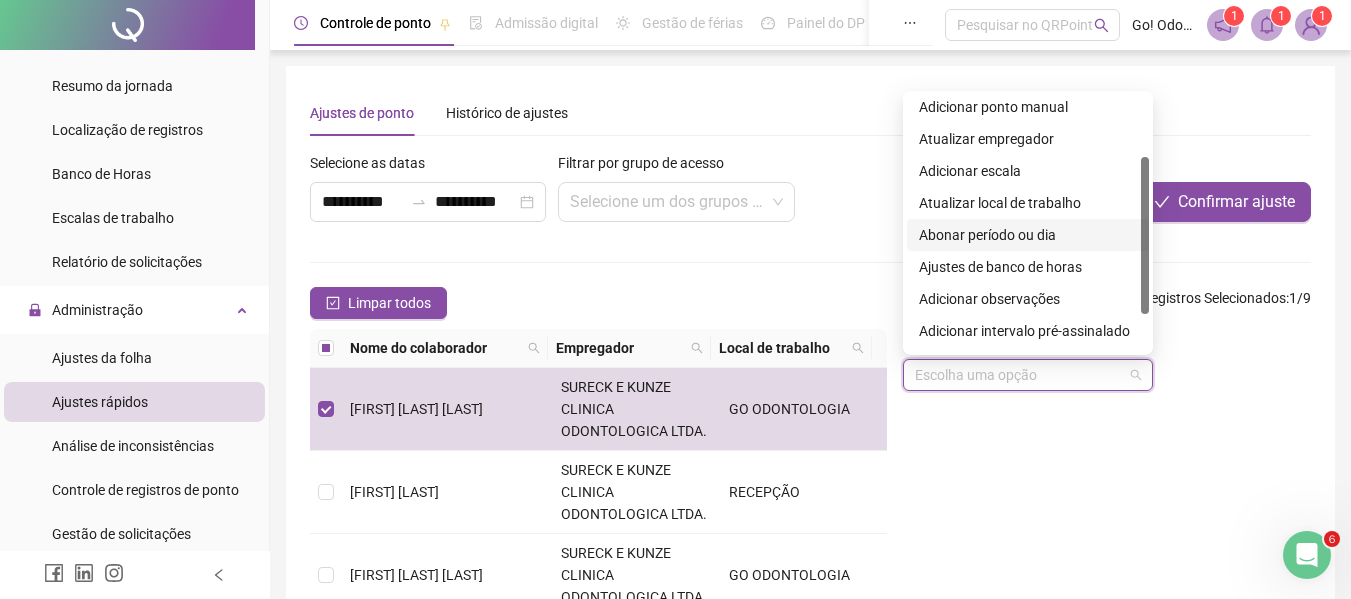 scroll, scrollTop: 160, scrollLeft: 0, axis: vertical 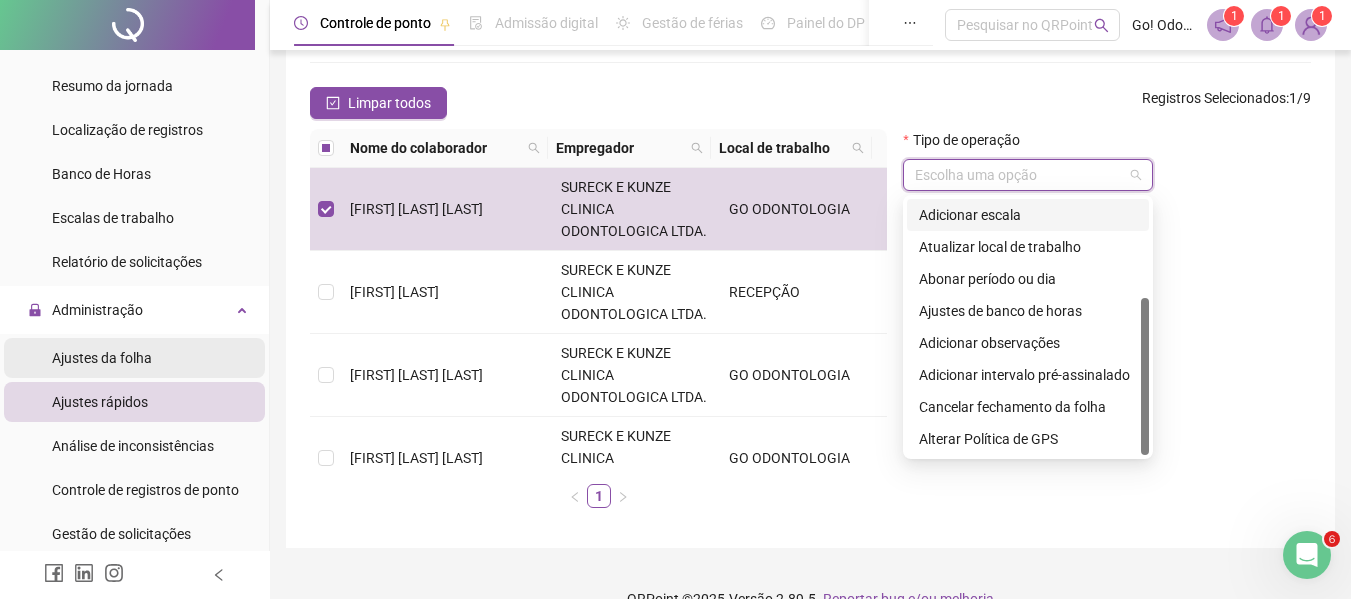 click on "Ajustes da folha" at bounding box center [102, 358] 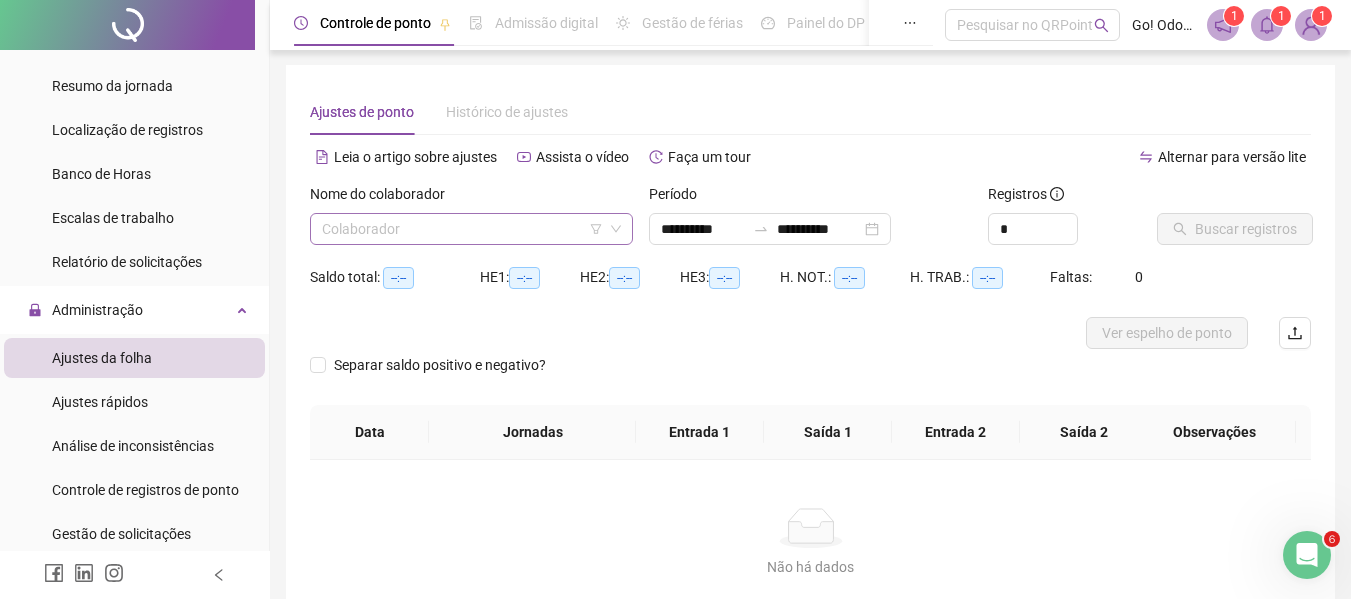 scroll, scrollTop: 0, scrollLeft: 0, axis: both 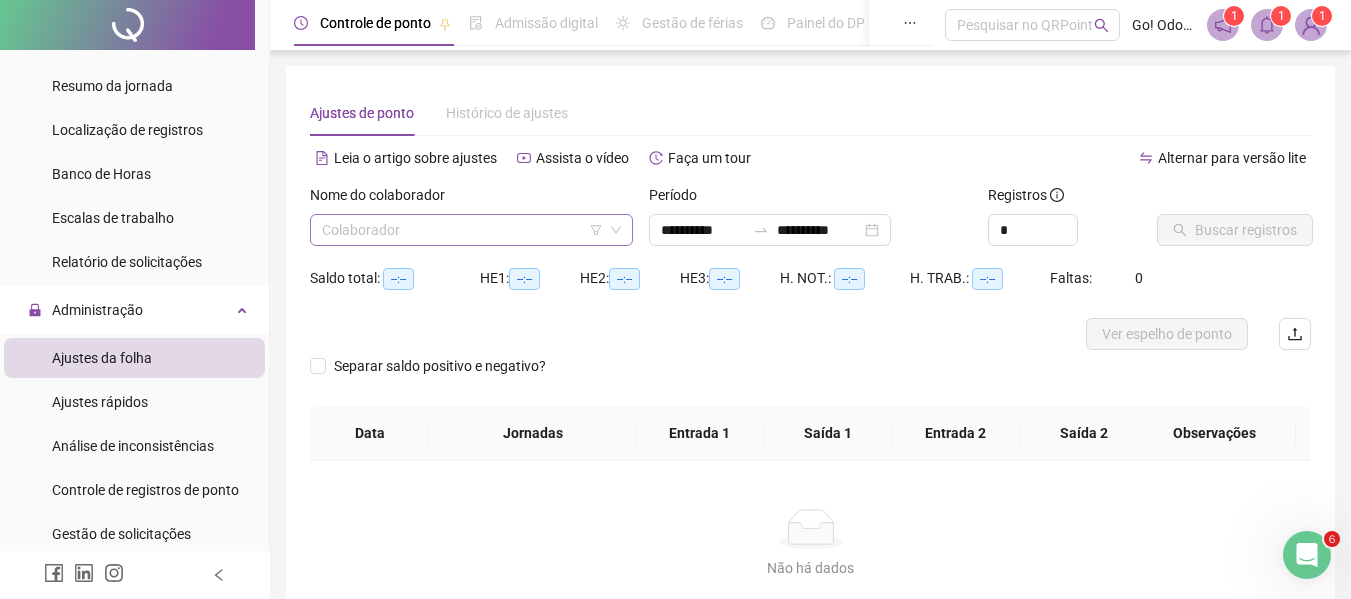 click at bounding box center [462, 230] 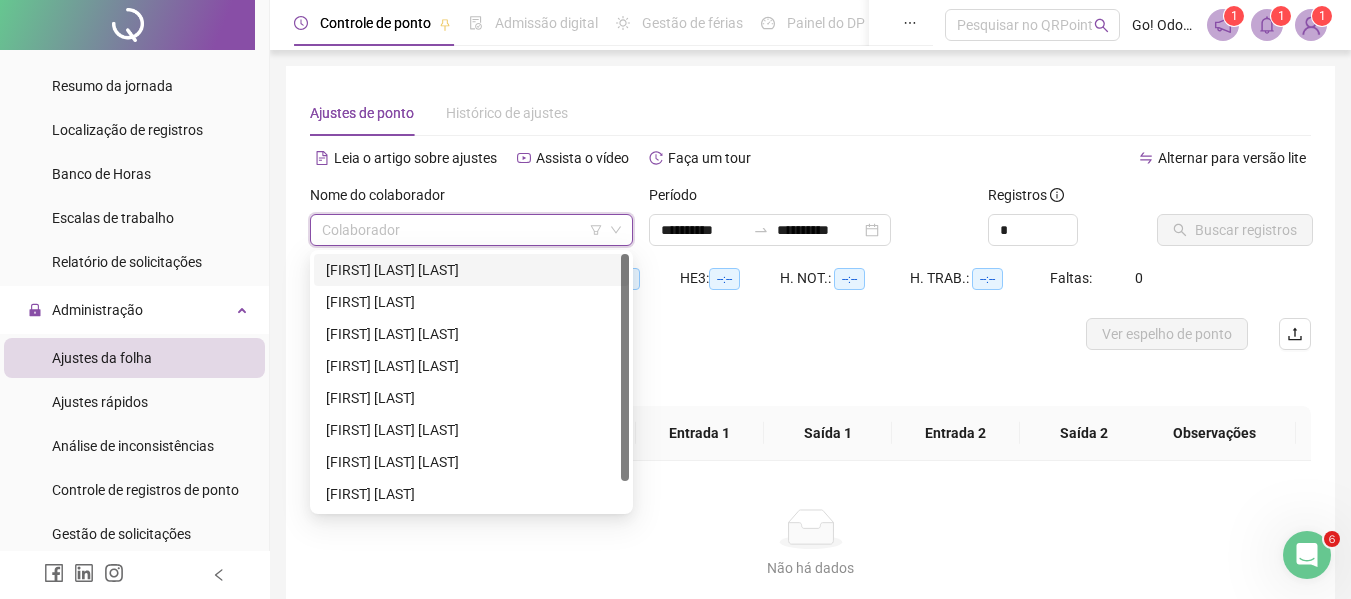click on "[FIRST] [LAST] [LAST]" at bounding box center (471, 270) 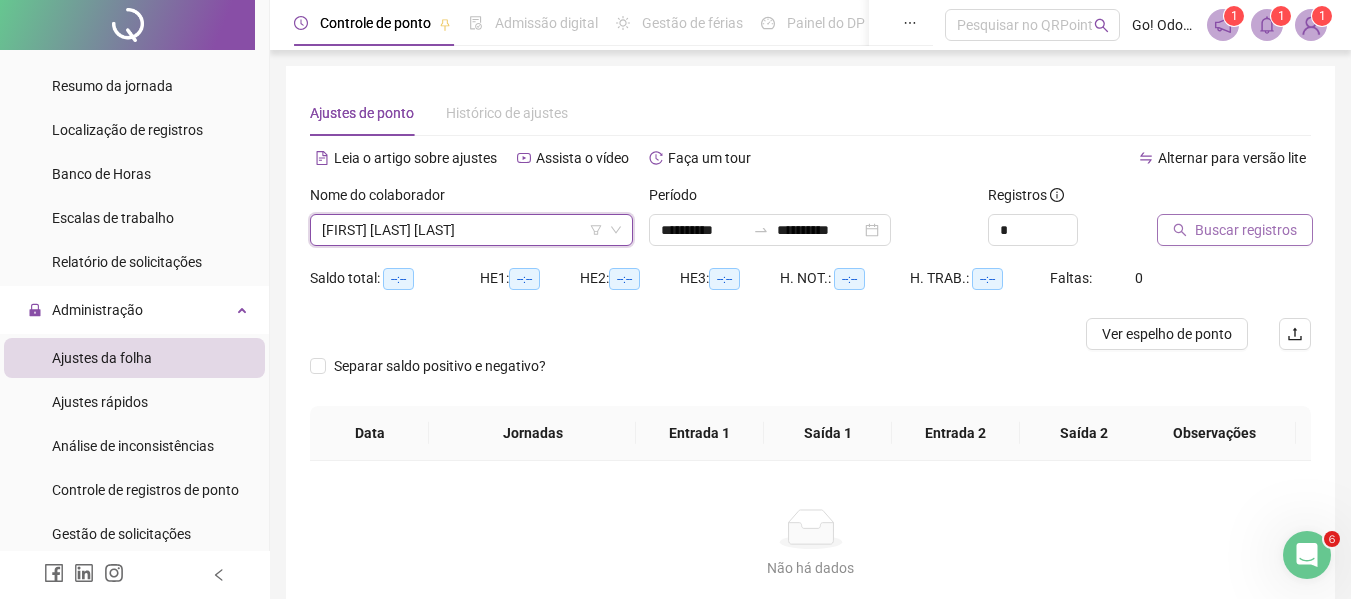 click on "Buscar registros" at bounding box center (1246, 230) 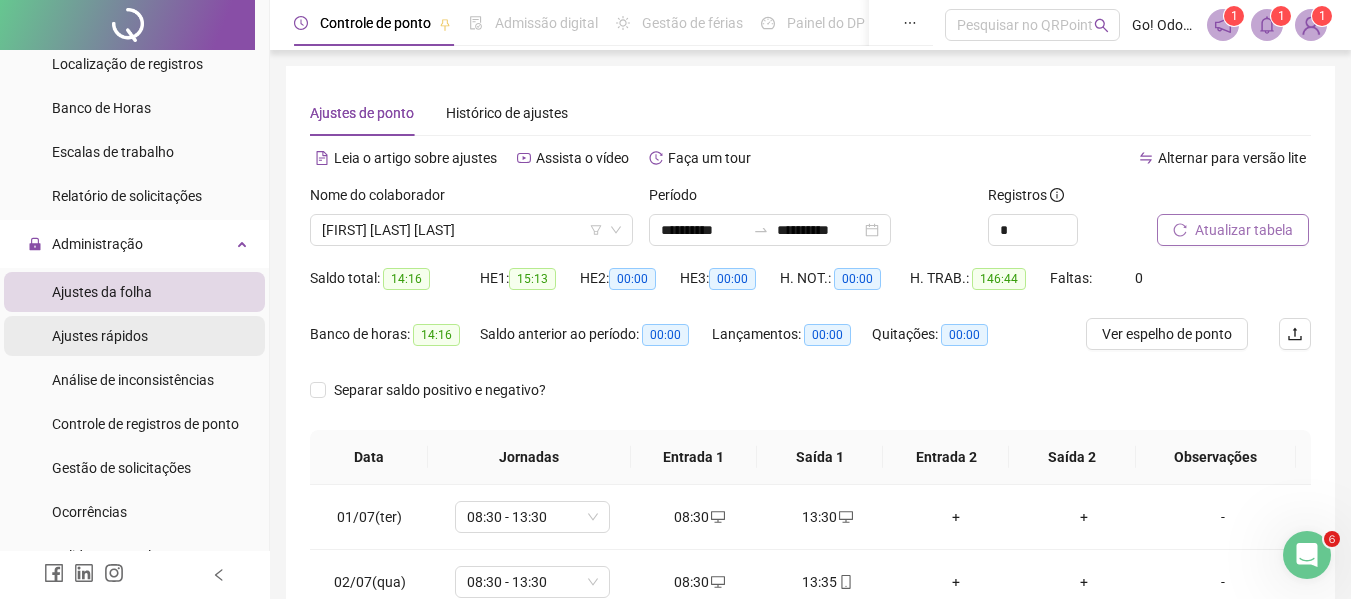 scroll, scrollTop: 400, scrollLeft: 0, axis: vertical 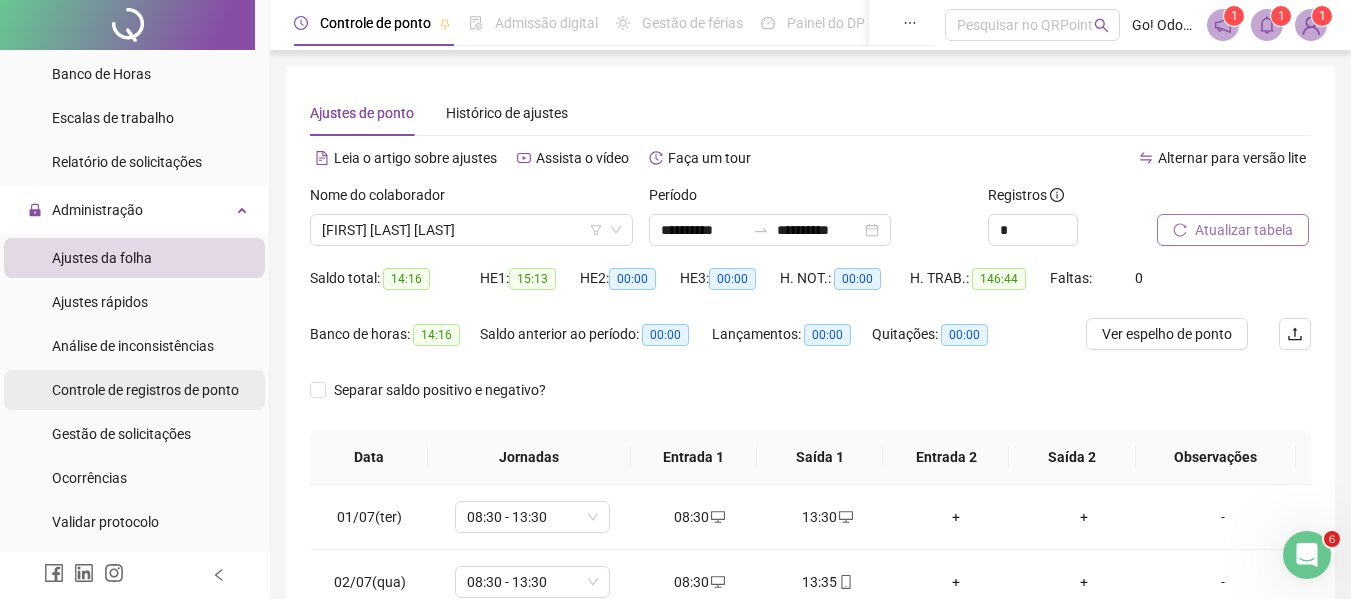 click on "Controle de registros de ponto" at bounding box center [145, 390] 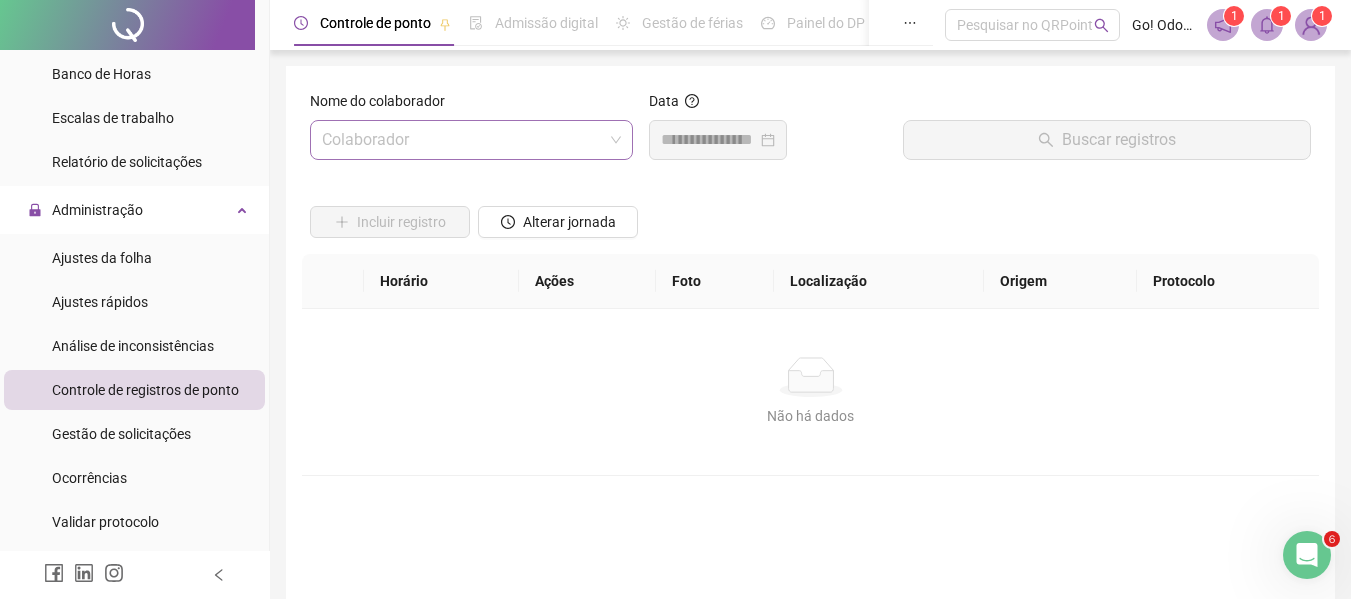 click at bounding box center (462, 140) 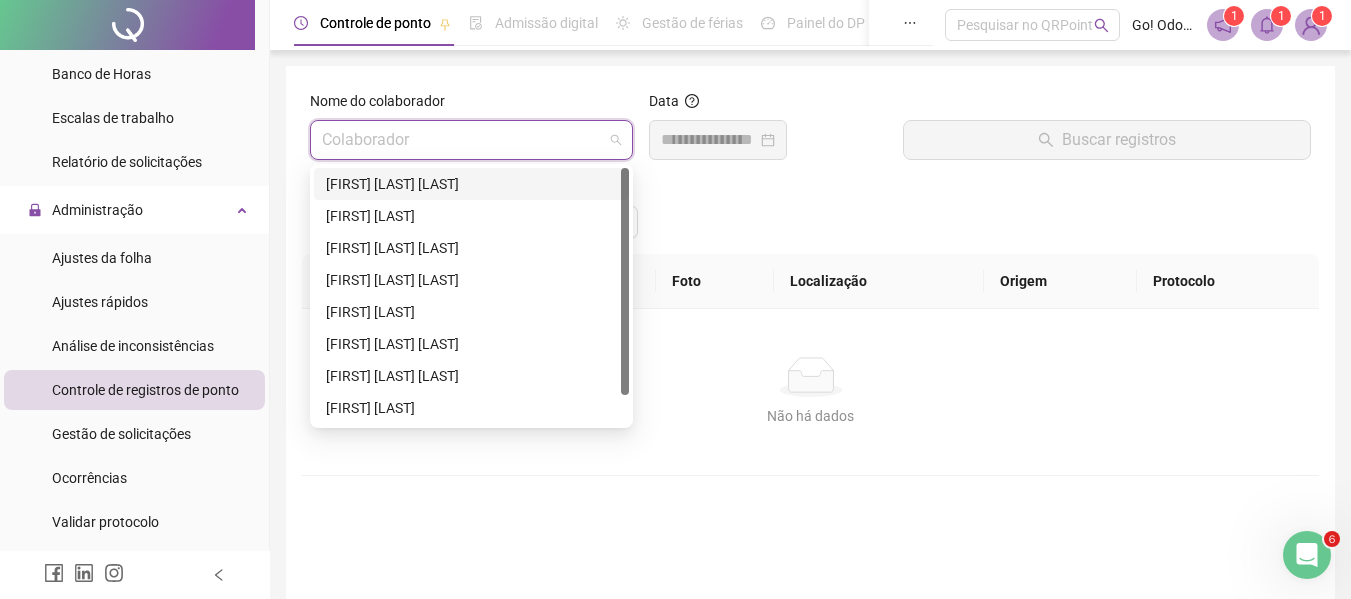 click on "[FIRST] [LAST] [LAST]" at bounding box center [471, 184] 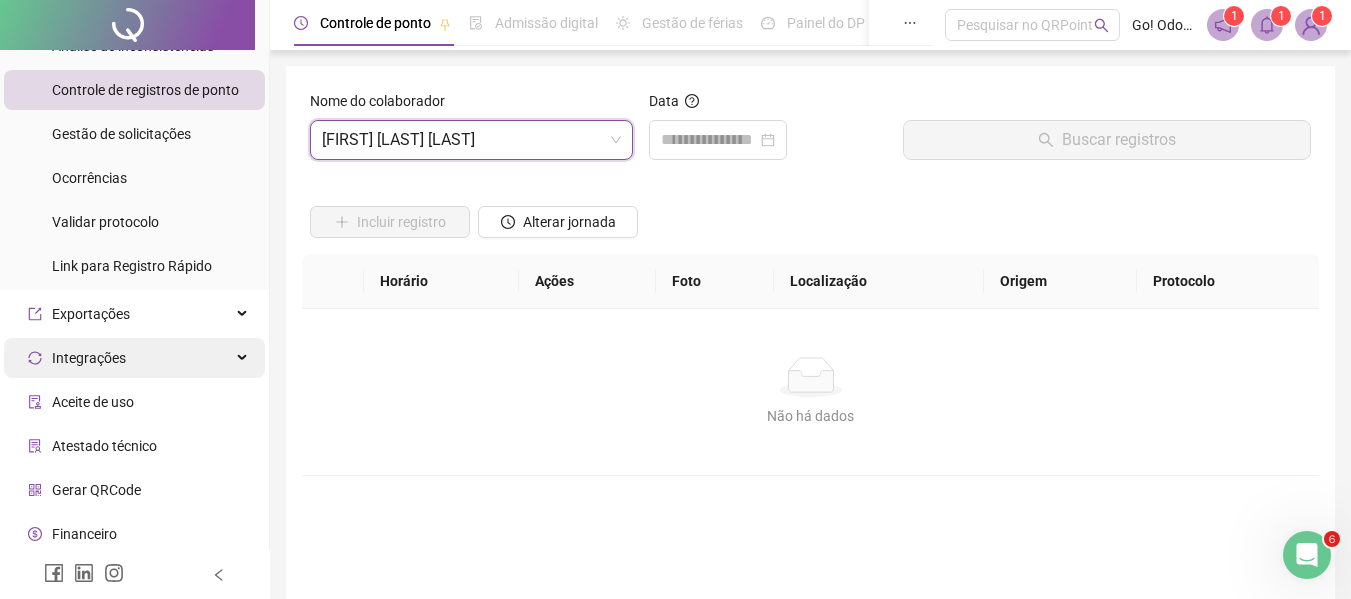 scroll, scrollTop: 747, scrollLeft: 0, axis: vertical 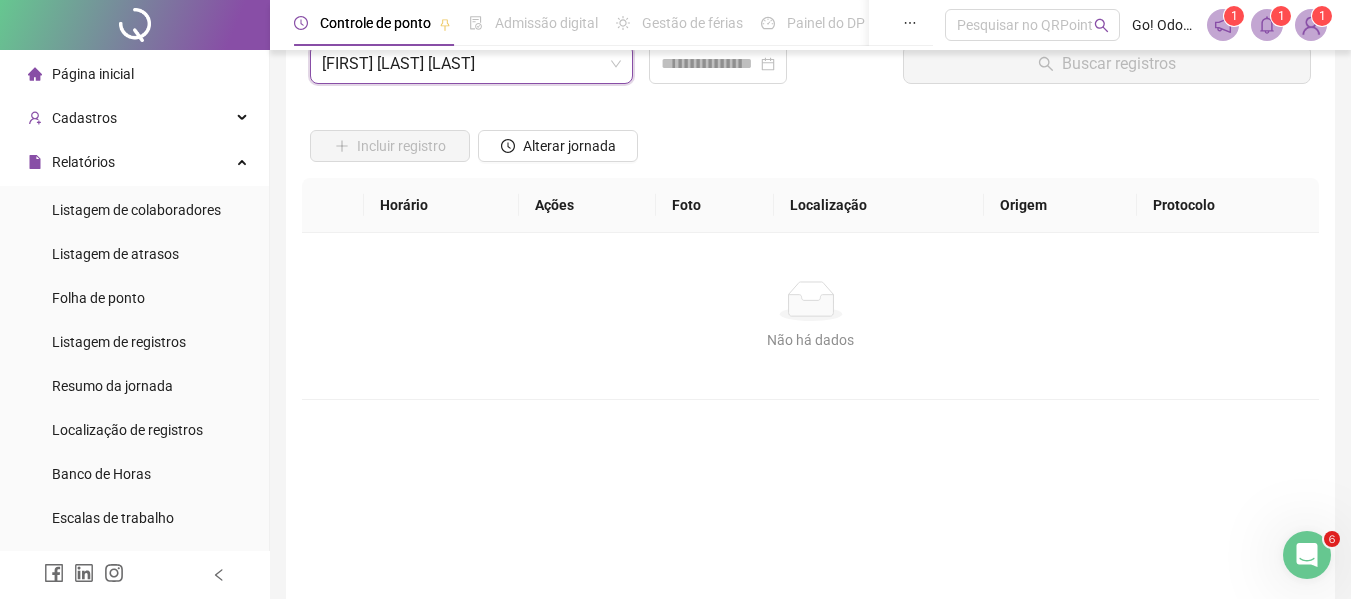 click on "Página inicial" at bounding box center [93, 74] 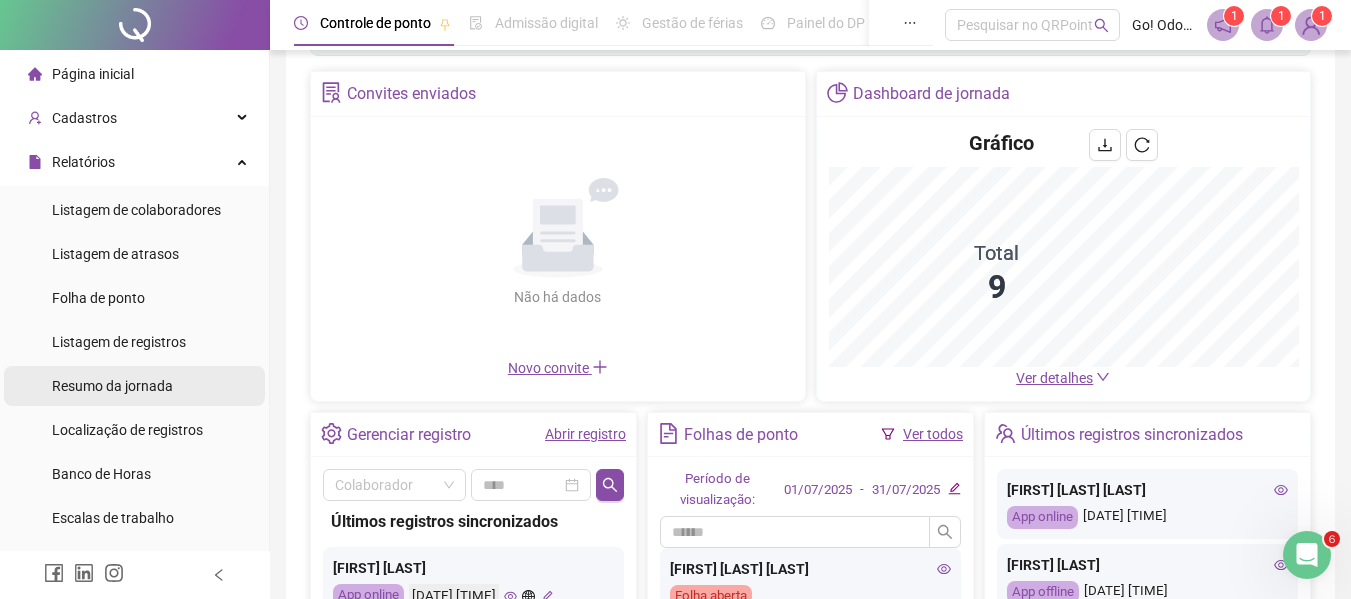 click on "Resumo da jornada" at bounding box center [112, 386] 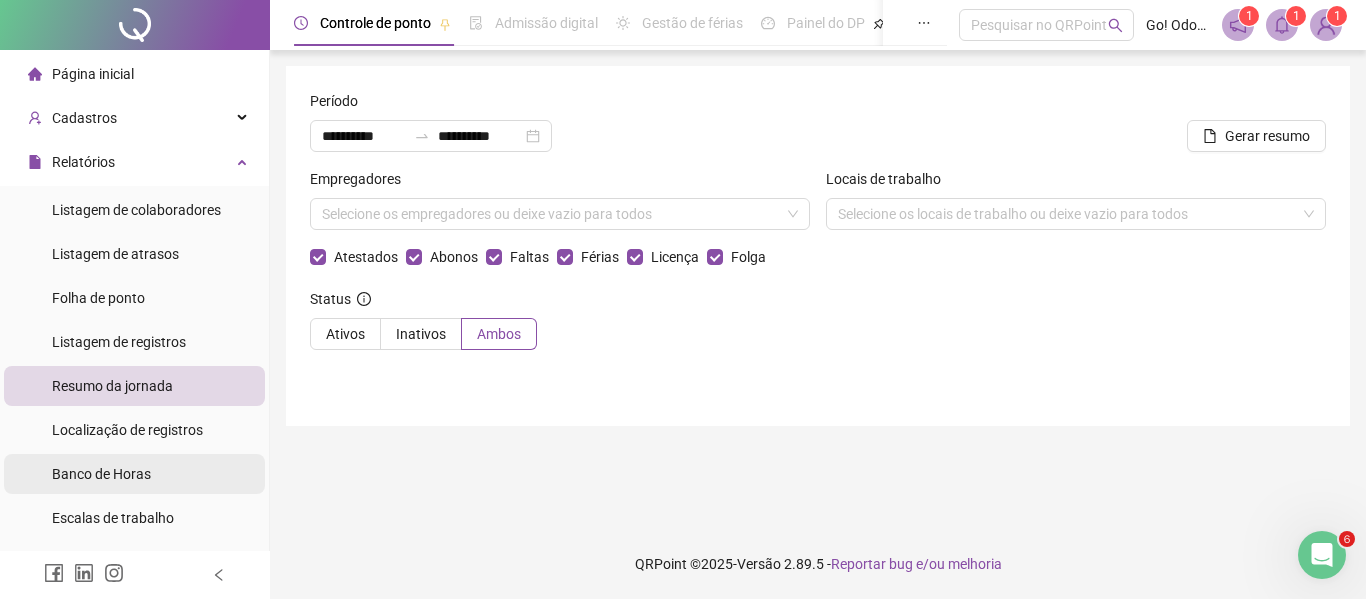 click on "Banco de Horas" at bounding box center (101, 474) 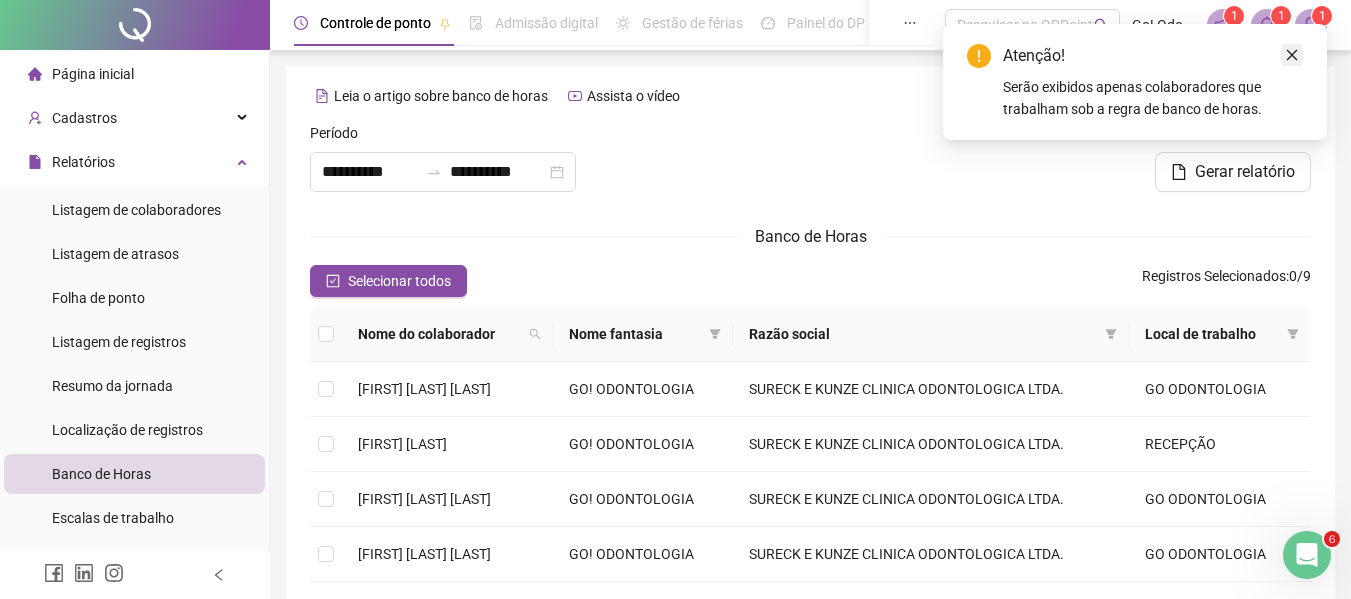click 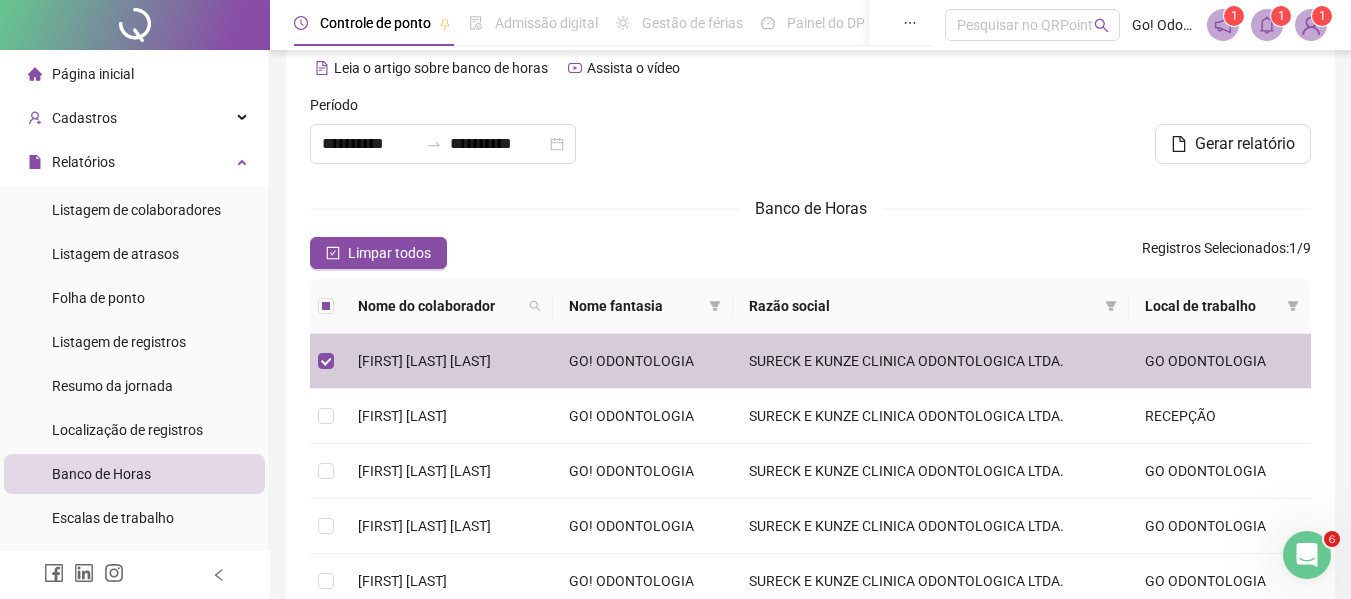 scroll, scrollTop: 0, scrollLeft: 0, axis: both 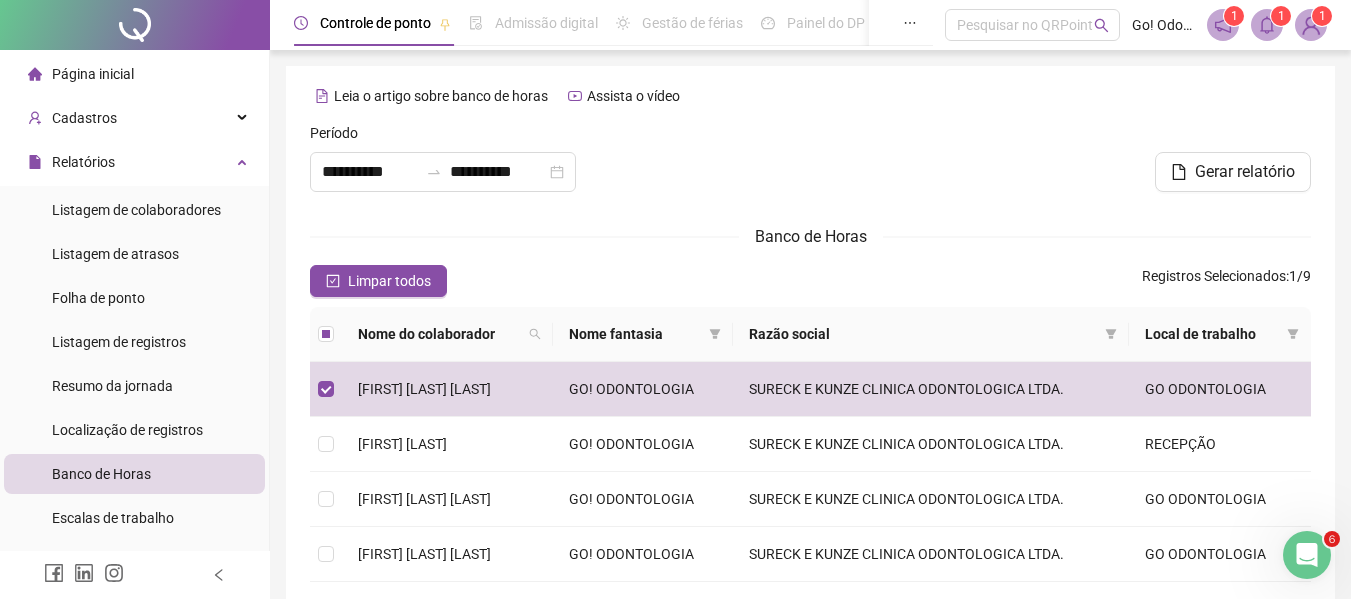 click on "Banco de Horas" at bounding box center [134, 474] 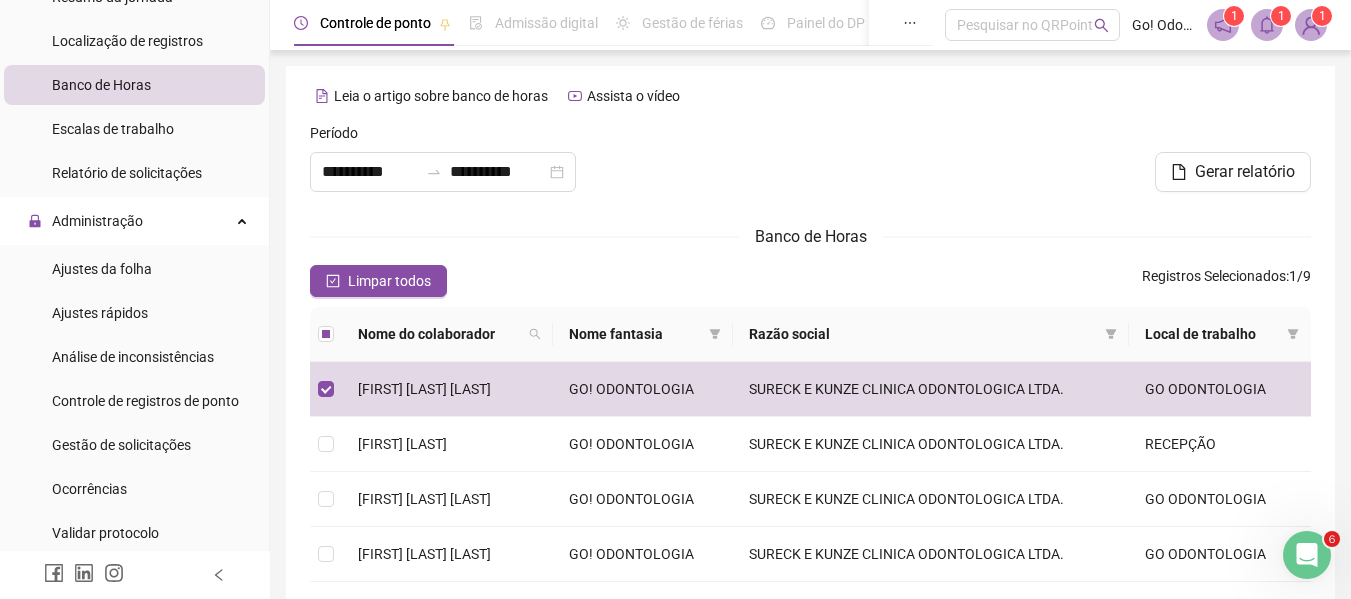scroll, scrollTop: 400, scrollLeft: 0, axis: vertical 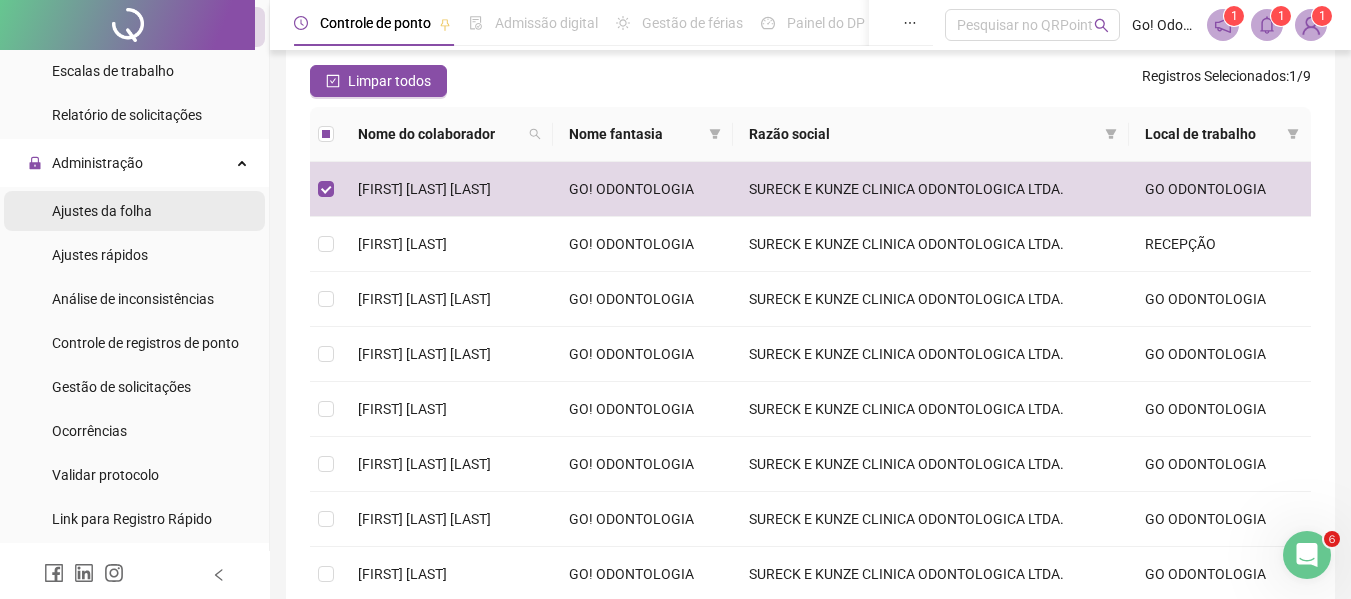 click on "Ajustes da folha" at bounding box center (102, 211) 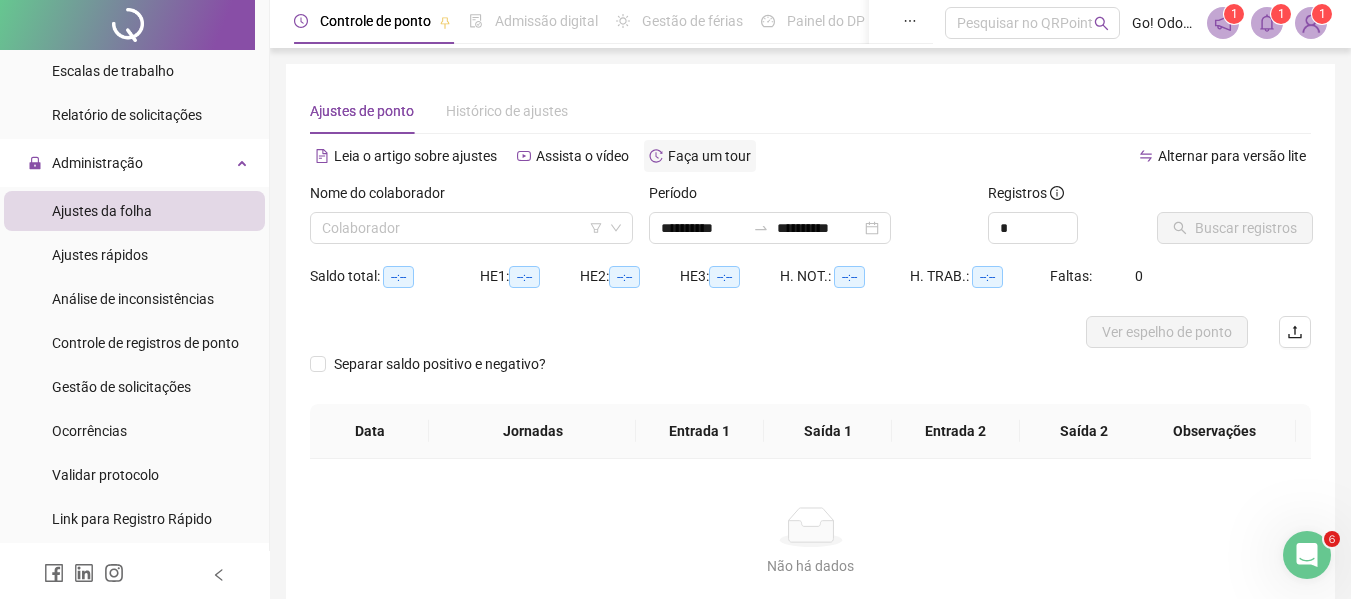 scroll, scrollTop: 0, scrollLeft: 0, axis: both 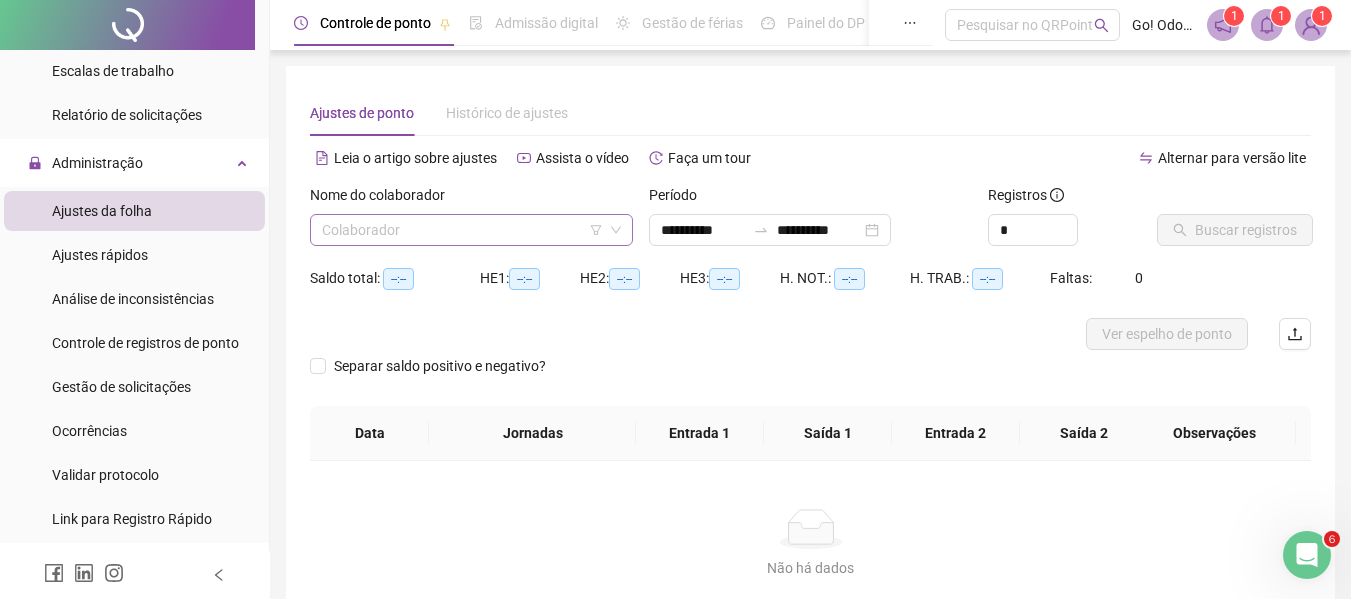click at bounding box center (462, 230) 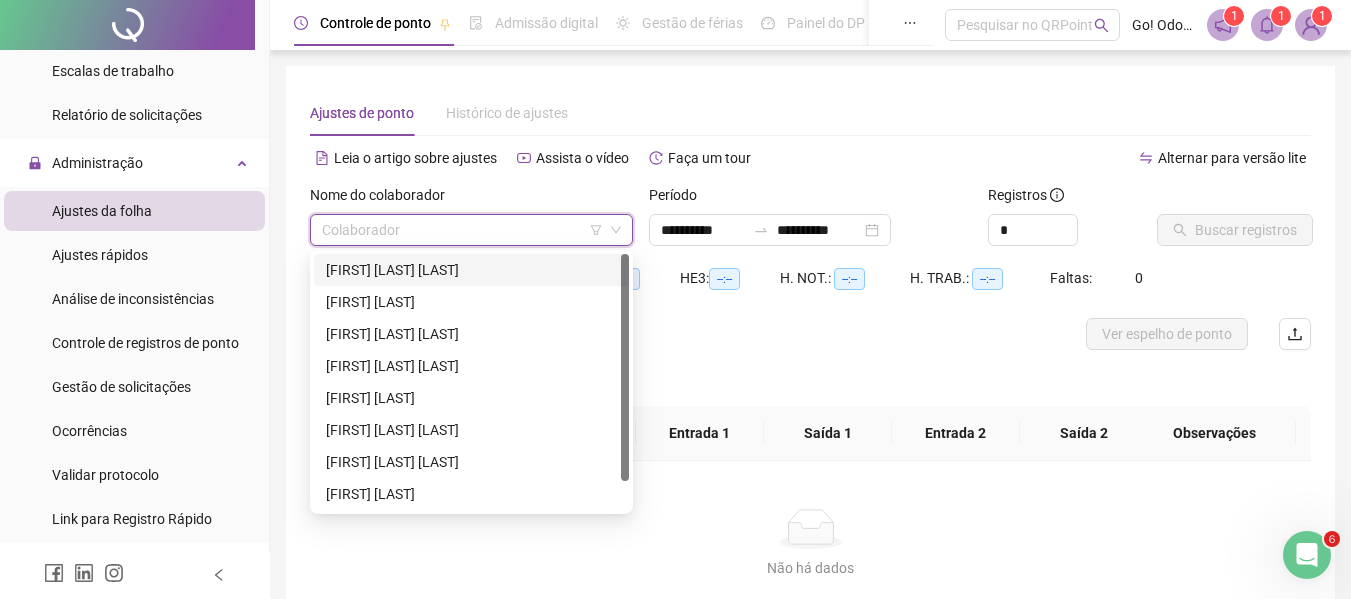 click on "[FIRST] [LAST] [LAST]" at bounding box center (471, 270) 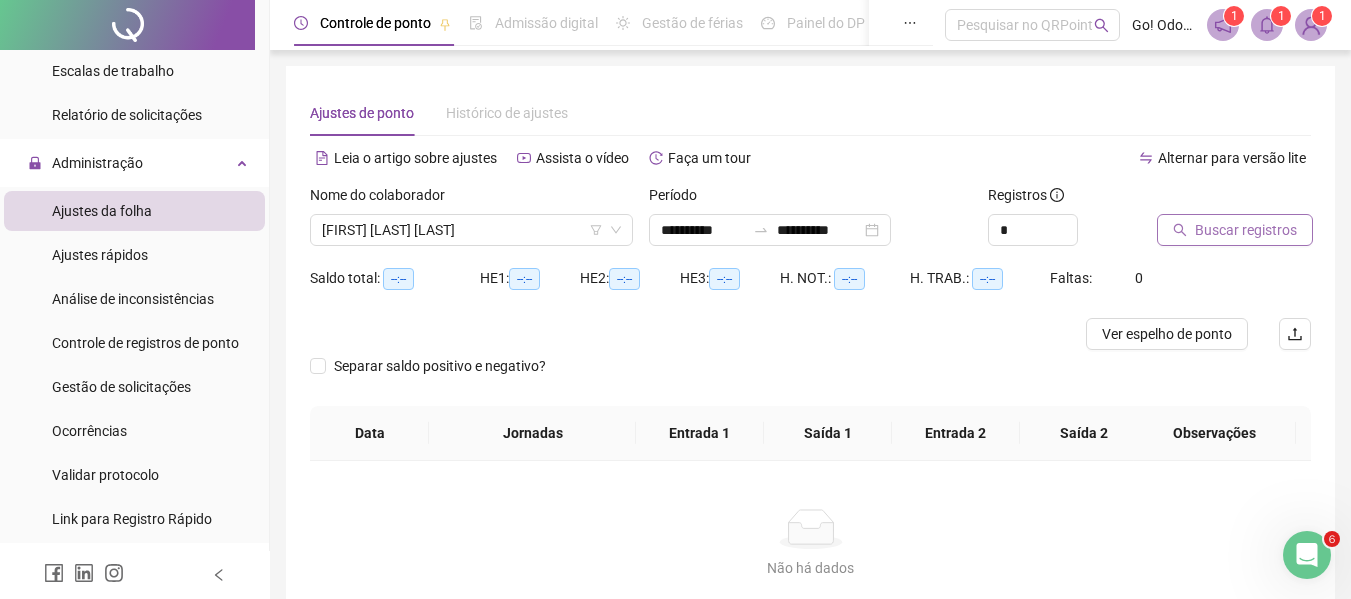 click on "Buscar registros" at bounding box center [1246, 230] 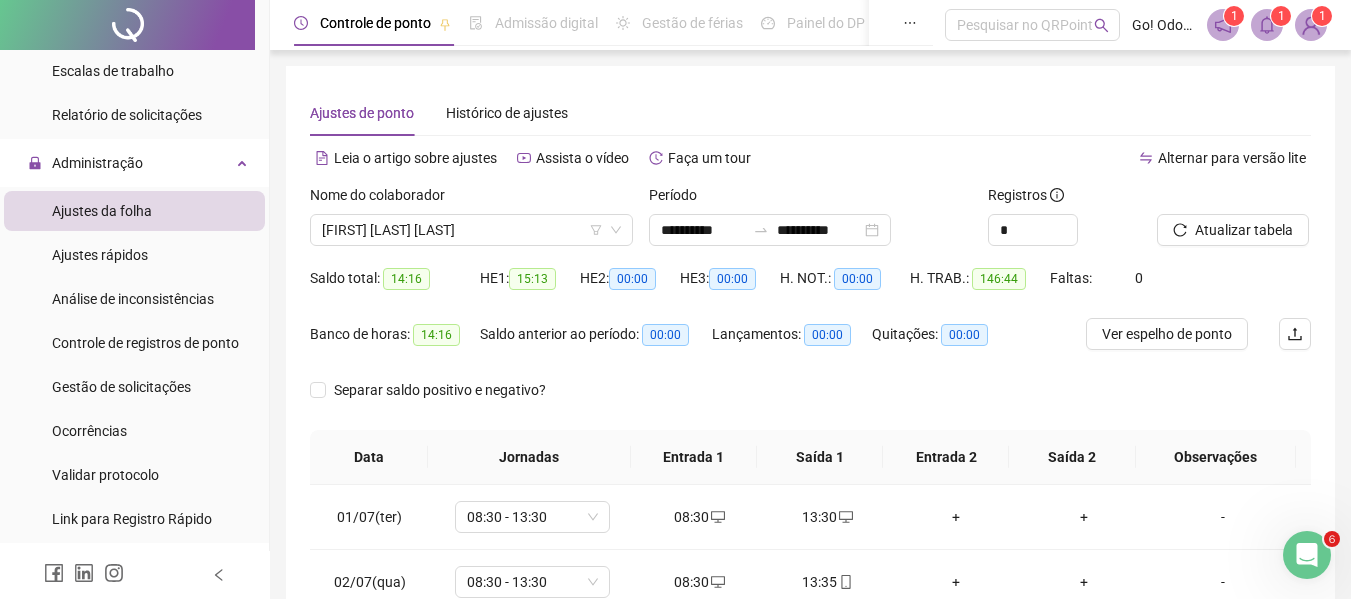 click on "00:00" at bounding box center (964, 335) 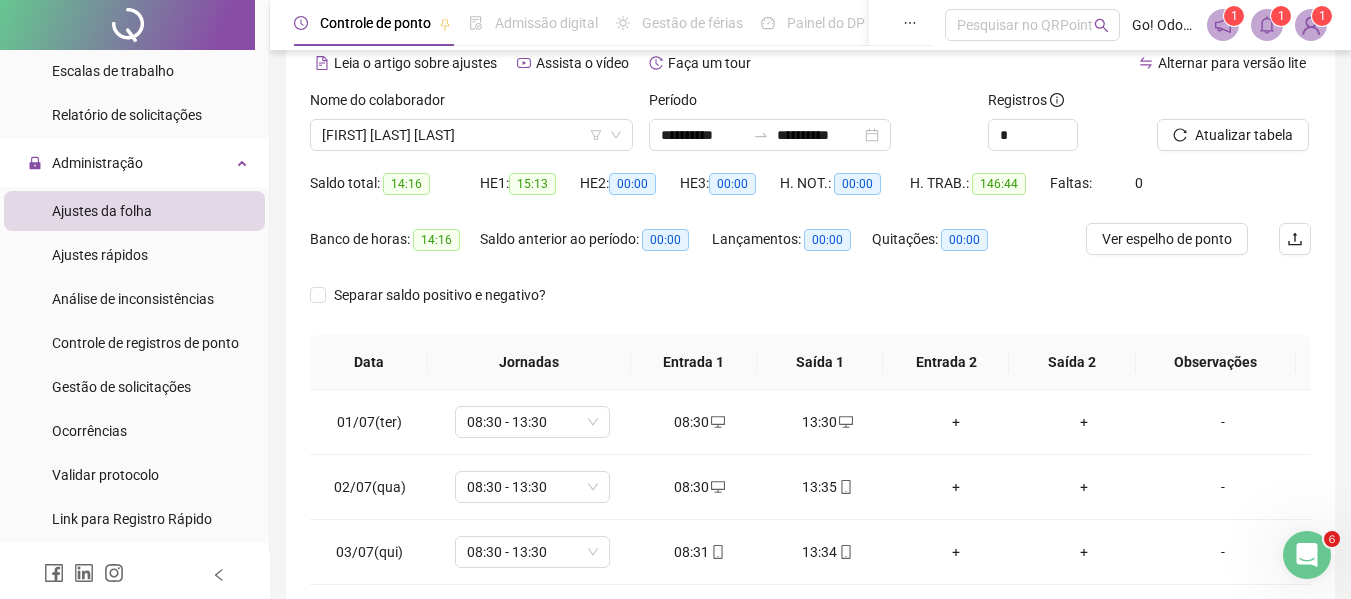 scroll, scrollTop: 100, scrollLeft: 0, axis: vertical 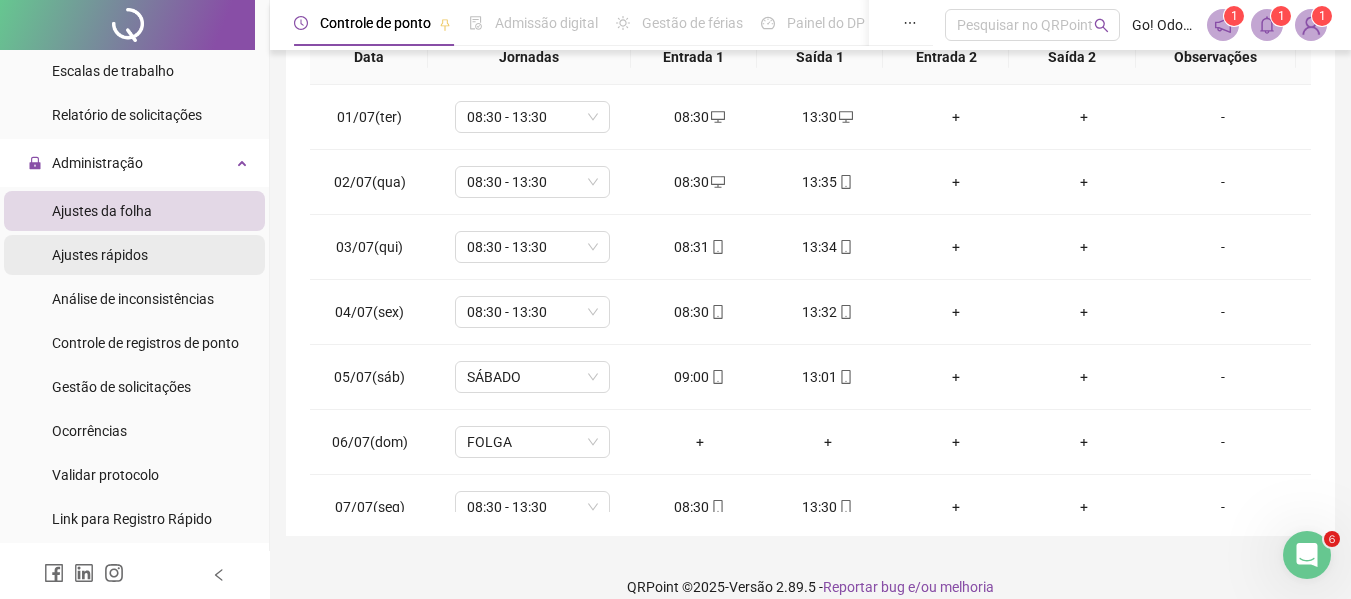 click on "Ajustes rápidos" at bounding box center (100, 255) 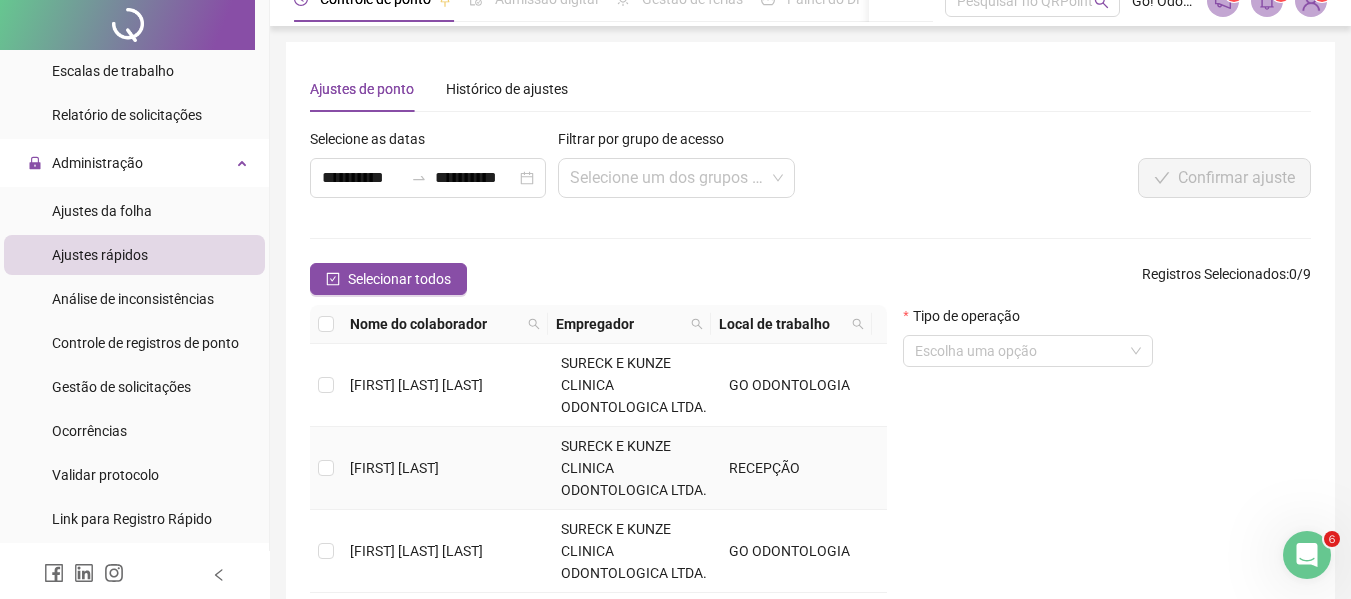 scroll, scrollTop: 0, scrollLeft: 0, axis: both 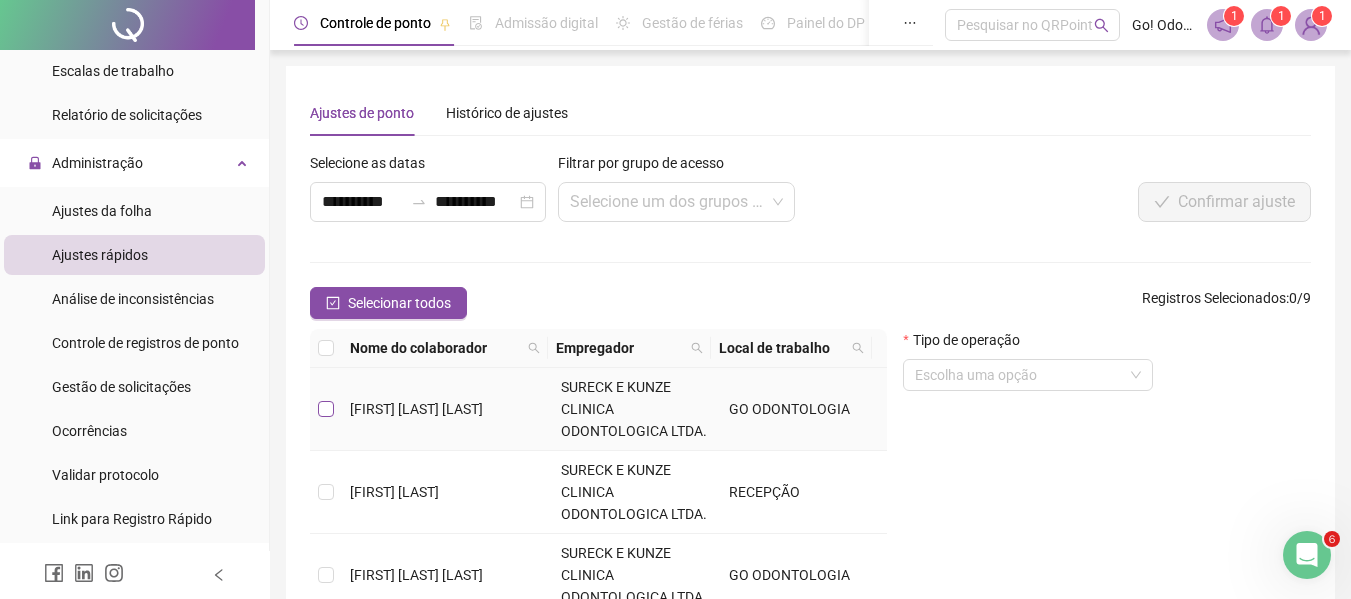 click at bounding box center (326, 409) 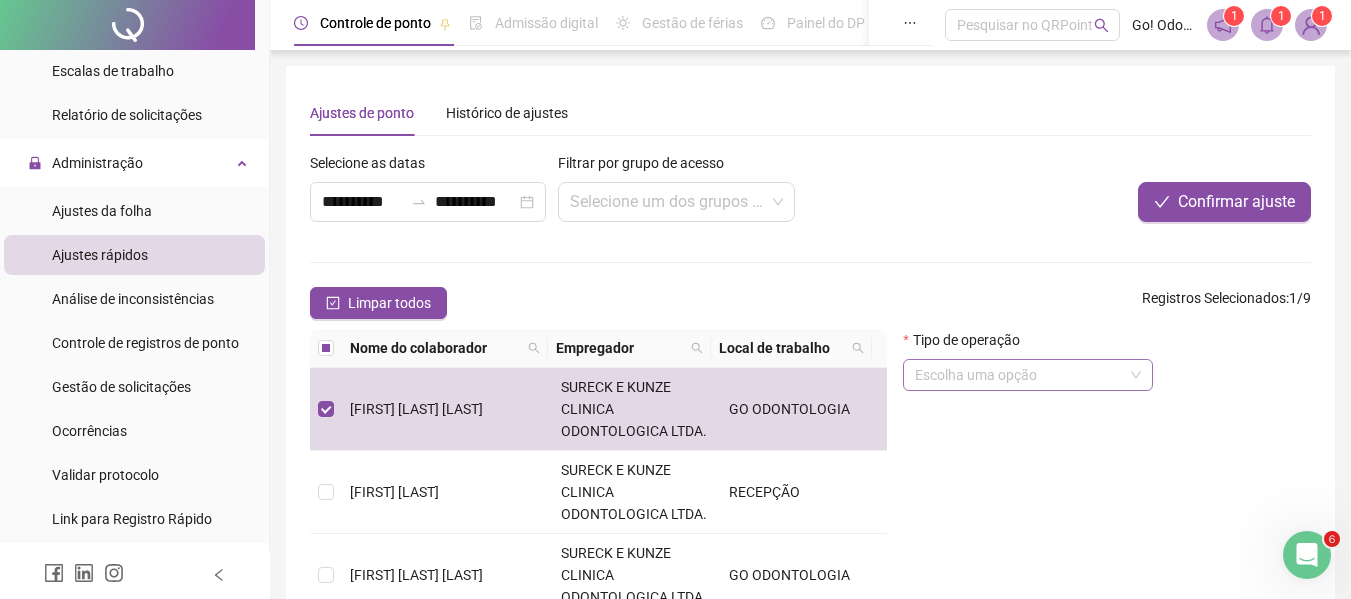 click at bounding box center (1019, 375) 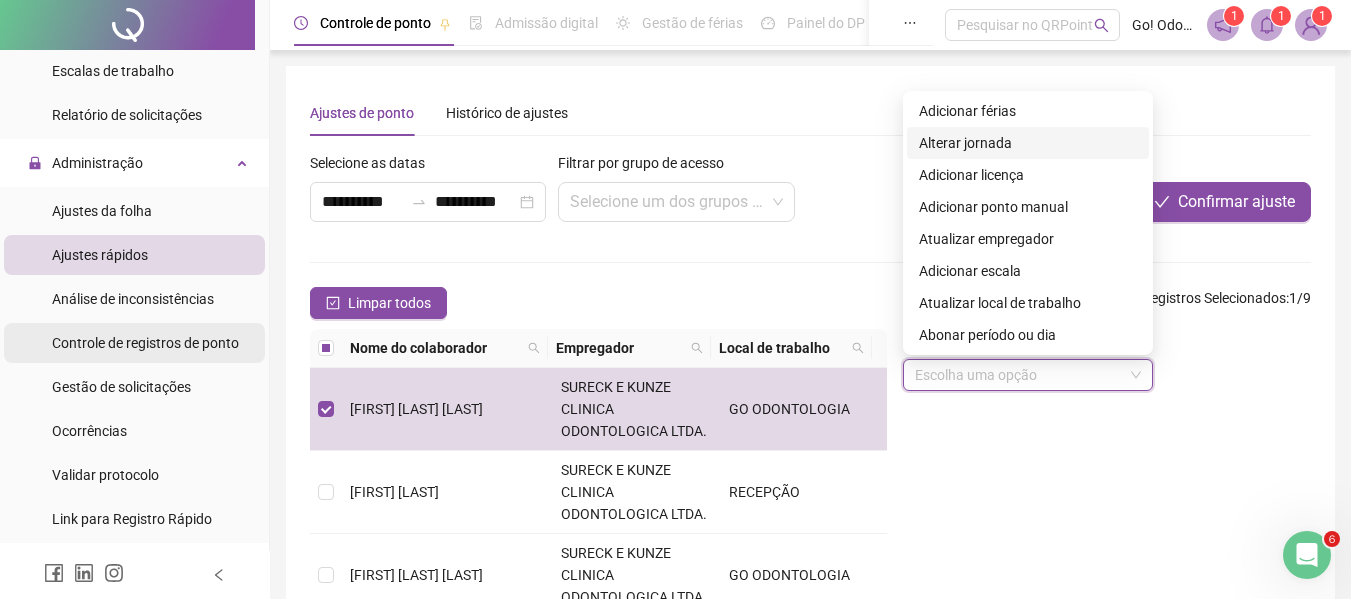 click on "Controle de registros de ponto" at bounding box center [145, 343] 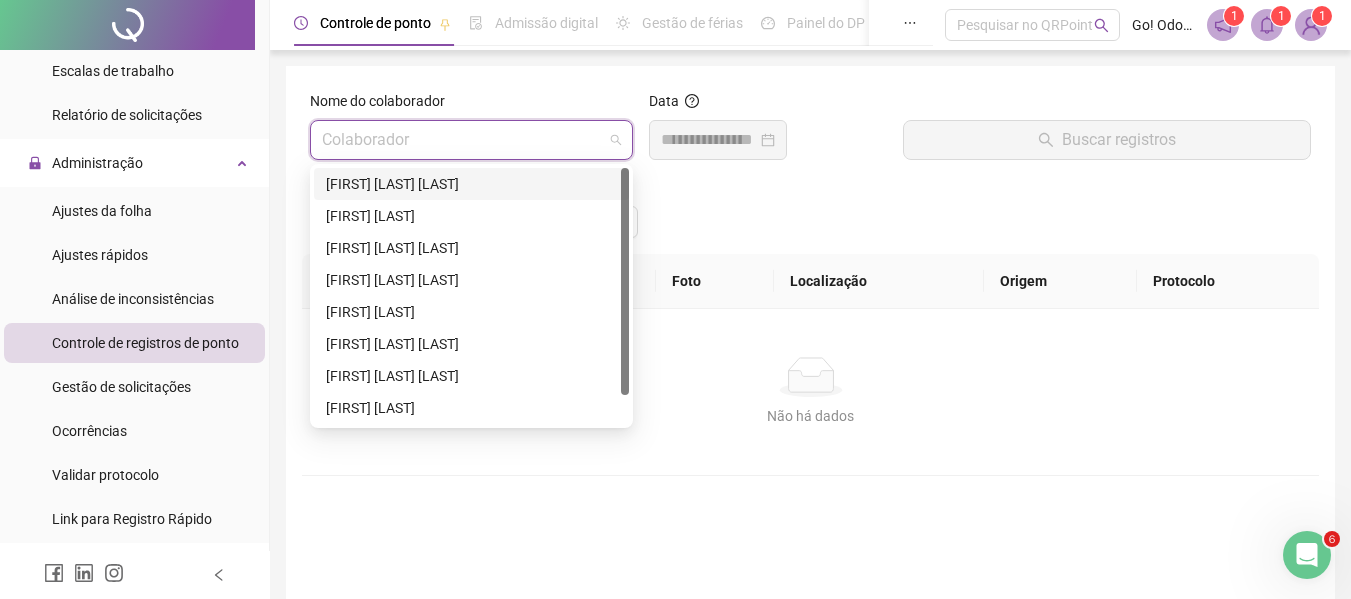 click at bounding box center (462, 140) 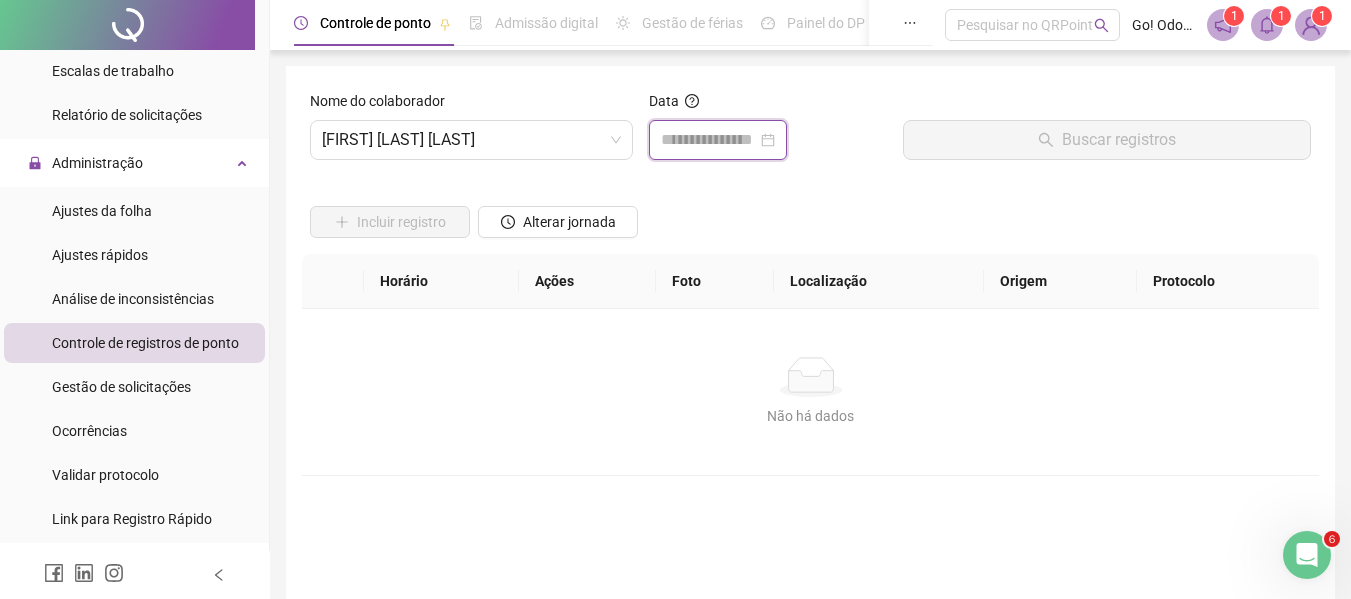 click at bounding box center (709, 140) 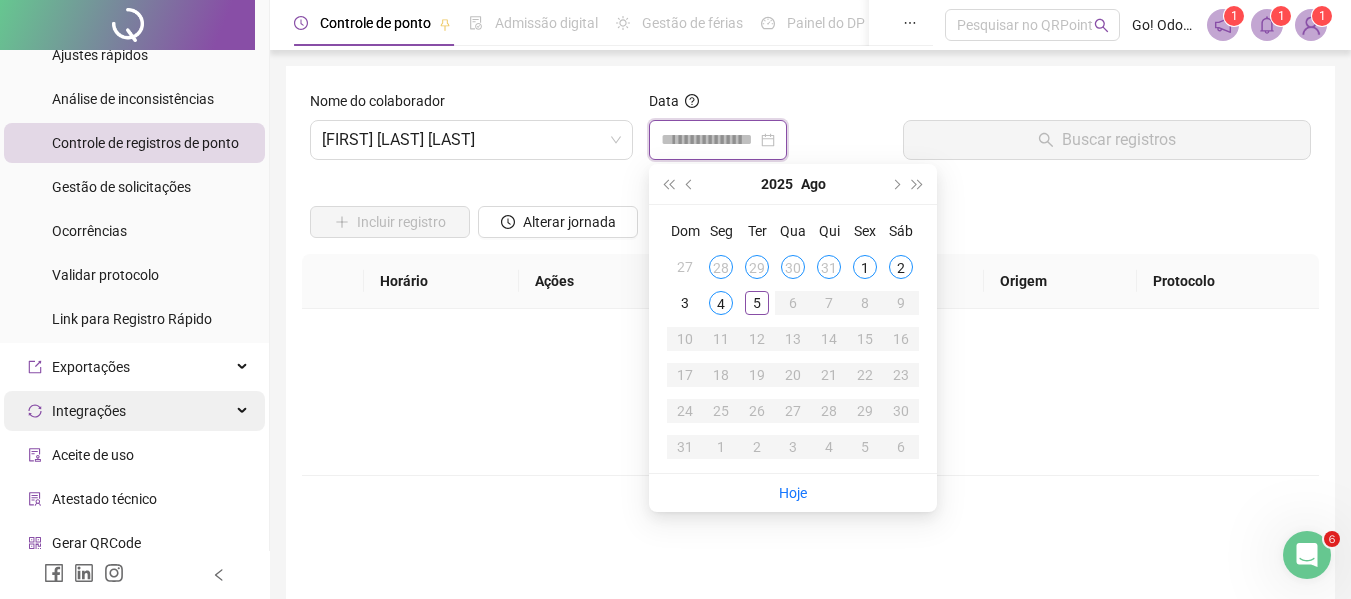 scroll, scrollTop: 747, scrollLeft: 0, axis: vertical 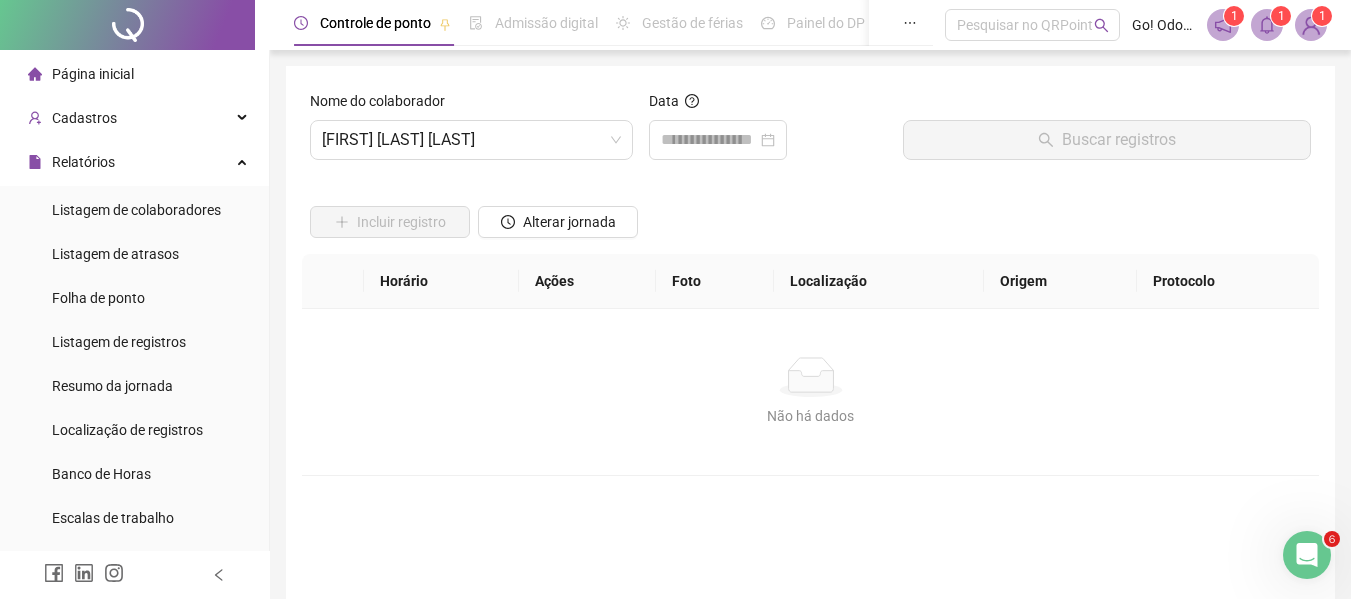 click on "Página inicial" at bounding box center (93, 74) 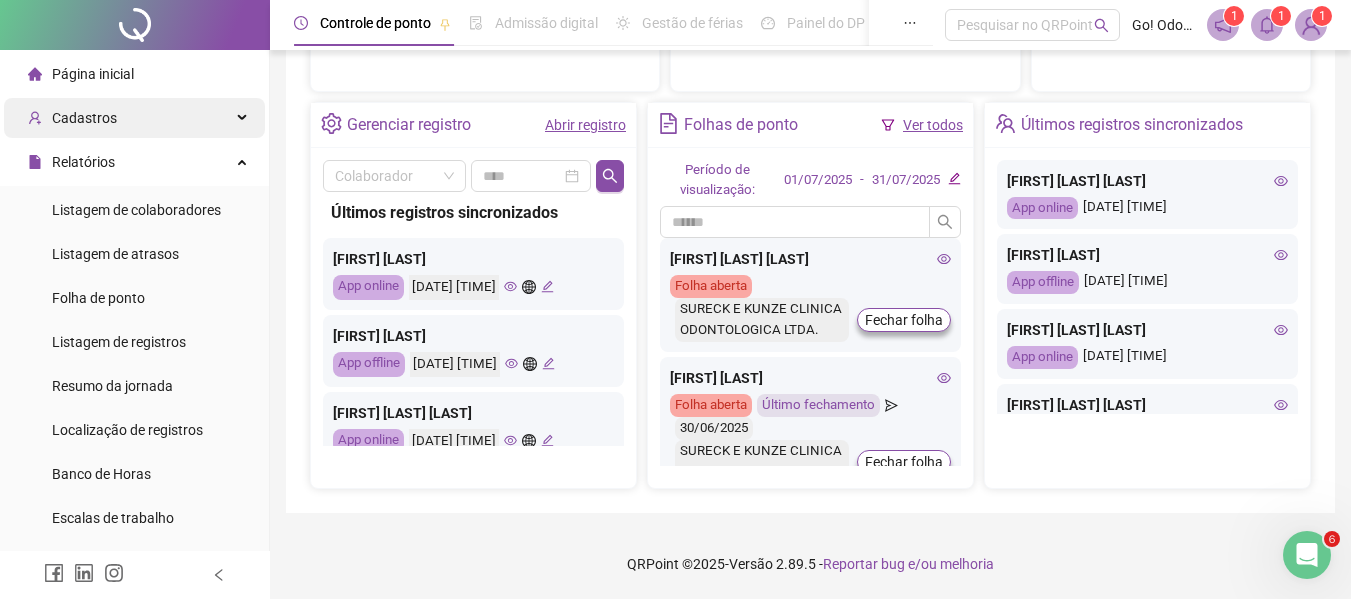 scroll, scrollTop: 623, scrollLeft: 0, axis: vertical 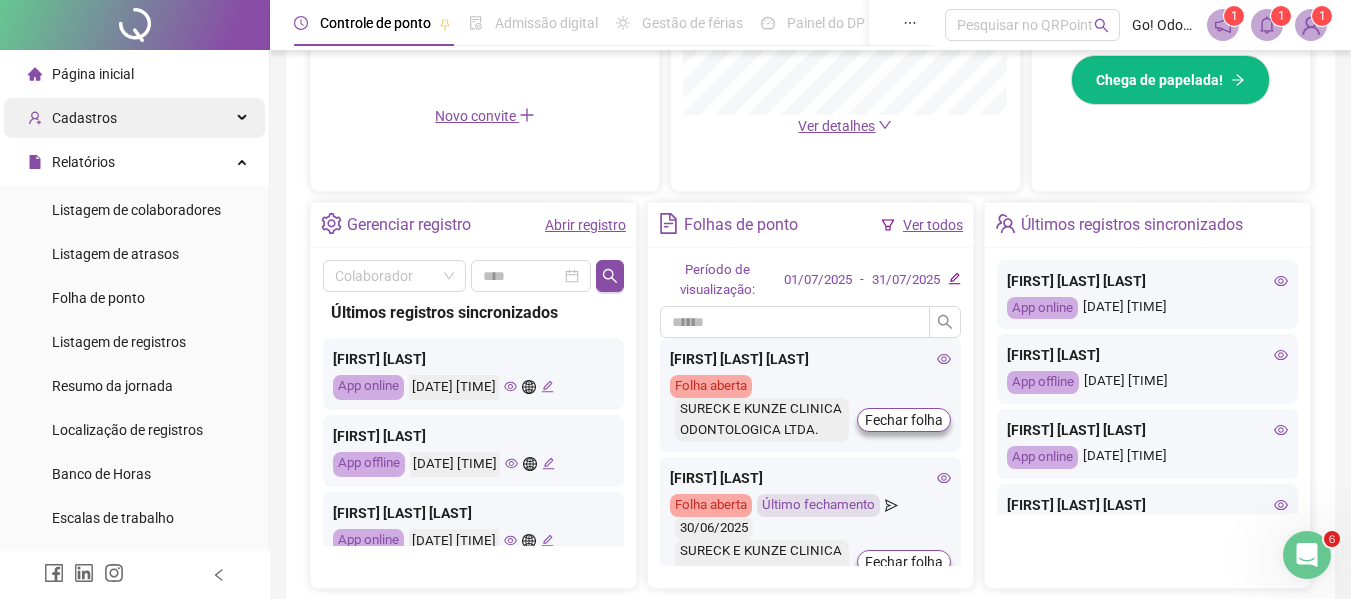 click on "Cadastros" at bounding box center [134, 118] 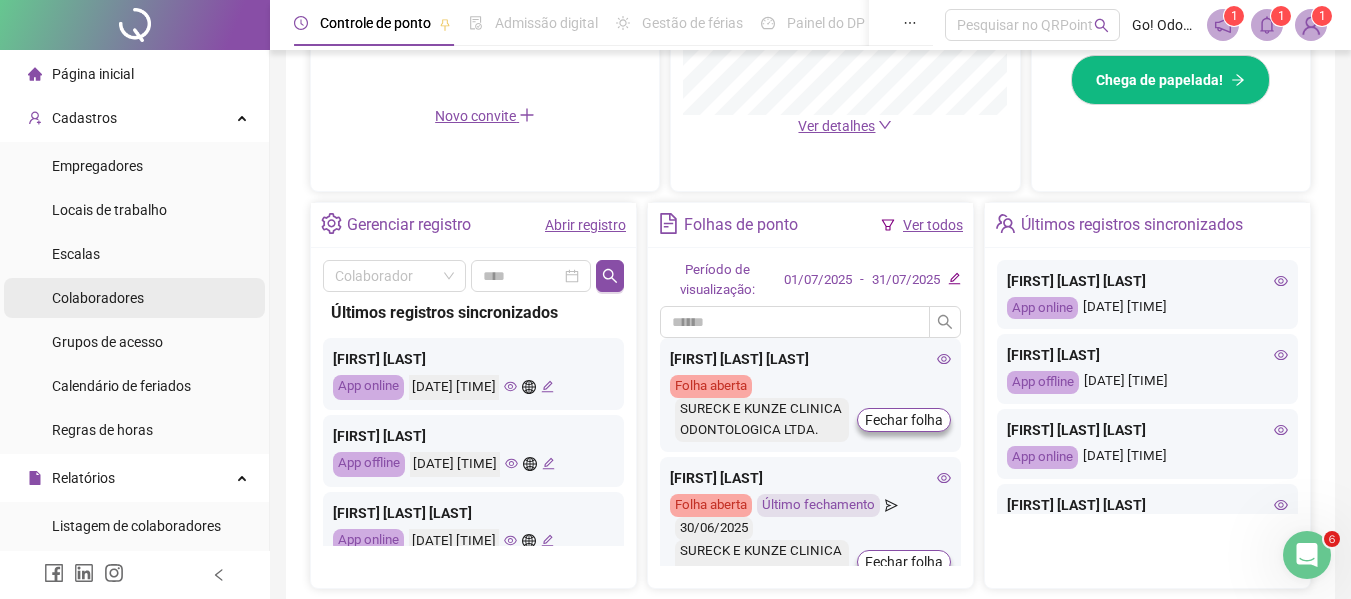 click on "Colaboradores" at bounding box center (98, 298) 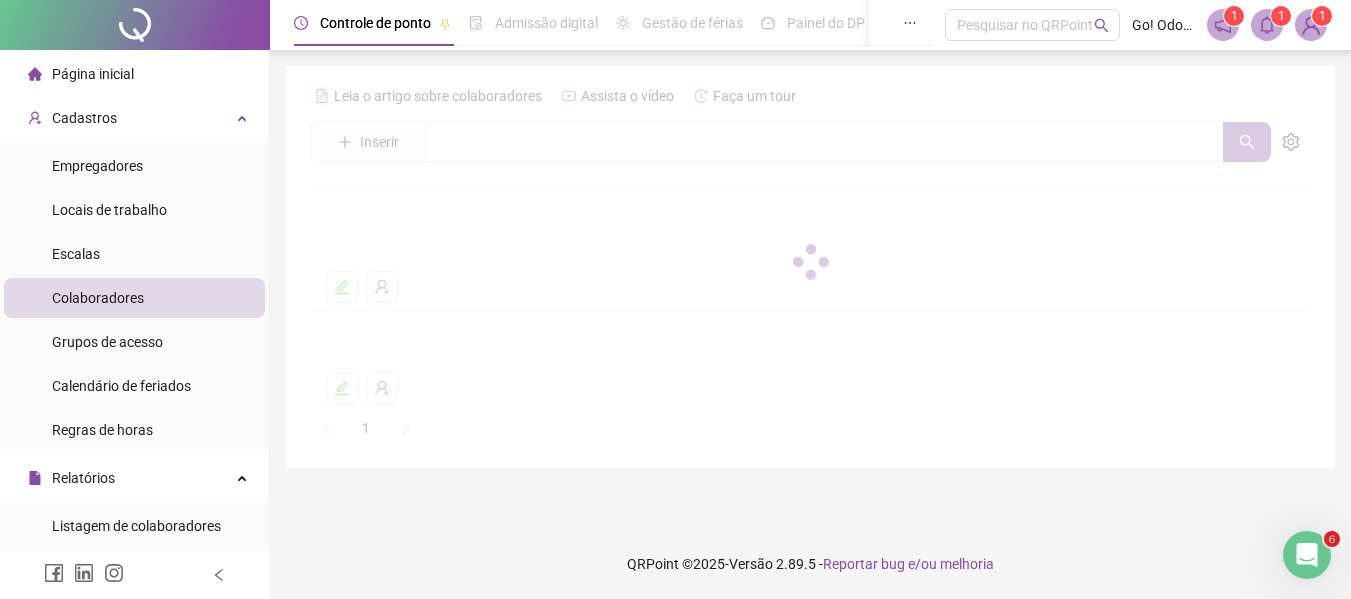 scroll, scrollTop: 0, scrollLeft: 0, axis: both 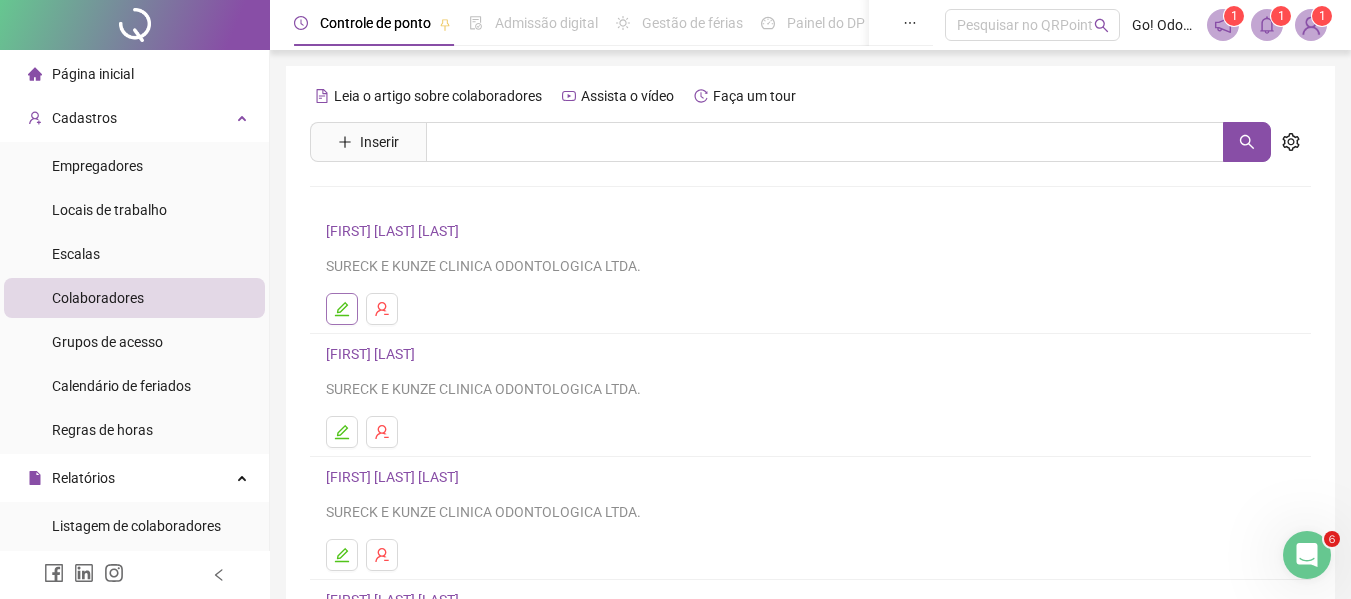 click 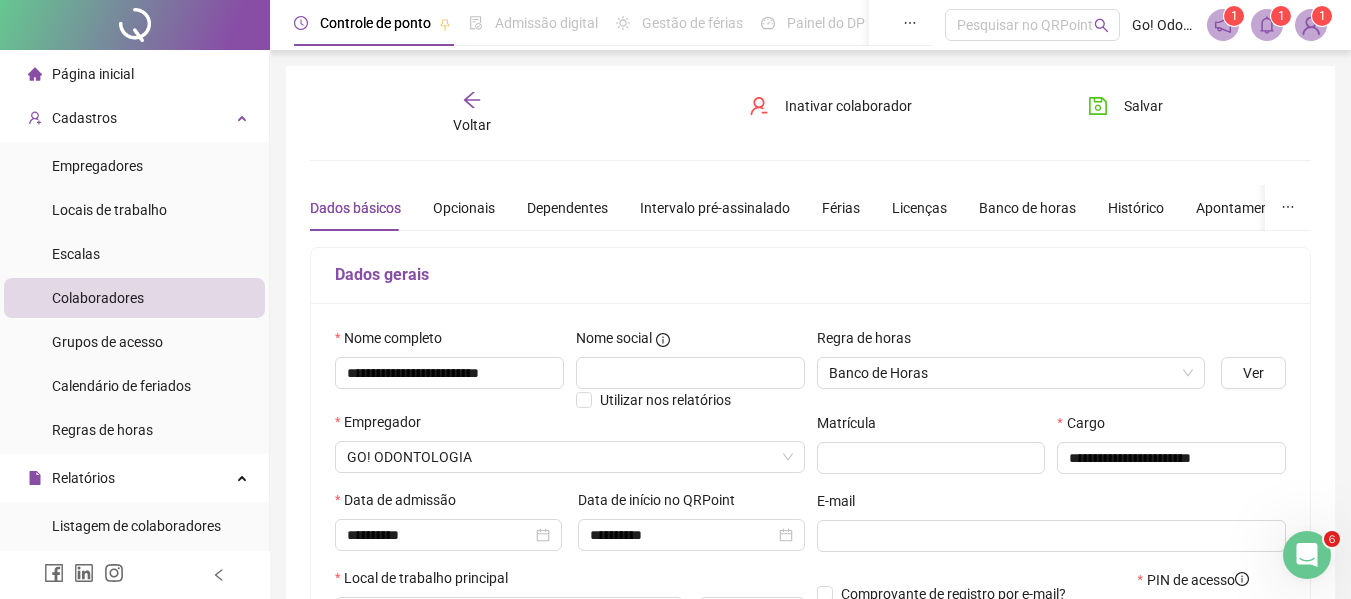 type on "**********" 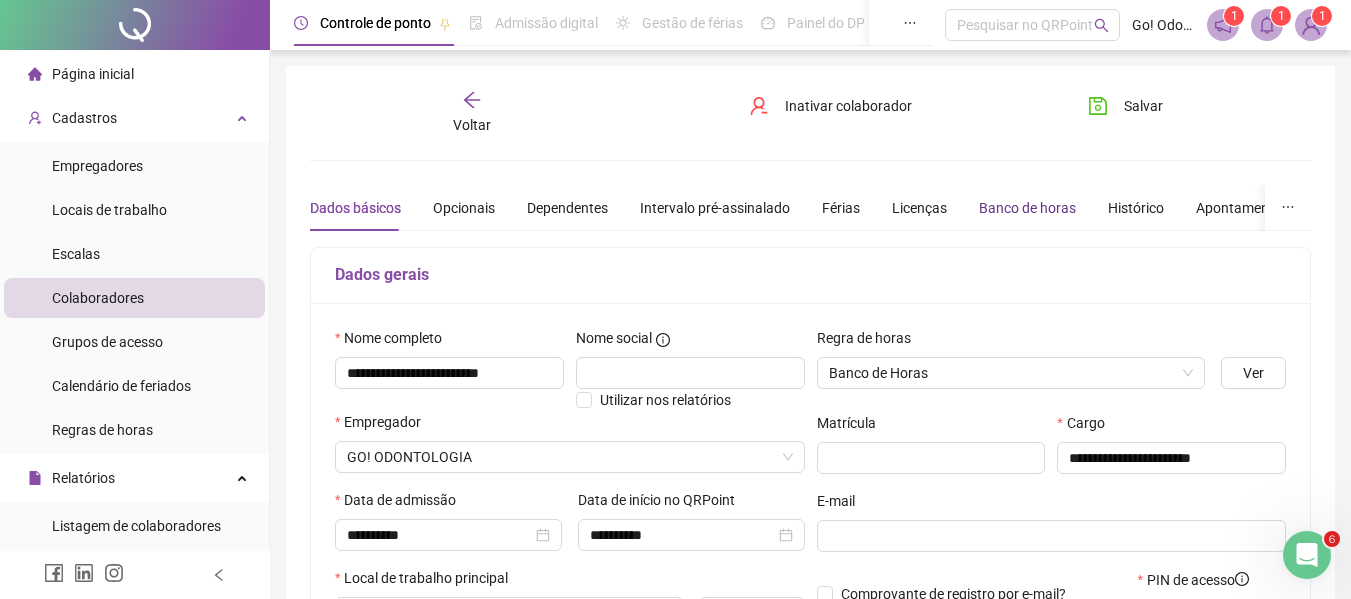 click on "Banco de horas" at bounding box center [1027, 208] 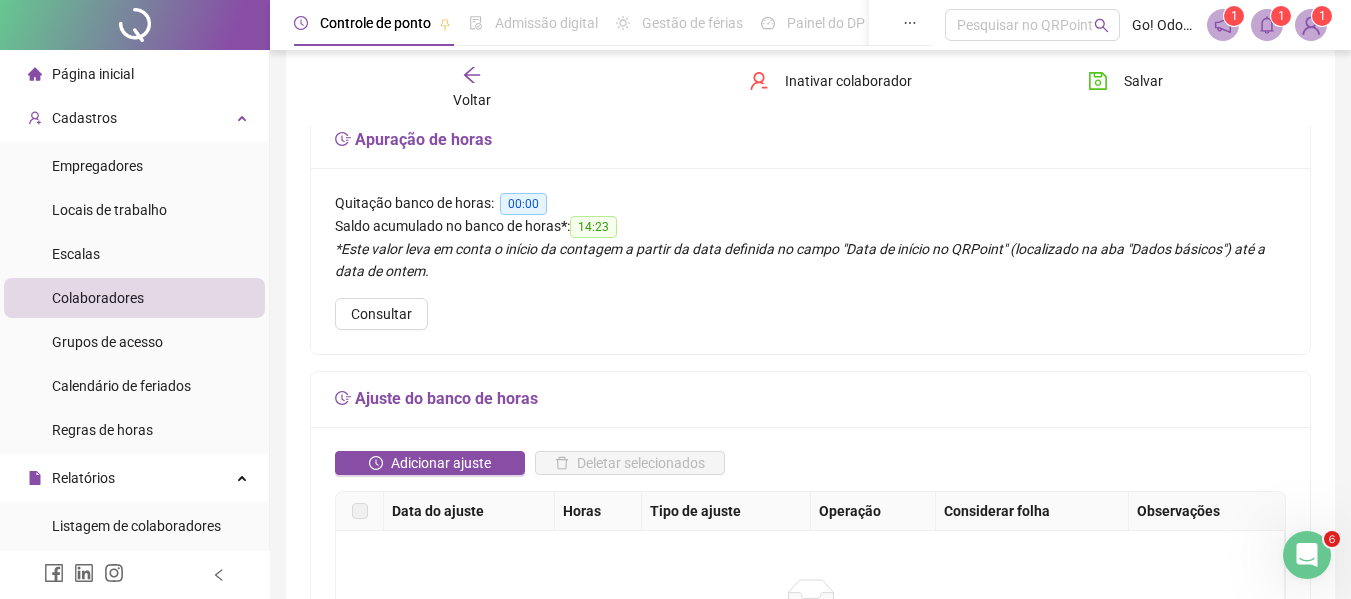 scroll, scrollTop: 100, scrollLeft: 0, axis: vertical 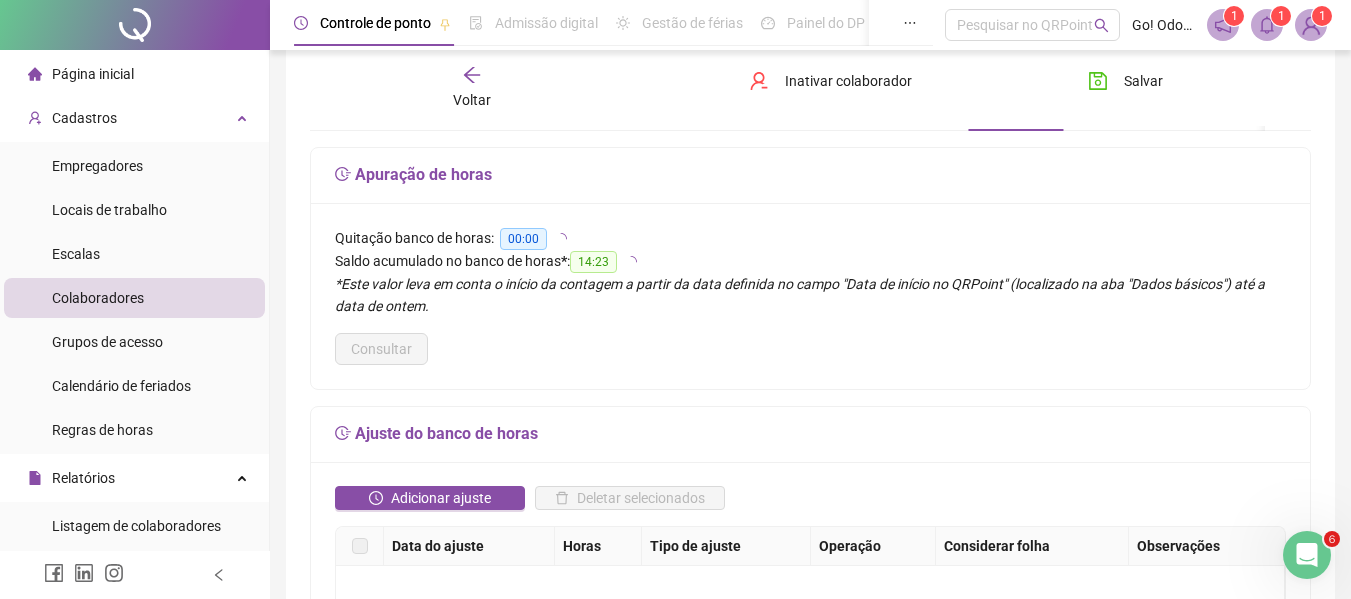 click on "00:00" at bounding box center (523, 239) 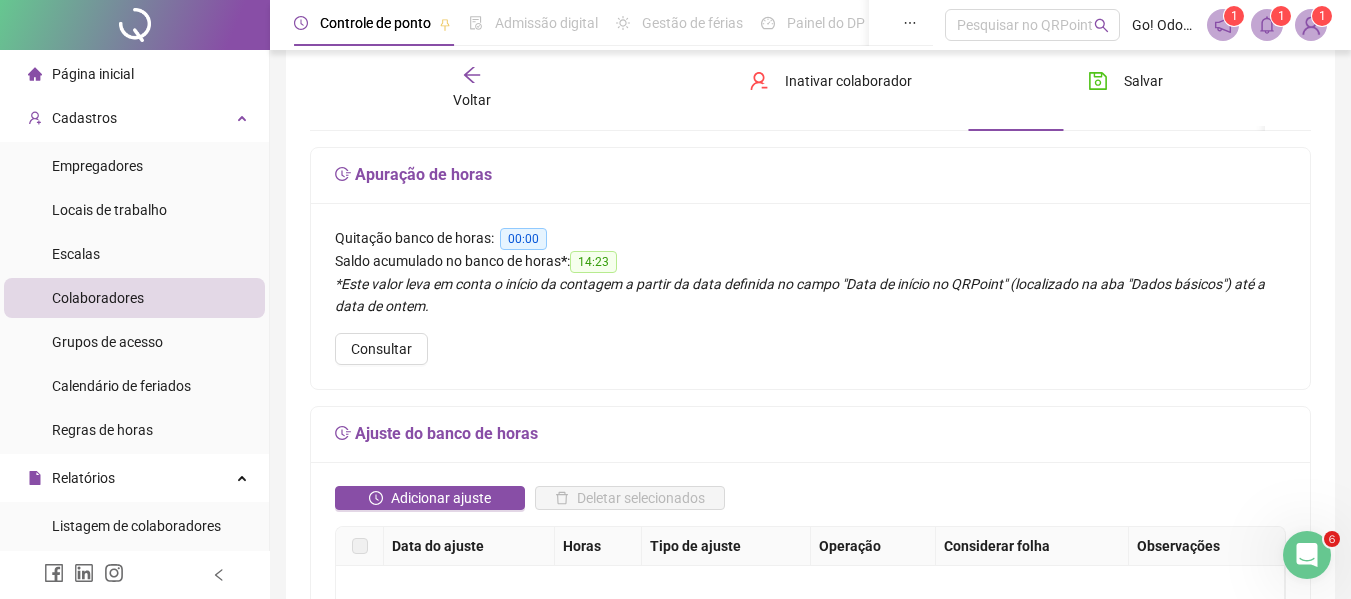 click on "00:00" at bounding box center [523, 239] 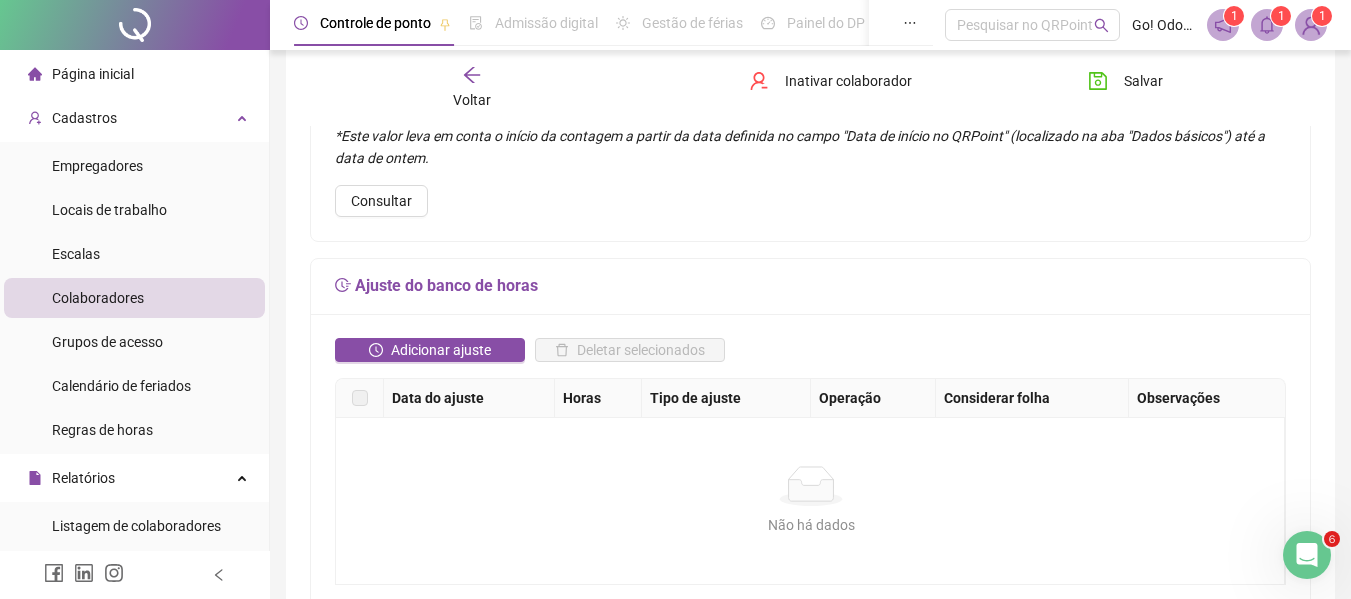 scroll, scrollTop: 300, scrollLeft: 0, axis: vertical 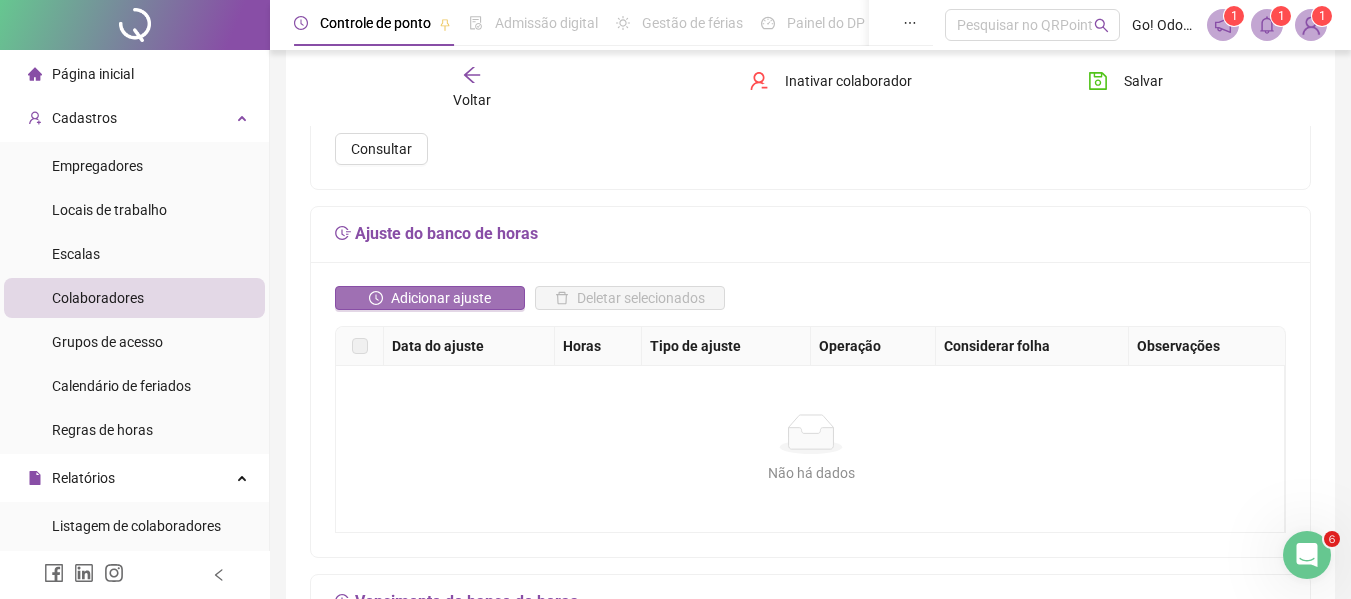 click on "Adicionar ajuste" at bounding box center [441, 298] 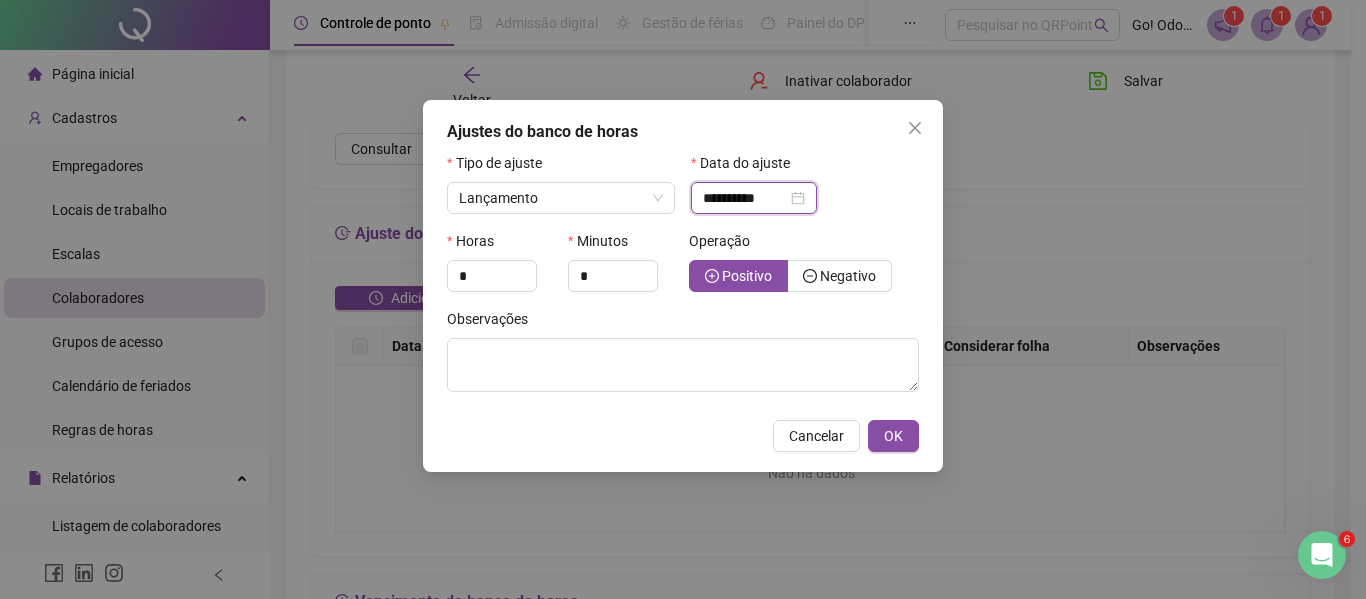 click on "**********" at bounding box center (745, 198) 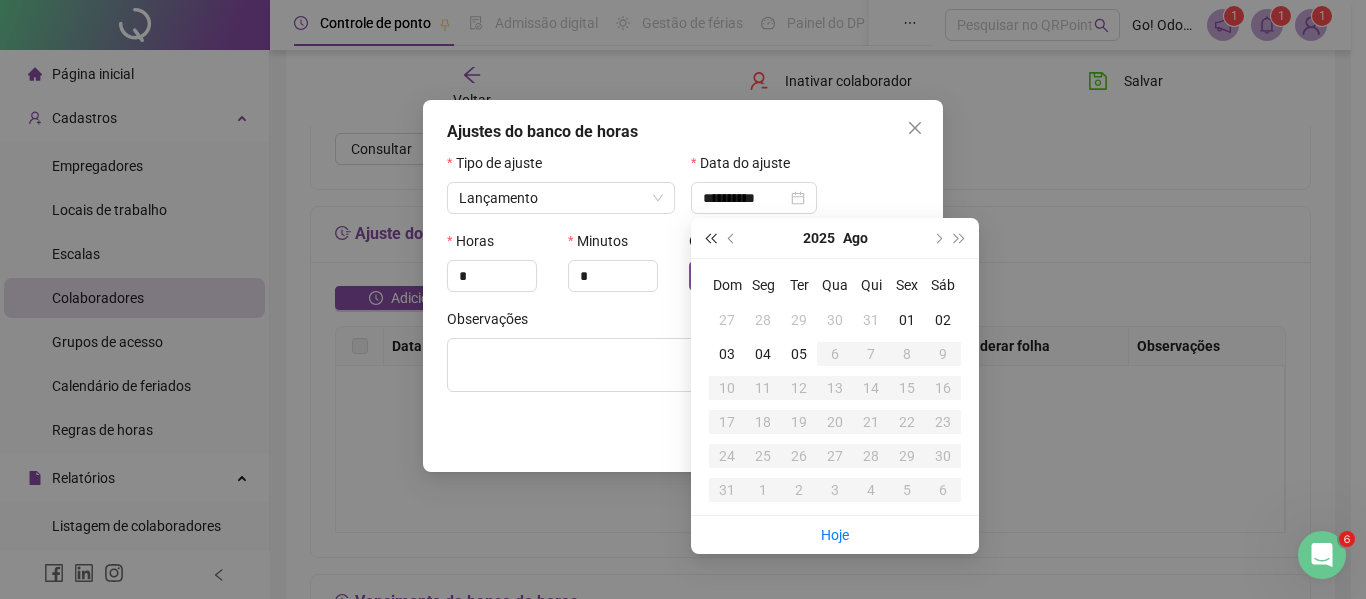 click at bounding box center [710, 238] 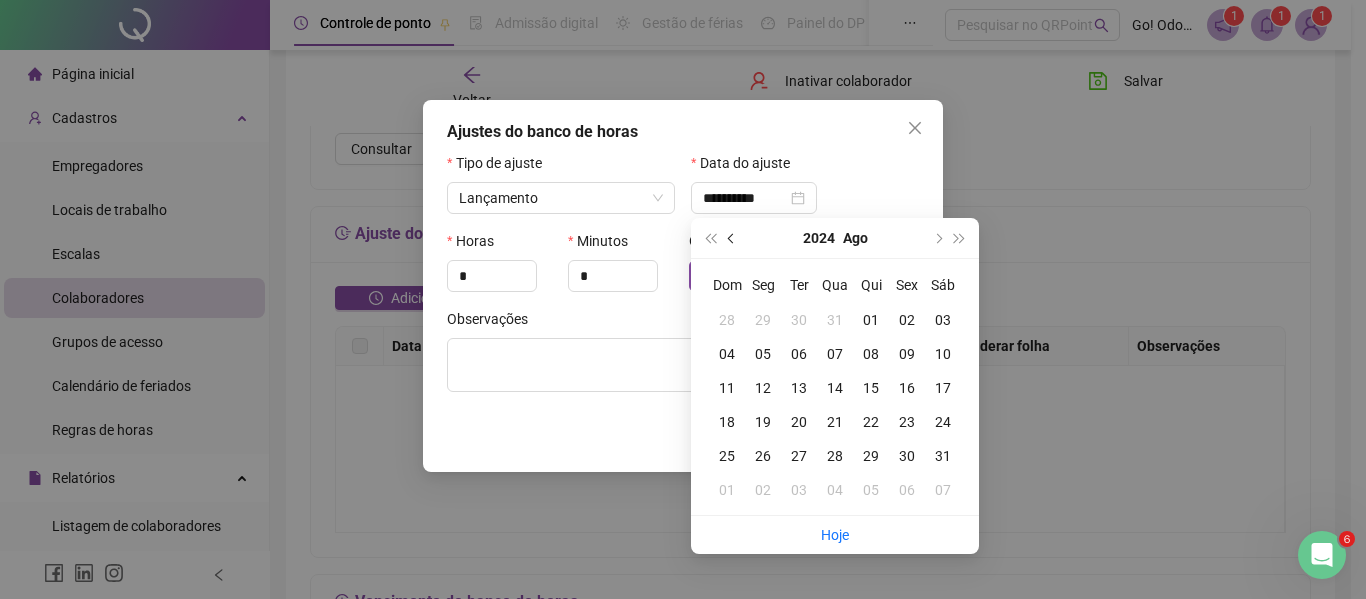 click at bounding box center [732, 238] 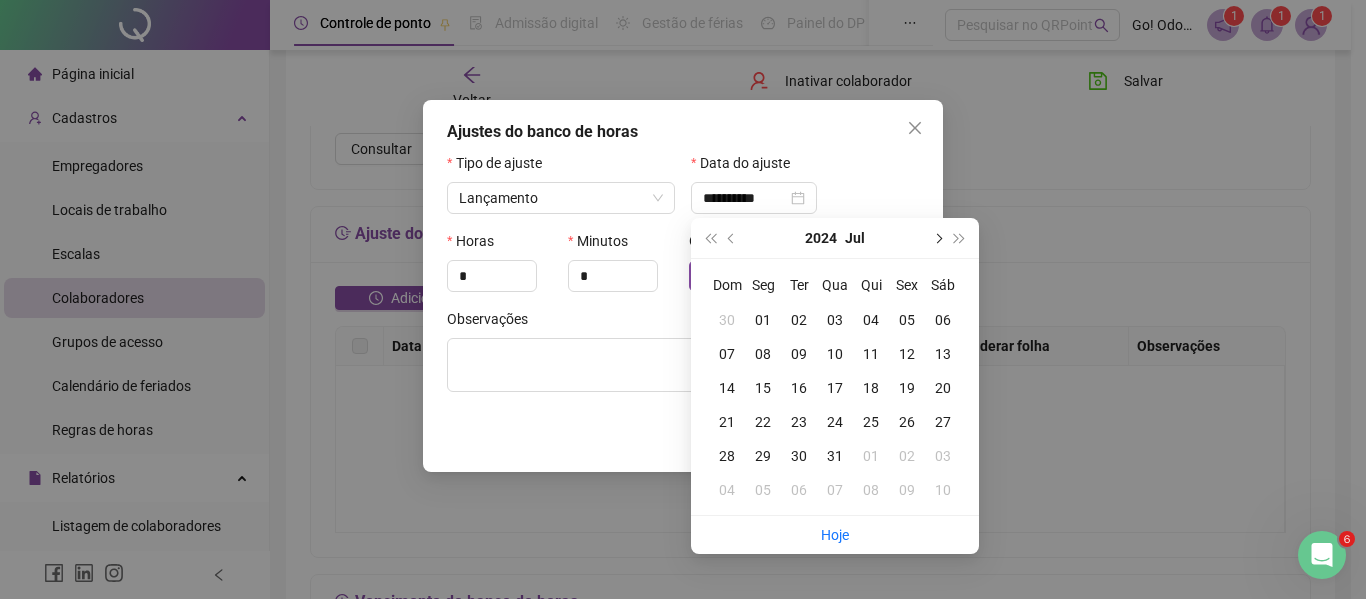 click at bounding box center [937, 238] 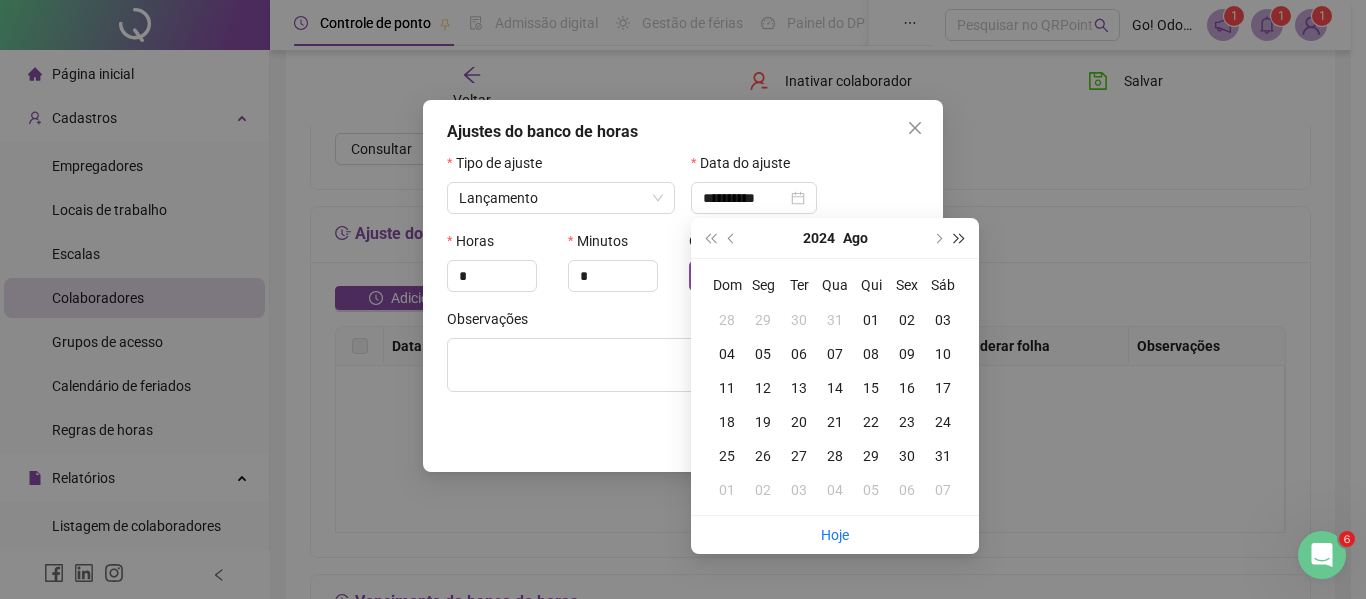 click at bounding box center [960, 238] 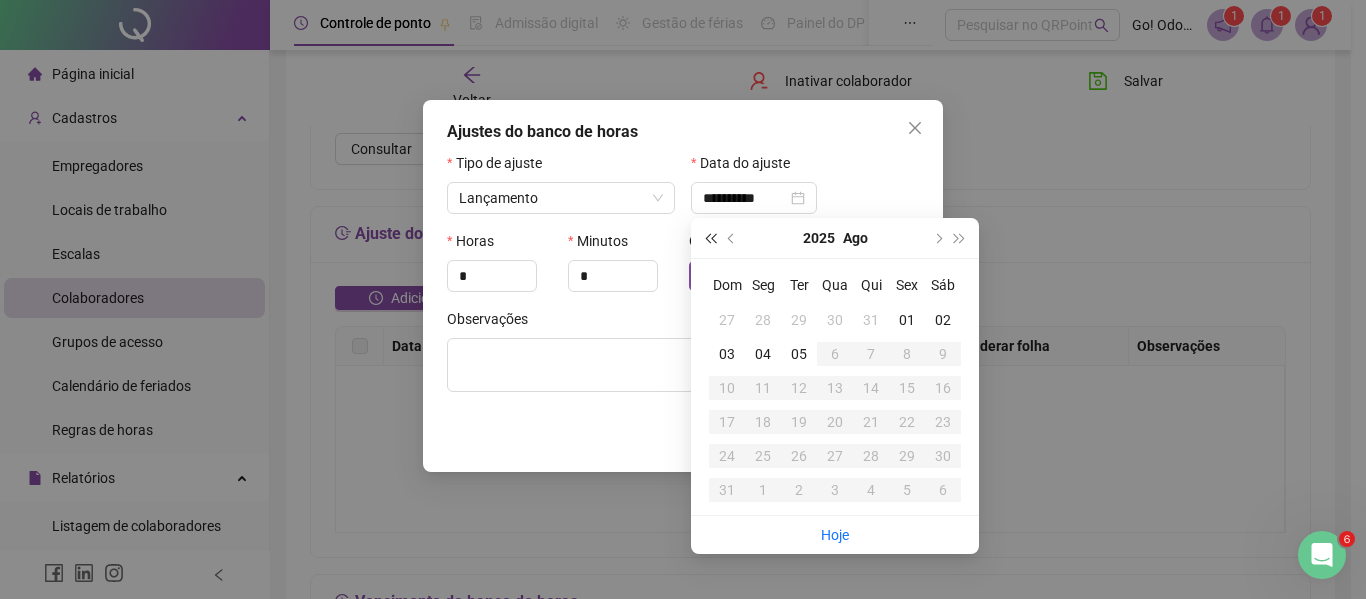 click at bounding box center [710, 238] 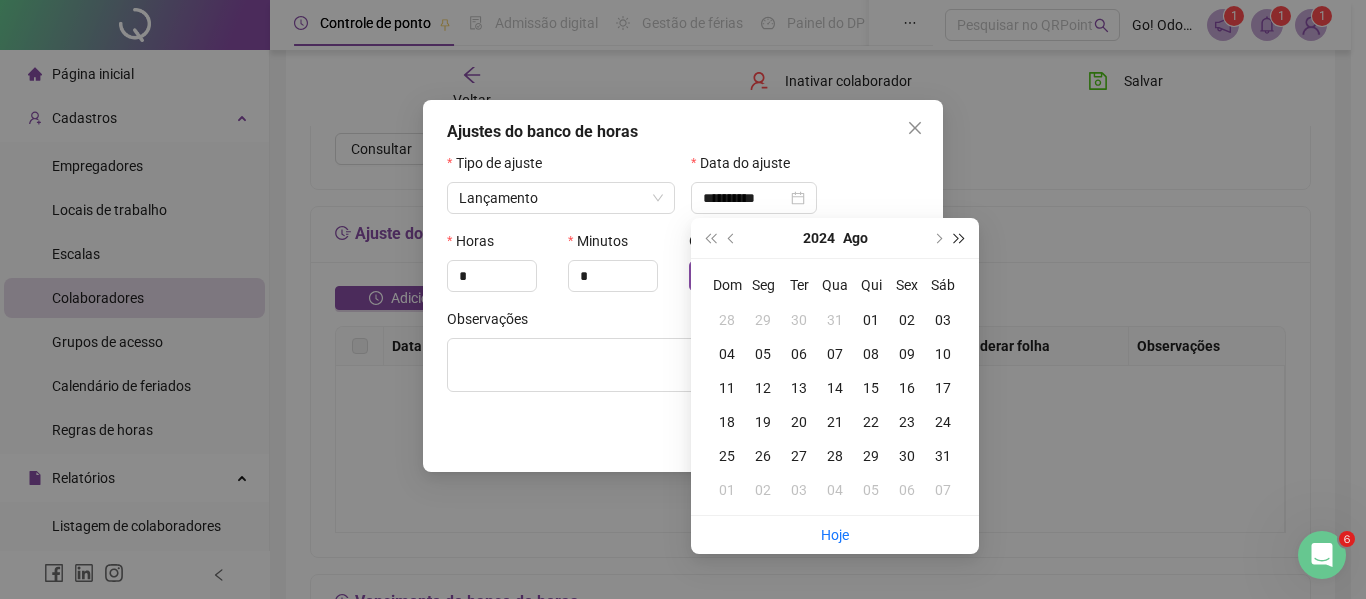 click at bounding box center [960, 238] 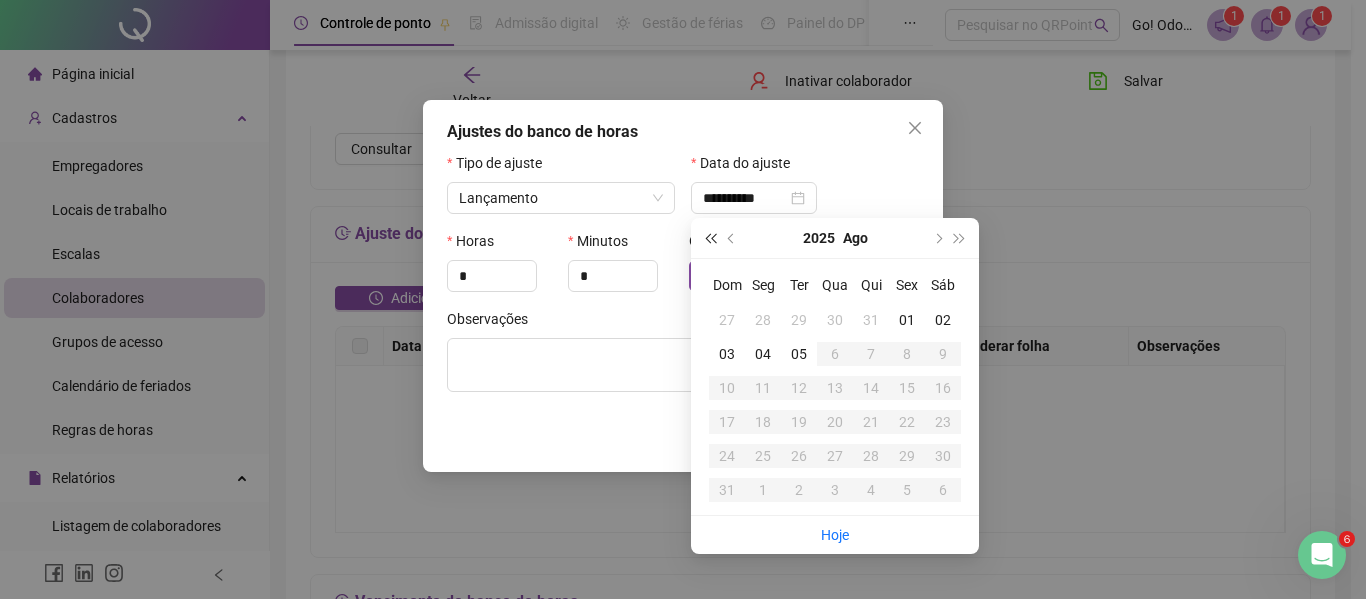 click at bounding box center [710, 238] 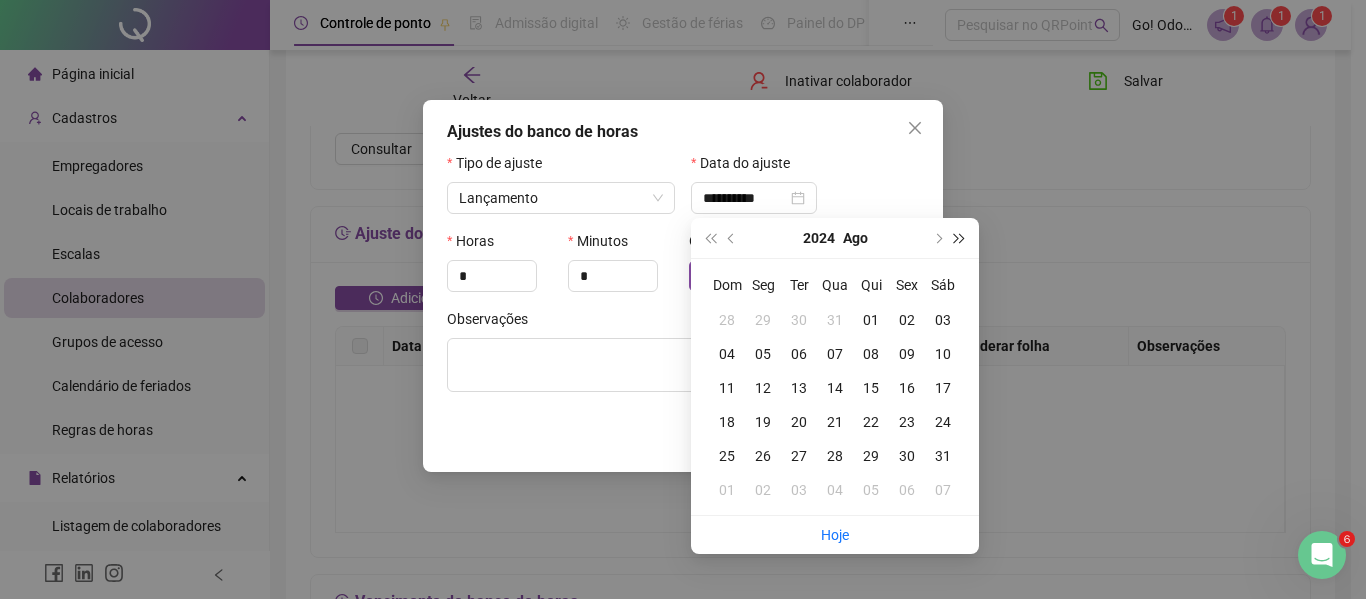 click at bounding box center [960, 238] 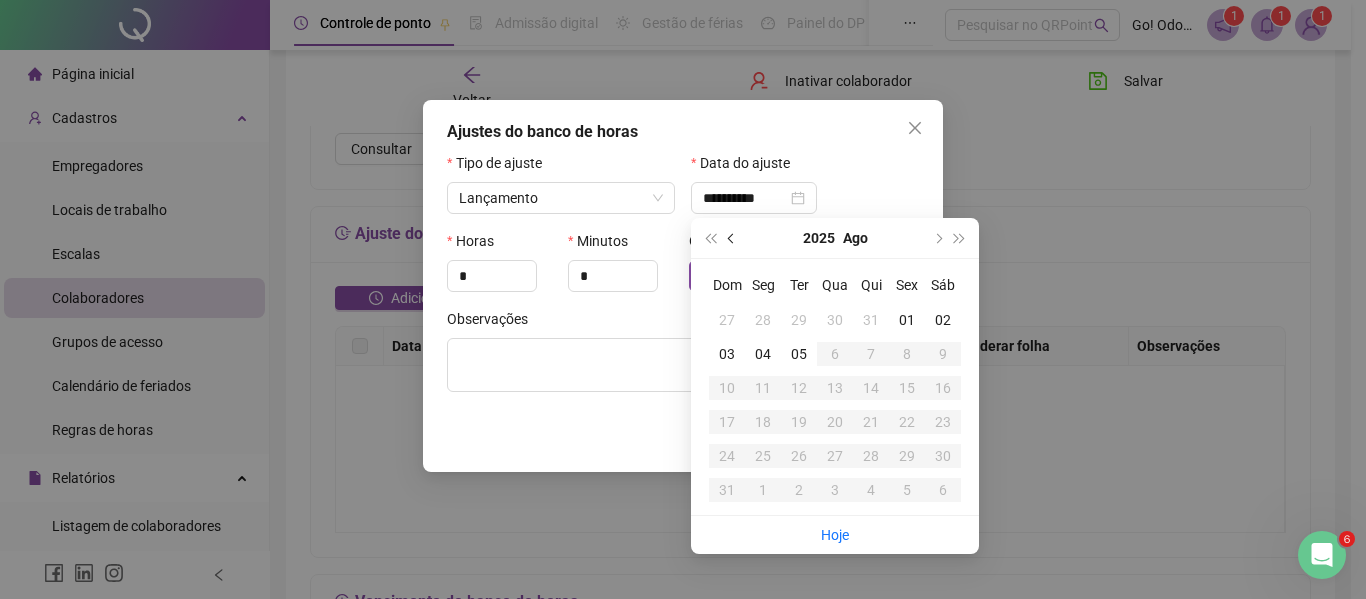 click at bounding box center (733, 238) 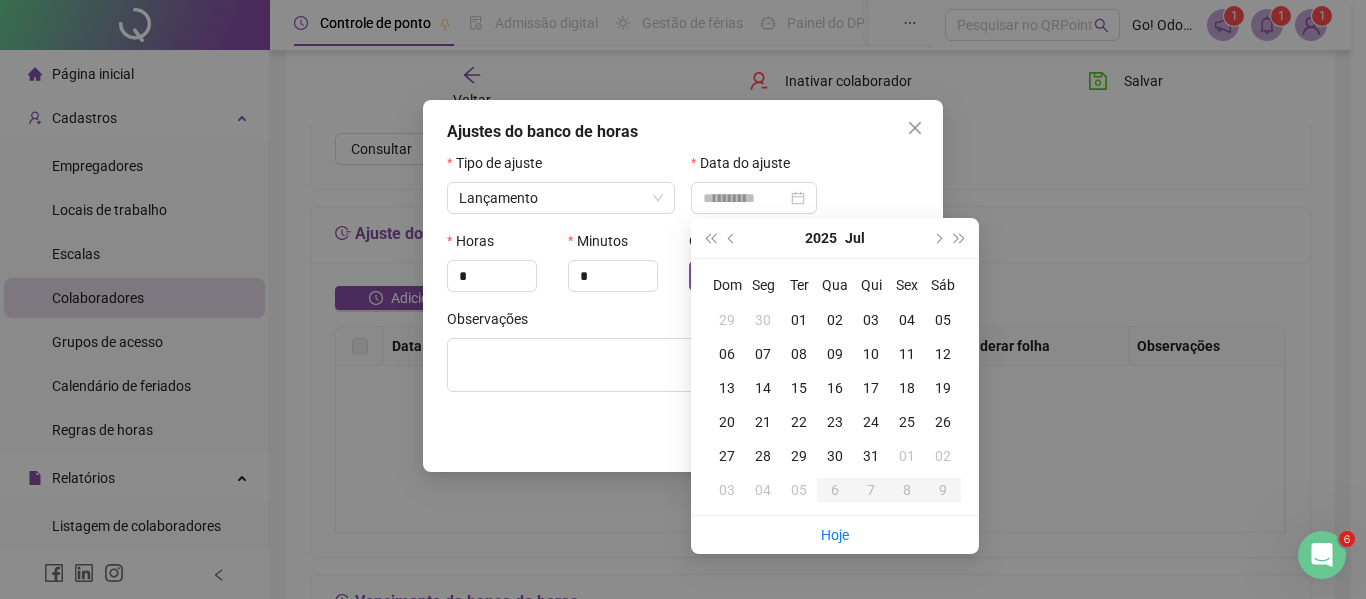 click on "31" at bounding box center [871, 456] 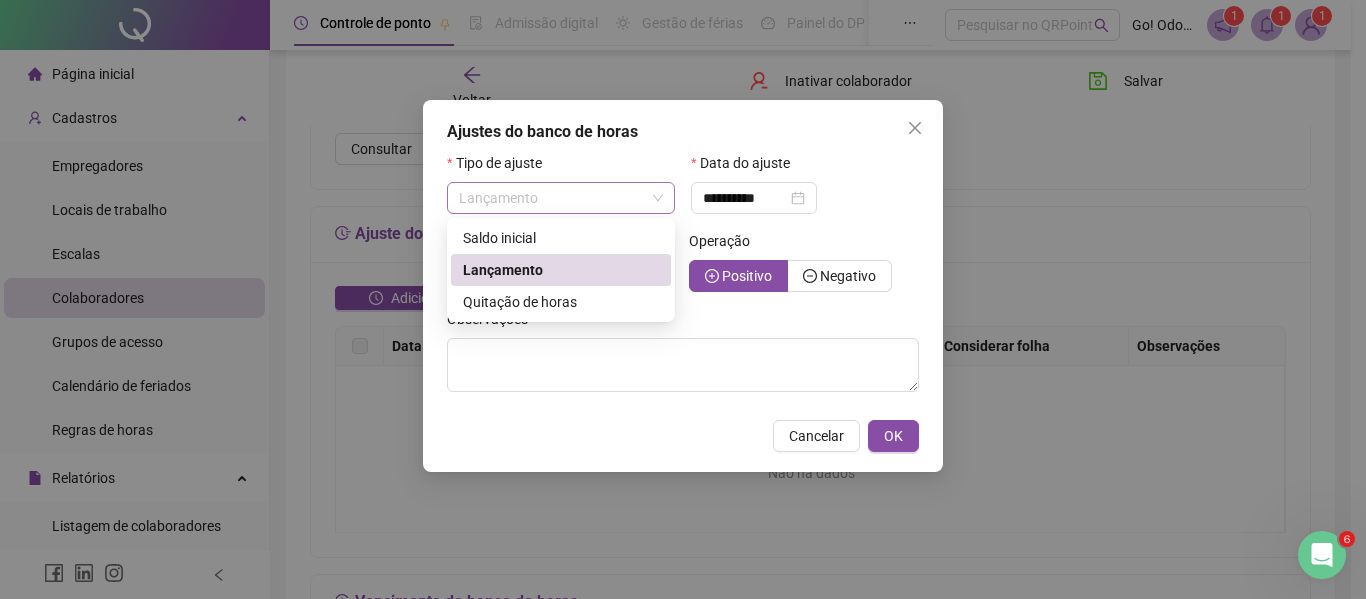 click on "Lançamento" at bounding box center [561, 198] 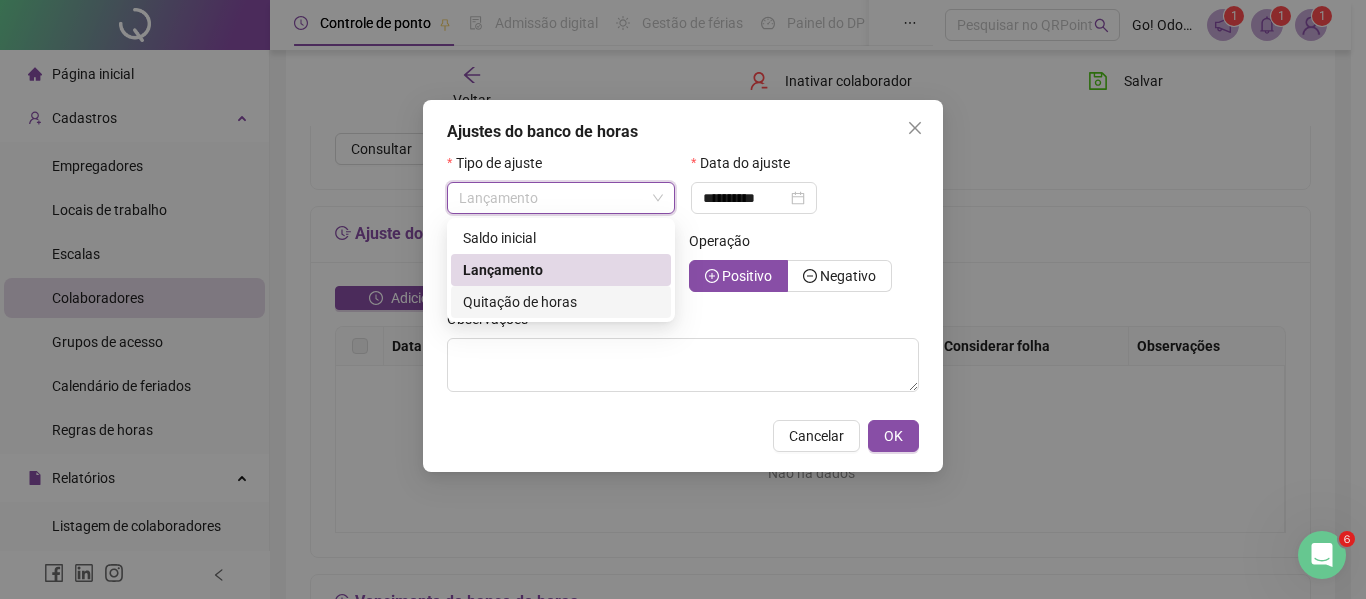 click on "Quitação de horas" at bounding box center [520, 302] 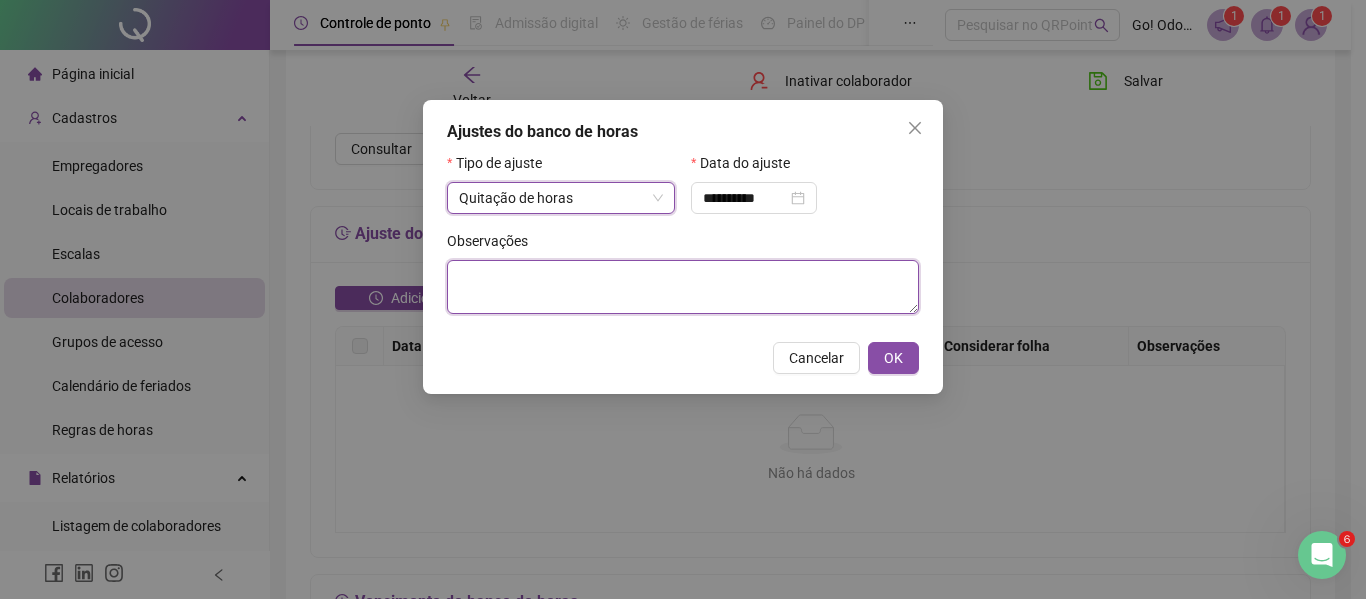 click at bounding box center (683, 287) 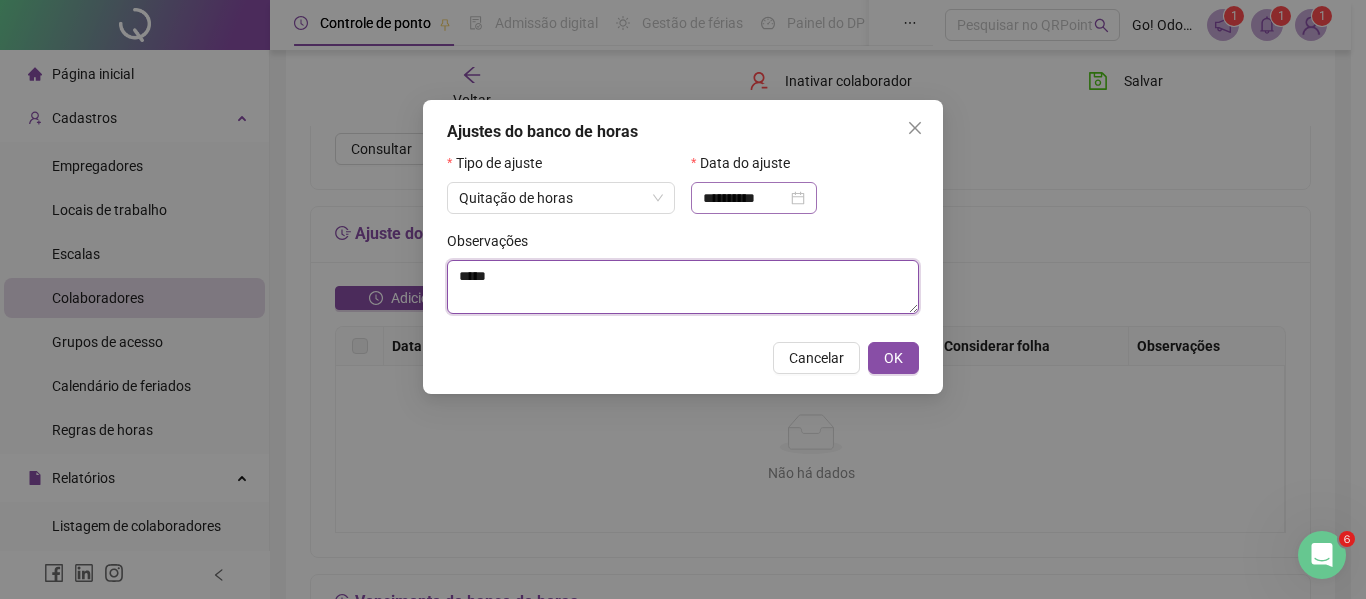 click on "**********" at bounding box center [754, 198] 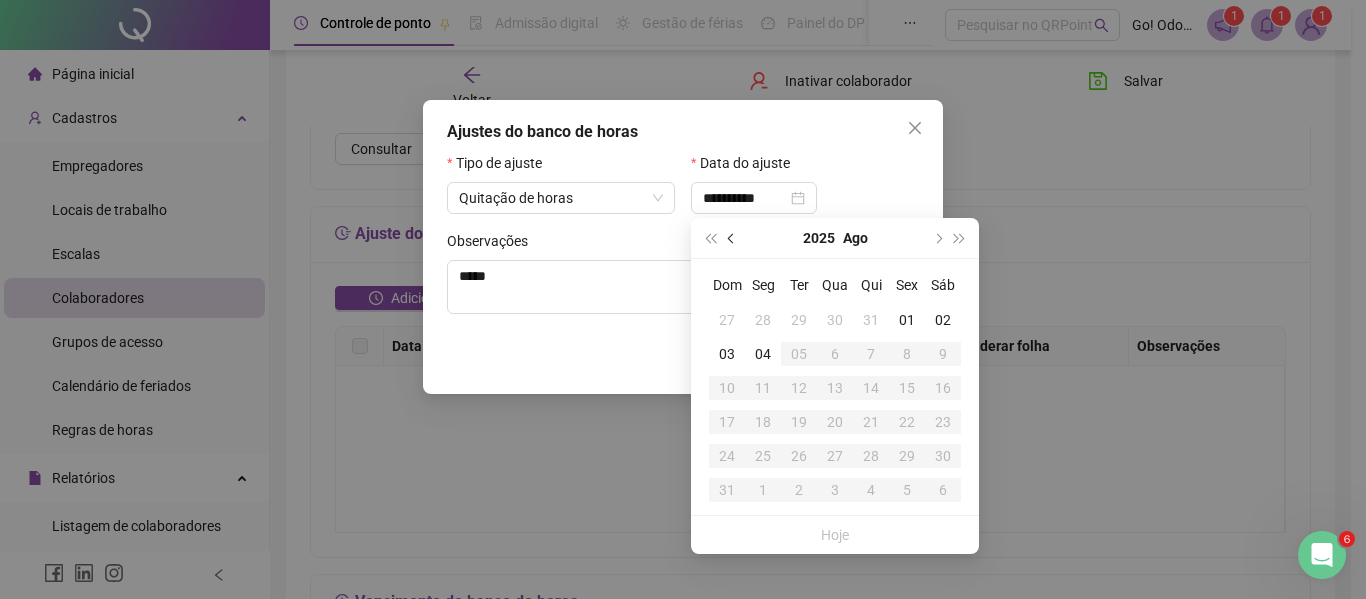 click at bounding box center [732, 238] 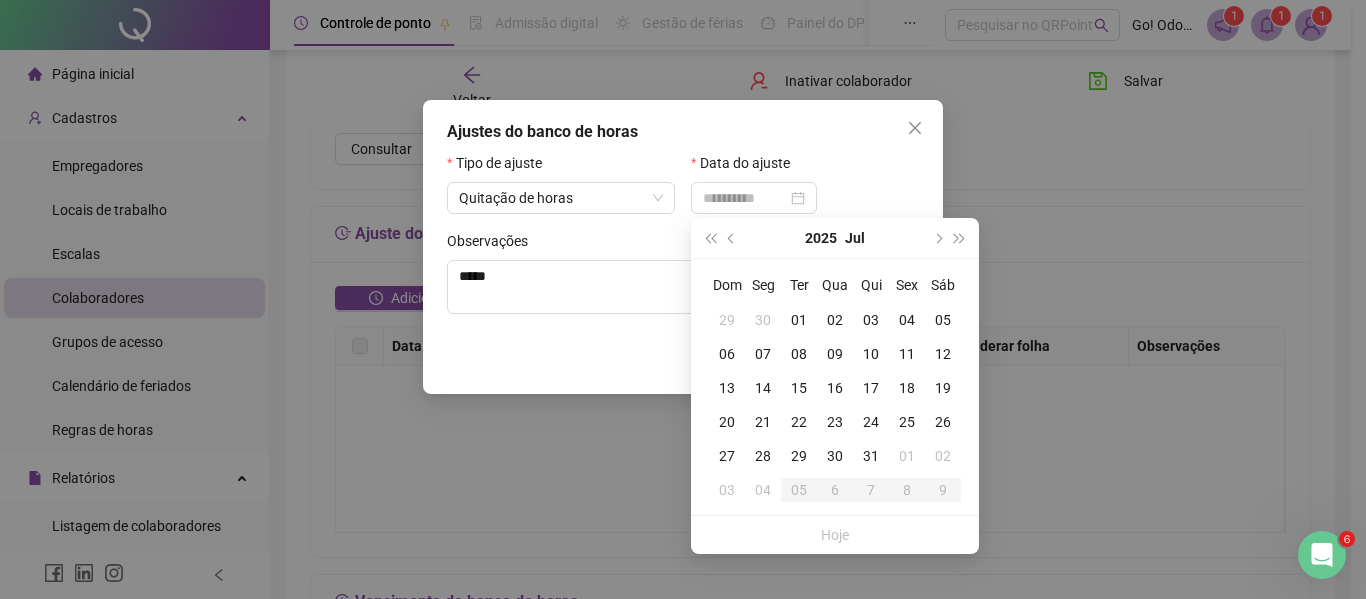 type on "**********" 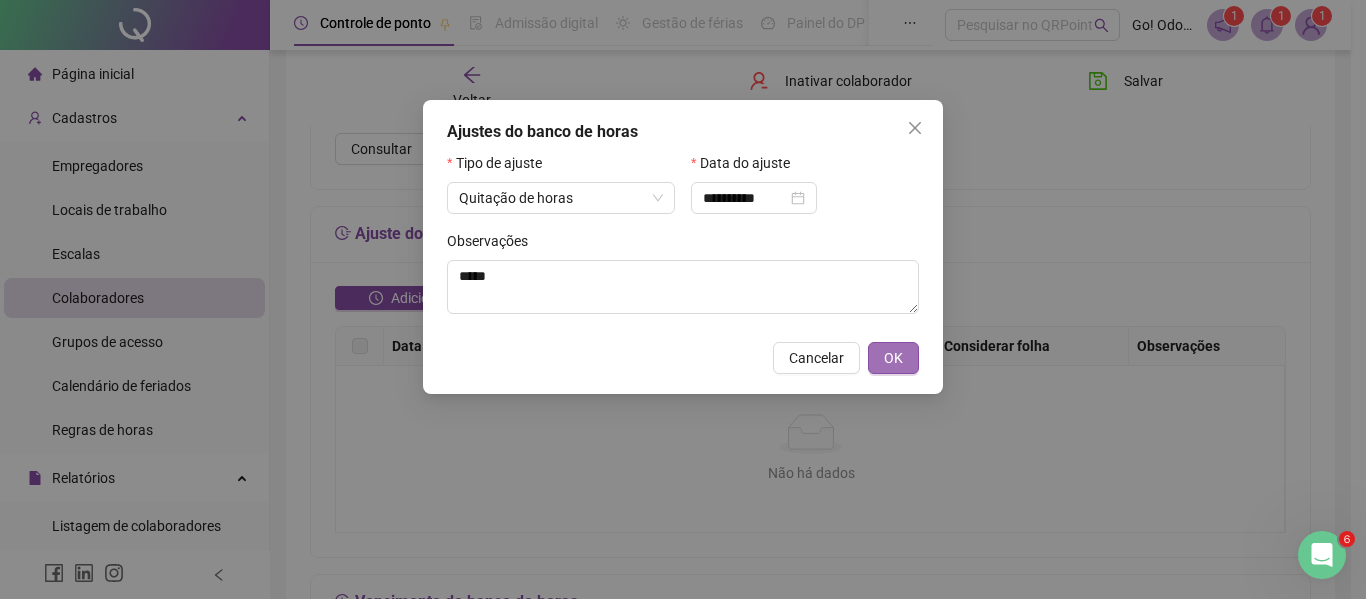 click on "OK" at bounding box center (893, 358) 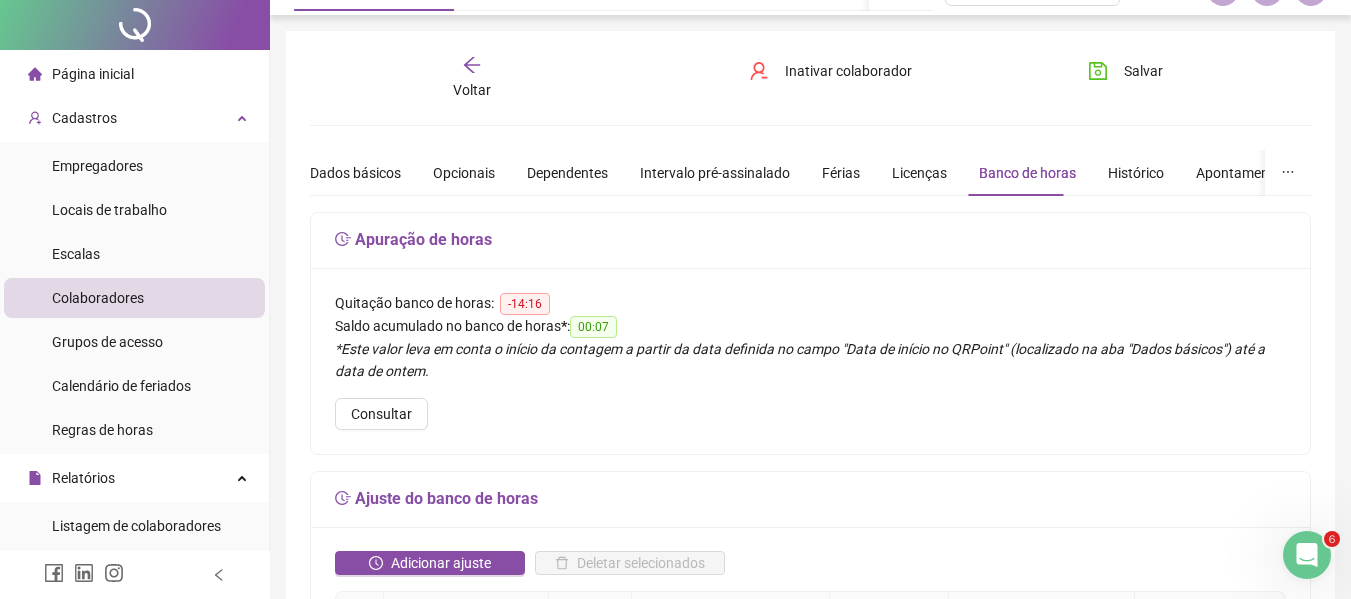 scroll, scrollTop: 0, scrollLeft: 0, axis: both 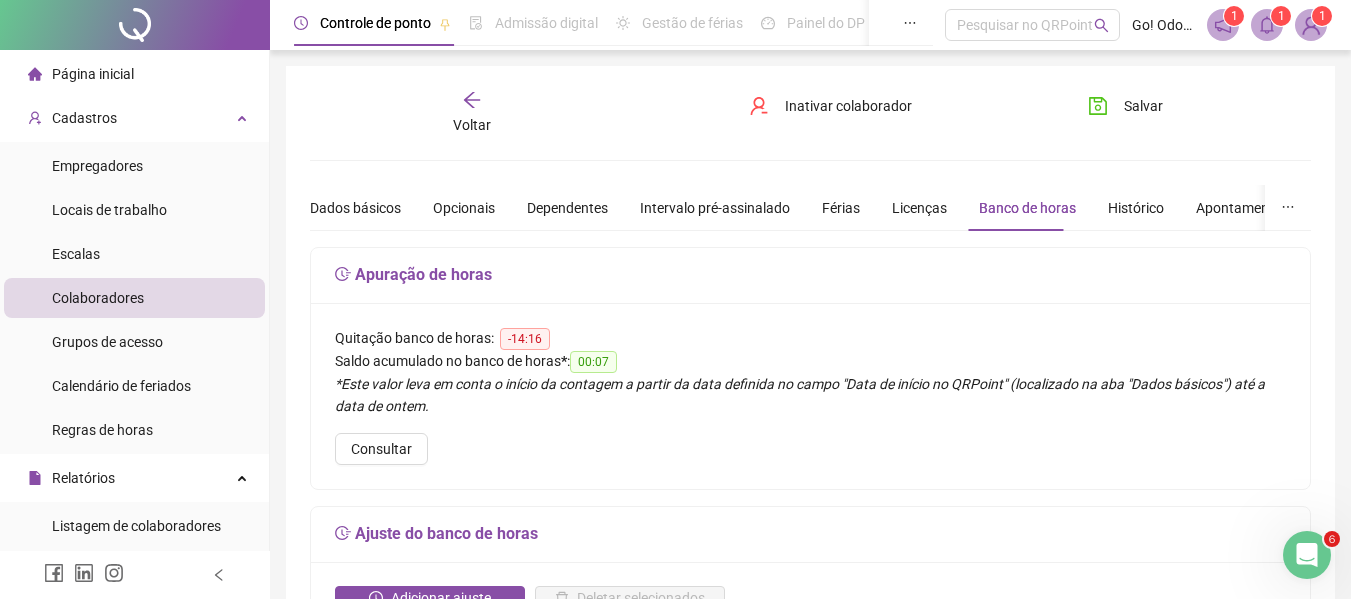 click on "Colaboradores" at bounding box center [98, 298] 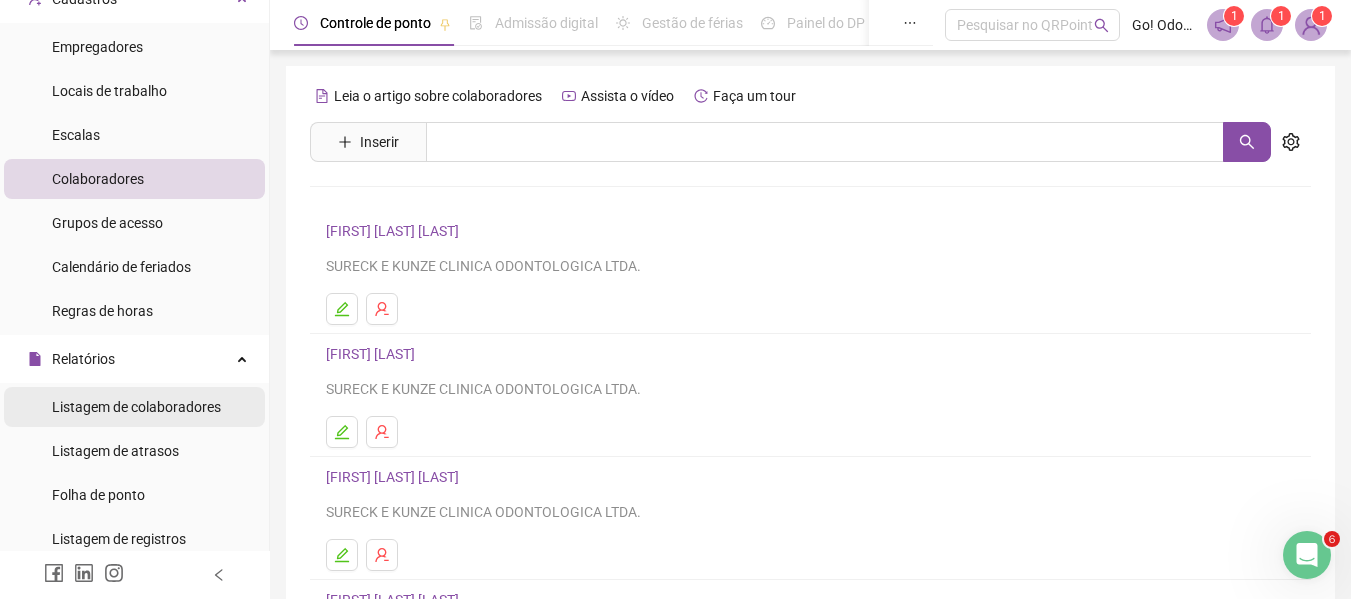 scroll, scrollTop: 100, scrollLeft: 0, axis: vertical 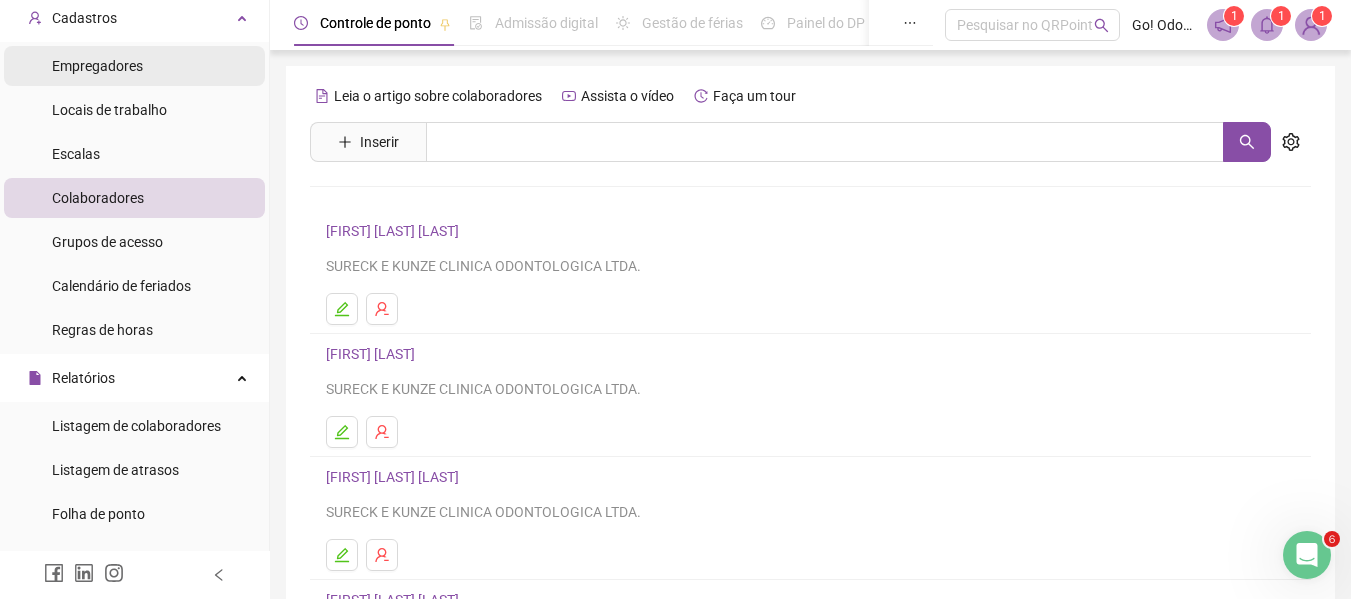 click on "Empregadores" at bounding box center [97, 66] 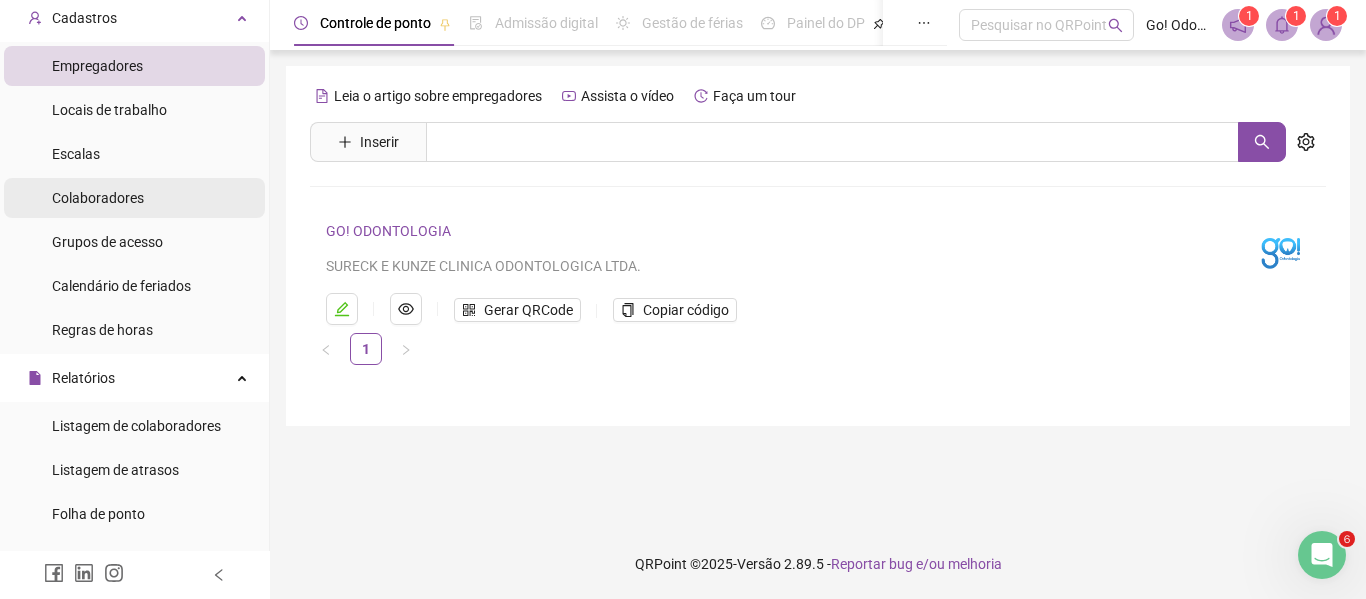 click on "Colaboradores" at bounding box center (98, 198) 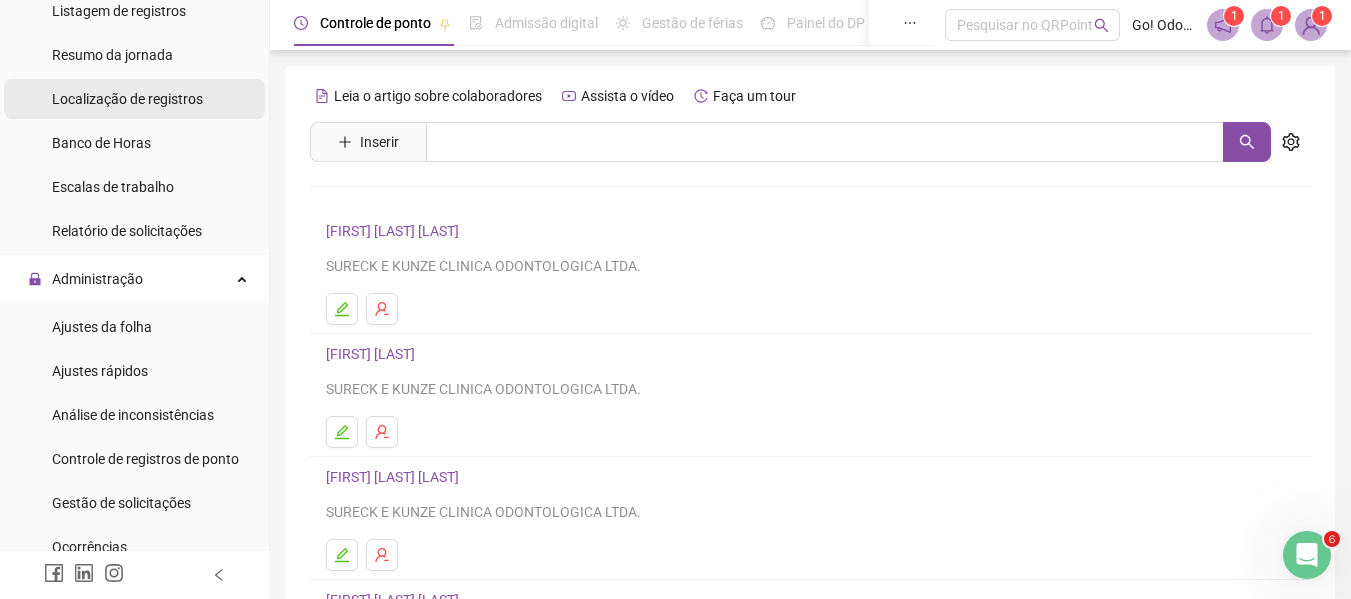 scroll, scrollTop: 700, scrollLeft: 0, axis: vertical 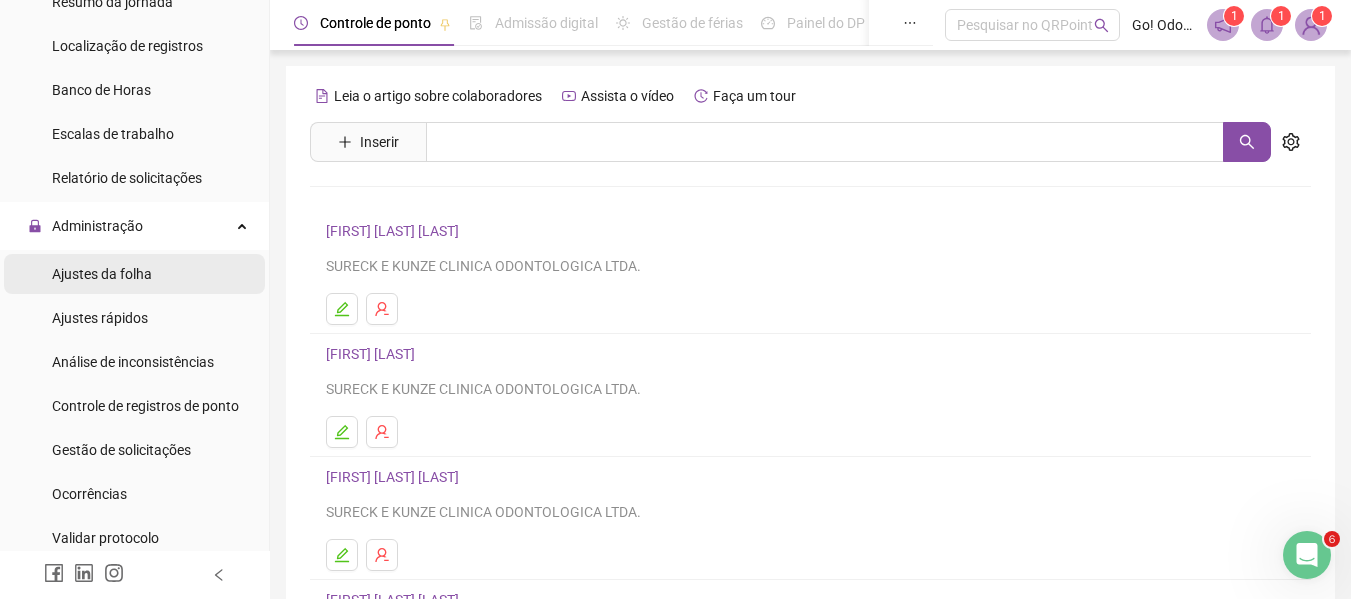 click on "Ajustes da folha" at bounding box center (102, 274) 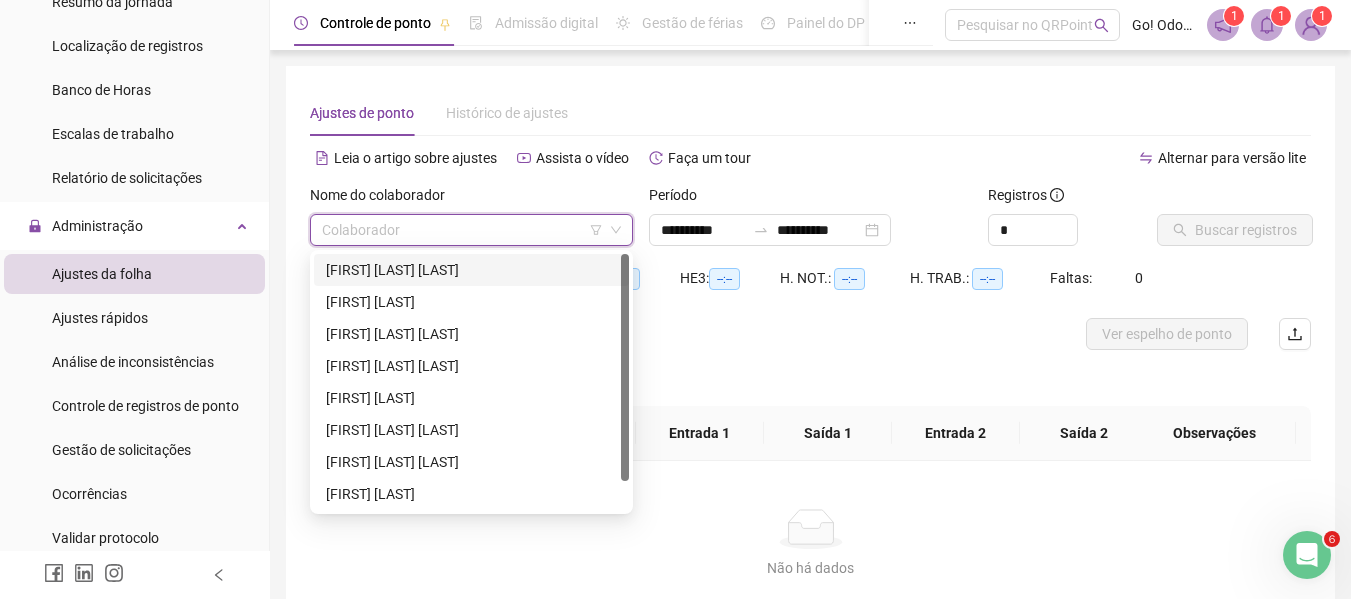 click at bounding box center (462, 230) 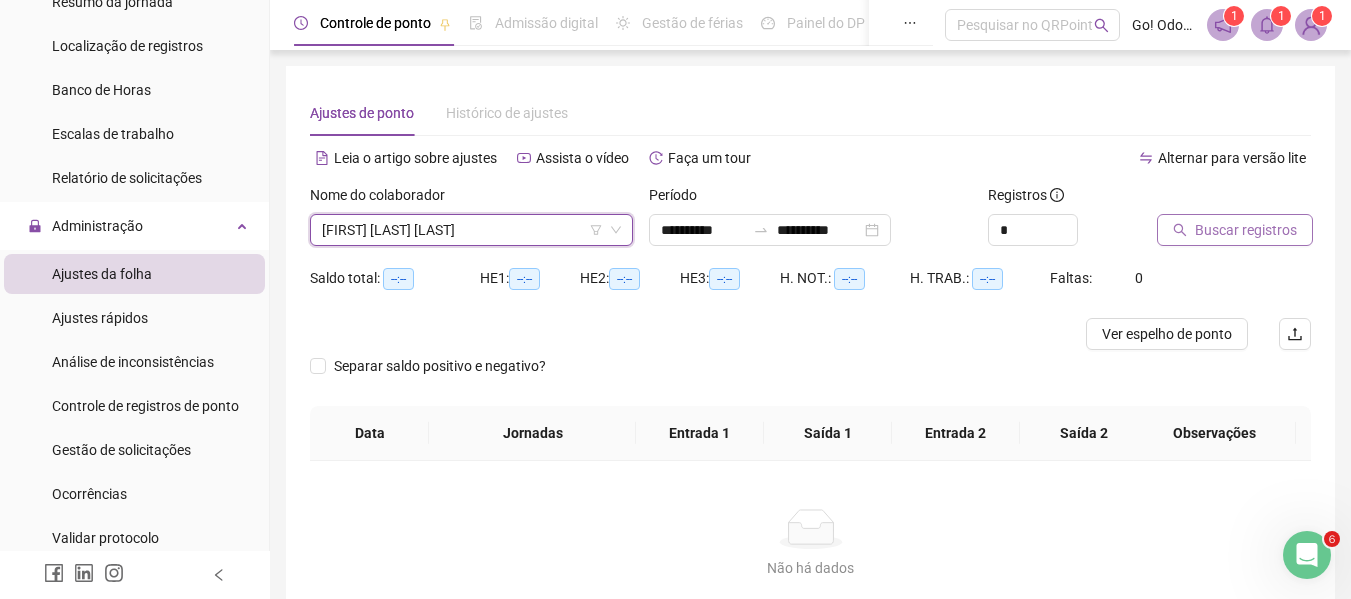 click on "Buscar registros" at bounding box center [1246, 230] 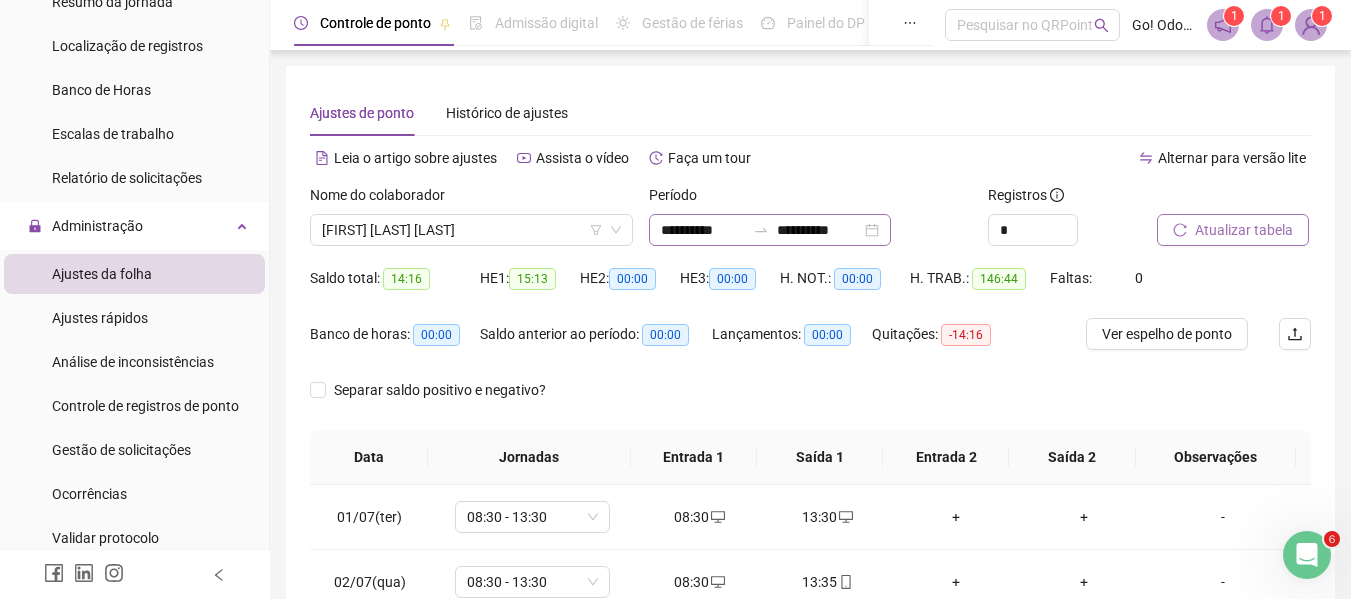 click on "**********" at bounding box center (770, 230) 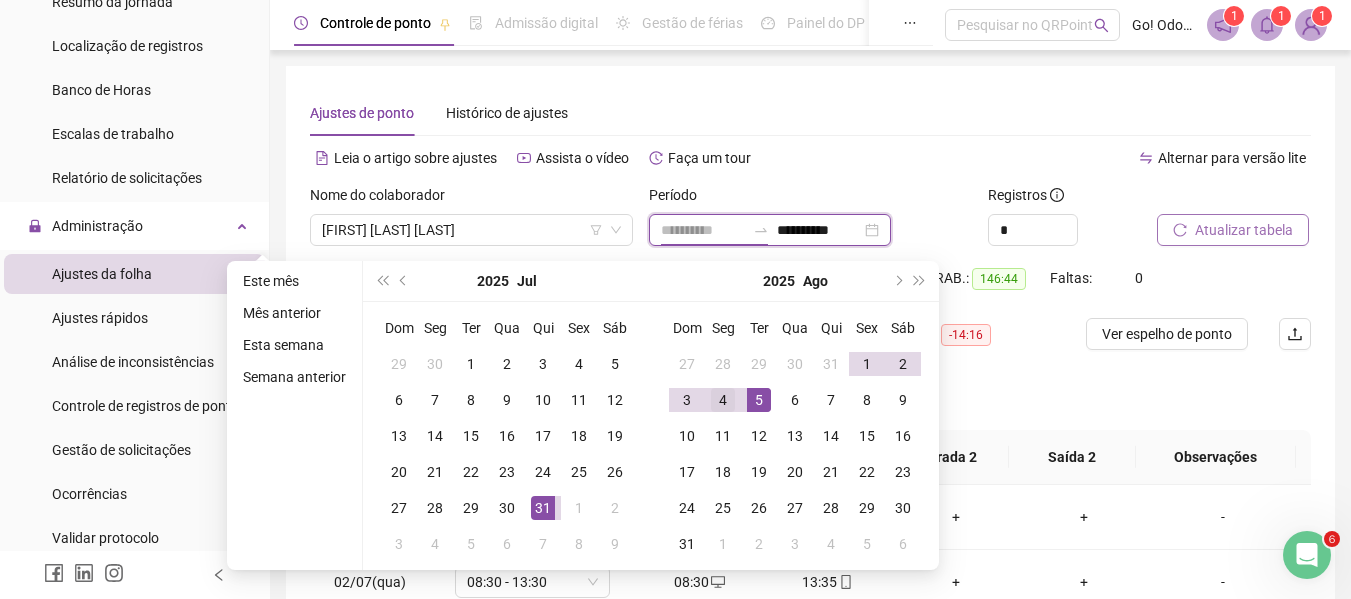 type on "**********" 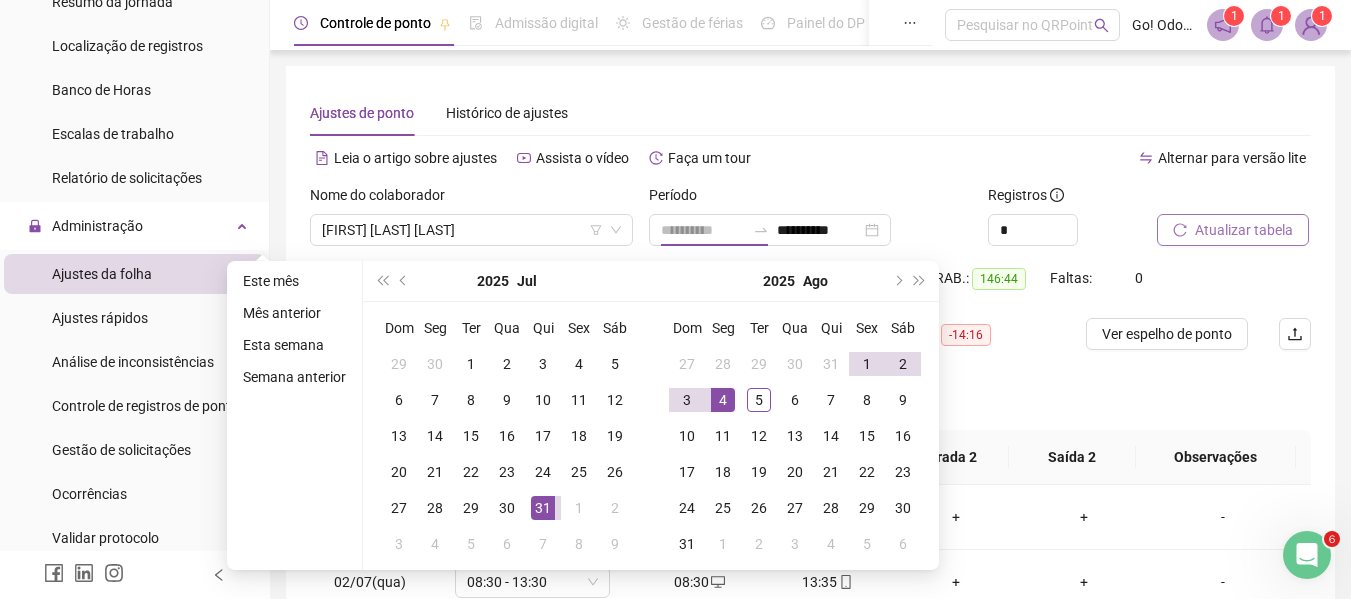 click on "4" at bounding box center [723, 400] 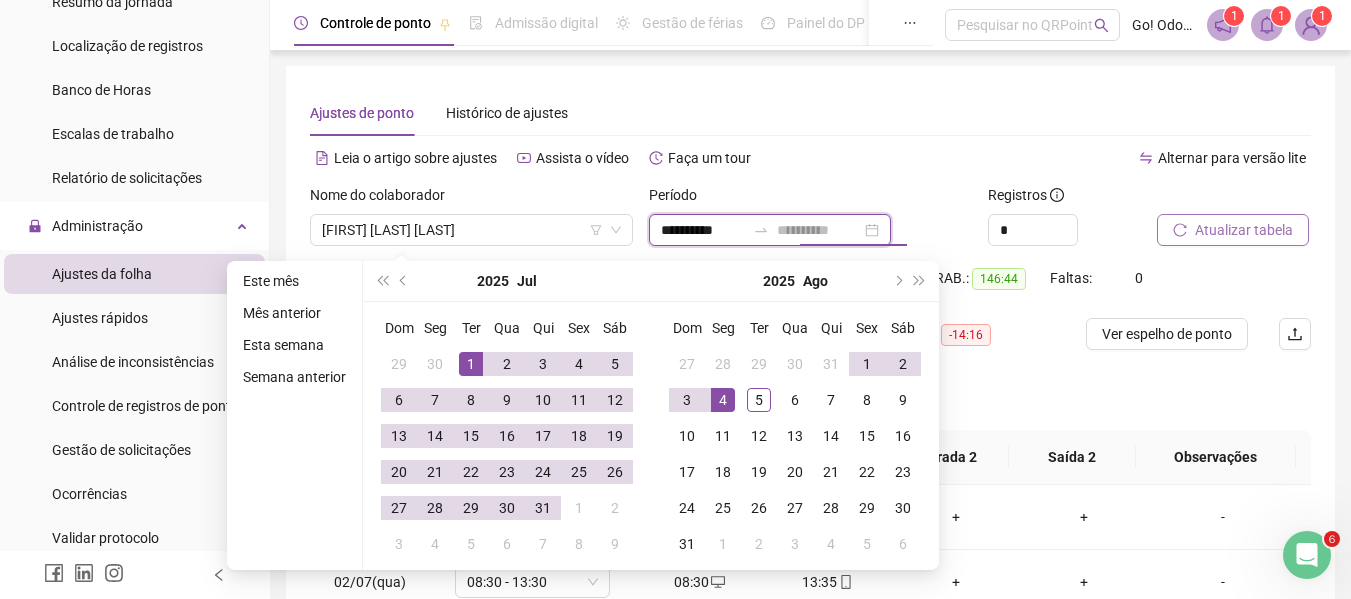 type on "**********" 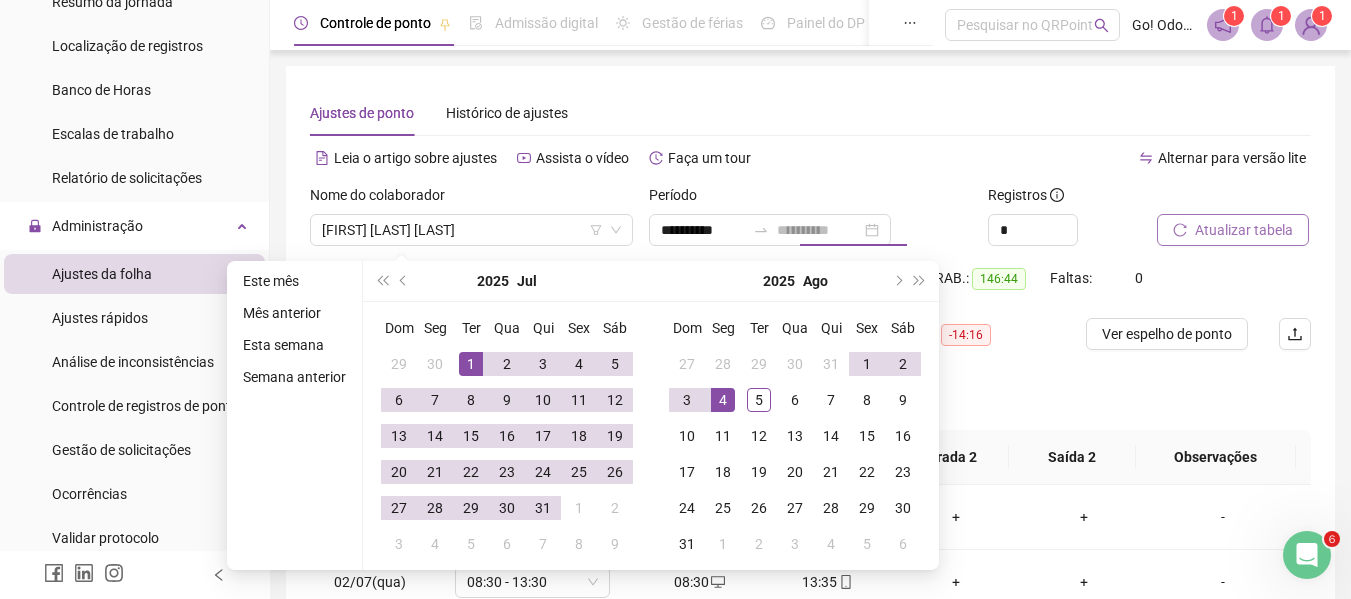 click on "1" at bounding box center (471, 364) 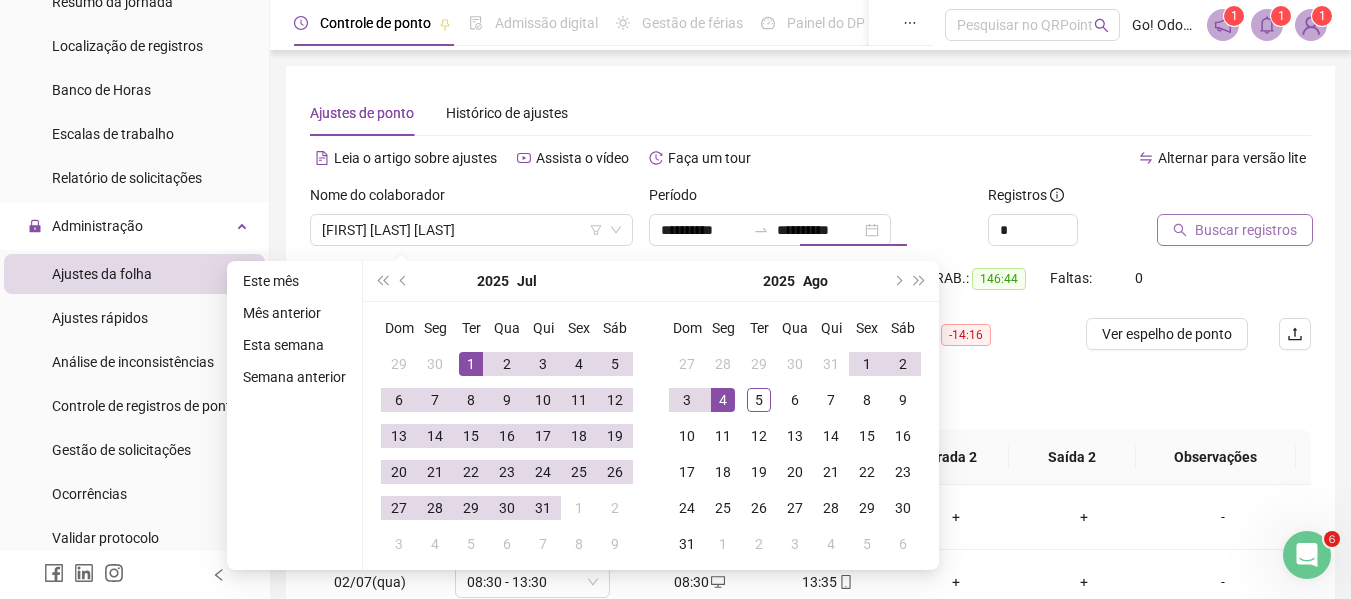 type on "**********" 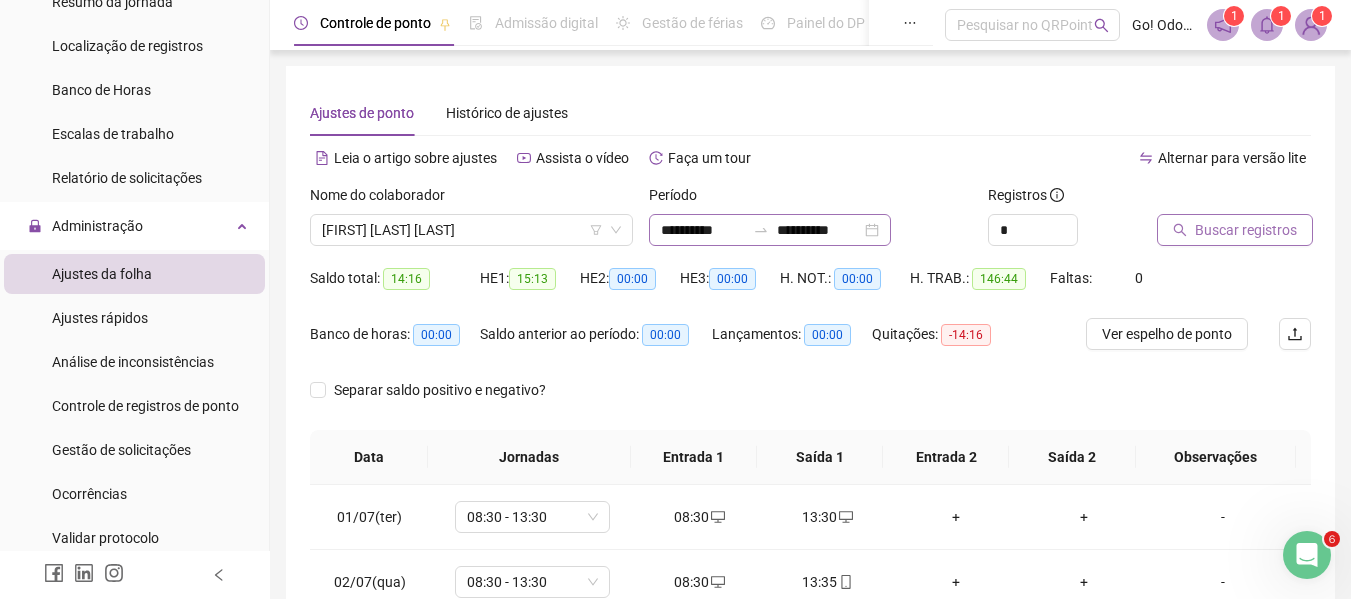 click on "**********" at bounding box center [770, 230] 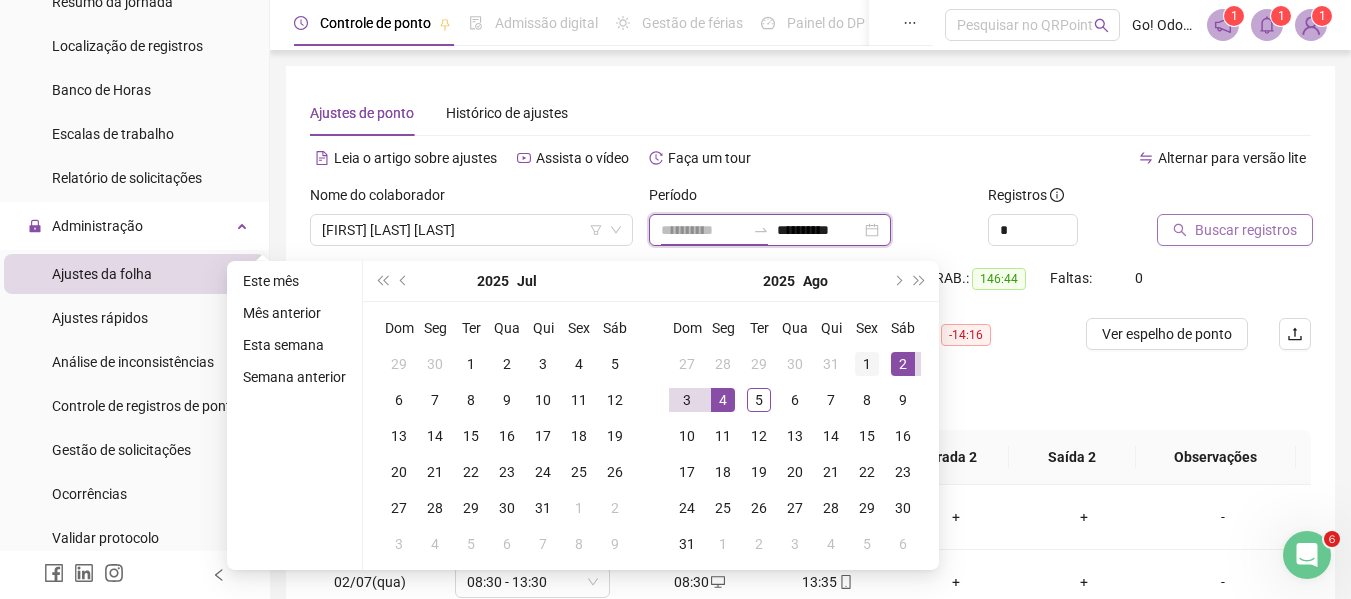 type on "**********" 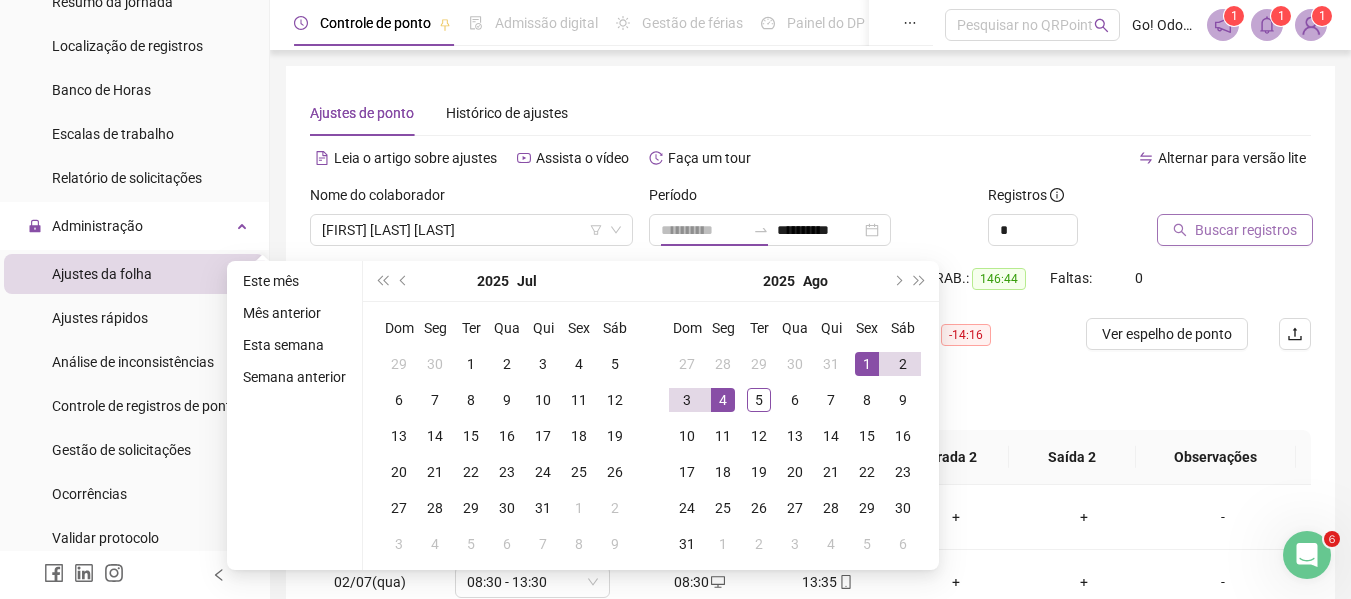click on "1" at bounding box center (867, 364) 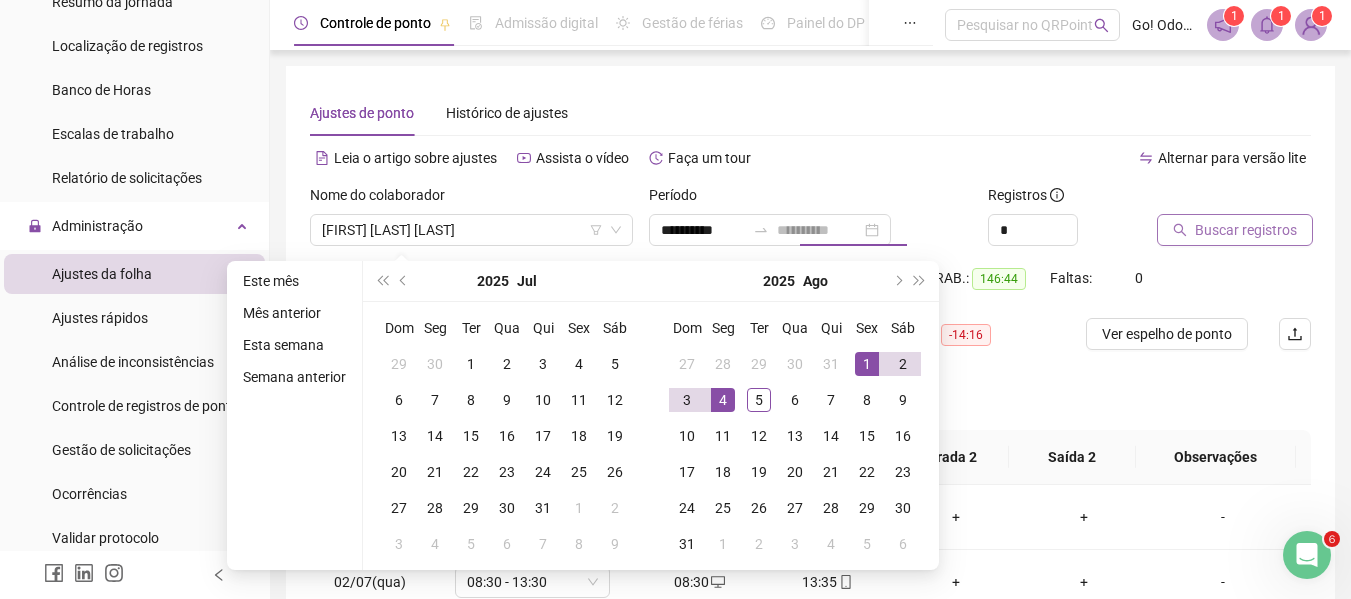 click on "1" at bounding box center (867, 364) 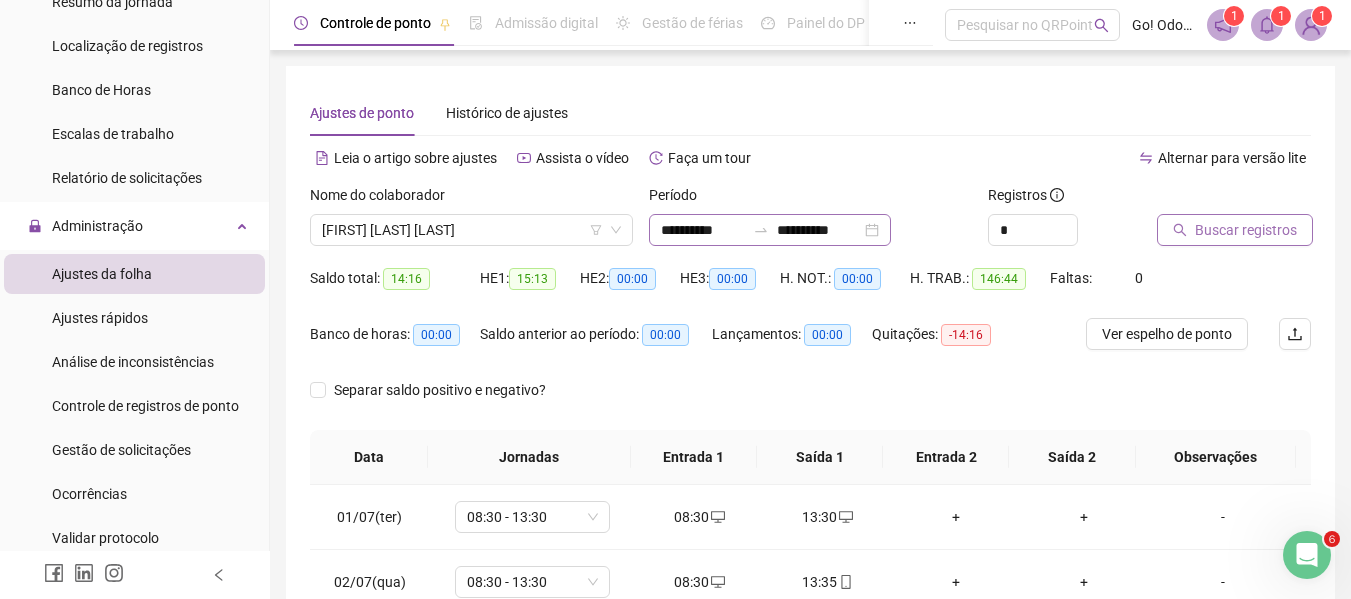 click on "**********" at bounding box center [770, 230] 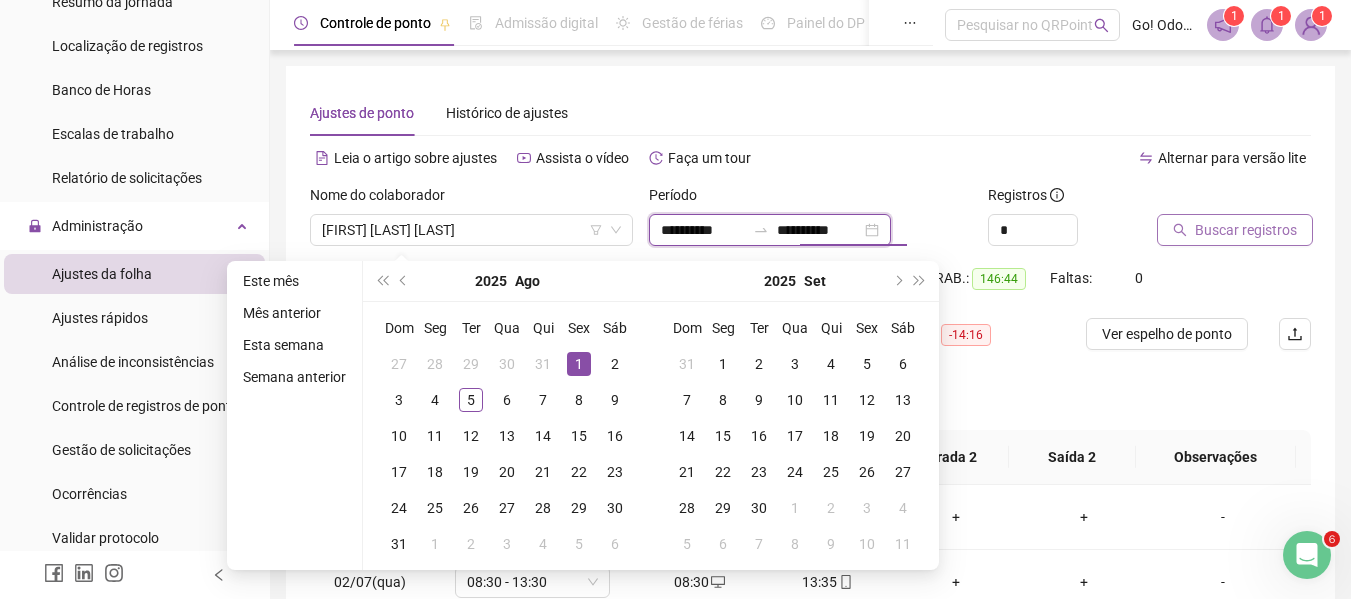 click on "**********" at bounding box center (819, 230) 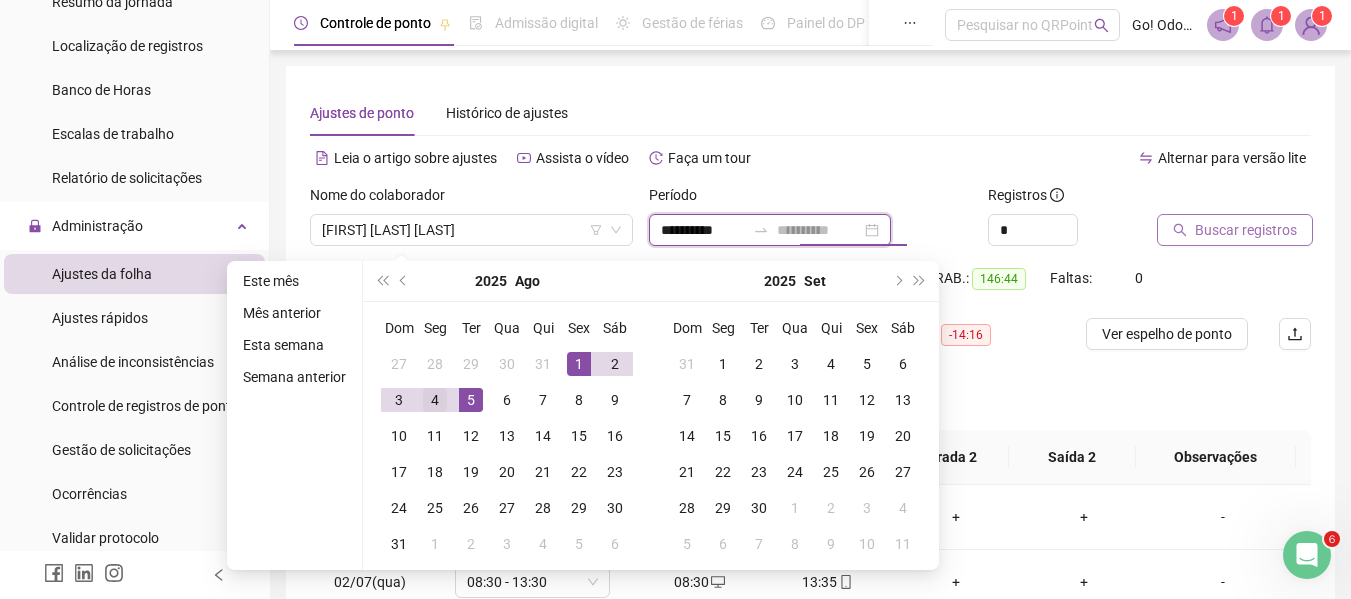 type on "**********" 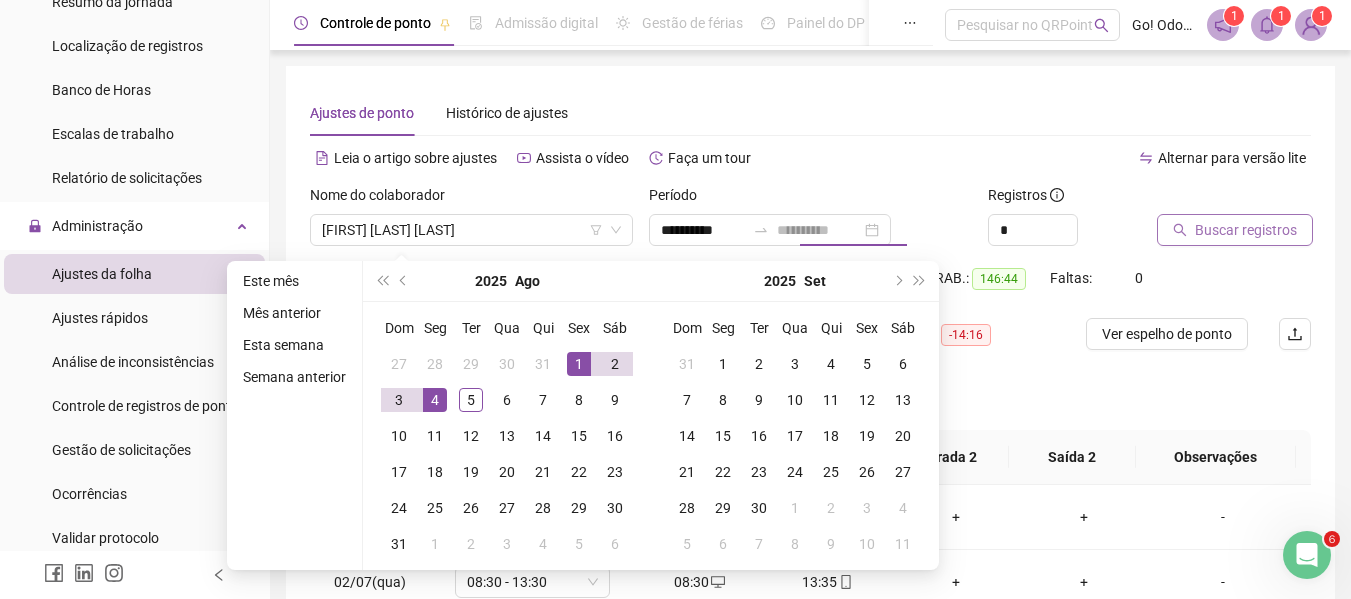 click on "4" at bounding box center [435, 400] 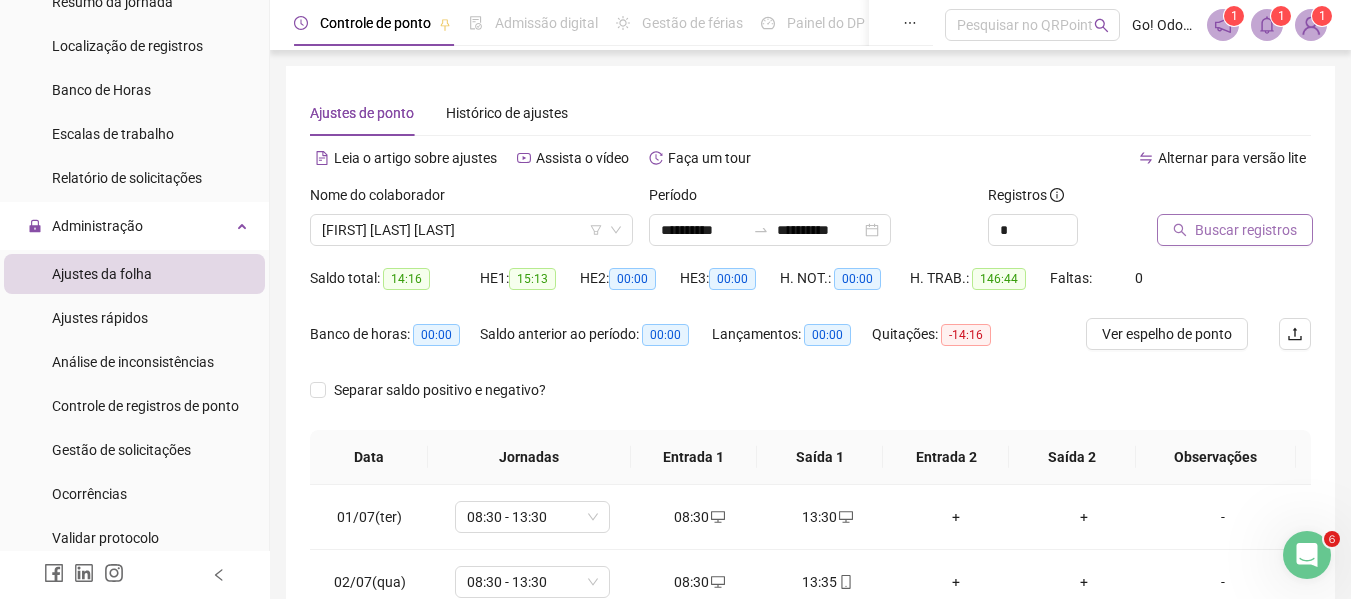 click on "Buscar registros" at bounding box center [1246, 230] 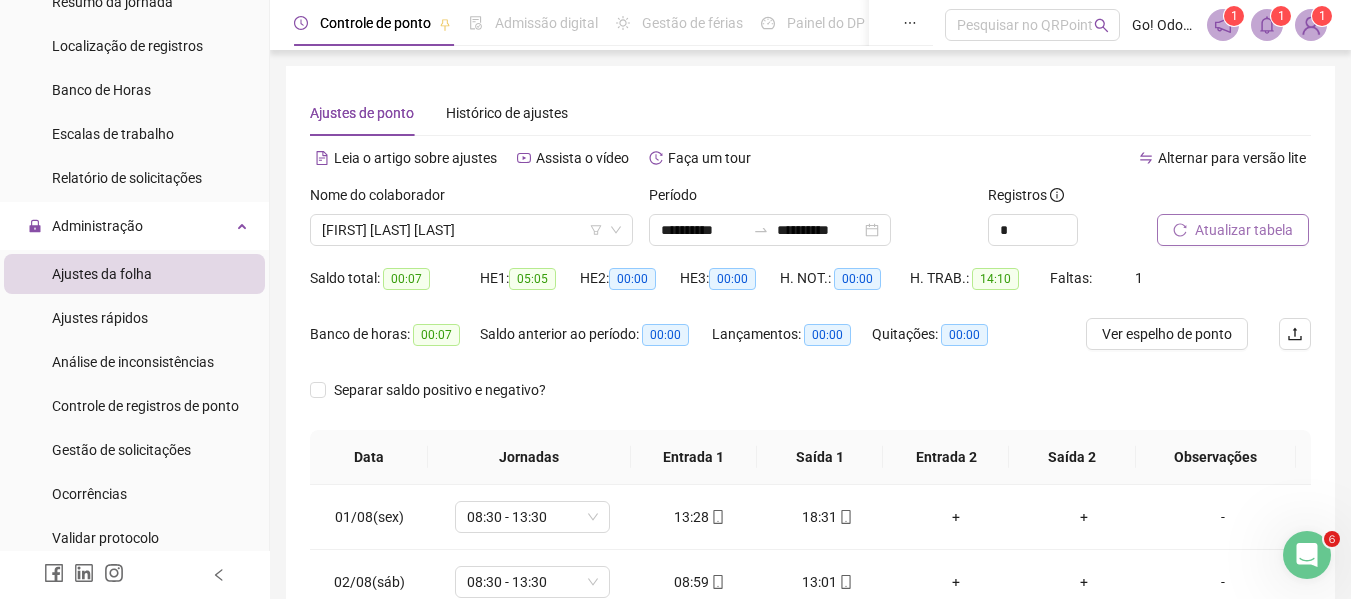 click on "Atualizar tabela" at bounding box center [1244, 230] 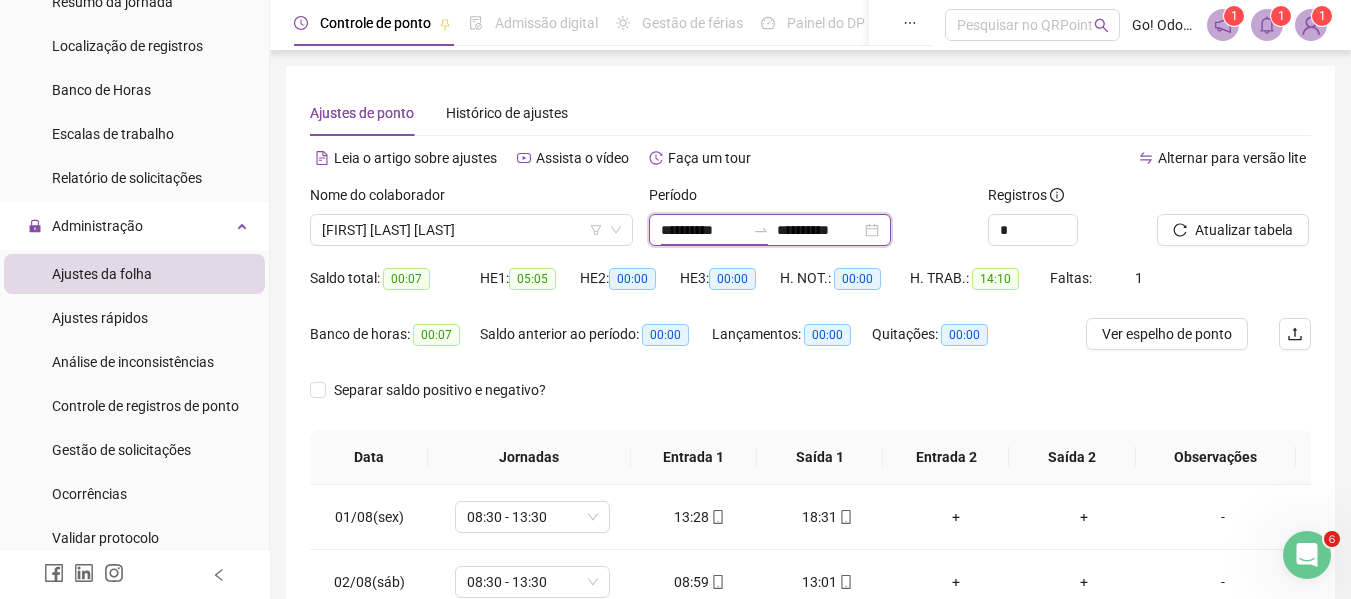 click on "**********" at bounding box center [703, 230] 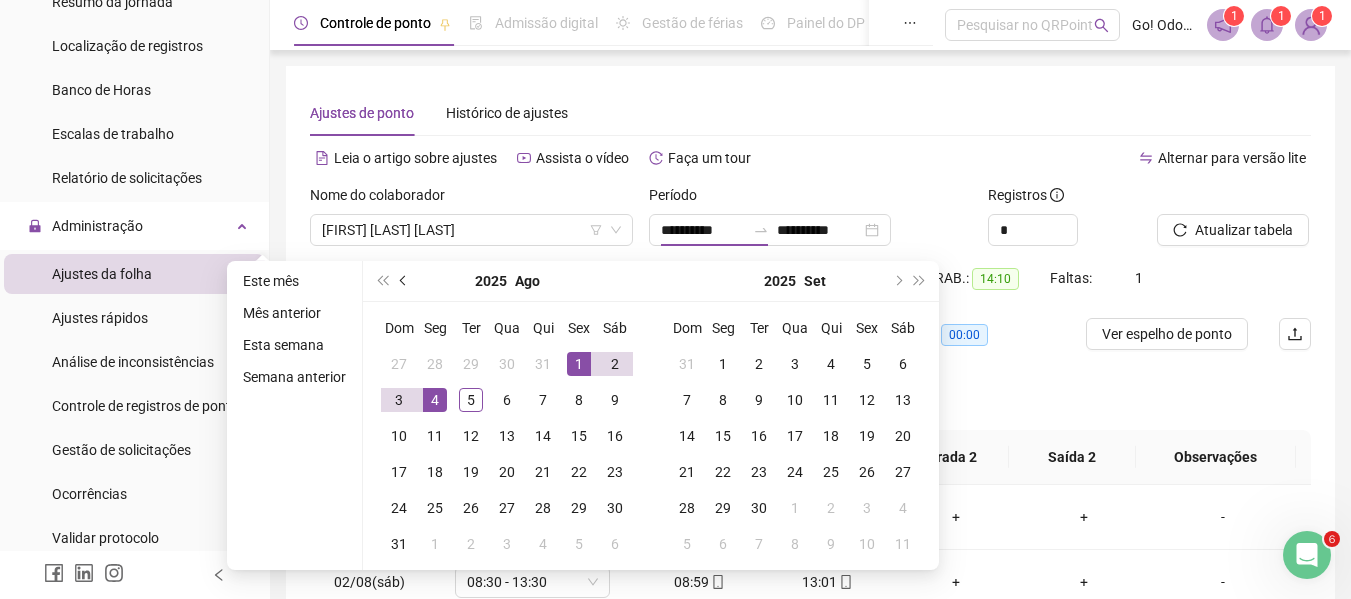 click at bounding box center (404, 281) 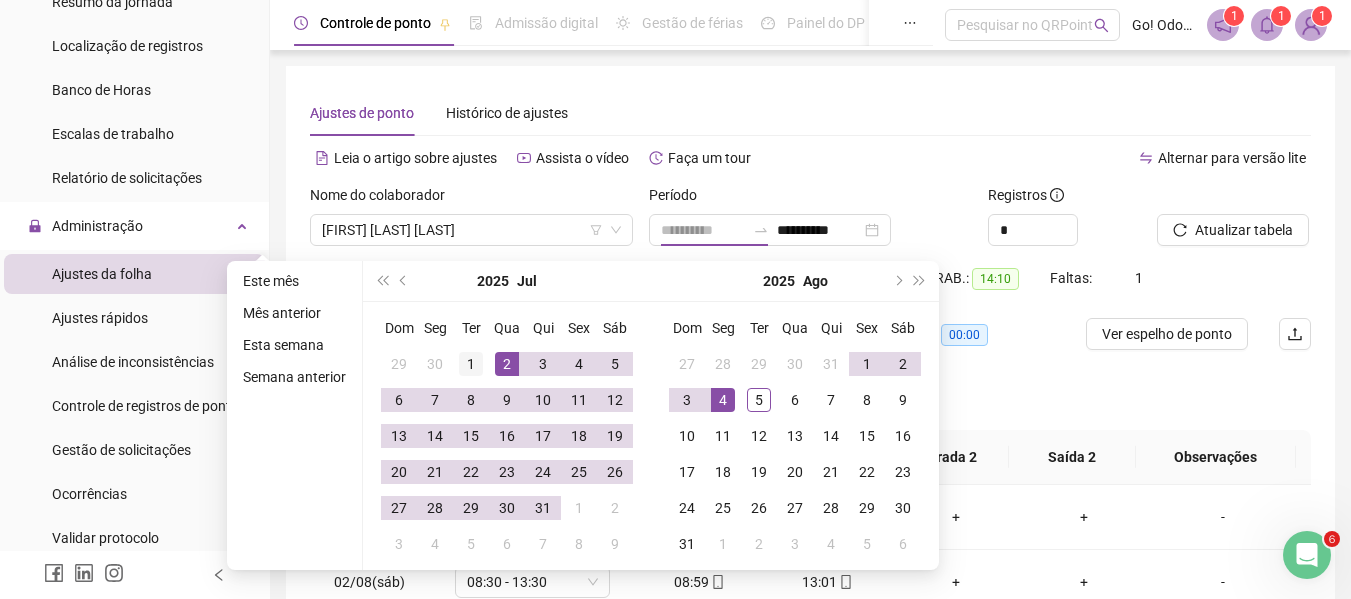 type on "**********" 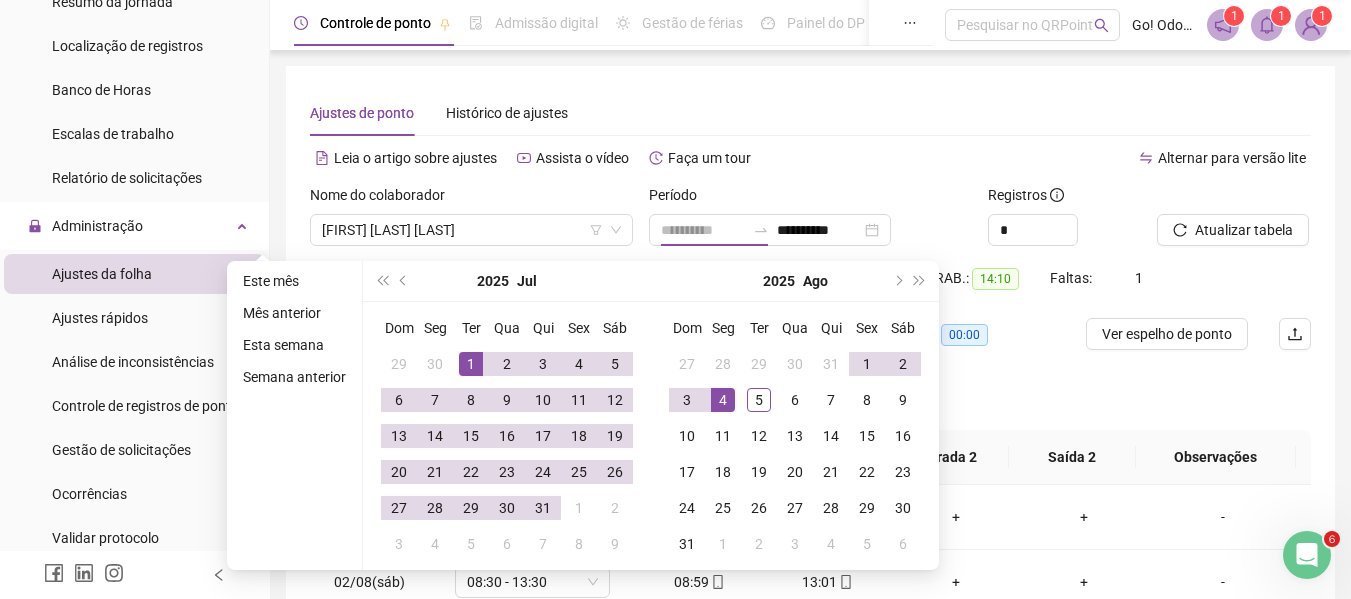 click on "1" at bounding box center (471, 364) 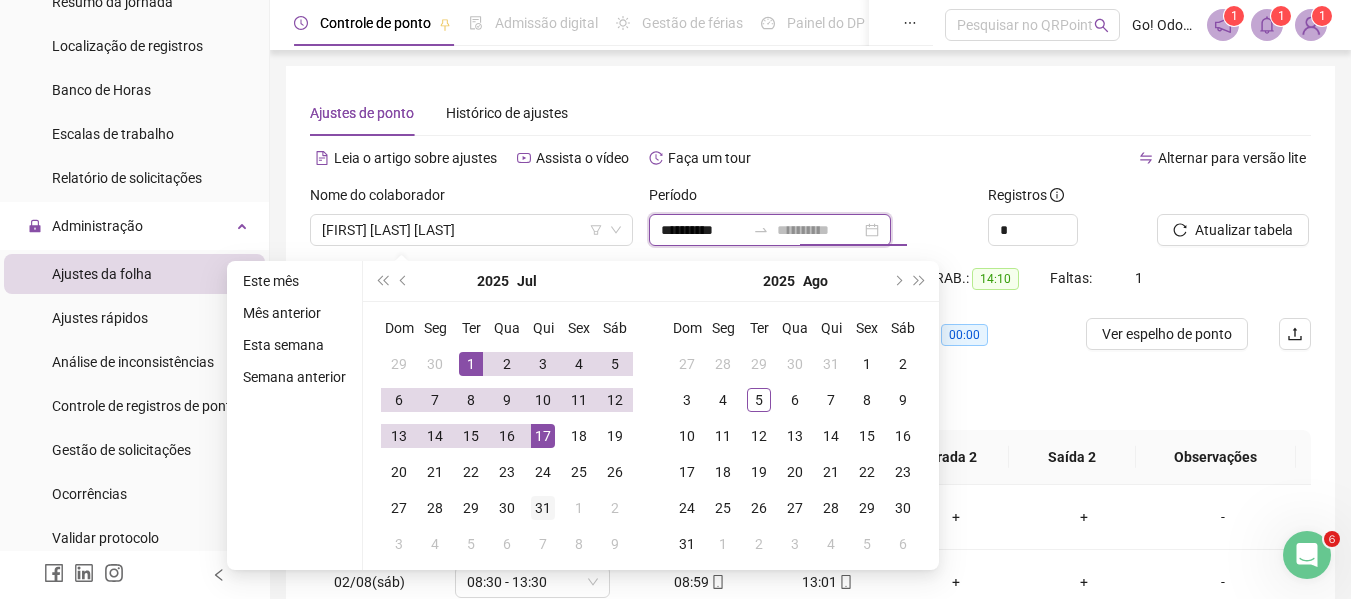 type on "**********" 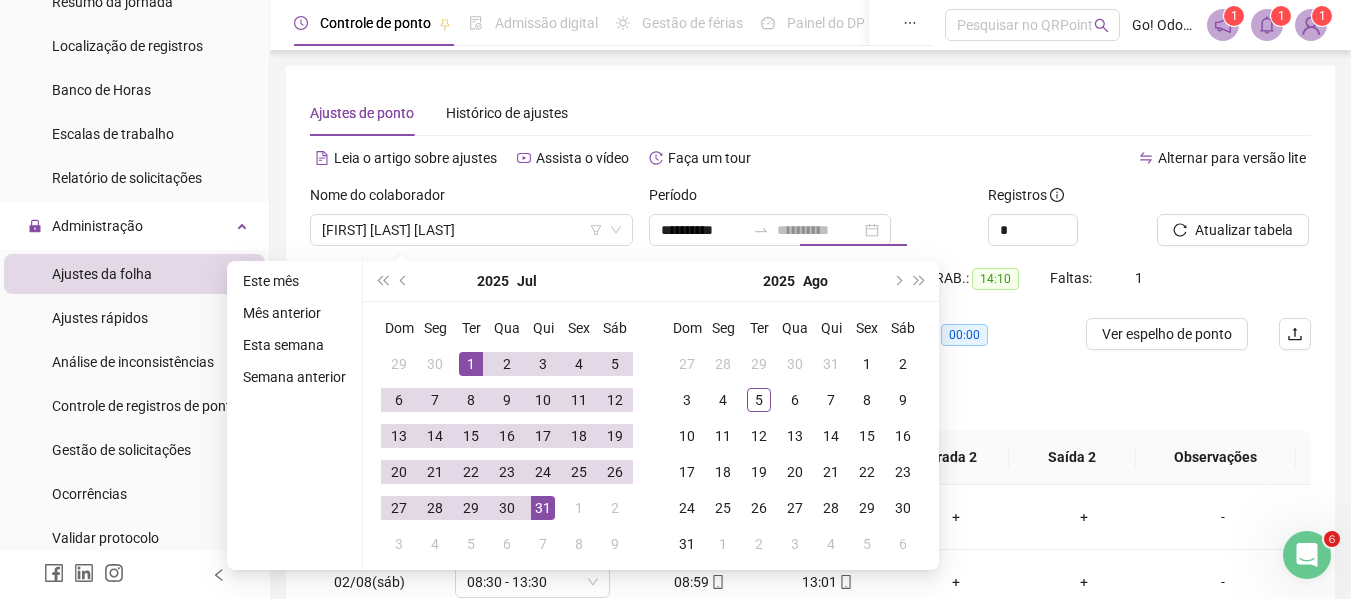 click on "31" at bounding box center [543, 508] 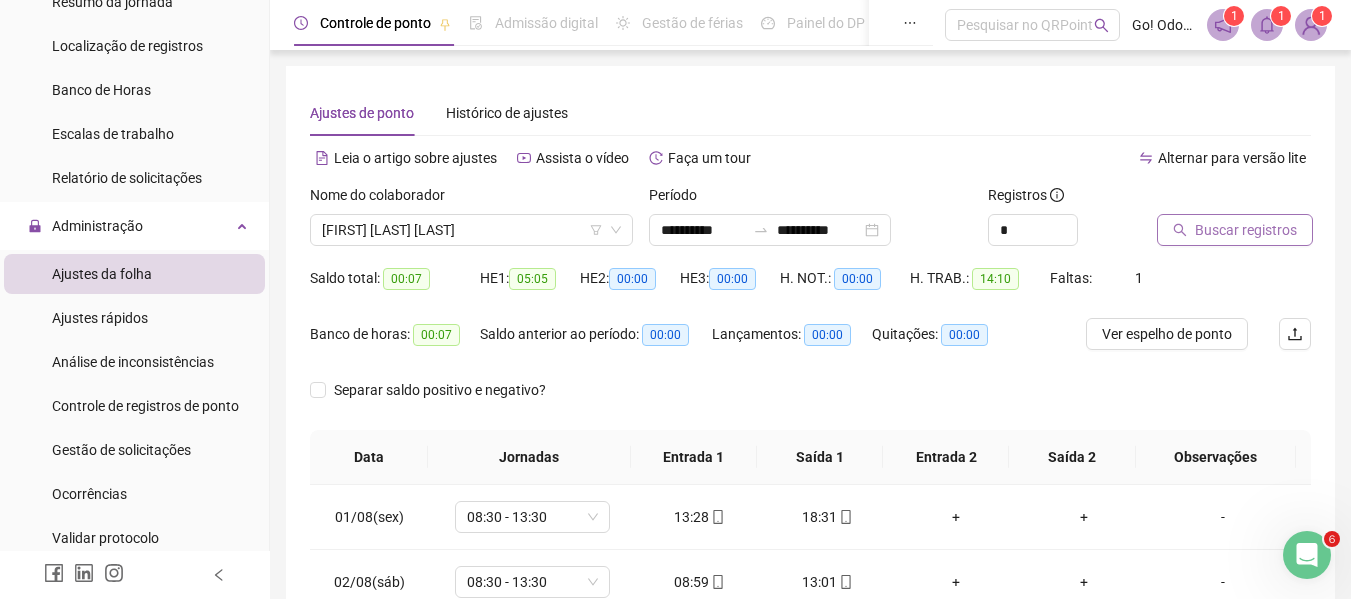 click on "Buscar registros" at bounding box center (1246, 230) 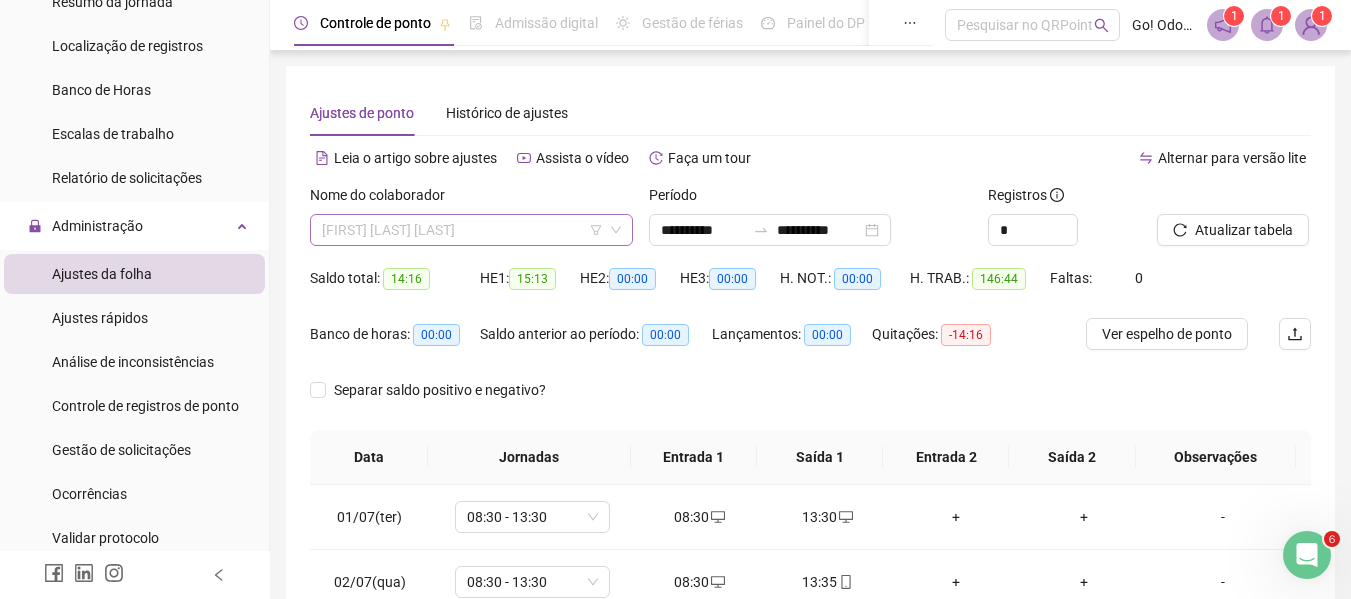 click on "[FIRST] [LAST] [LAST]" at bounding box center [471, 230] 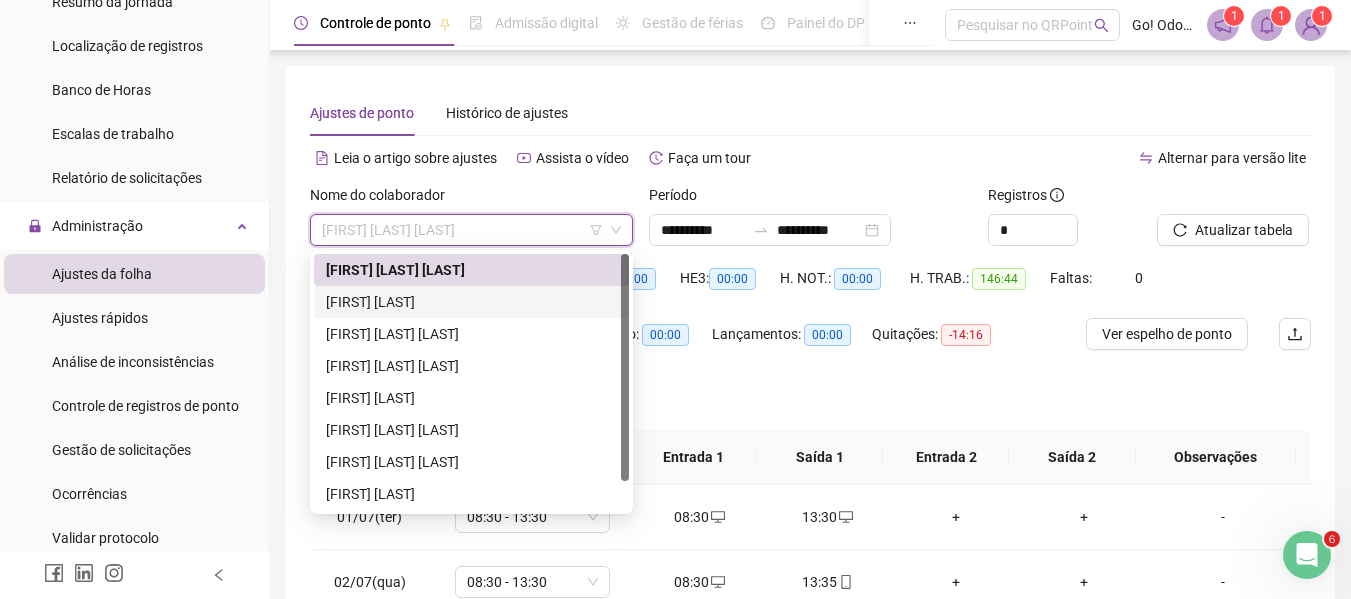 click on "[FIRST] [LAST]" at bounding box center [471, 302] 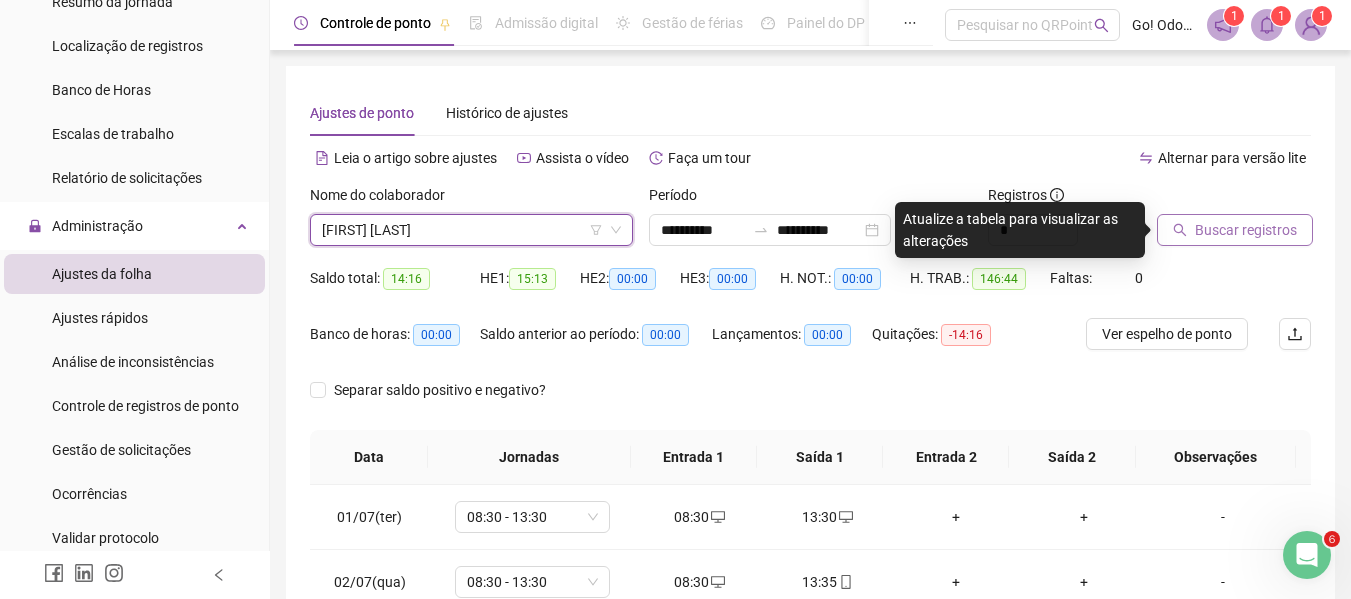 click on "Buscar registros" at bounding box center [1246, 230] 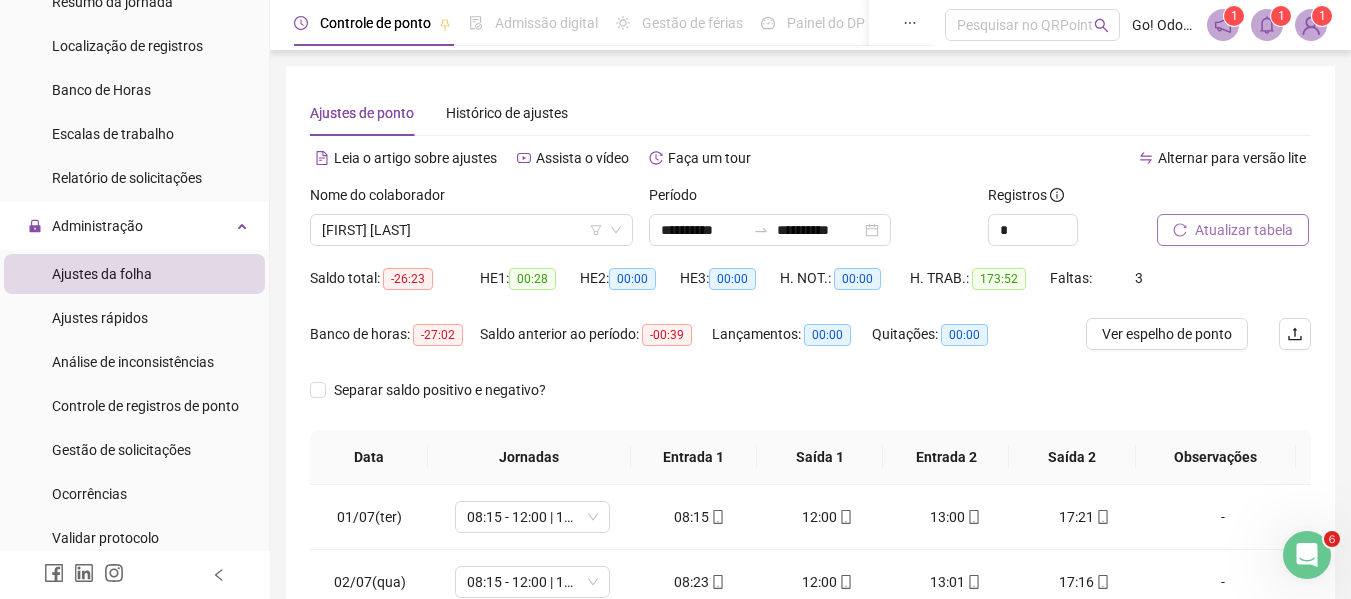 click on "Atualizar tabela" at bounding box center [1244, 230] 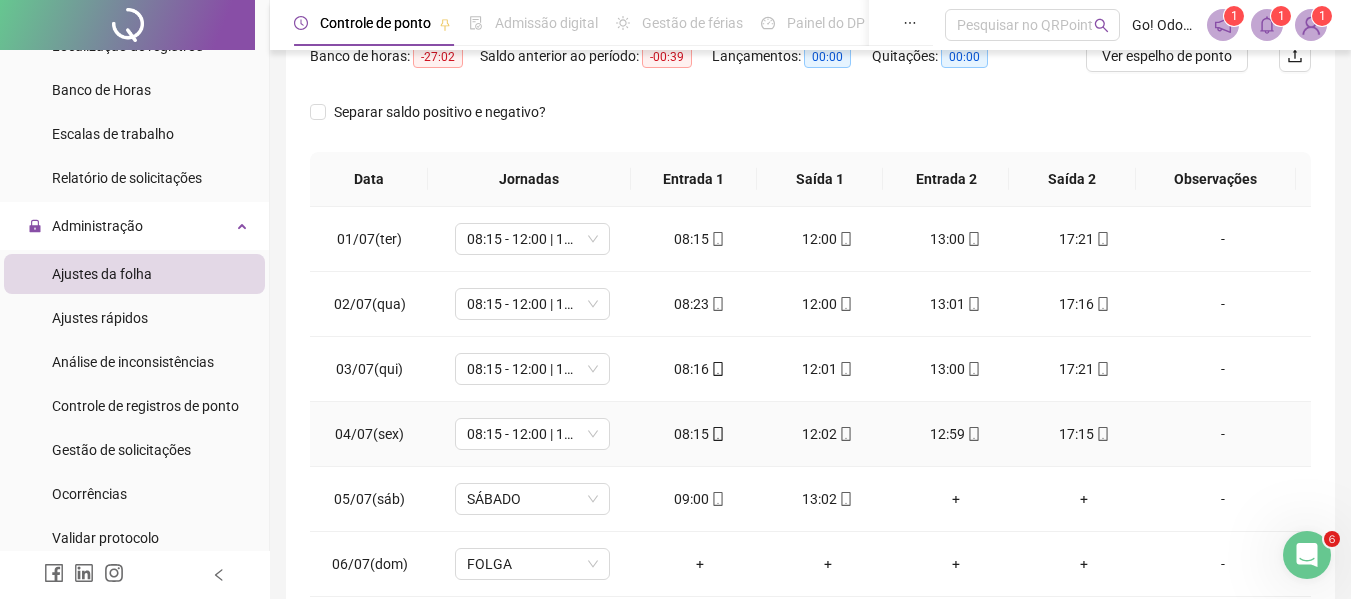scroll, scrollTop: 300, scrollLeft: 0, axis: vertical 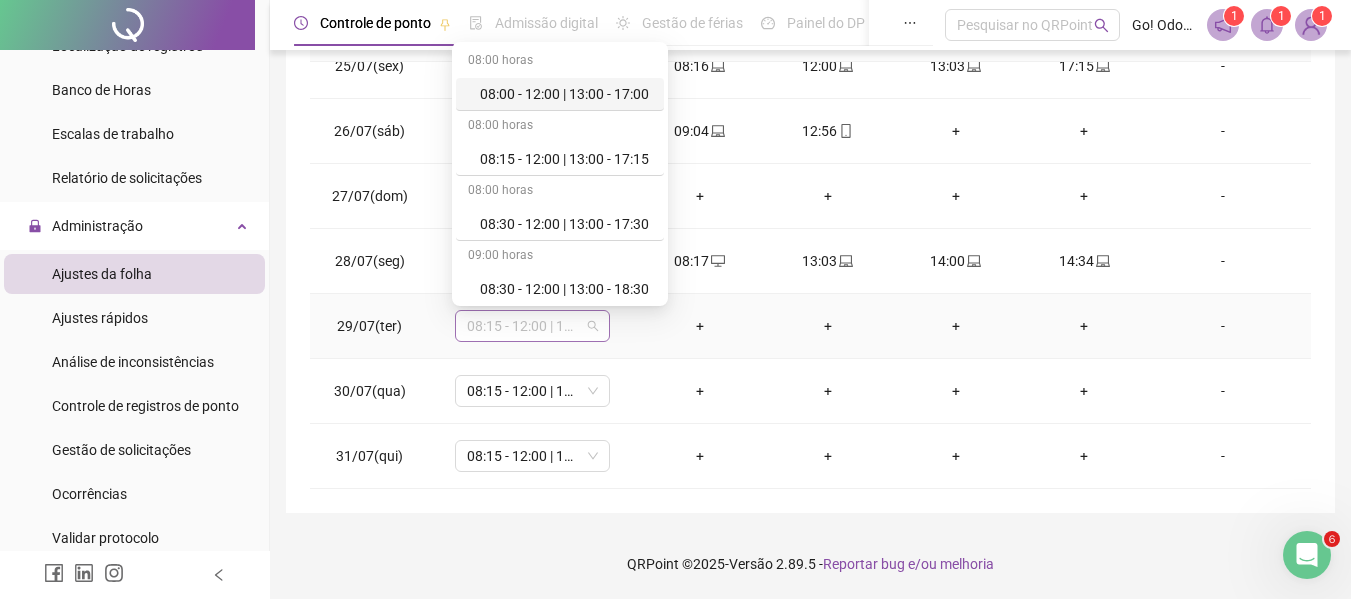 click on "08:15 - 12:00 | 13:00 - 17:15" at bounding box center [532, 326] 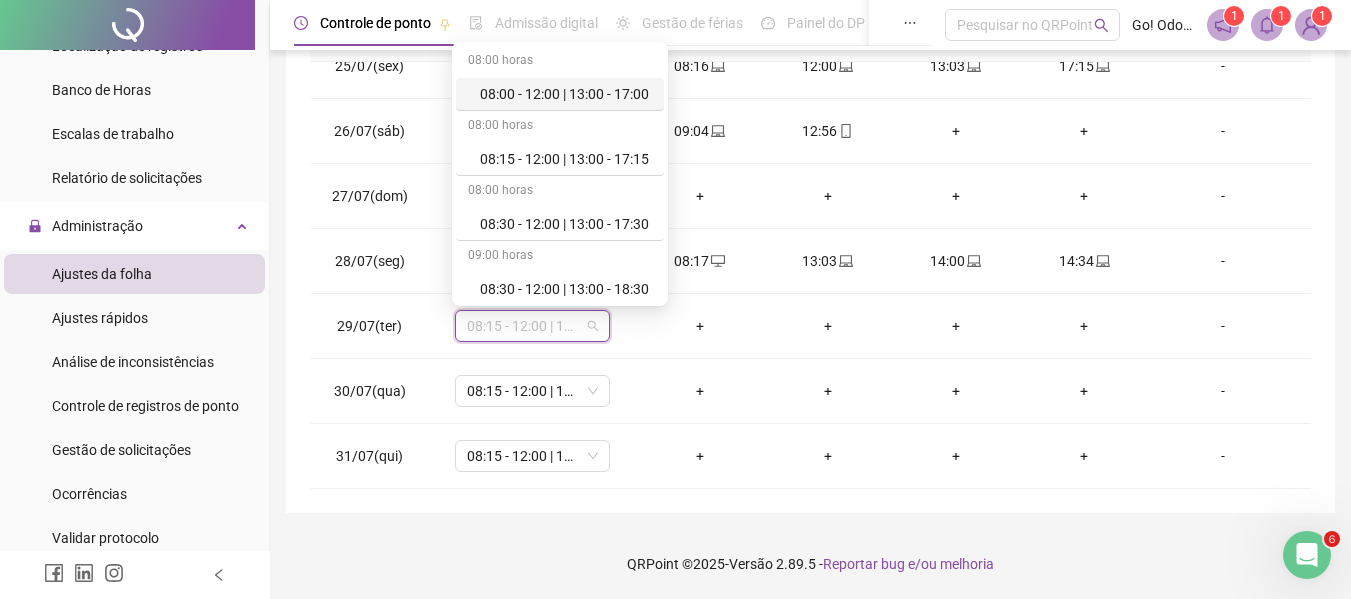 click on "QRPoint © 2025  -  Versão   2.89.5   -  Reportar bug e/ou melhoria" at bounding box center [810, 564] 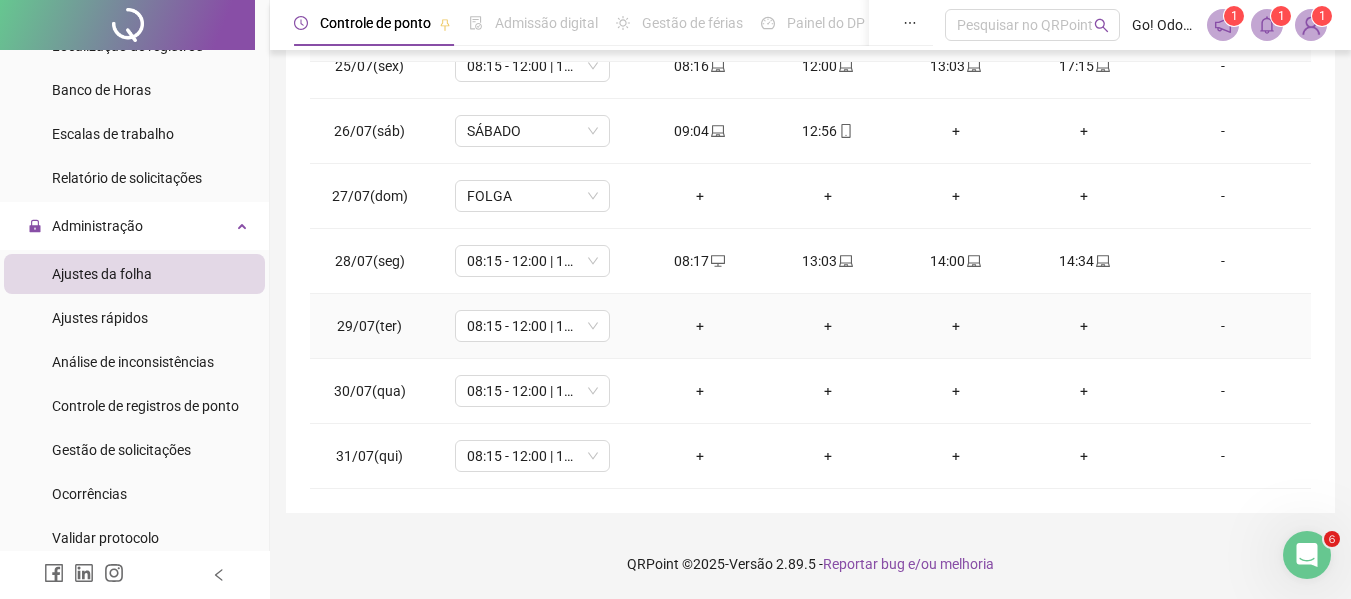 click on "-" at bounding box center [1223, 326] 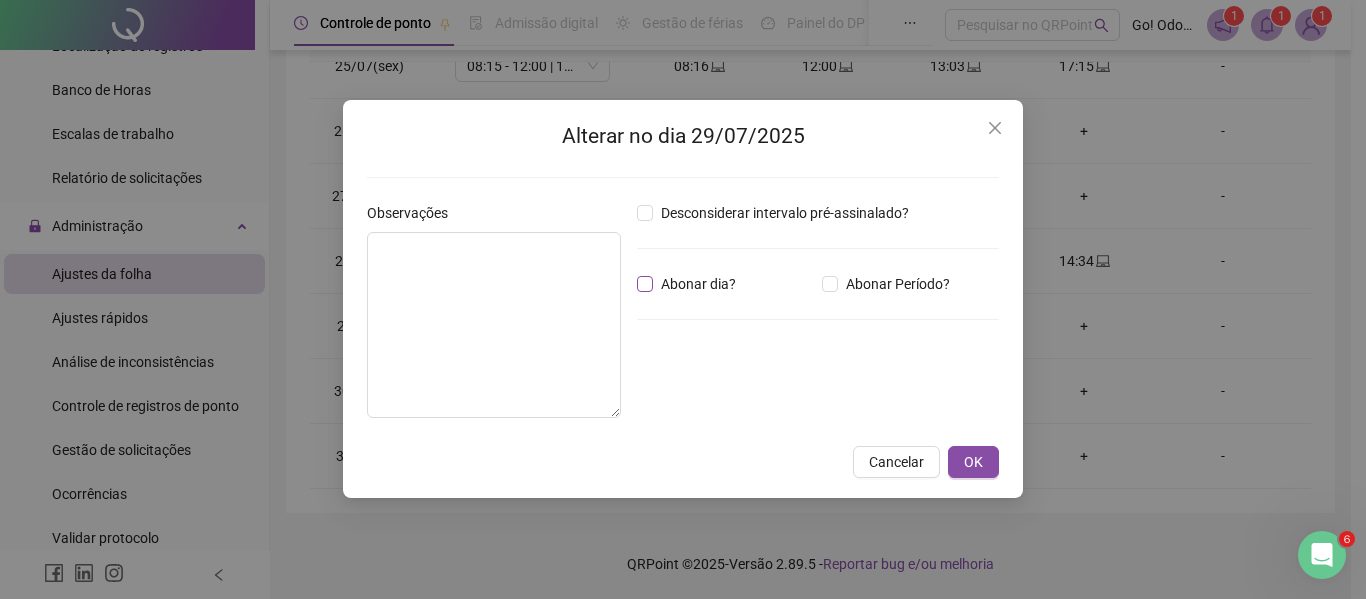 click on "Abonar dia?" at bounding box center (698, 284) 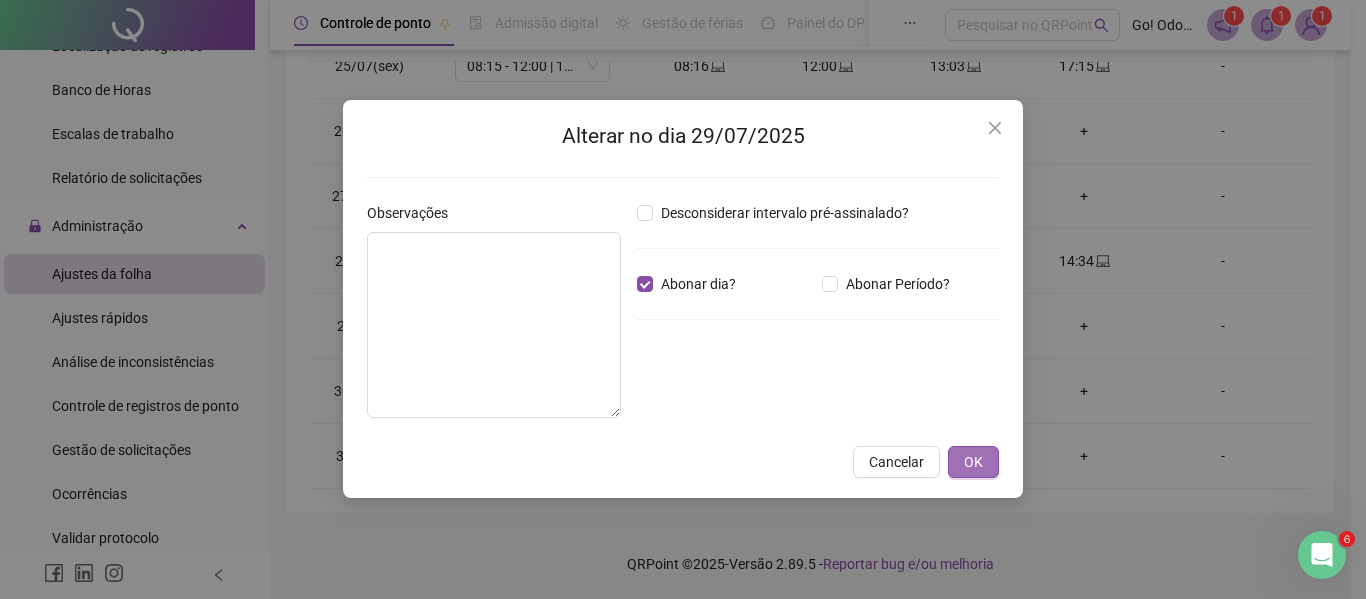 click on "OK" at bounding box center (973, 462) 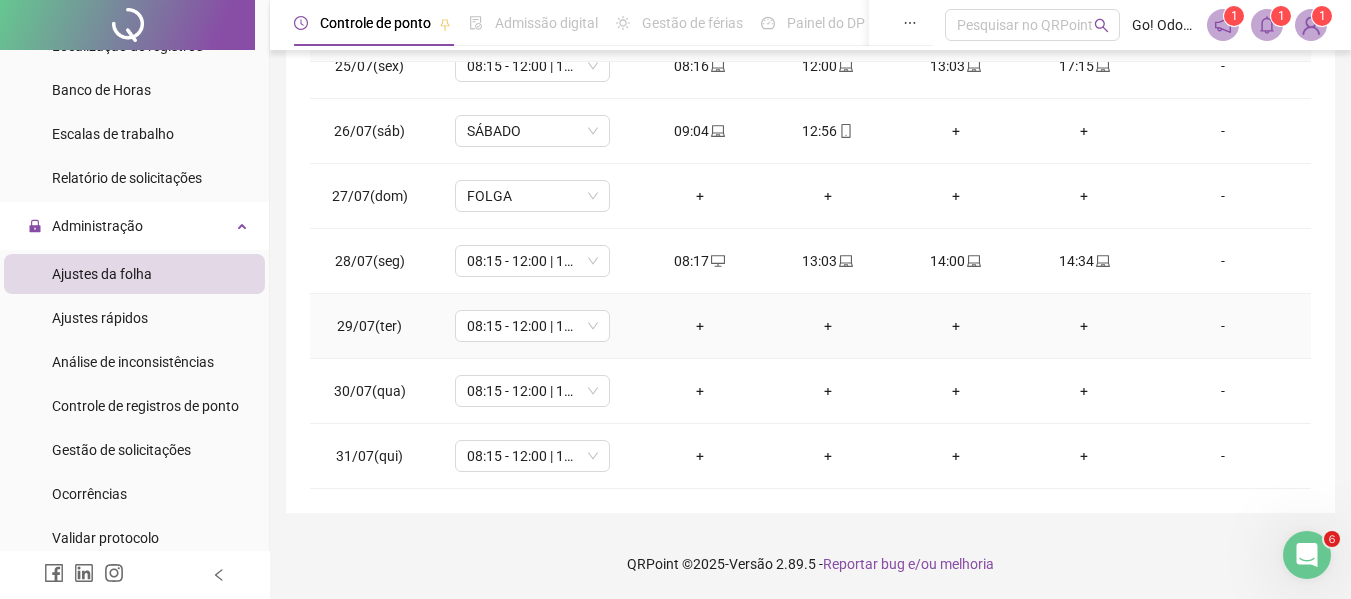 click on "-" at bounding box center [1223, 326] 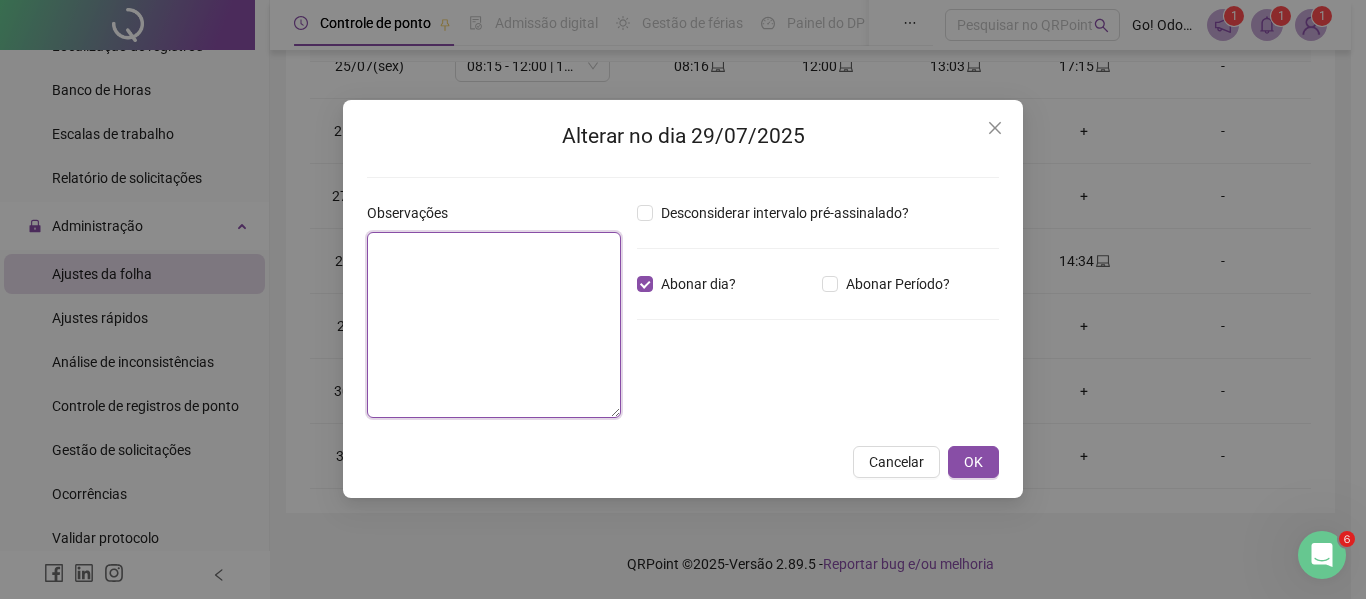 click at bounding box center [494, 325] 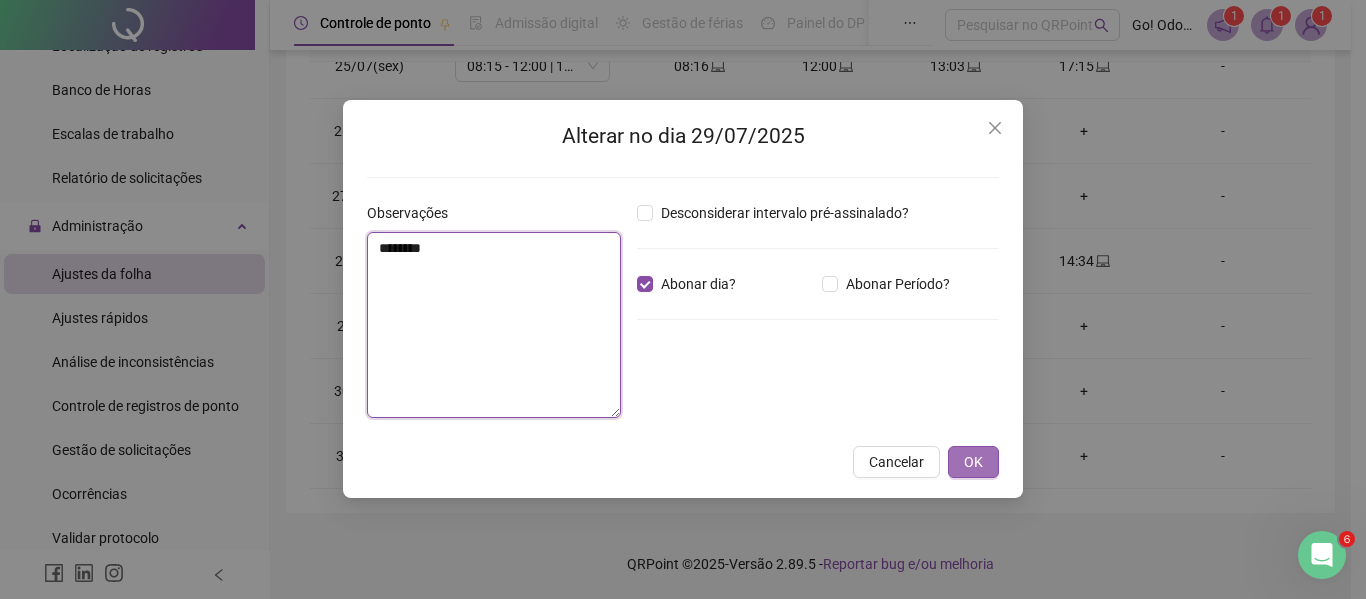 type on "********" 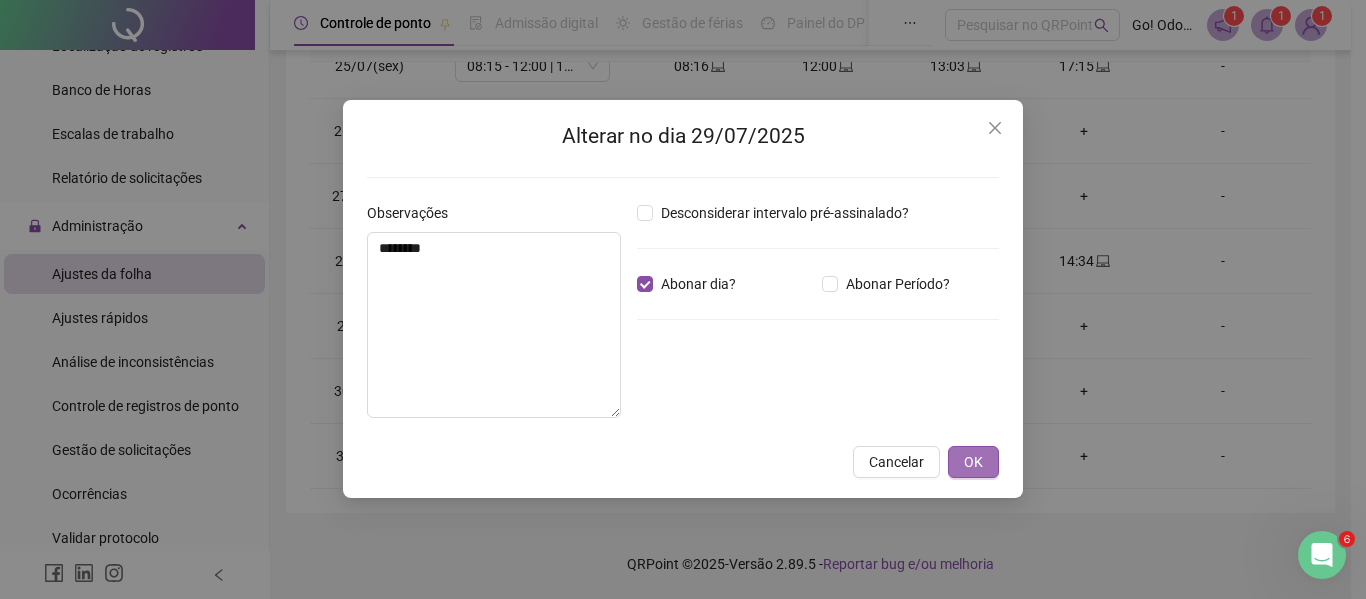 click on "OK" at bounding box center (973, 462) 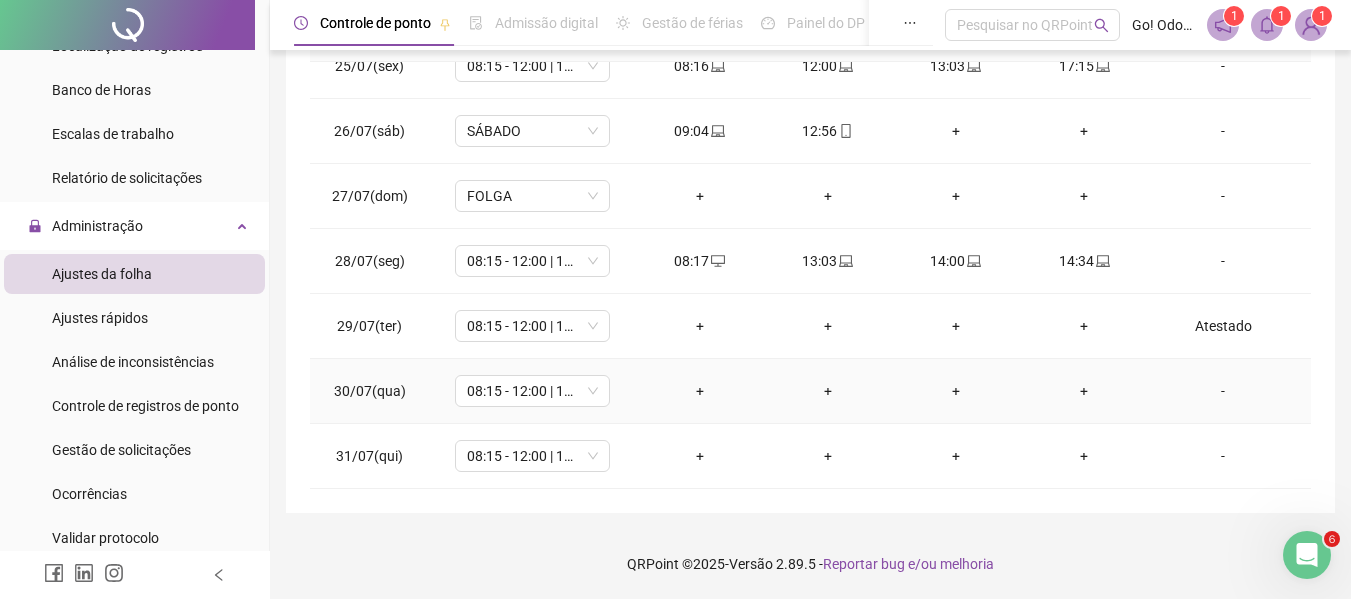 click on "-" at bounding box center [1223, 391] 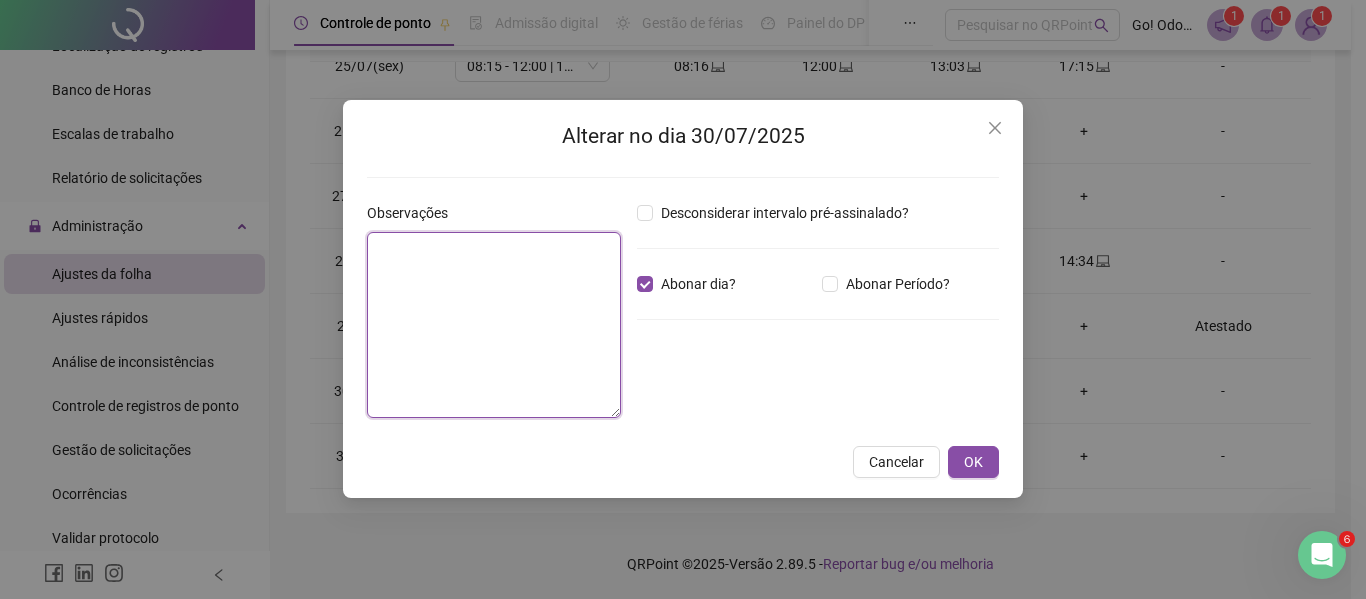 click at bounding box center [494, 325] 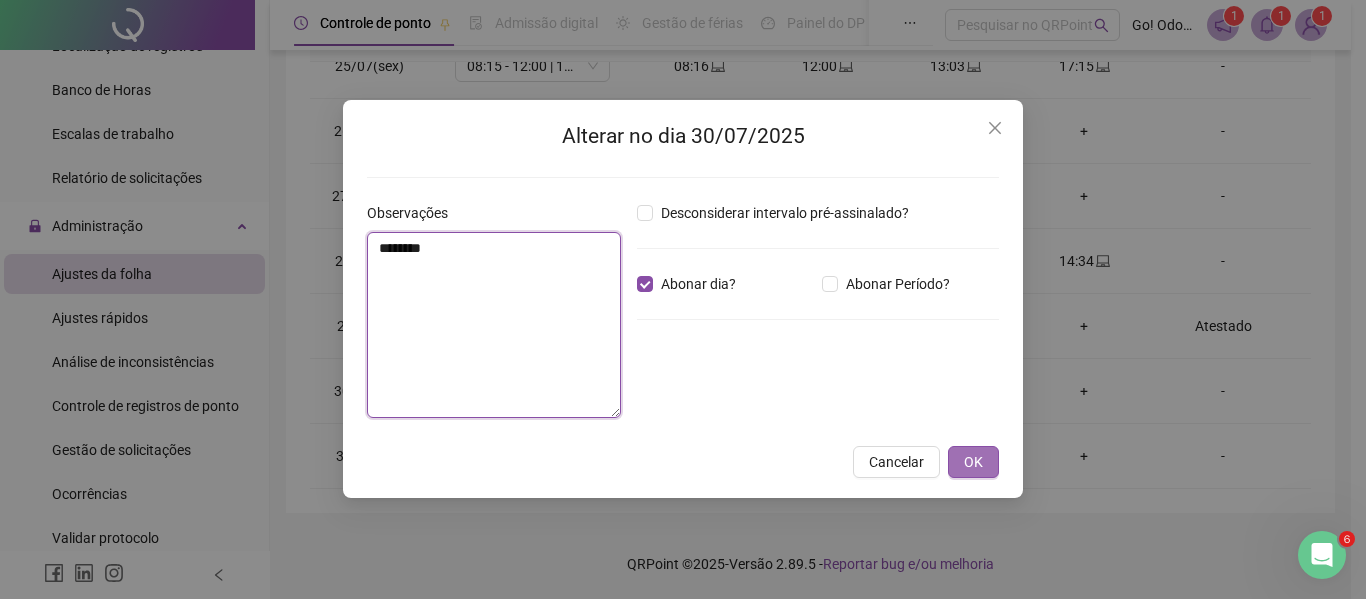 type on "********" 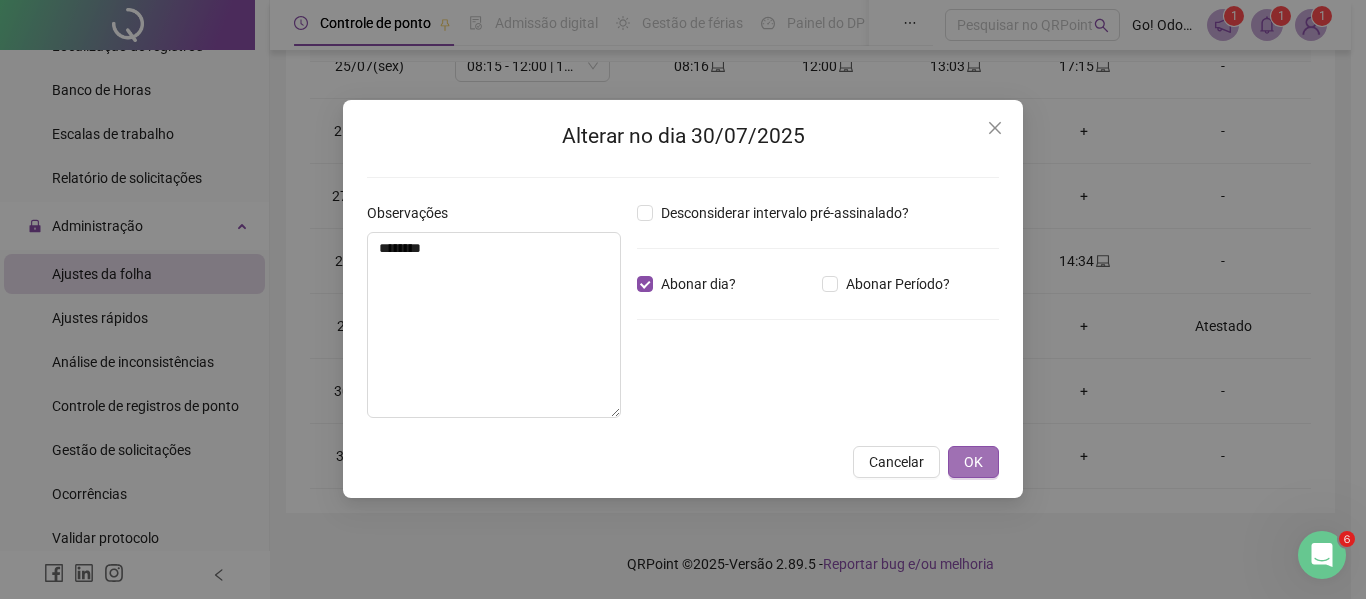click on "OK" at bounding box center [973, 462] 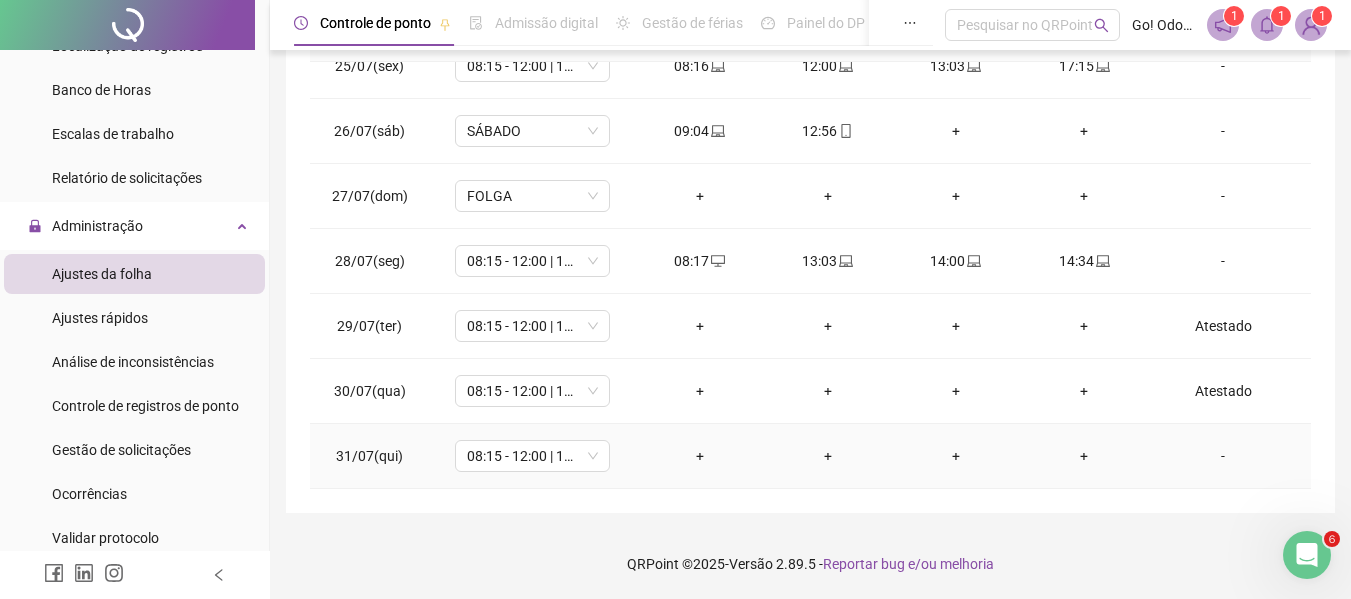 click on "-" at bounding box center [1223, 456] 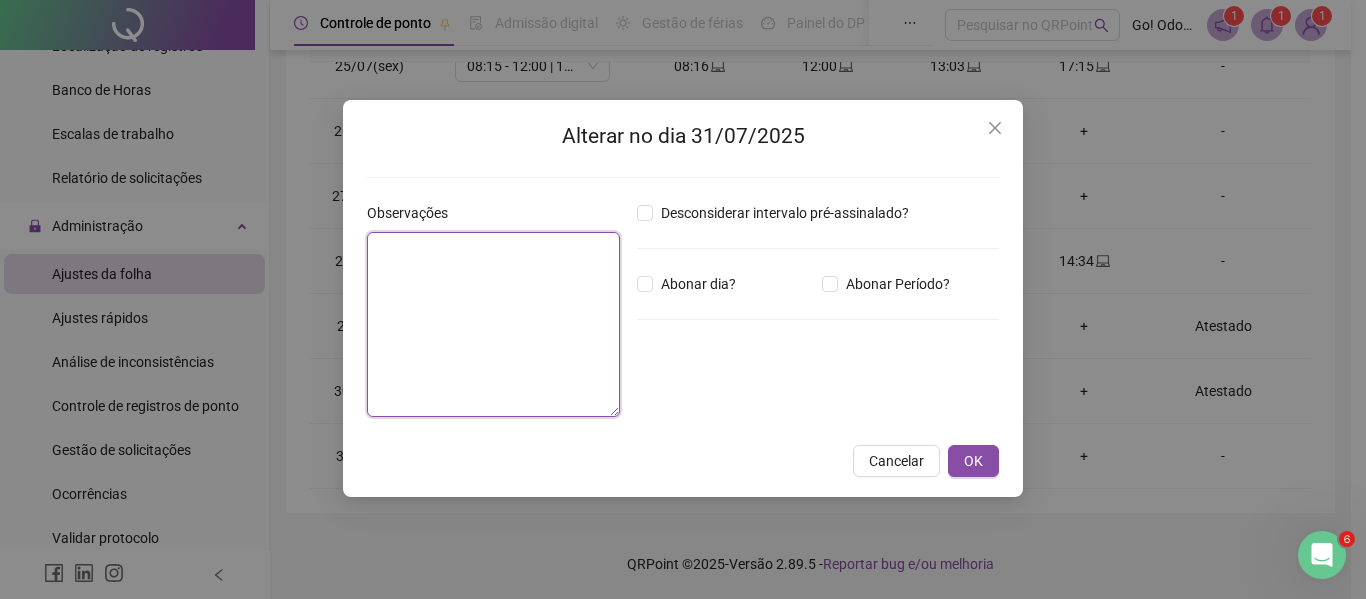 click at bounding box center (493, 324) 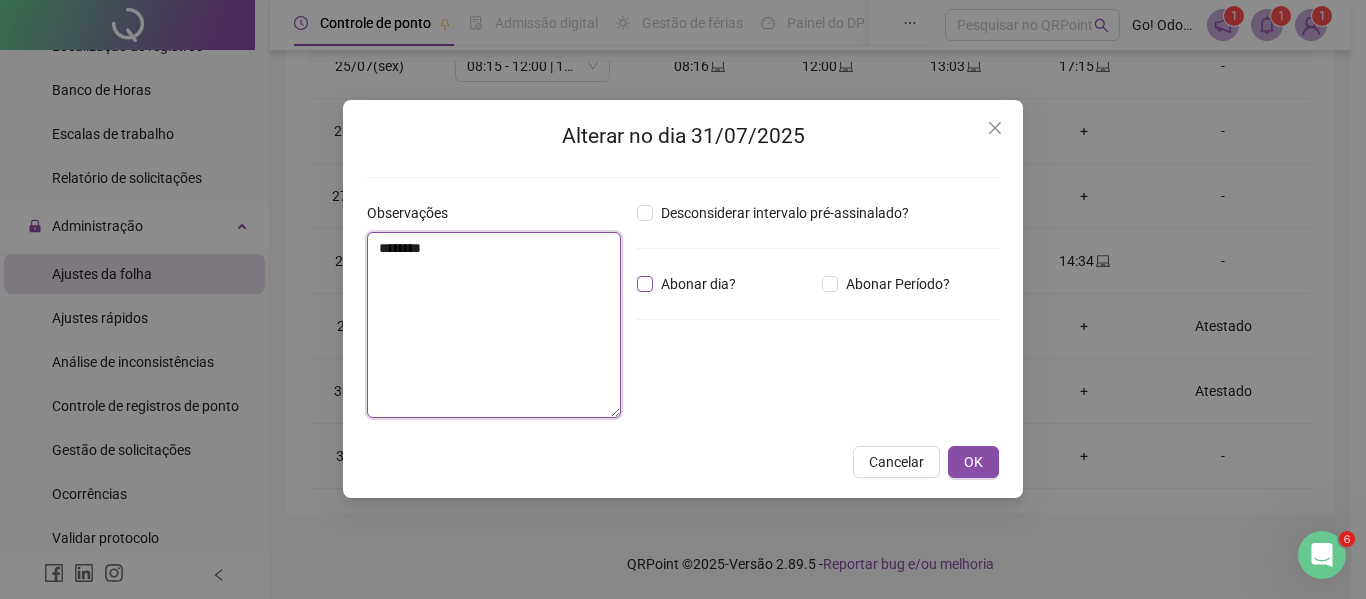 type on "********" 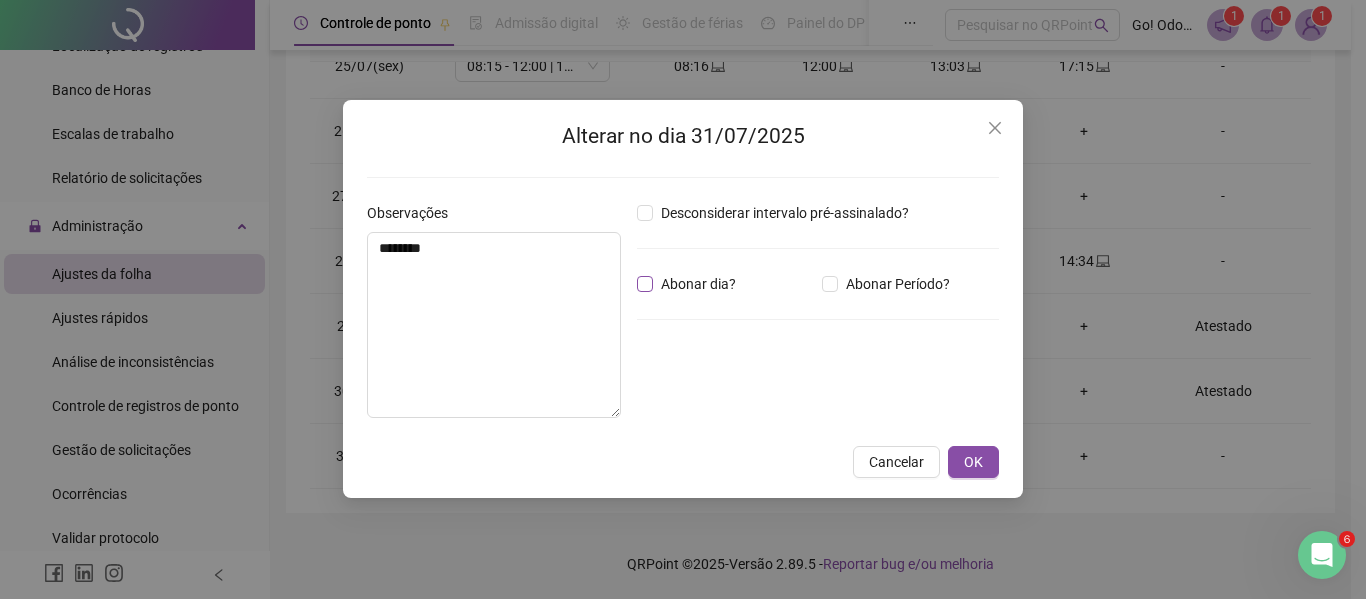 click on "Abonar dia?" at bounding box center (698, 284) 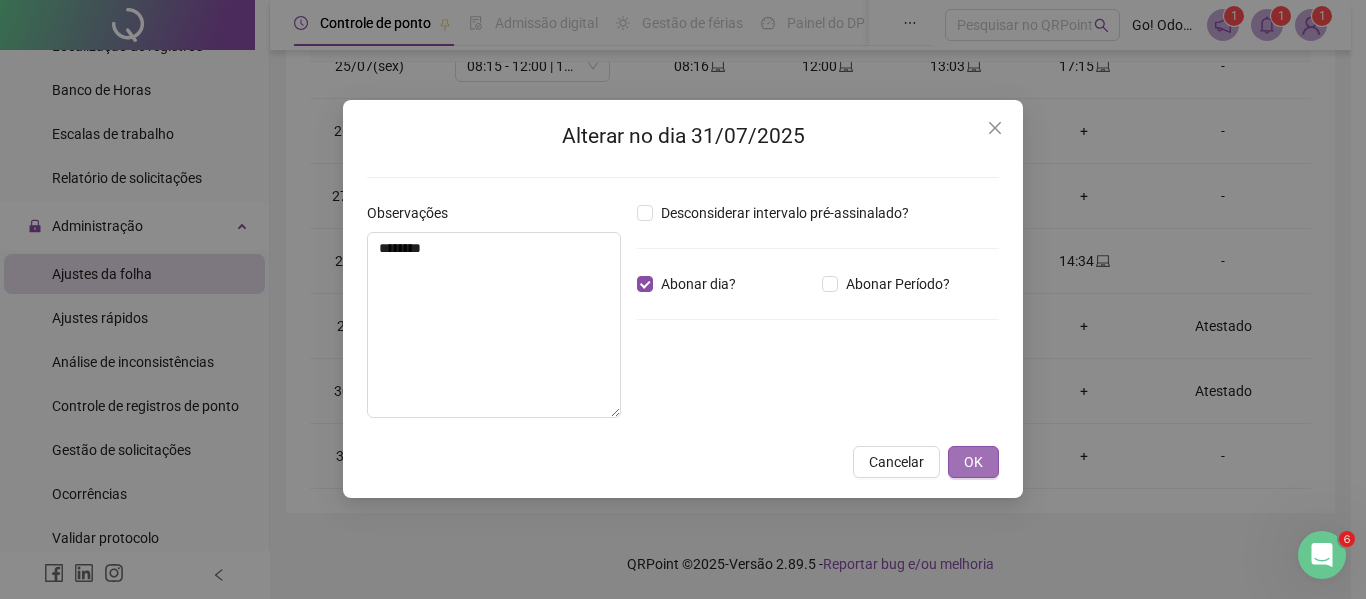 click on "OK" at bounding box center [973, 462] 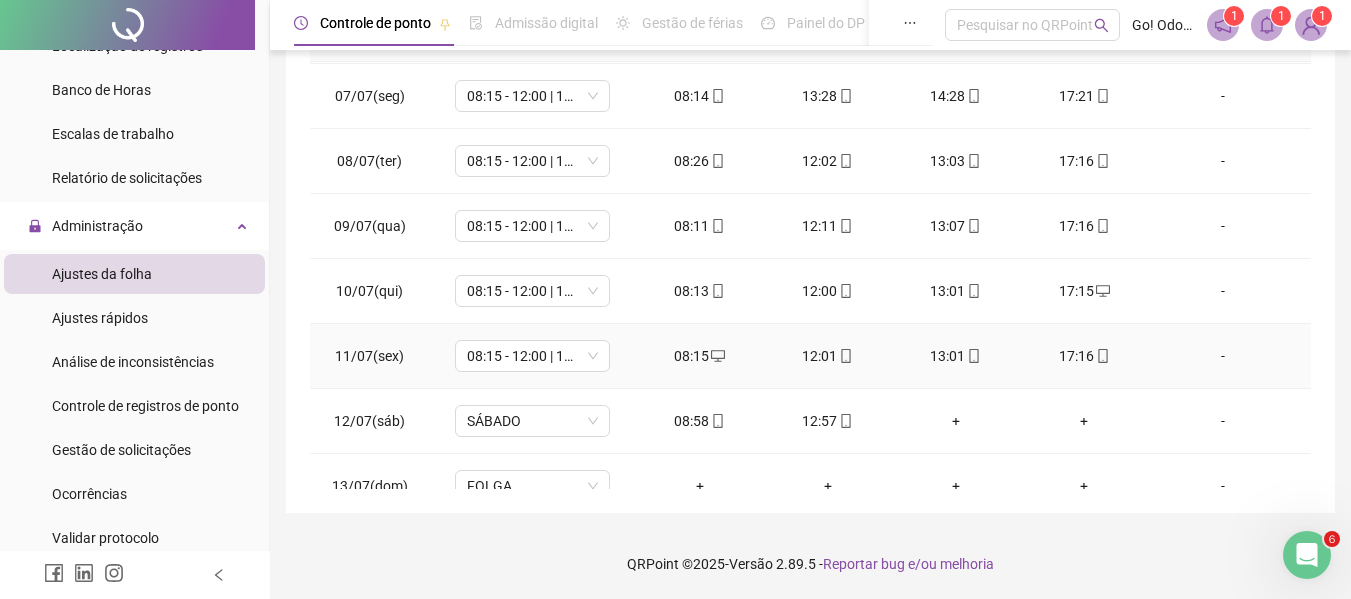 scroll, scrollTop: 0, scrollLeft: 0, axis: both 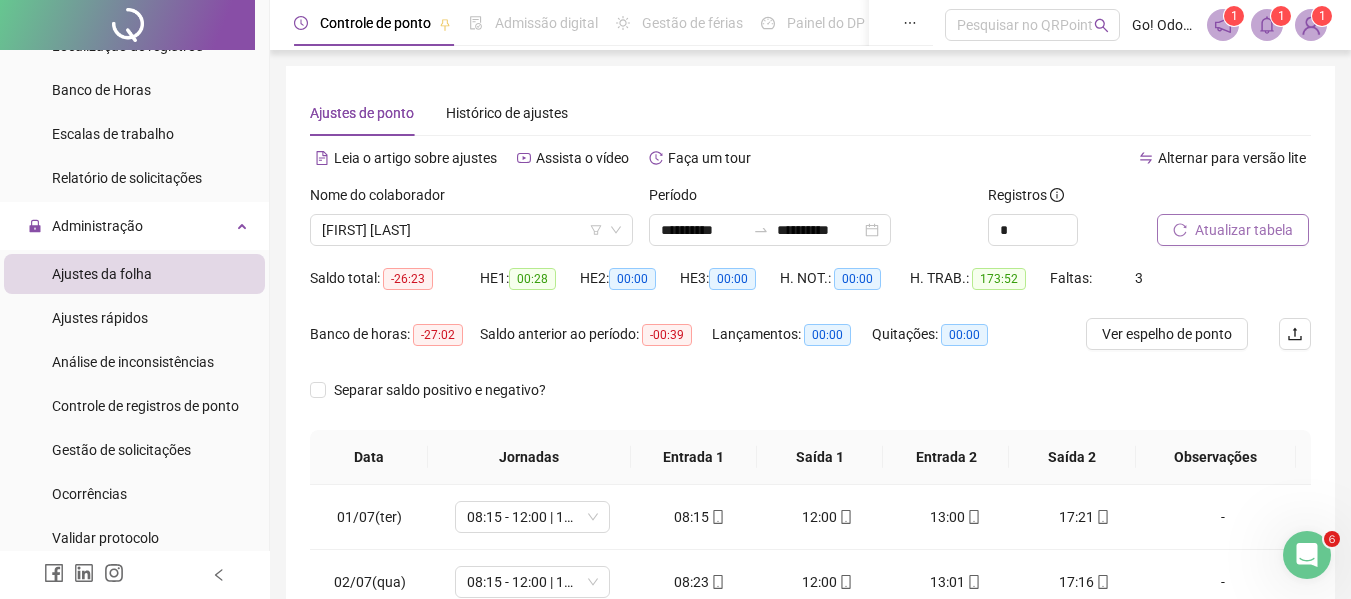 click on "Atualizar tabela" at bounding box center (1244, 230) 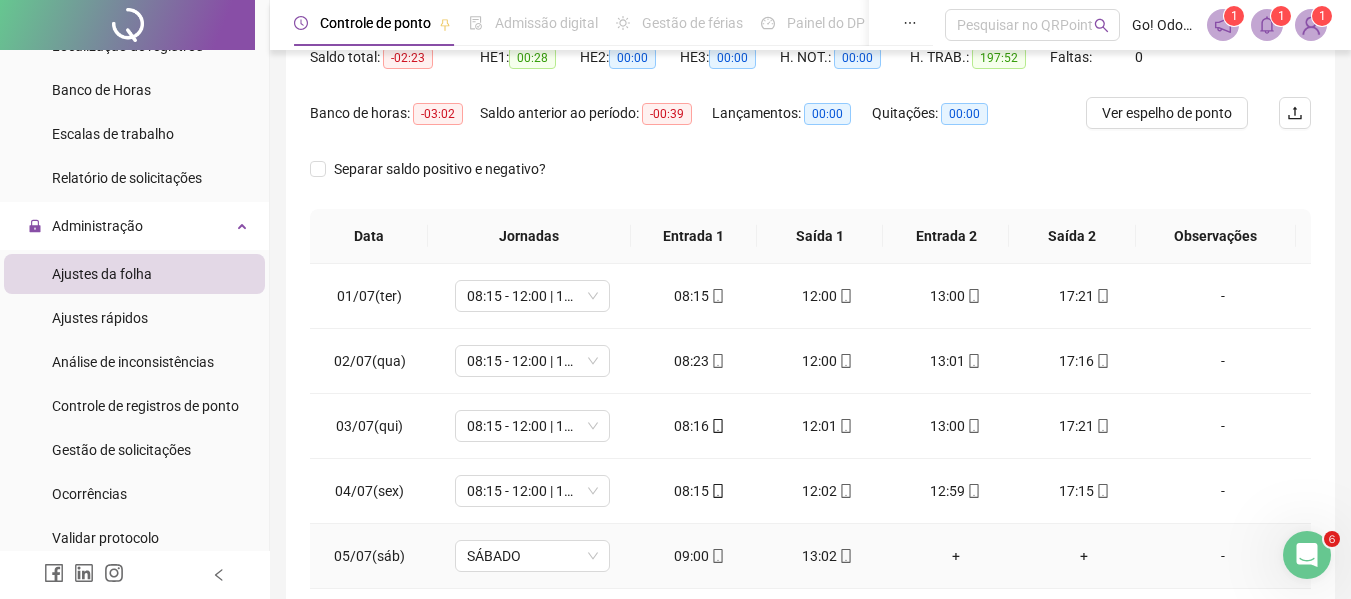 scroll, scrollTop: 100, scrollLeft: 0, axis: vertical 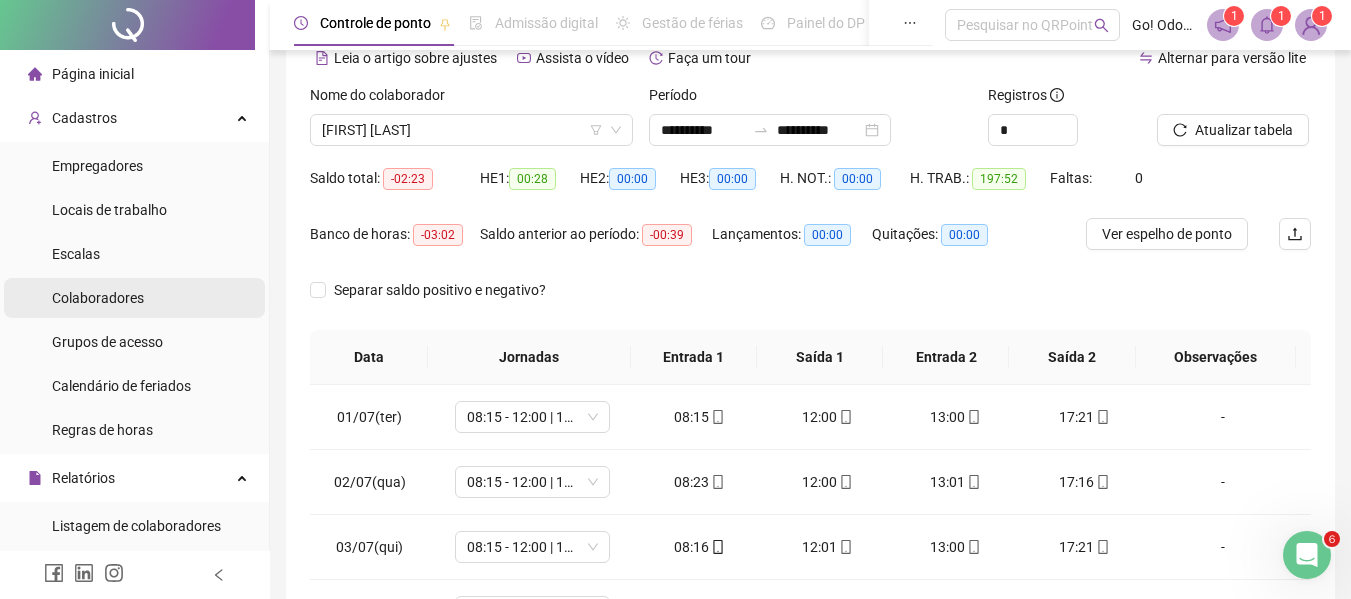 click on "Colaboradores" at bounding box center (98, 298) 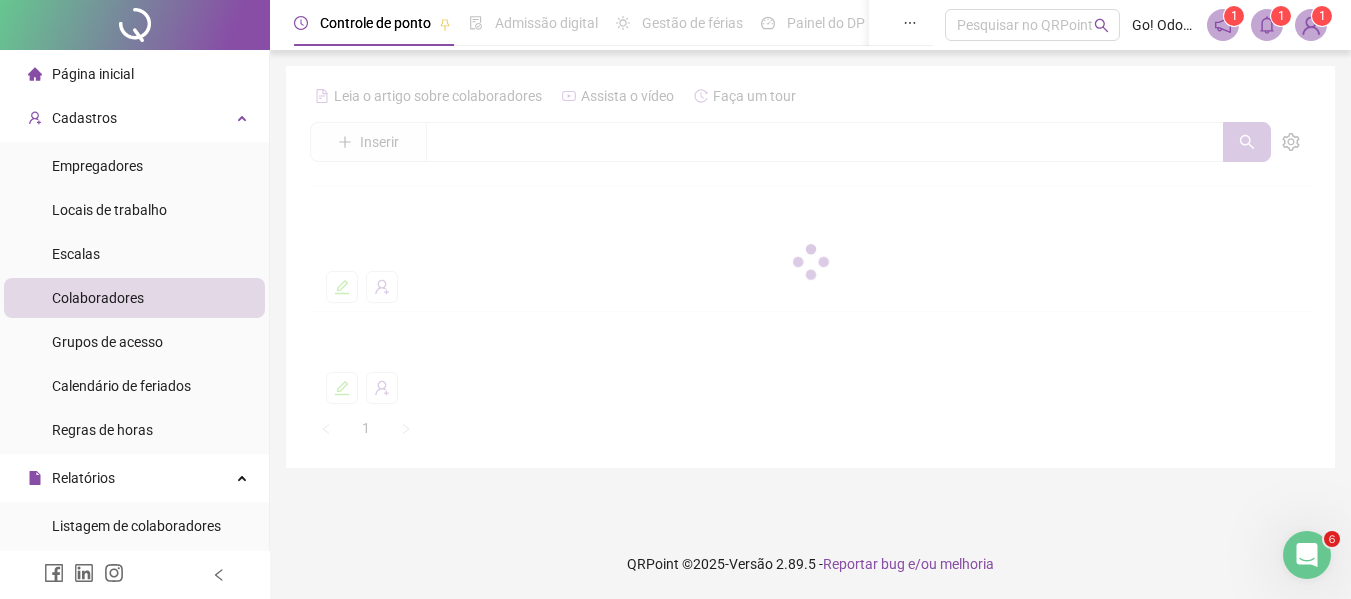 scroll, scrollTop: 0, scrollLeft: 0, axis: both 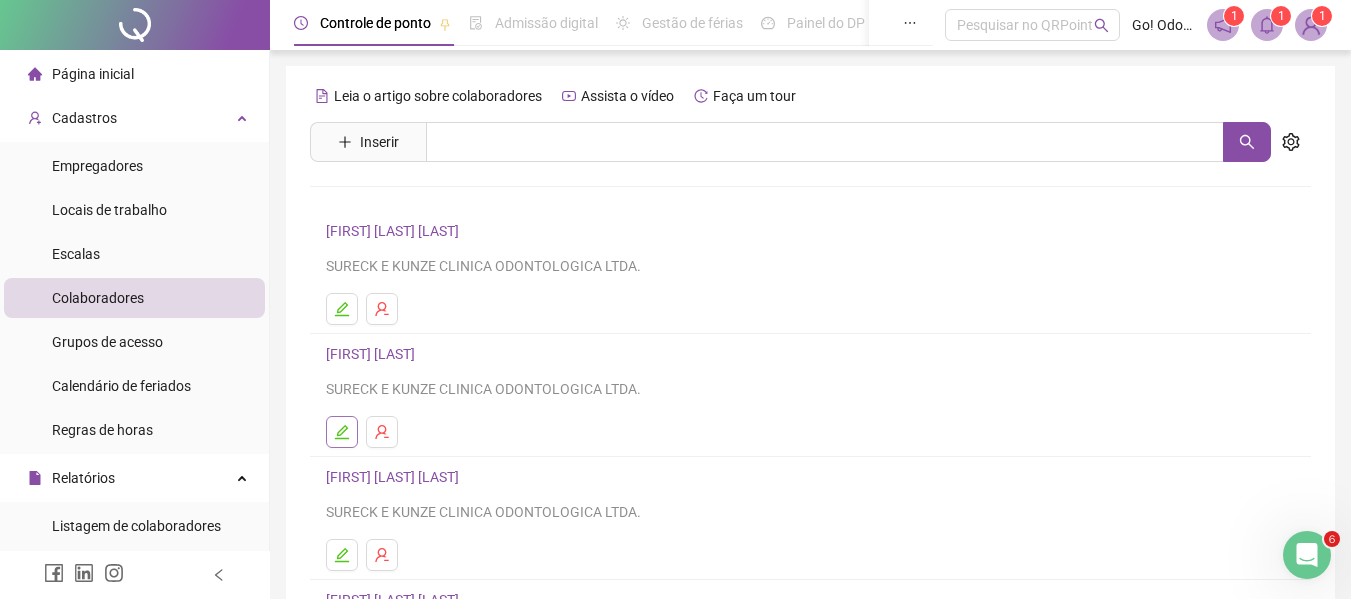 click at bounding box center (342, 432) 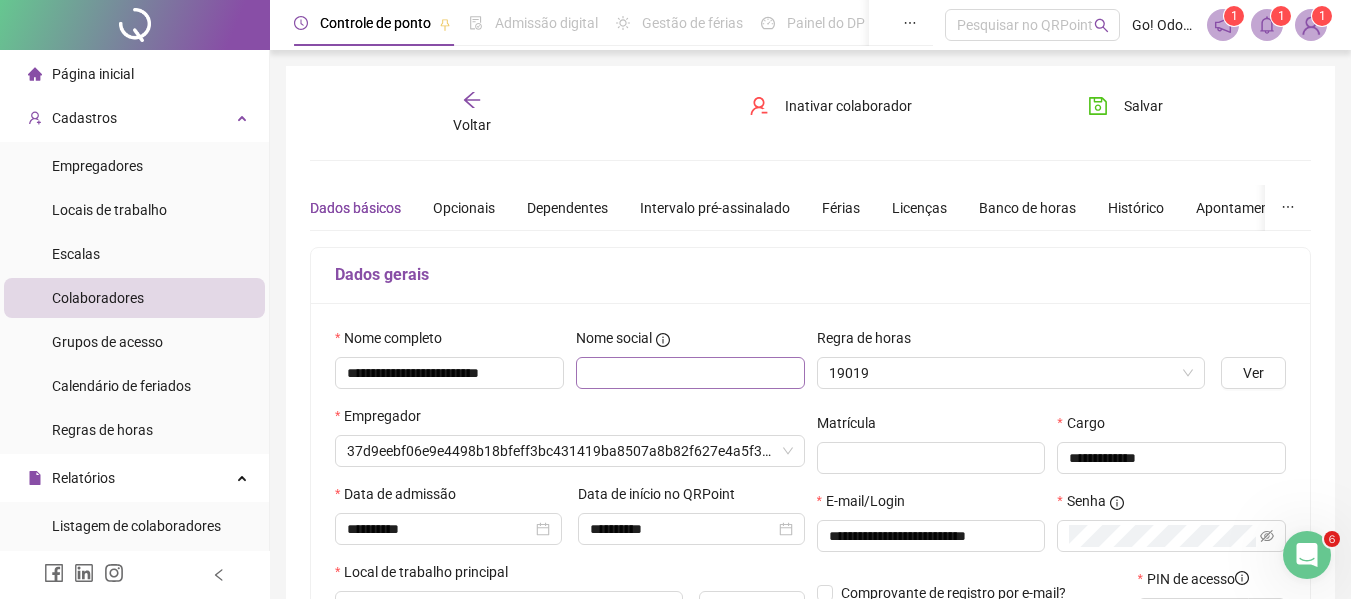 type on "**********" 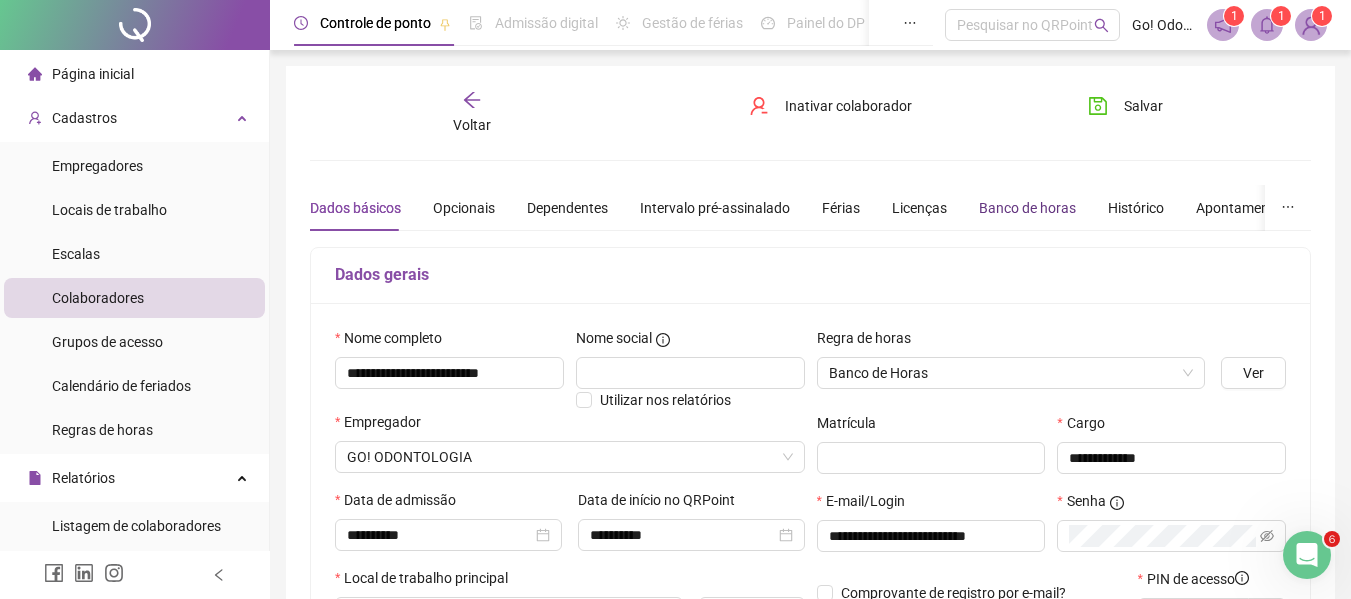 click on "Banco de horas" at bounding box center [1027, 208] 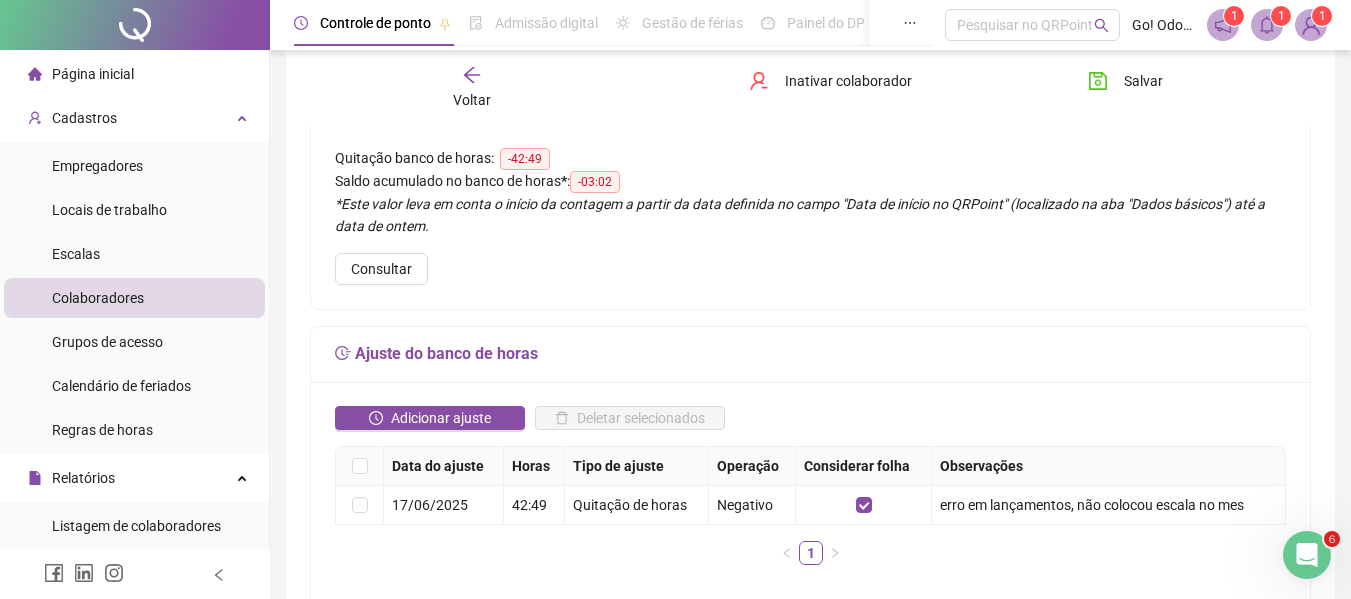 scroll, scrollTop: 200, scrollLeft: 0, axis: vertical 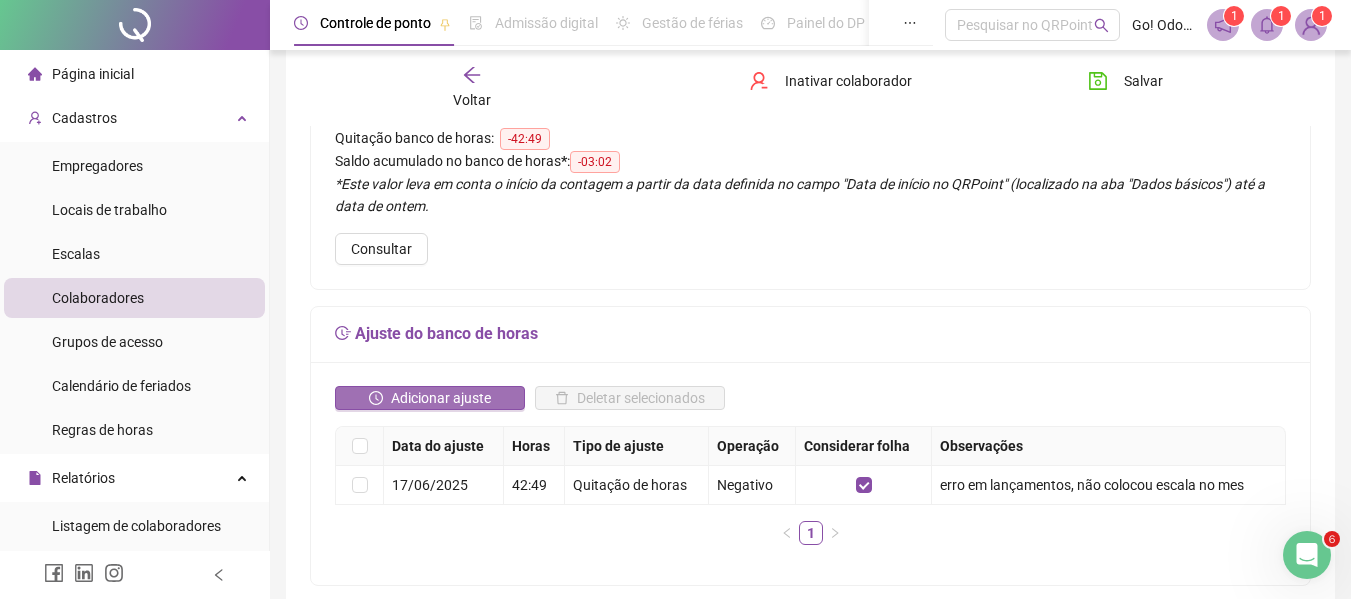 click on "Adicionar ajuste" at bounding box center (441, 398) 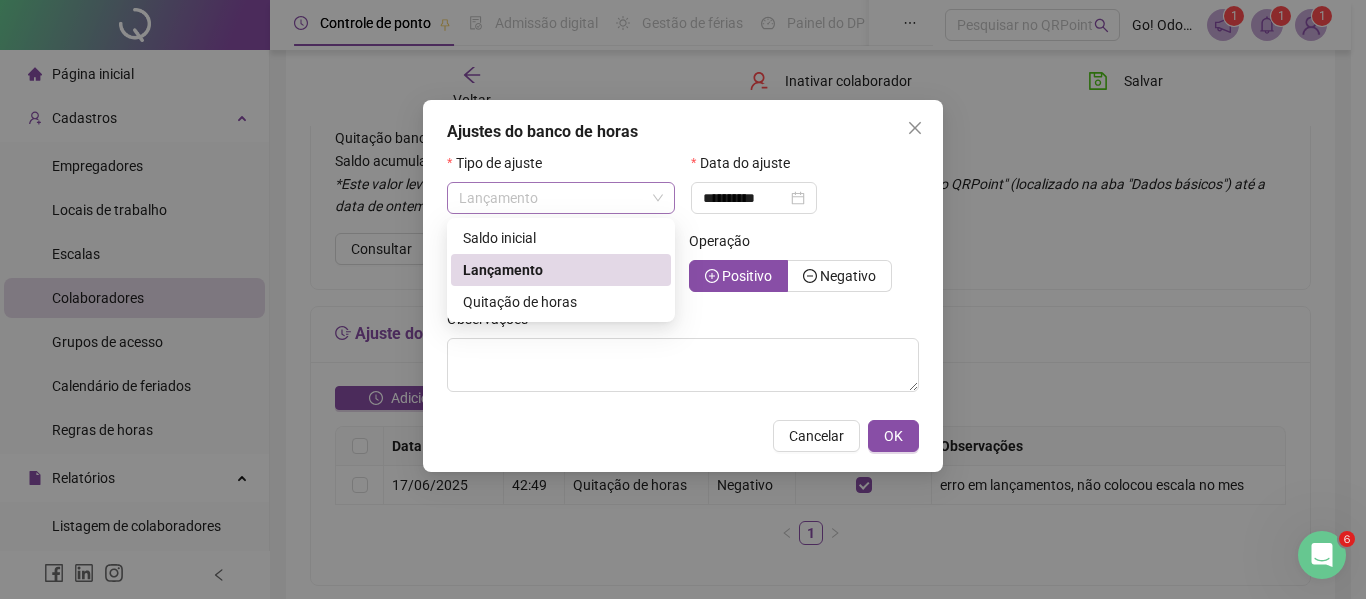 click on "Lançamento" at bounding box center [561, 198] 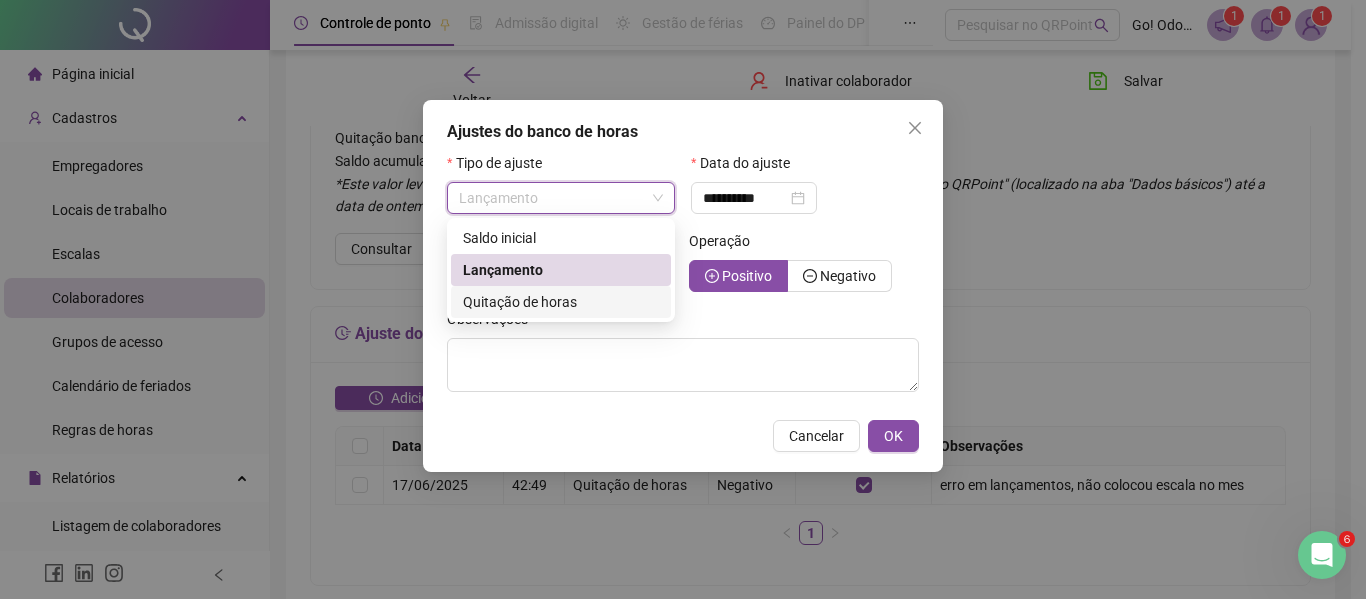 click on "Quitação de horas" at bounding box center (561, 302) 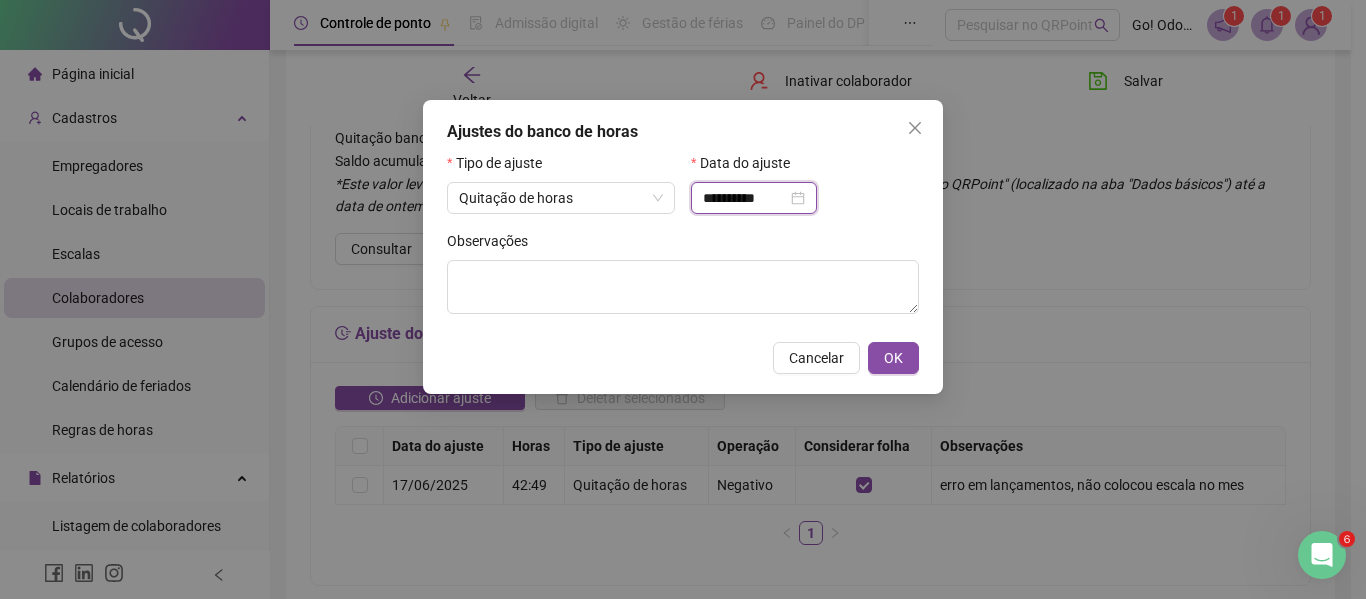 click on "**********" at bounding box center [745, 198] 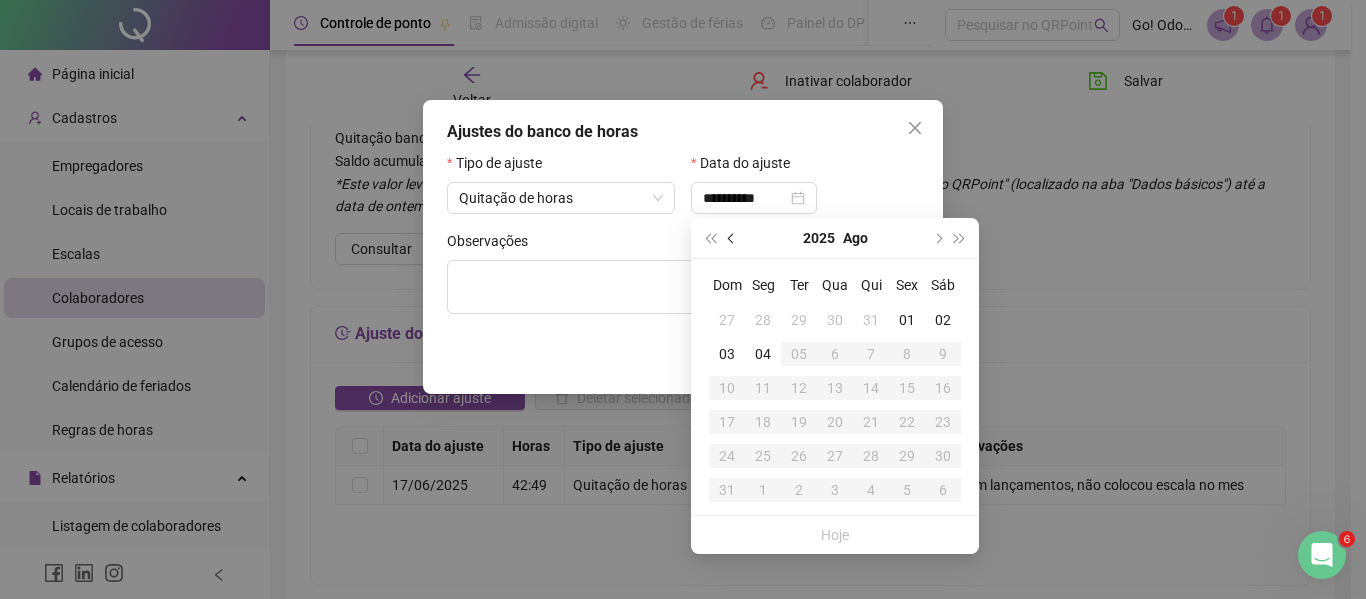 click at bounding box center (733, 238) 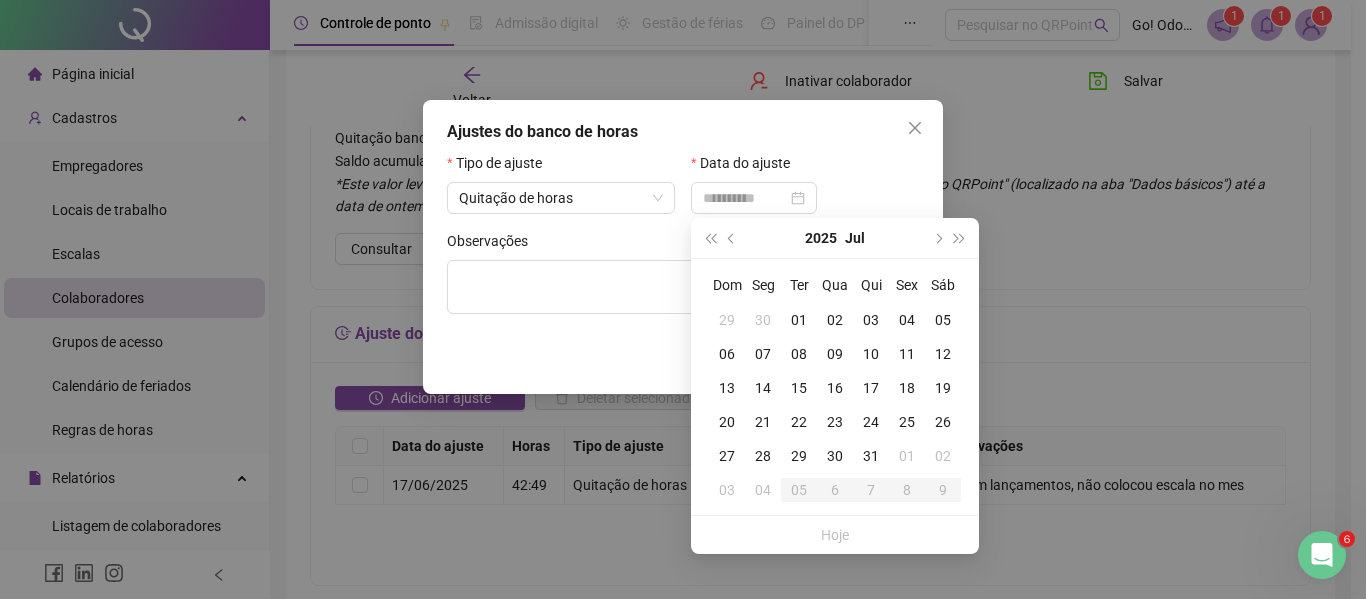 type on "**********" 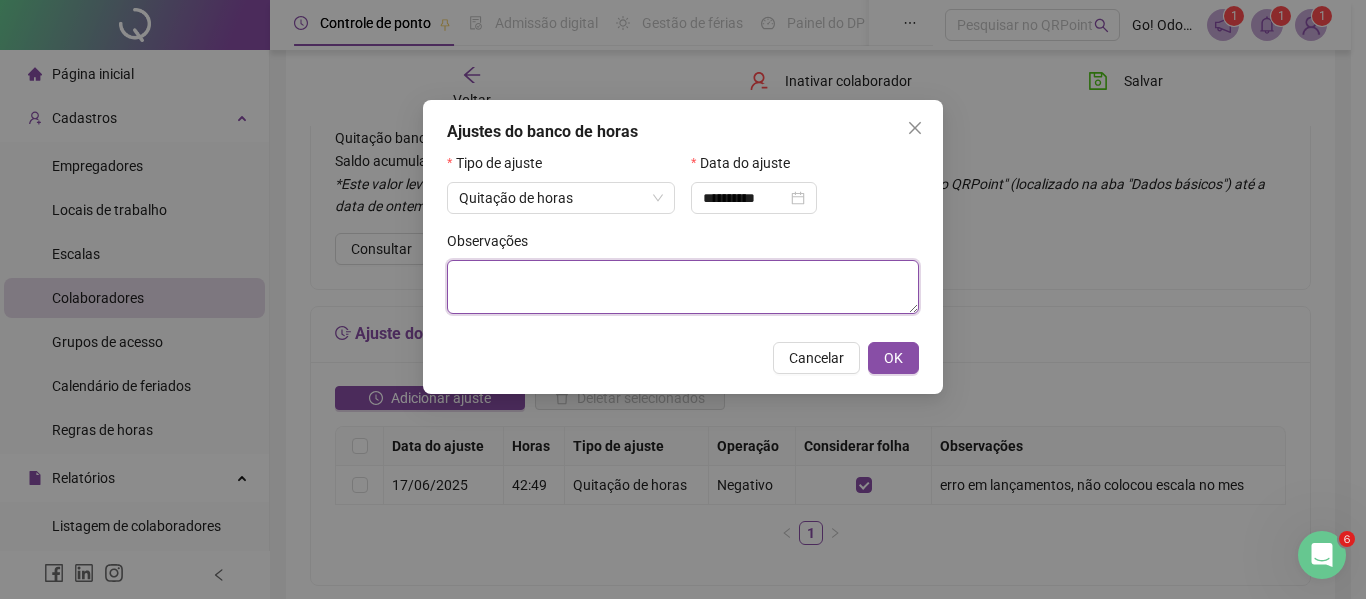 click at bounding box center (683, 287) 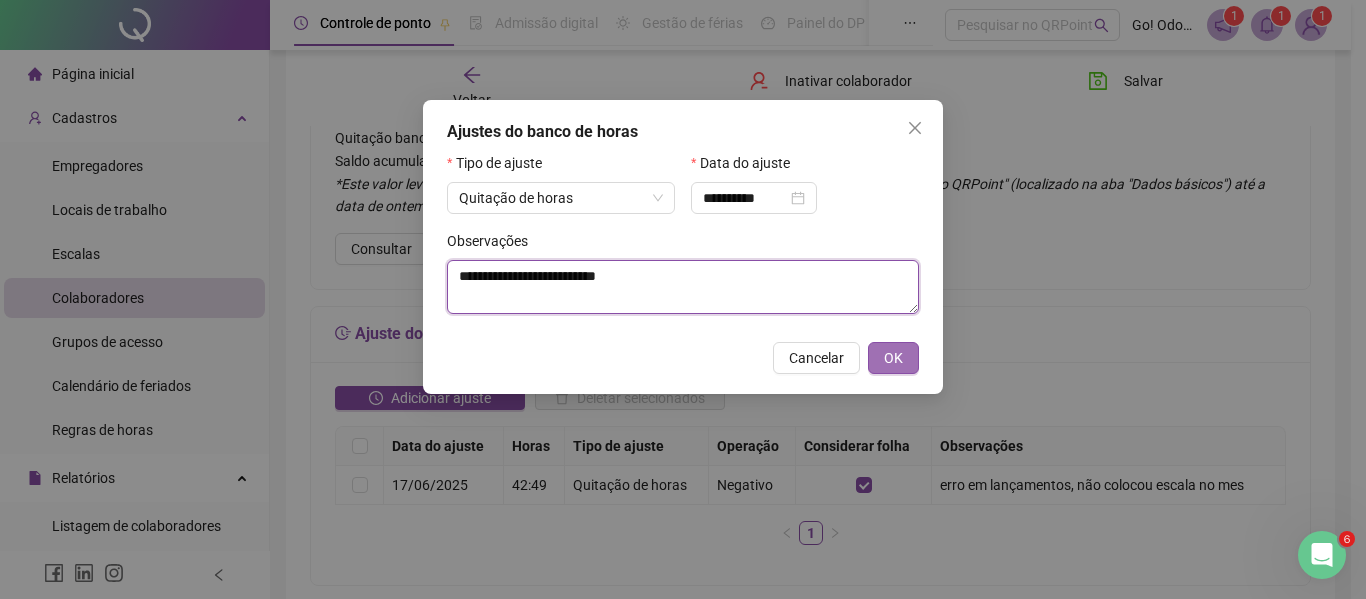 type on "**********" 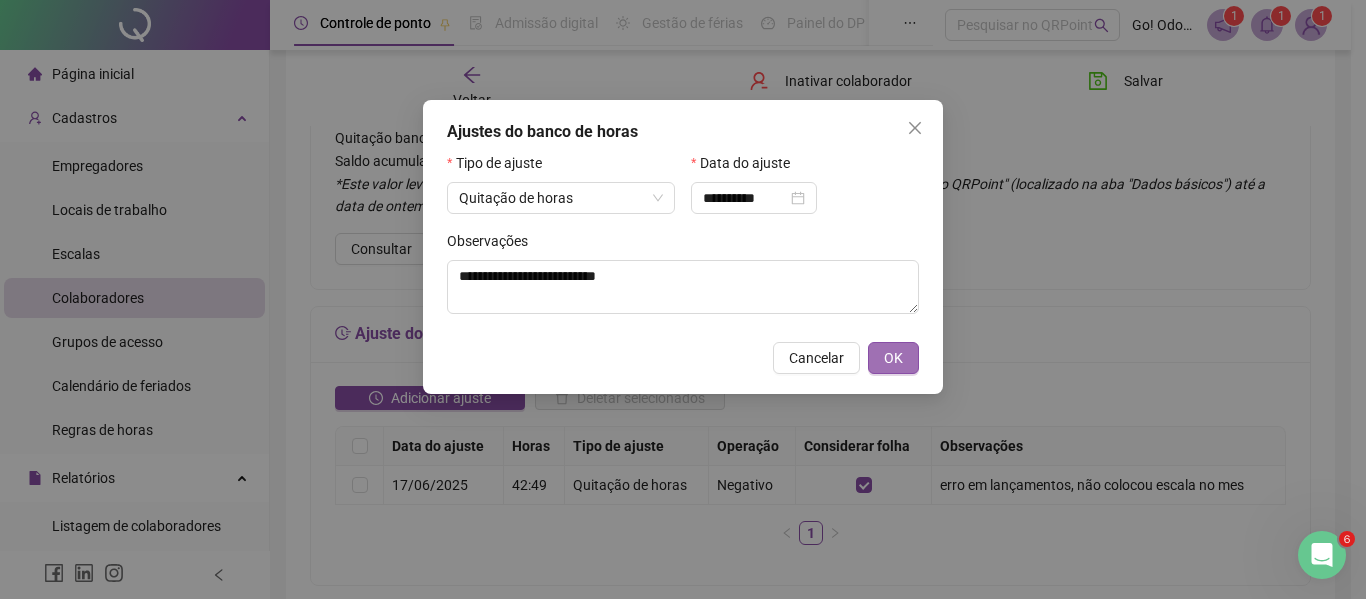 click on "OK" at bounding box center (893, 358) 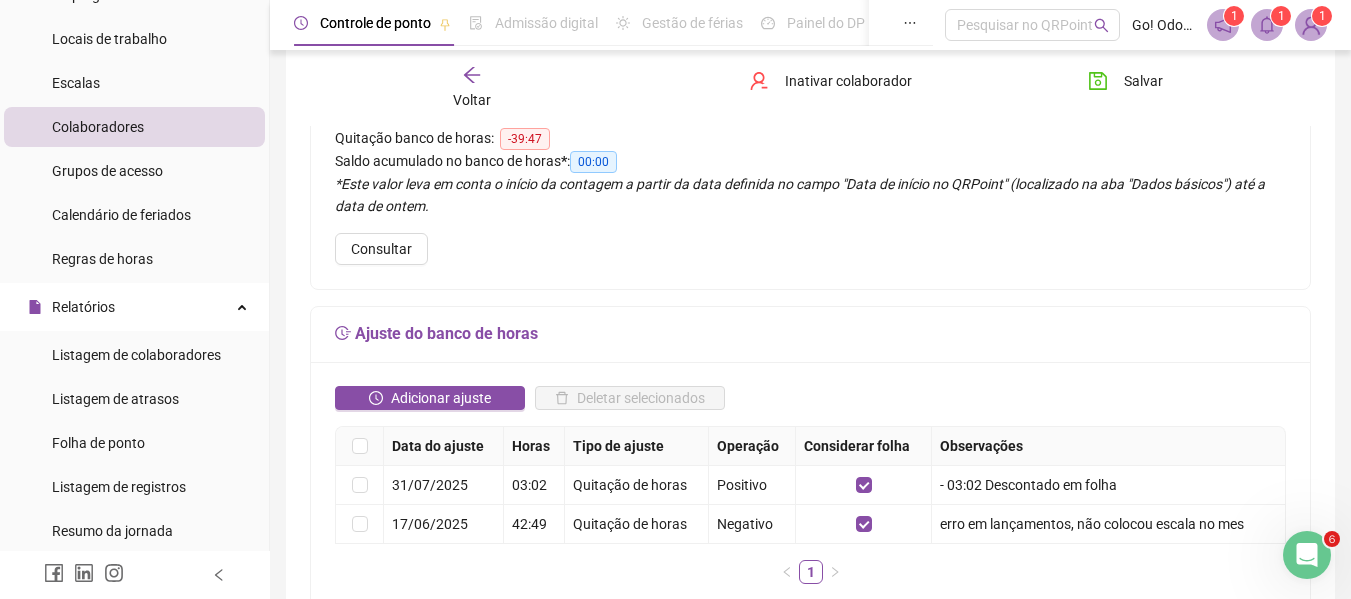 scroll, scrollTop: 200, scrollLeft: 0, axis: vertical 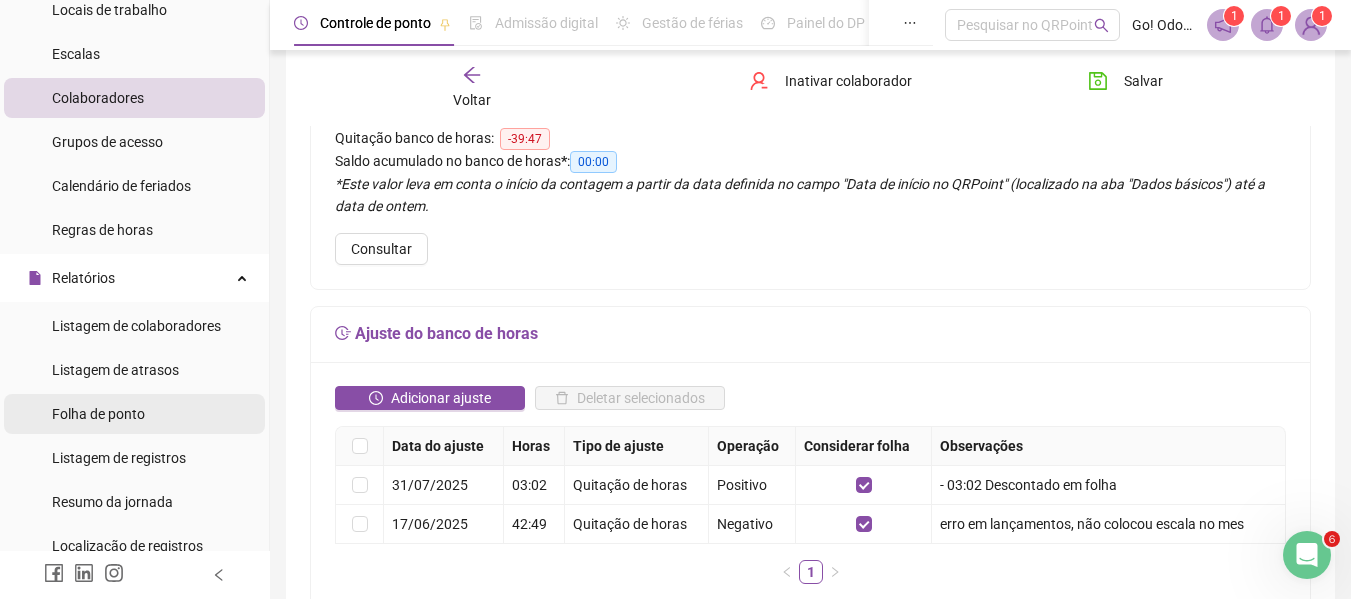 click on "Folha de ponto" at bounding box center [98, 414] 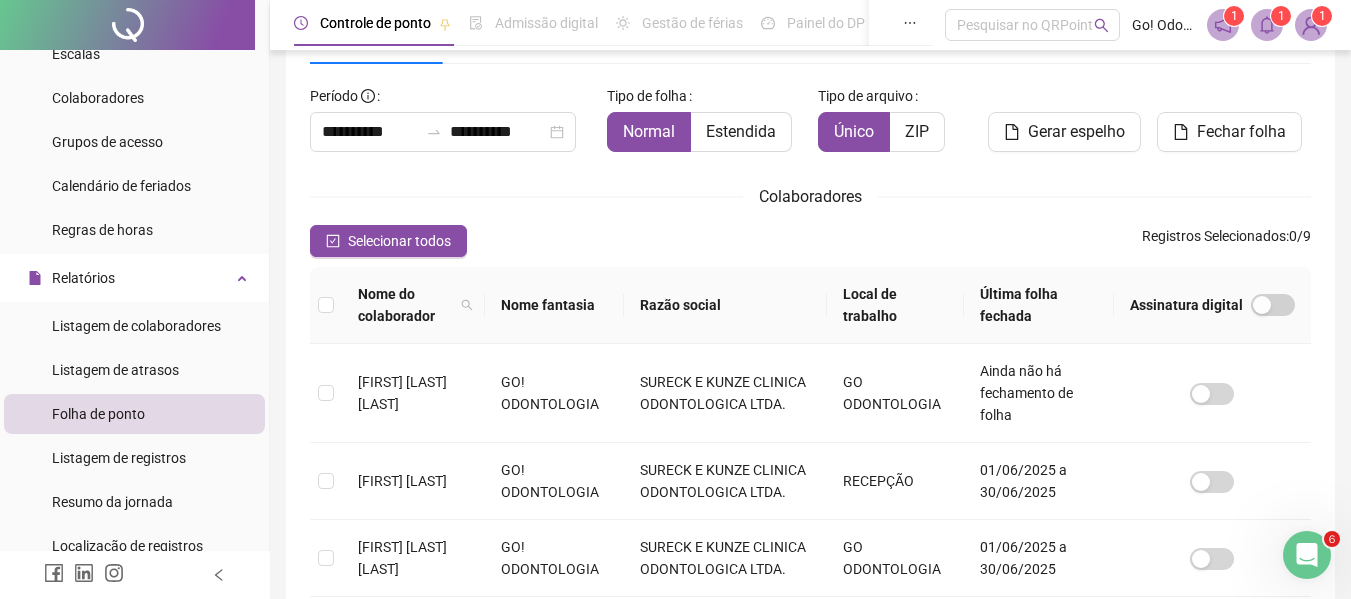 scroll, scrollTop: 110, scrollLeft: 0, axis: vertical 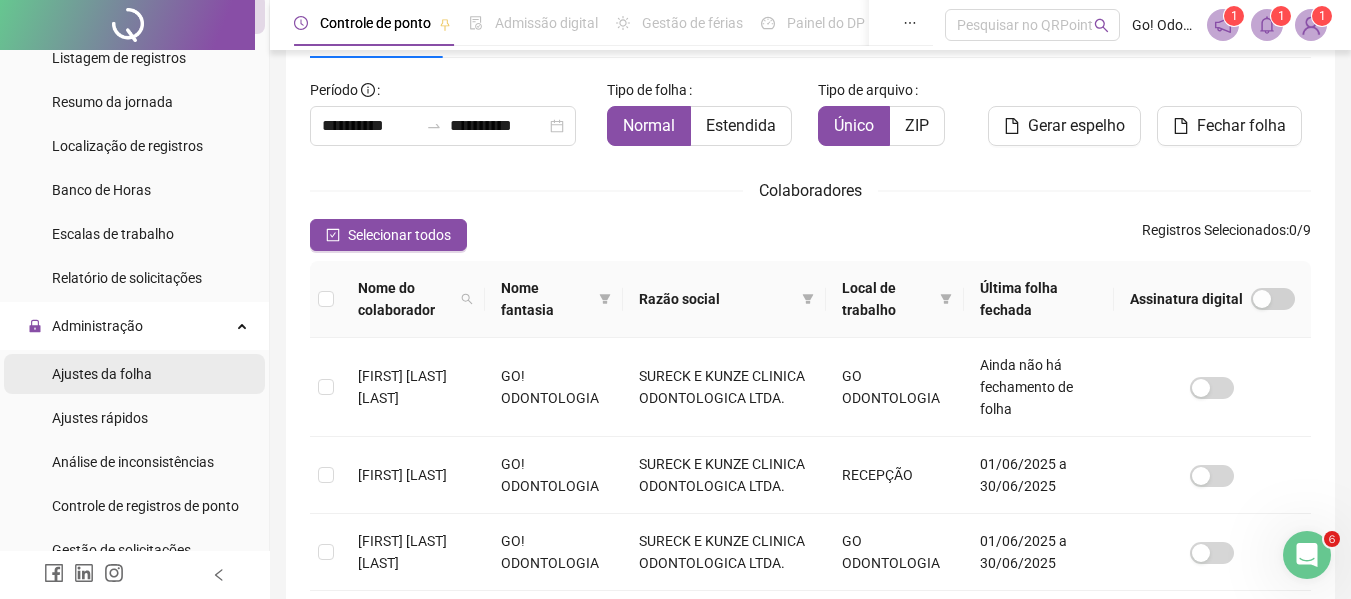 click on "Ajustes da folha" at bounding box center (102, 374) 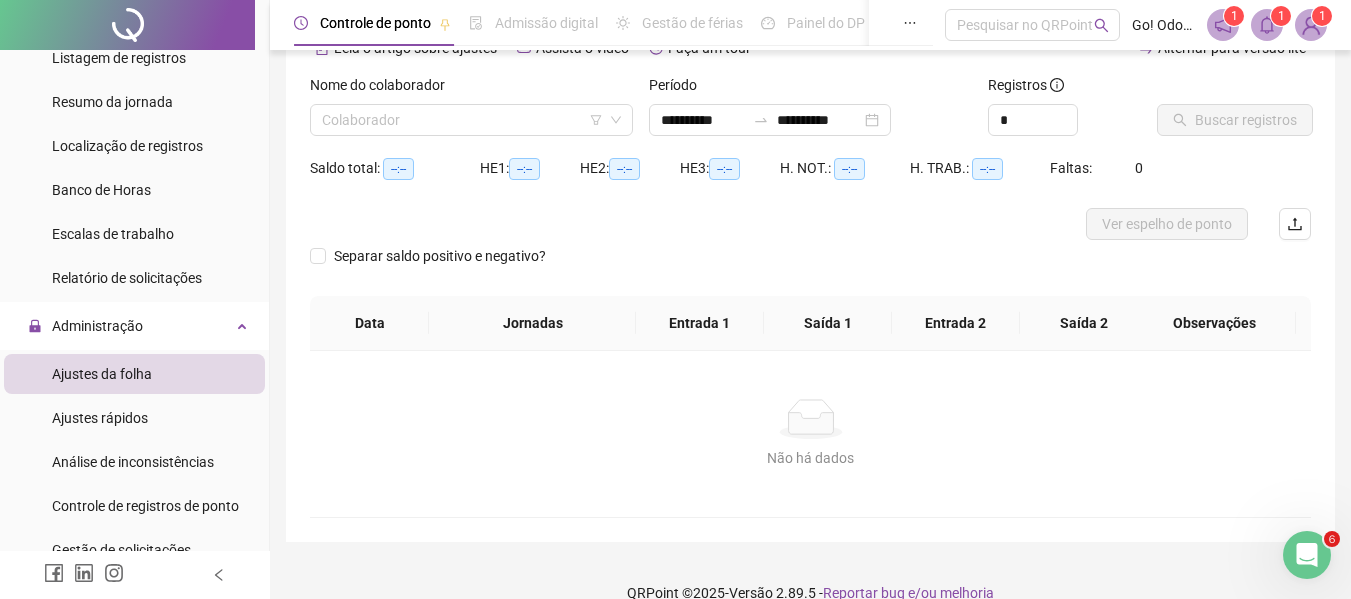 scroll, scrollTop: 0, scrollLeft: 0, axis: both 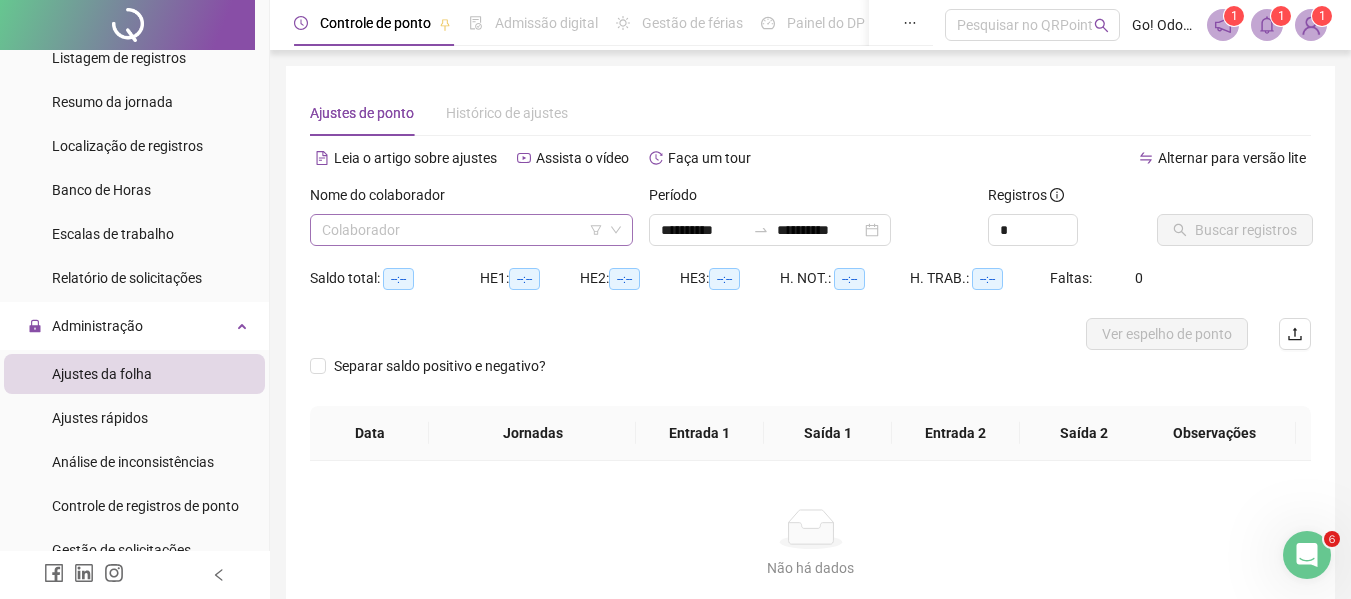 click at bounding box center [462, 230] 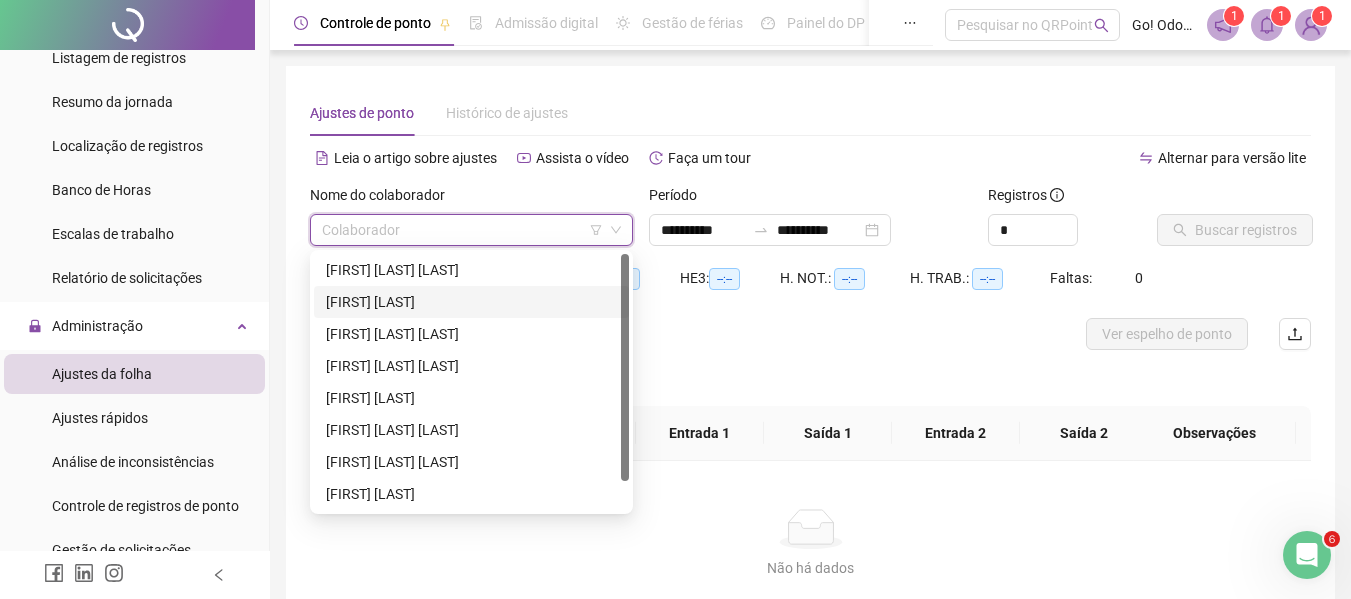 click on "[FIRST] [LAST]" at bounding box center [471, 302] 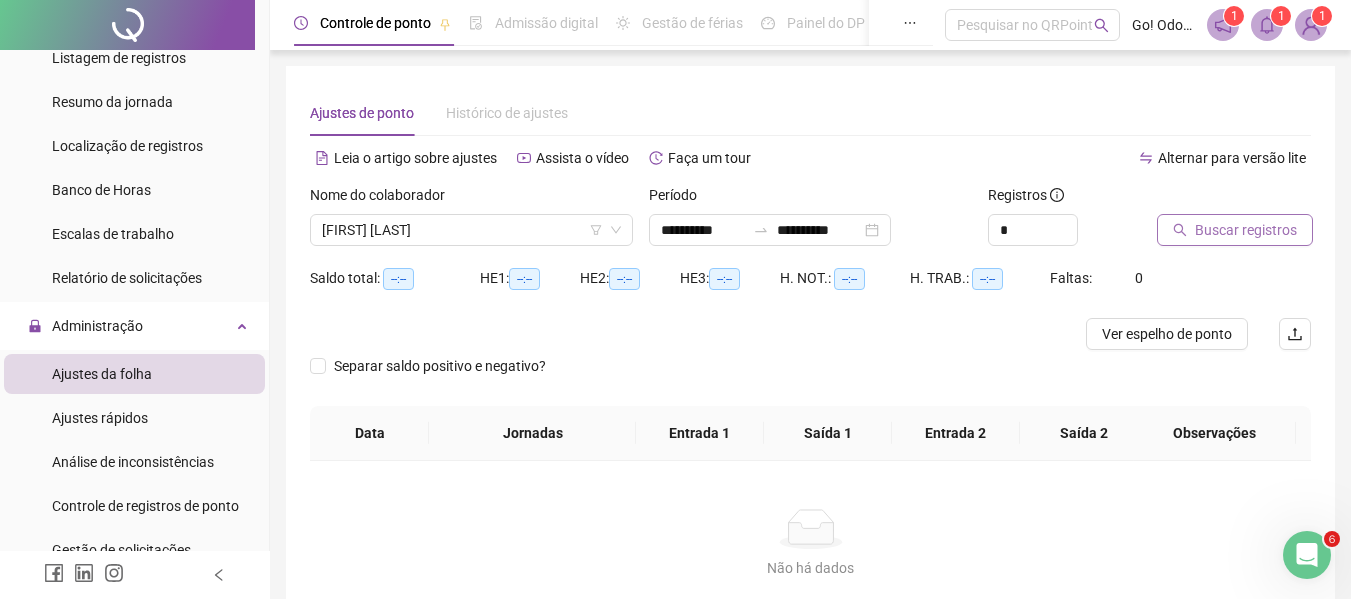 click on "Buscar registros" at bounding box center (1246, 230) 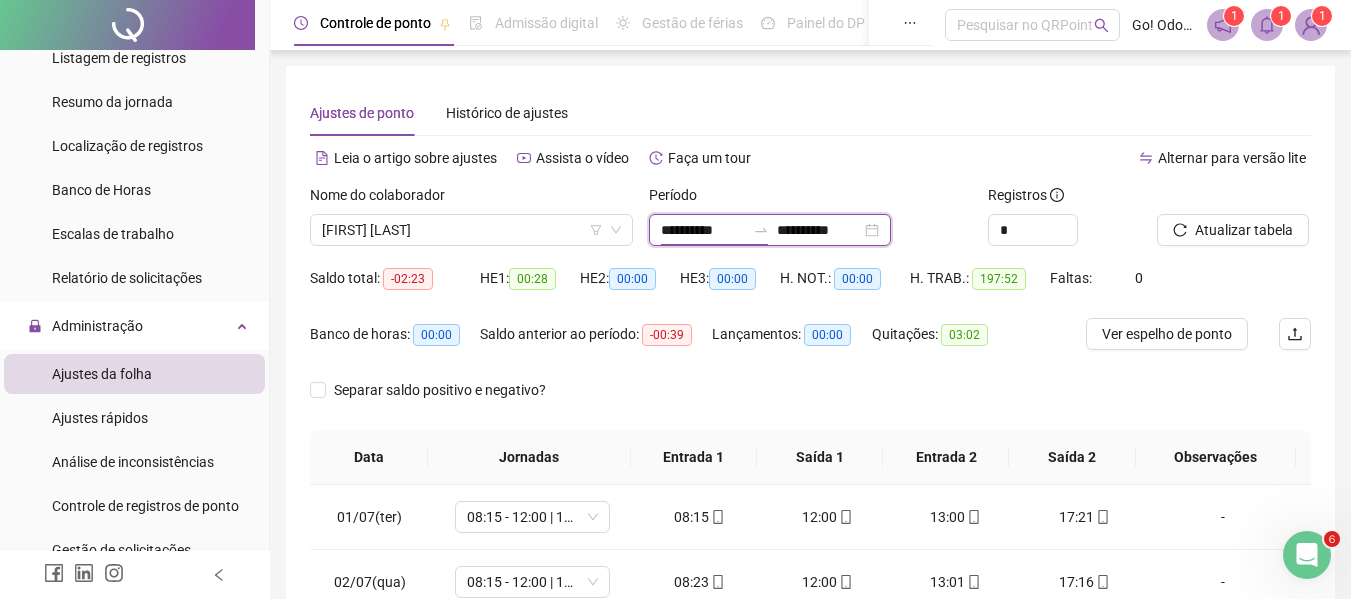 click on "**********" at bounding box center [703, 230] 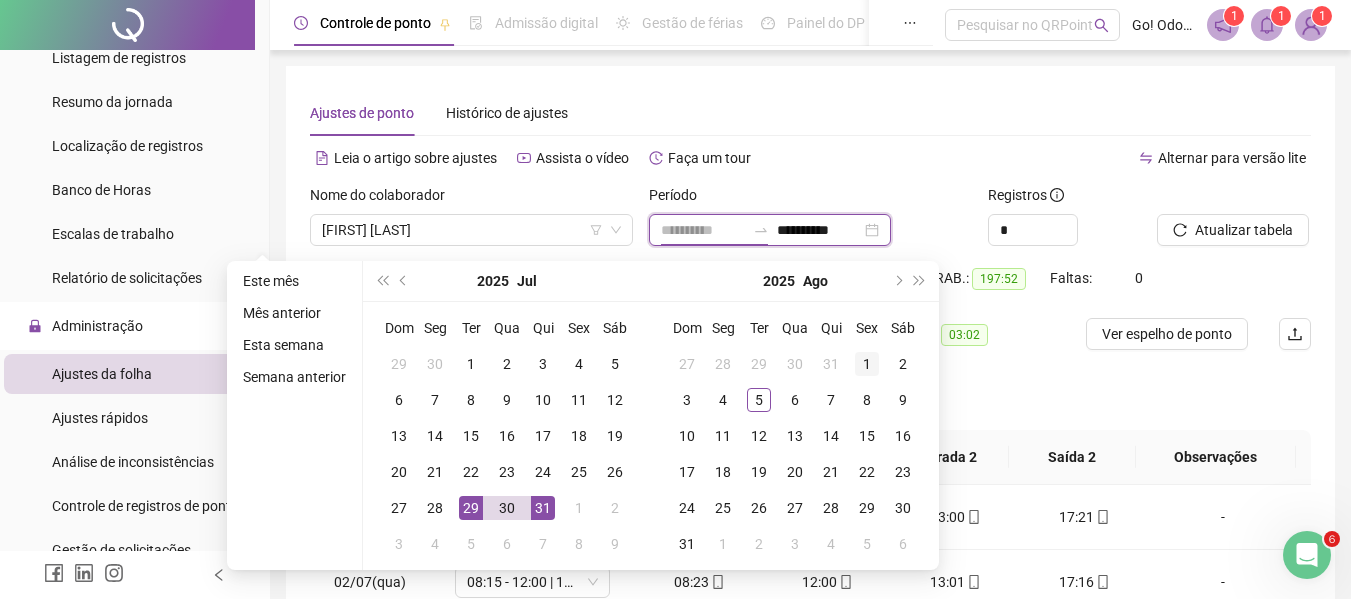 type on "**********" 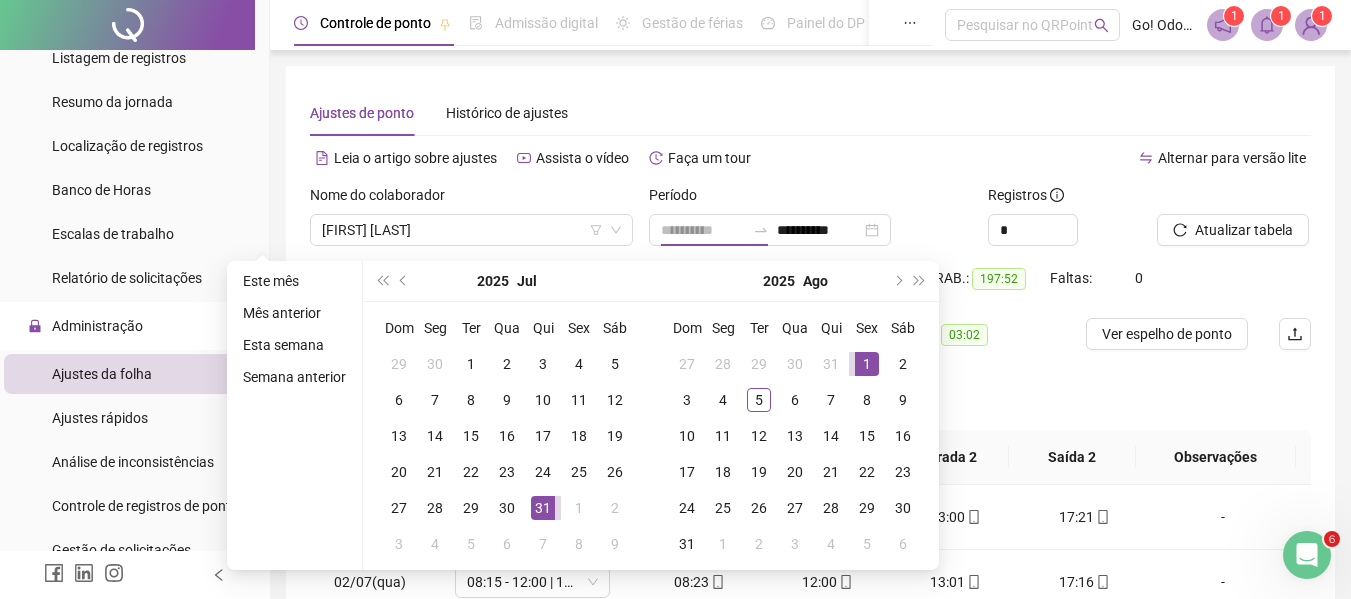 click on "1" at bounding box center [867, 364] 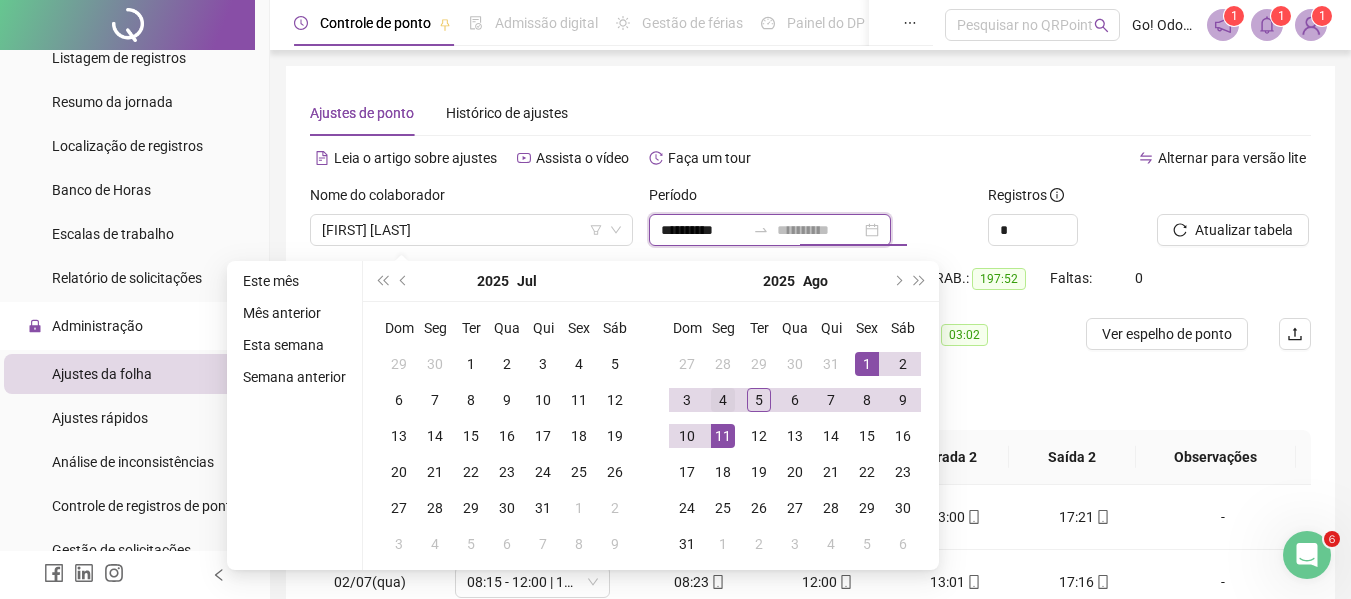 type on "**********" 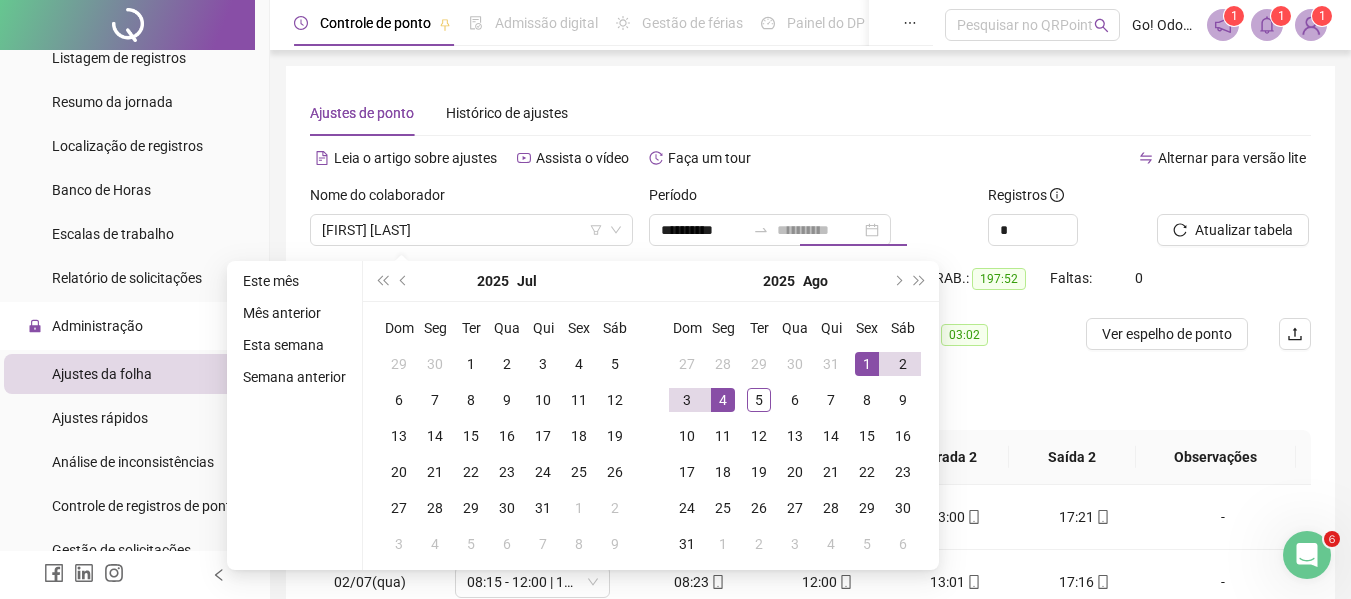 click on "4" at bounding box center (723, 400) 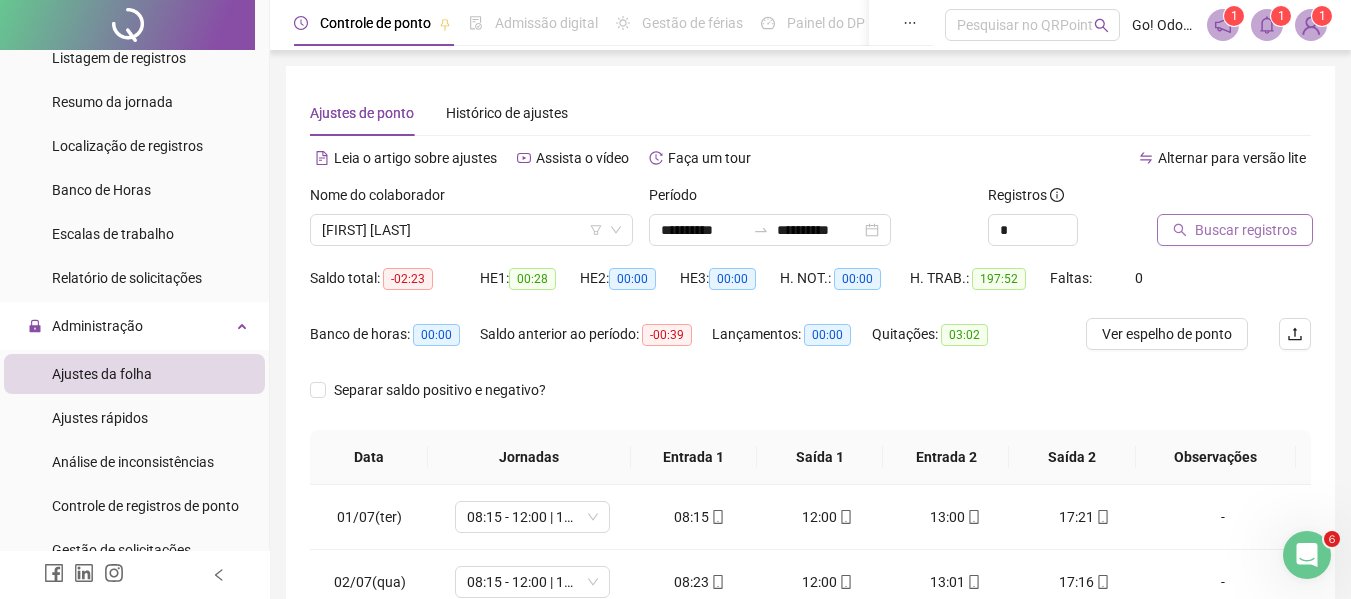 click on "Buscar registros" at bounding box center (1246, 230) 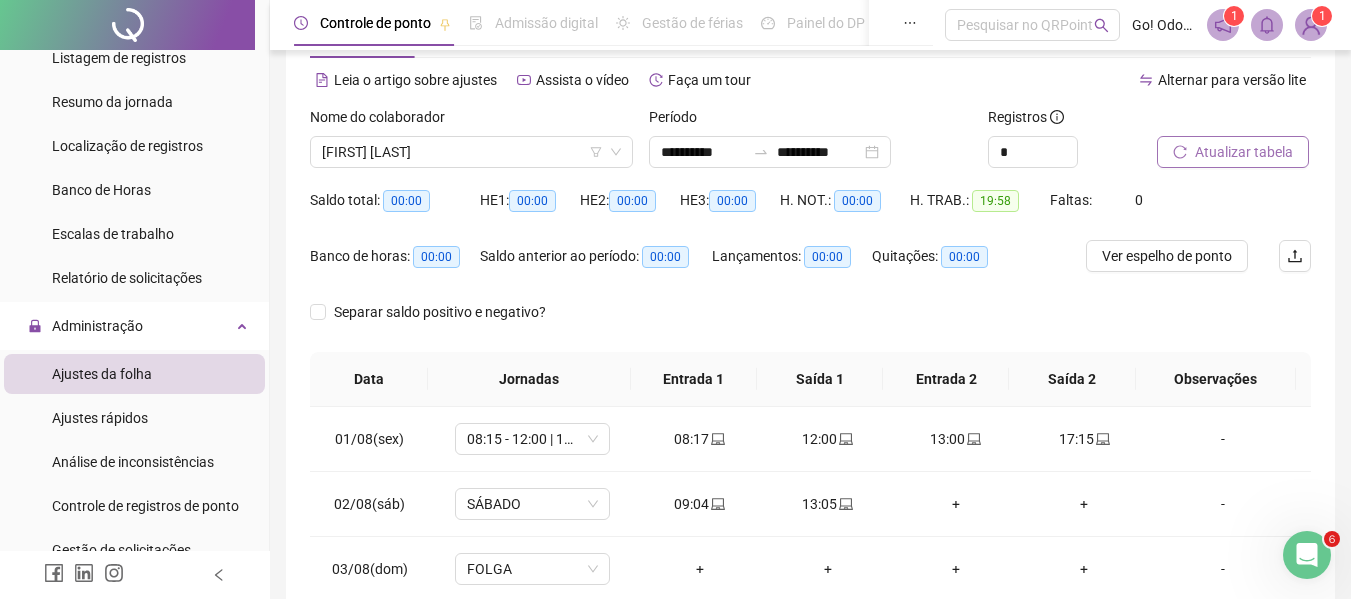 scroll, scrollTop: 100, scrollLeft: 0, axis: vertical 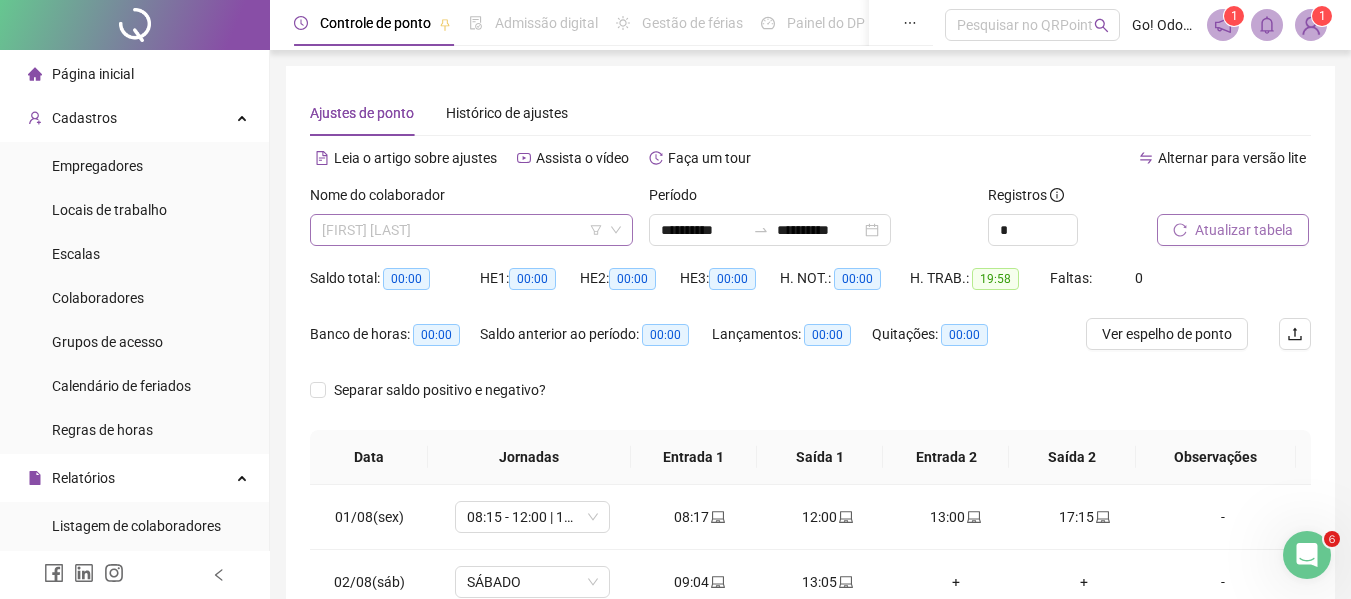 click on "[FIRST] [LAST]" at bounding box center (471, 230) 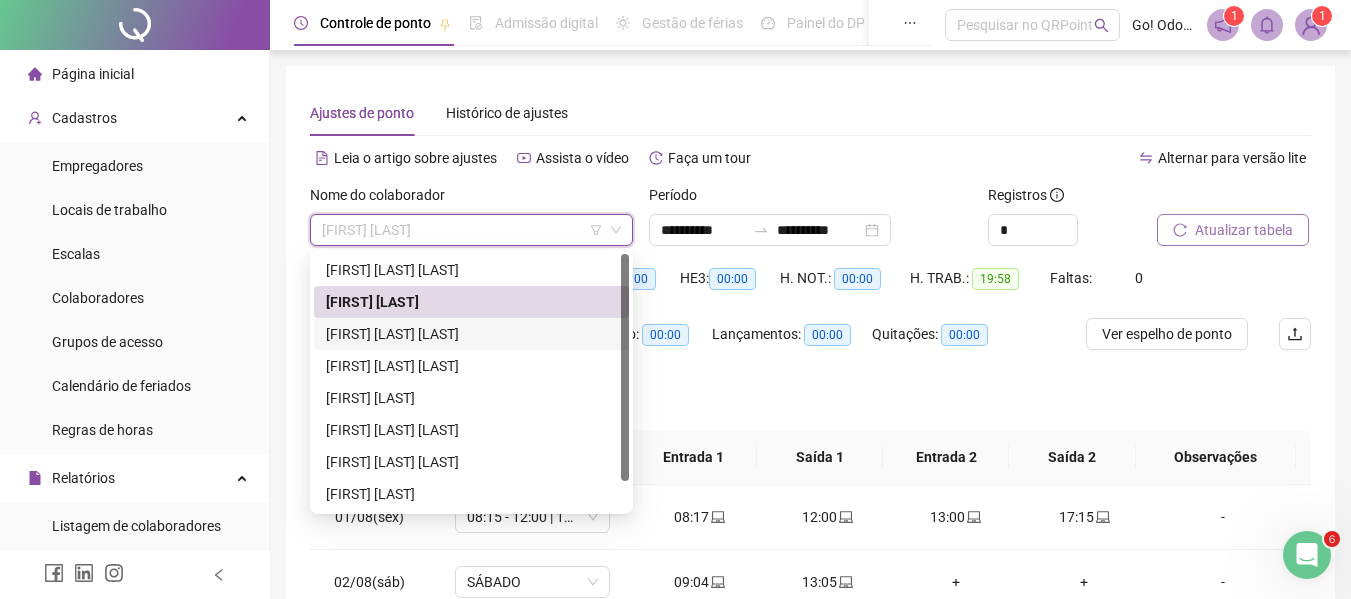 click on "[FIRST] [LAST] [LAST]" at bounding box center (471, 334) 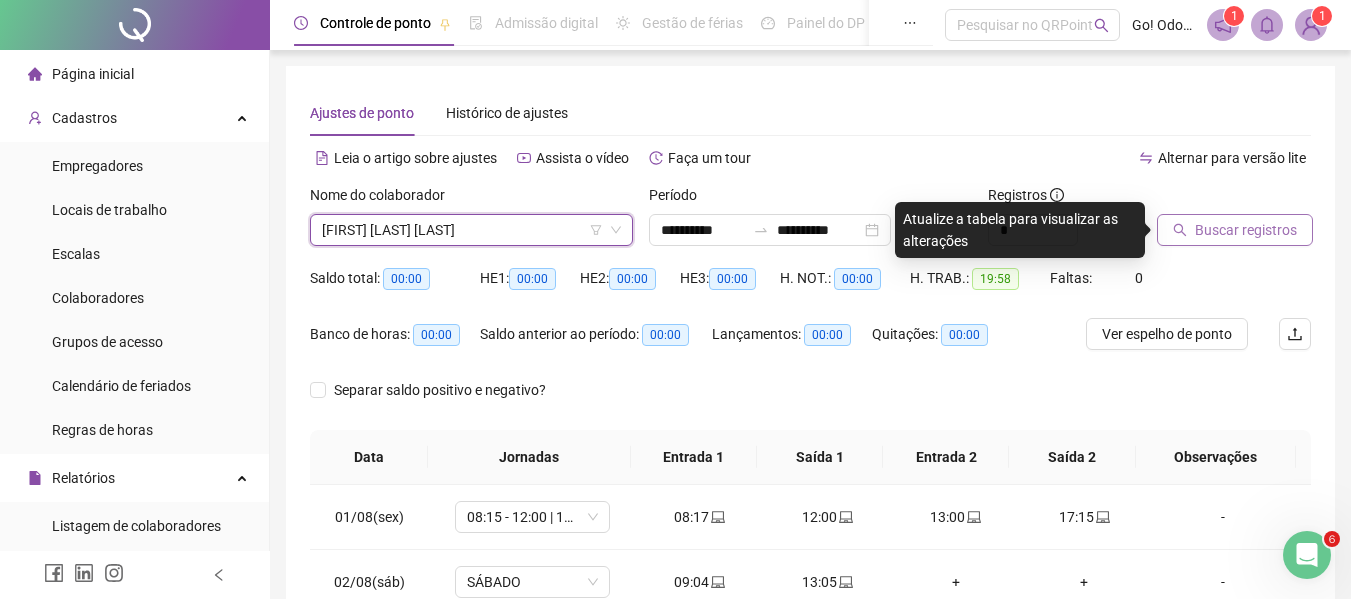 click on "Buscar registros" at bounding box center [1246, 230] 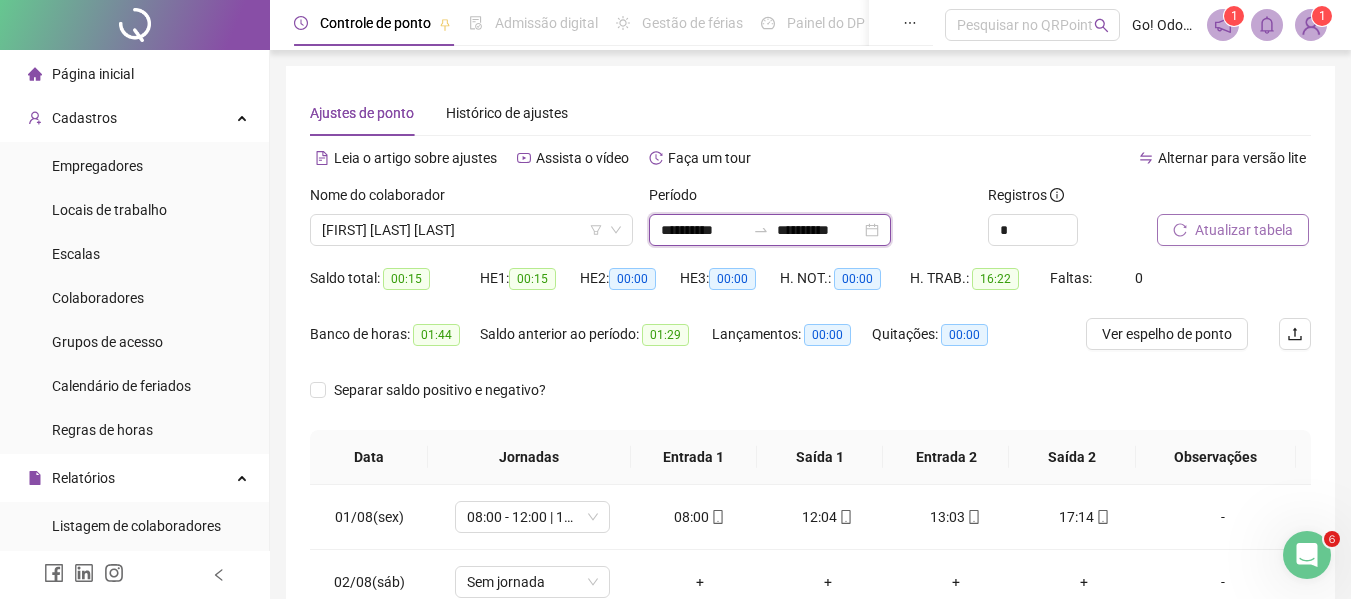 click on "**********" at bounding box center [703, 230] 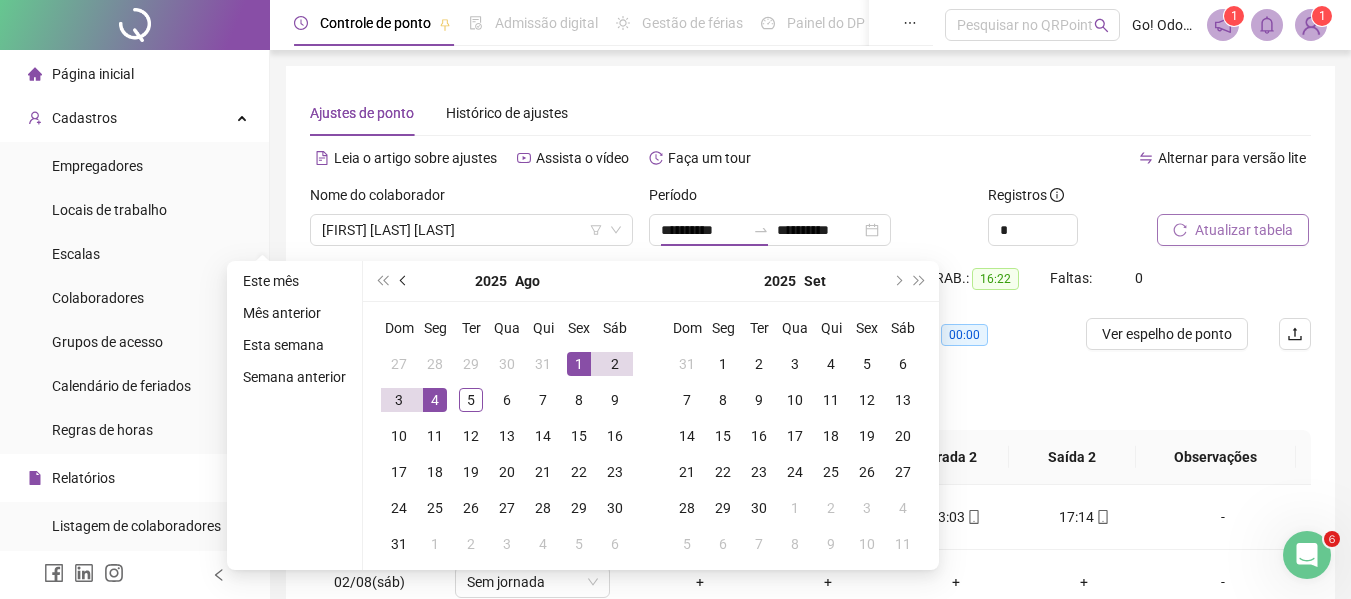 click at bounding box center [405, 281] 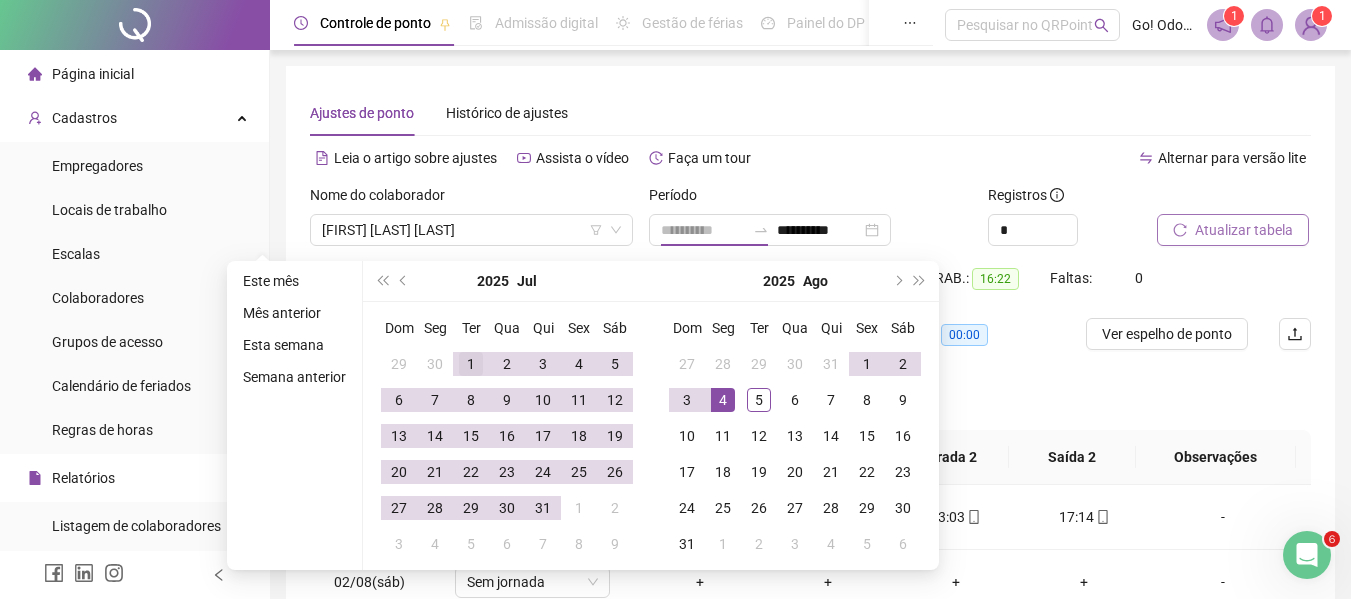 type on "**********" 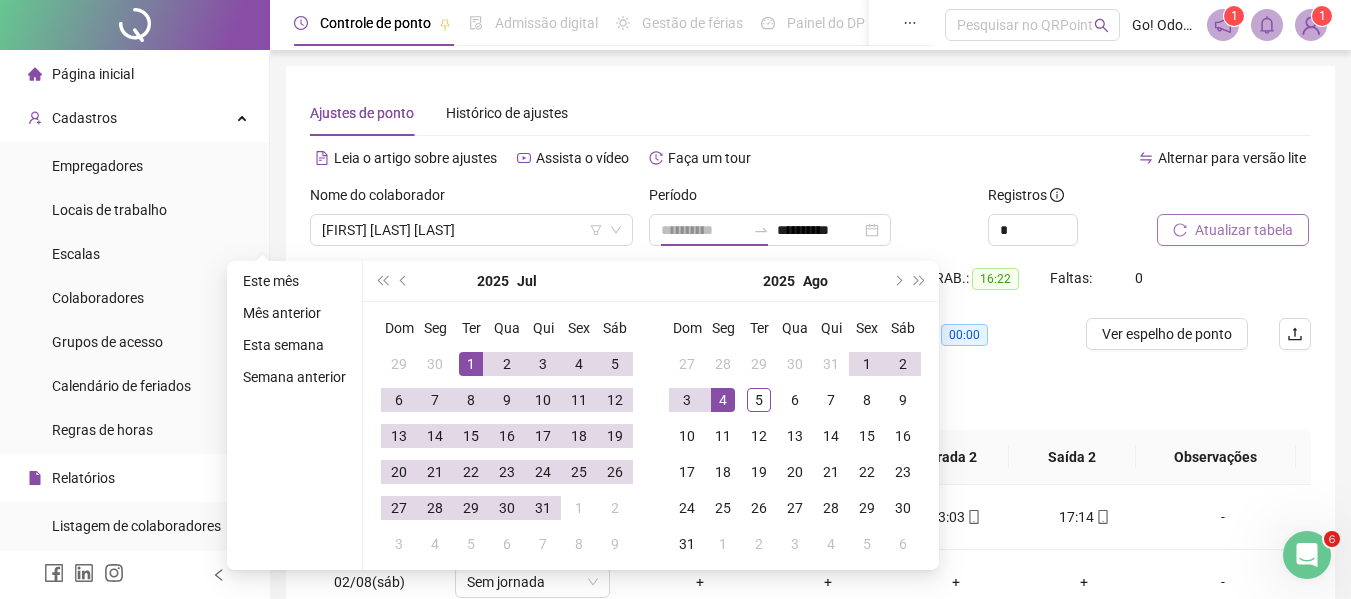 click on "1" at bounding box center (471, 364) 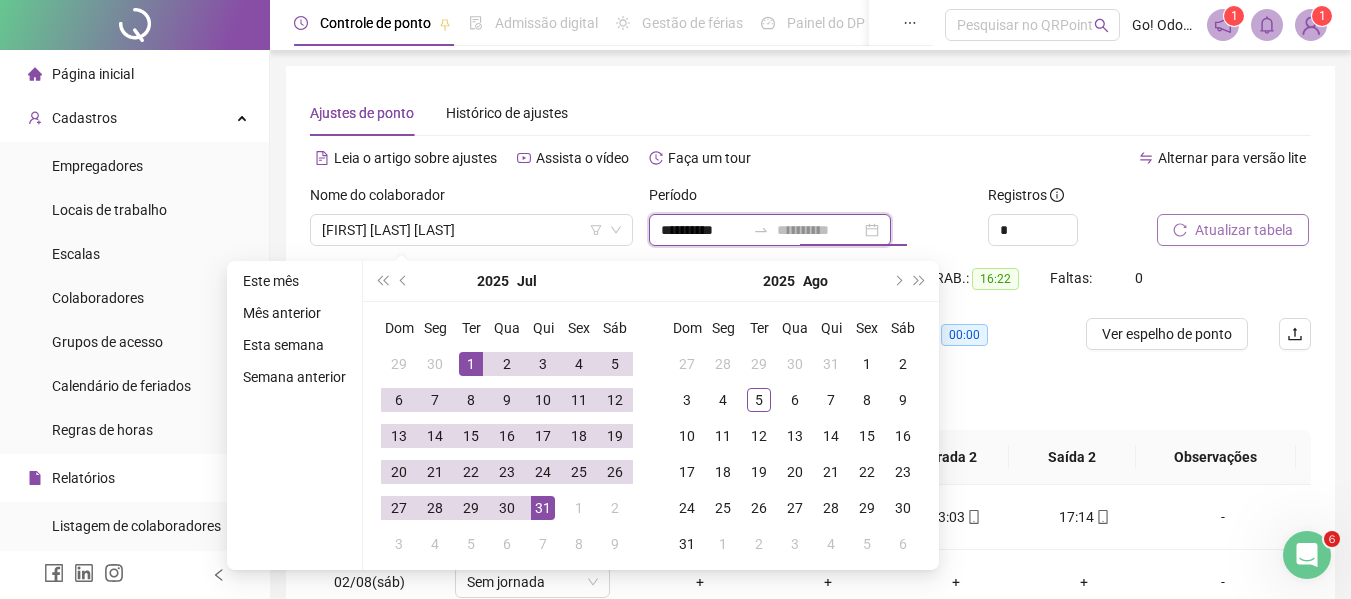 type on "**********" 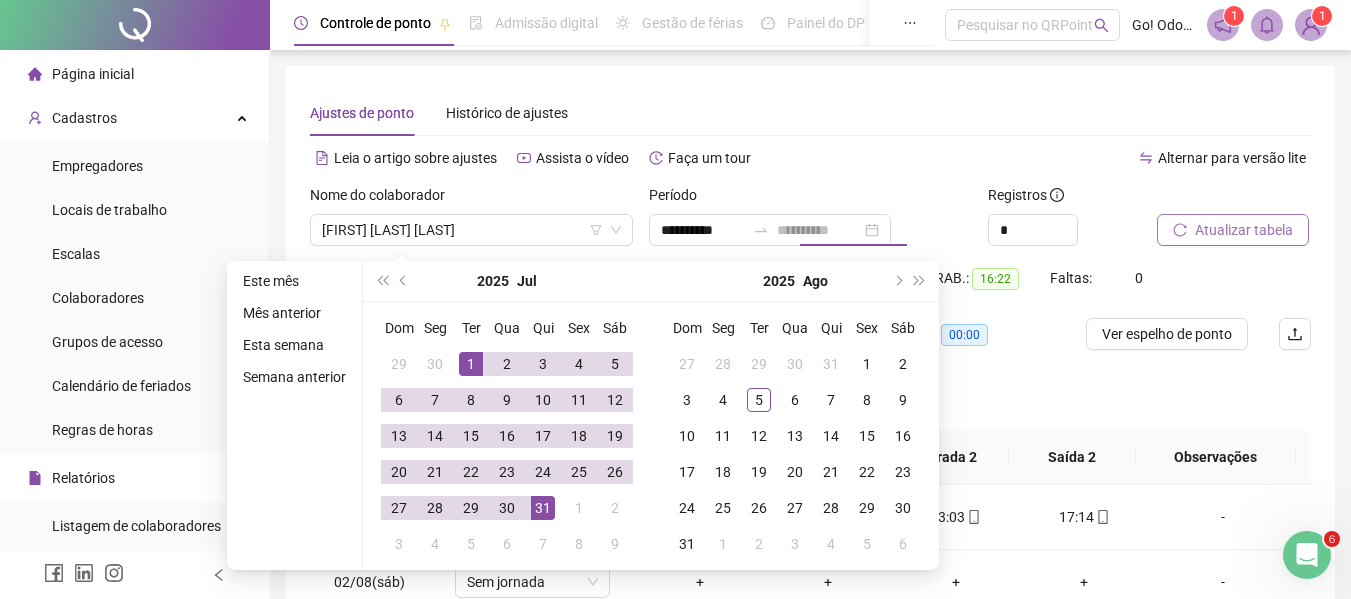 click on "31" at bounding box center [543, 508] 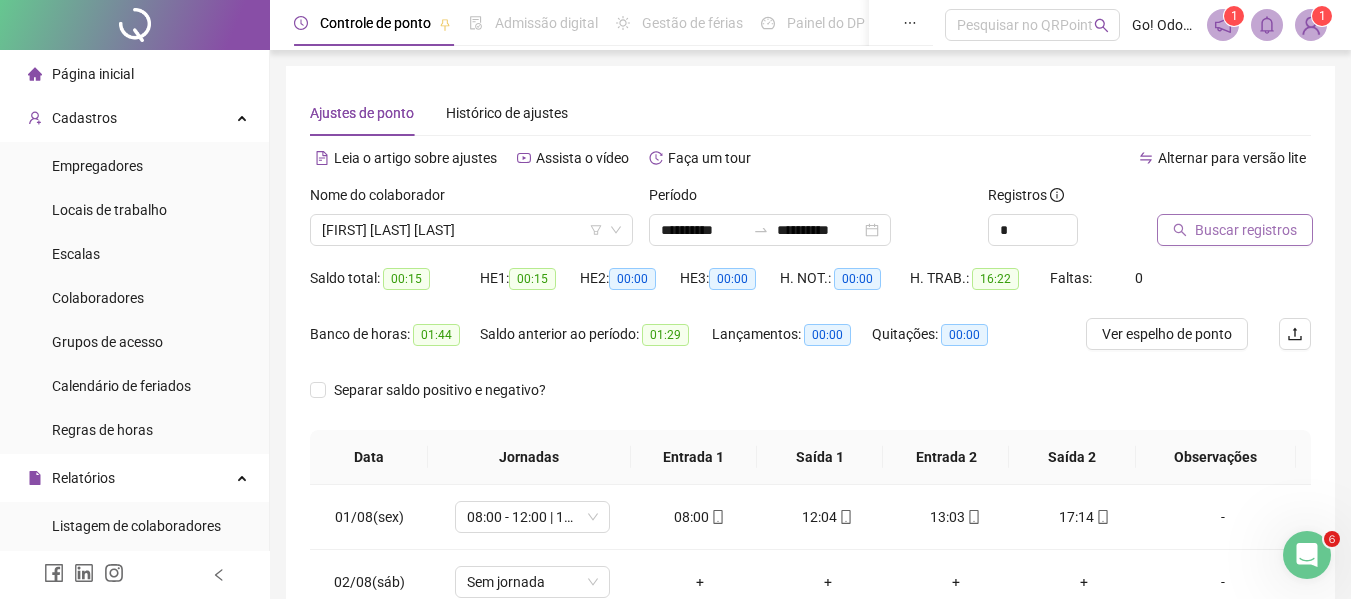 click on "Buscar registros" at bounding box center (1246, 230) 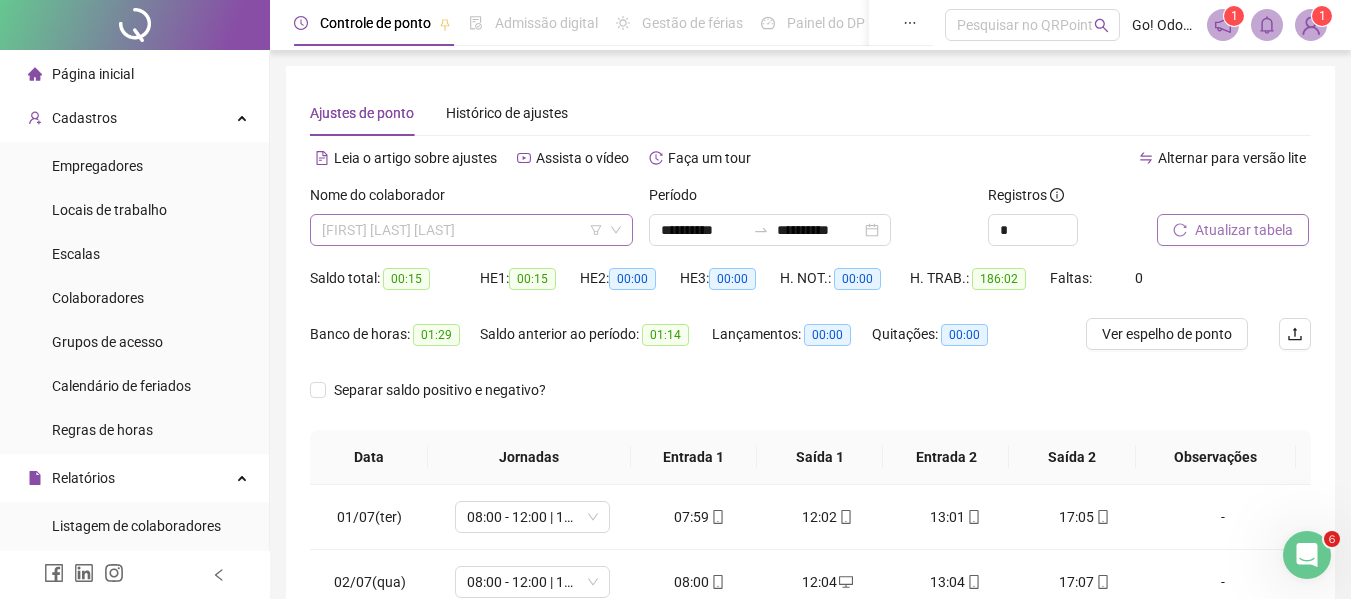 click on "[FIRST] [LAST] [LAST]" at bounding box center (471, 230) 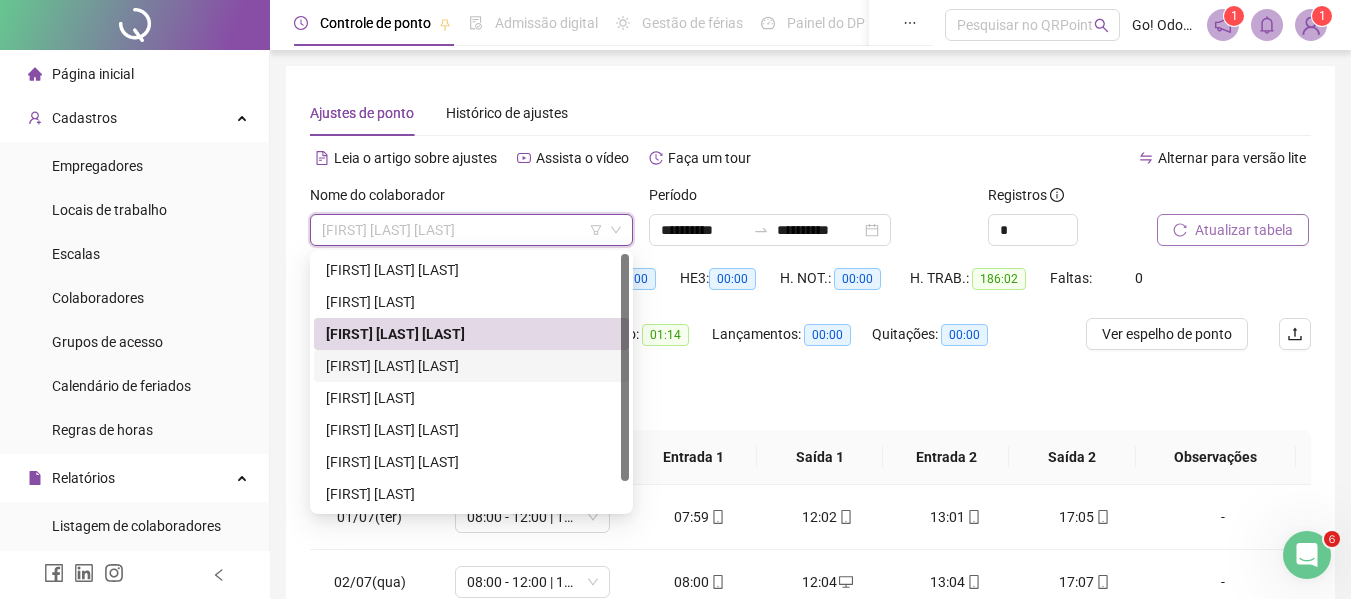 click on "[FIRST] [LAST] [LAST]" at bounding box center (471, 366) 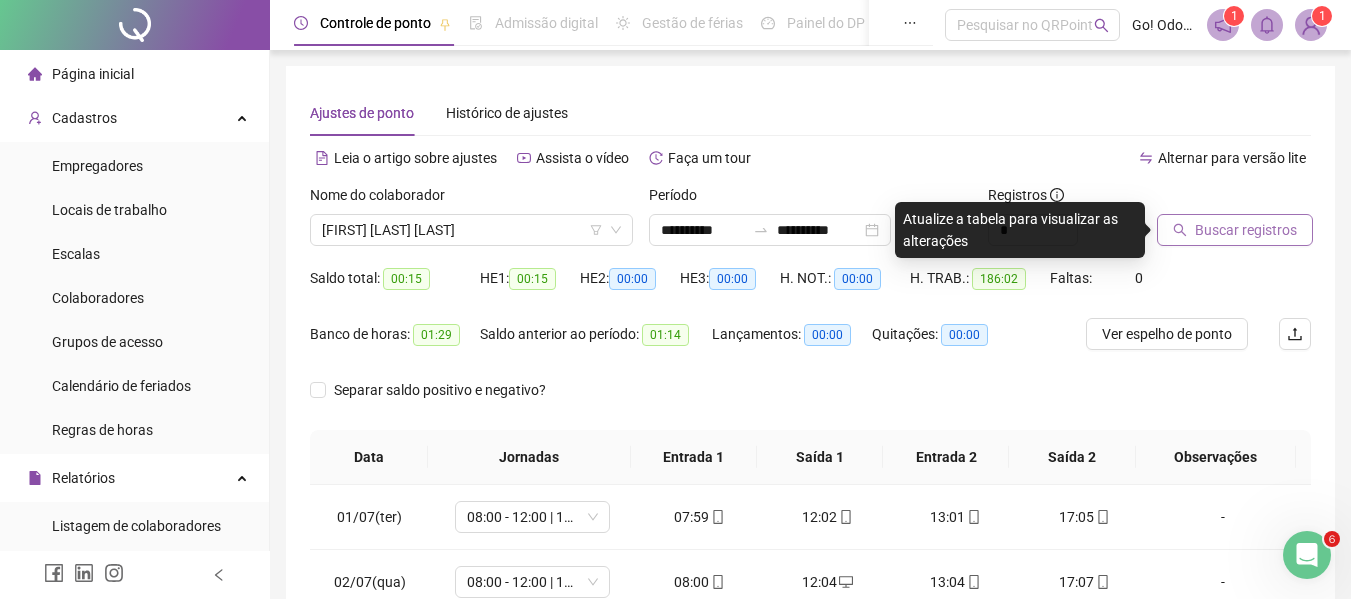 click on "Buscar registros" at bounding box center (1235, 230) 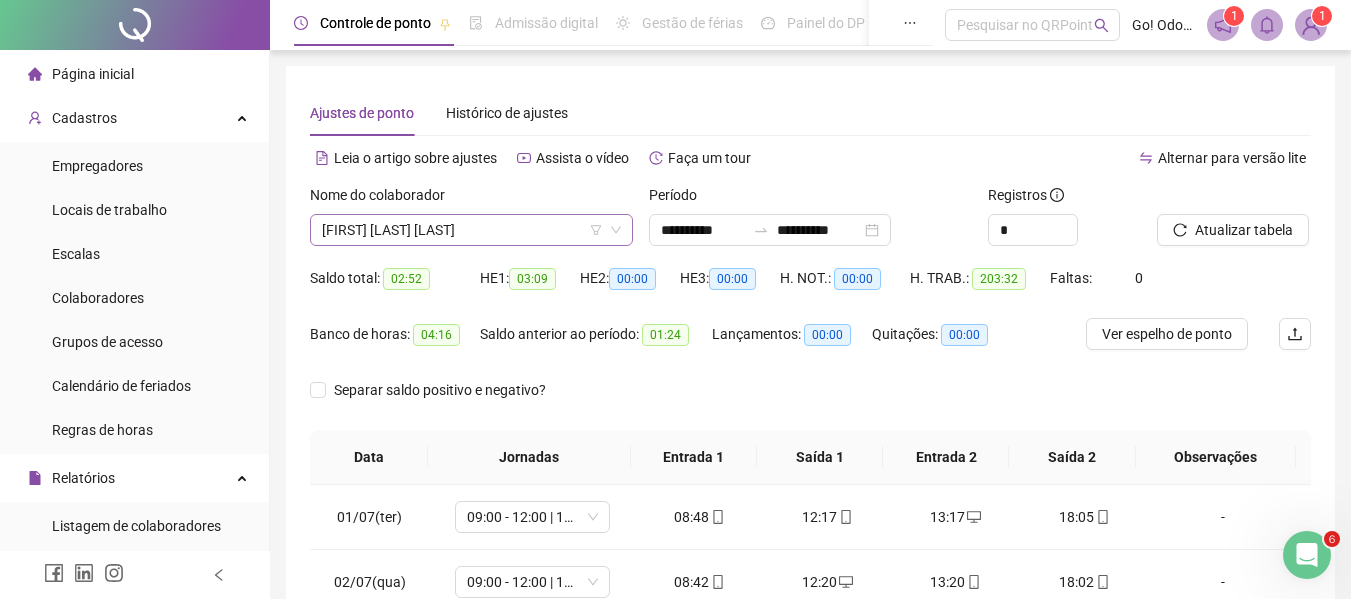 click on "[FIRST] [LAST] [LAST]" at bounding box center [471, 230] 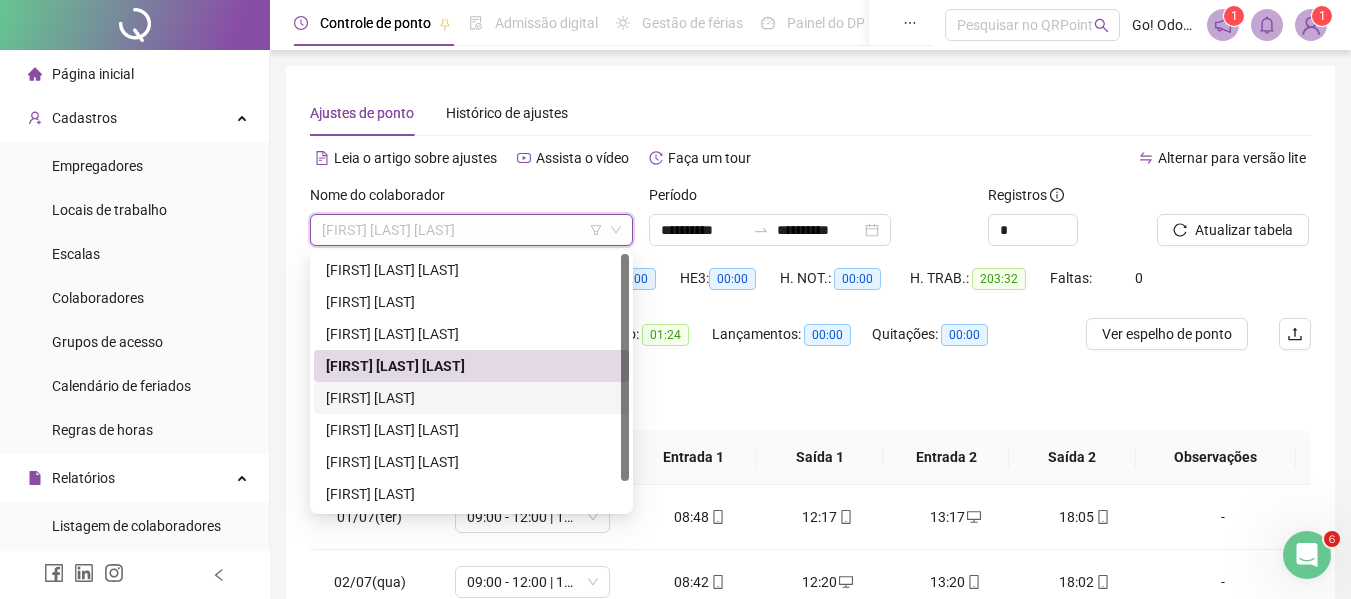 click on "[FIRST] [LAST]" at bounding box center (471, 398) 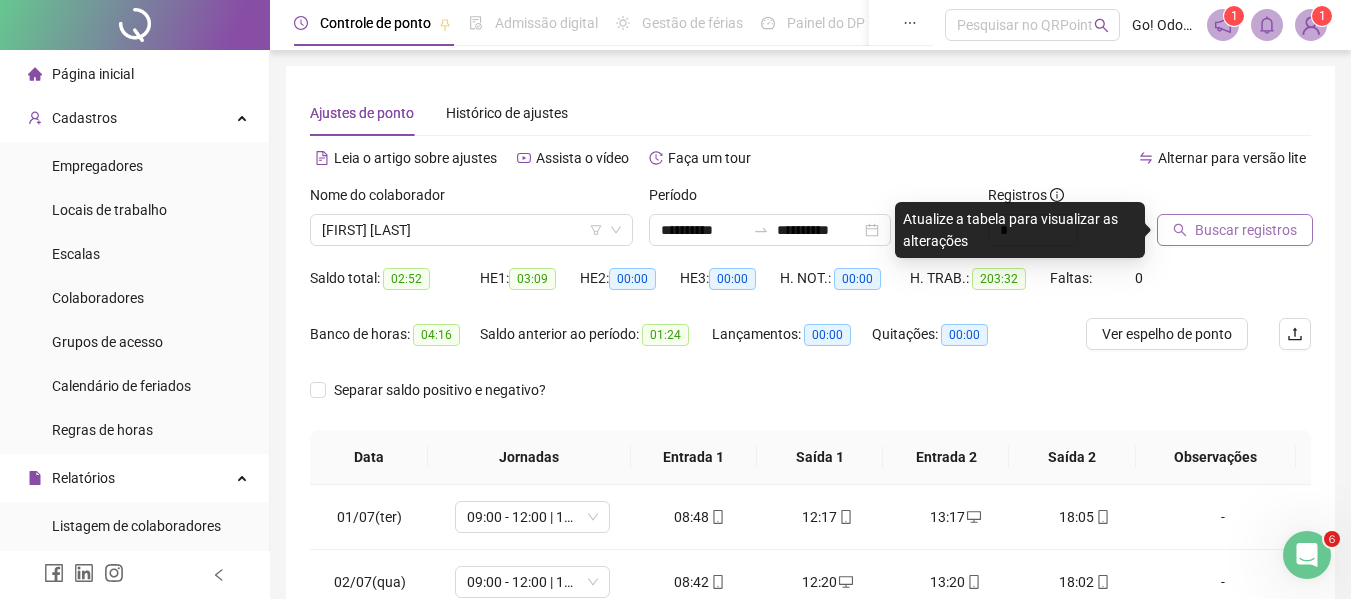 click on "Buscar registros" at bounding box center (1246, 230) 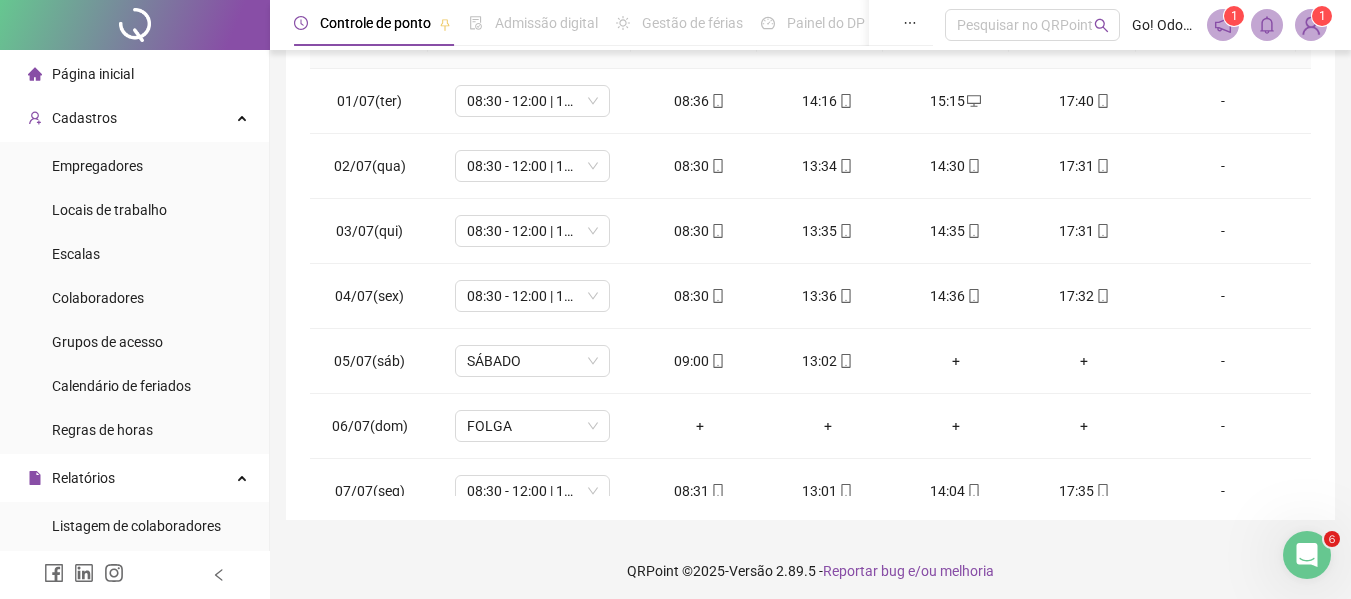 scroll, scrollTop: 423, scrollLeft: 0, axis: vertical 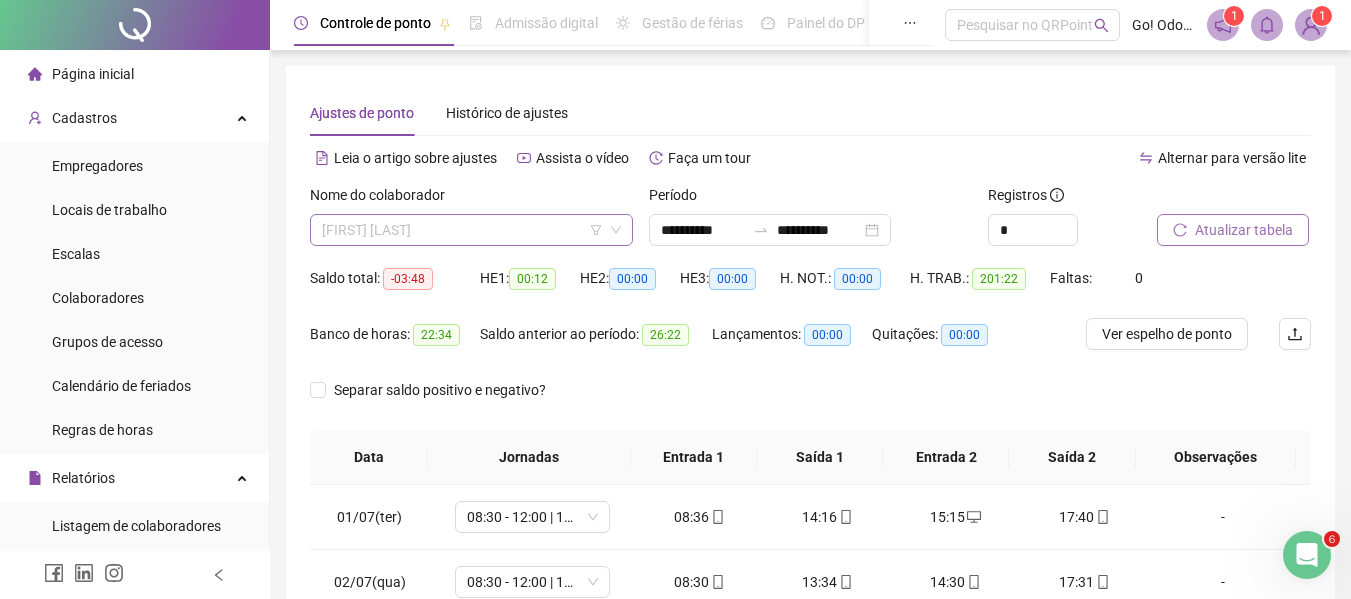 click on "[FIRST] [LAST]" at bounding box center (471, 230) 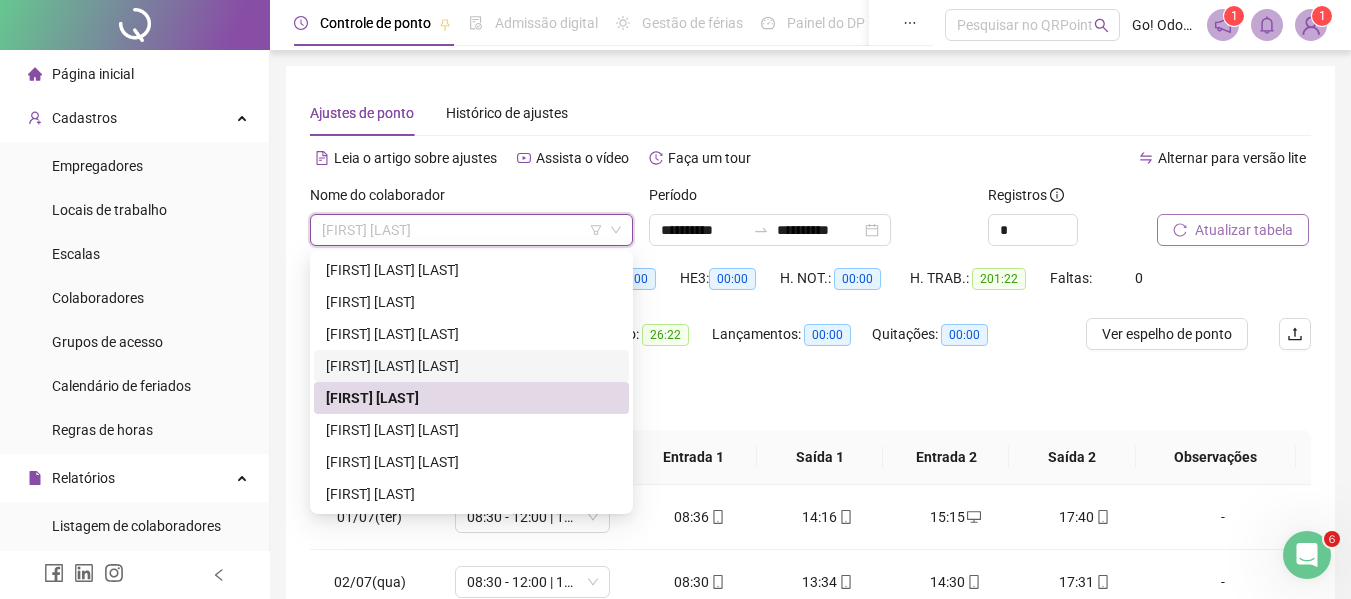 click on "[FIRST] [LAST] [LAST]" at bounding box center (471, 366) 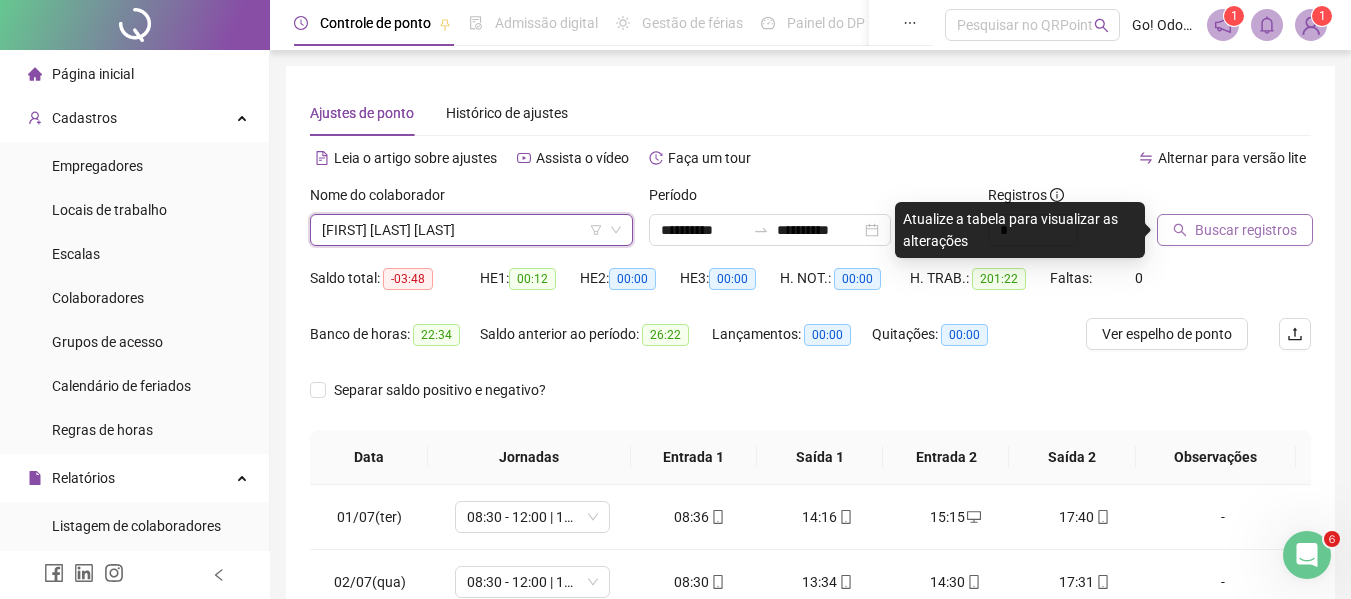click on "Buscar registros" at bounding box center [1246, 230] 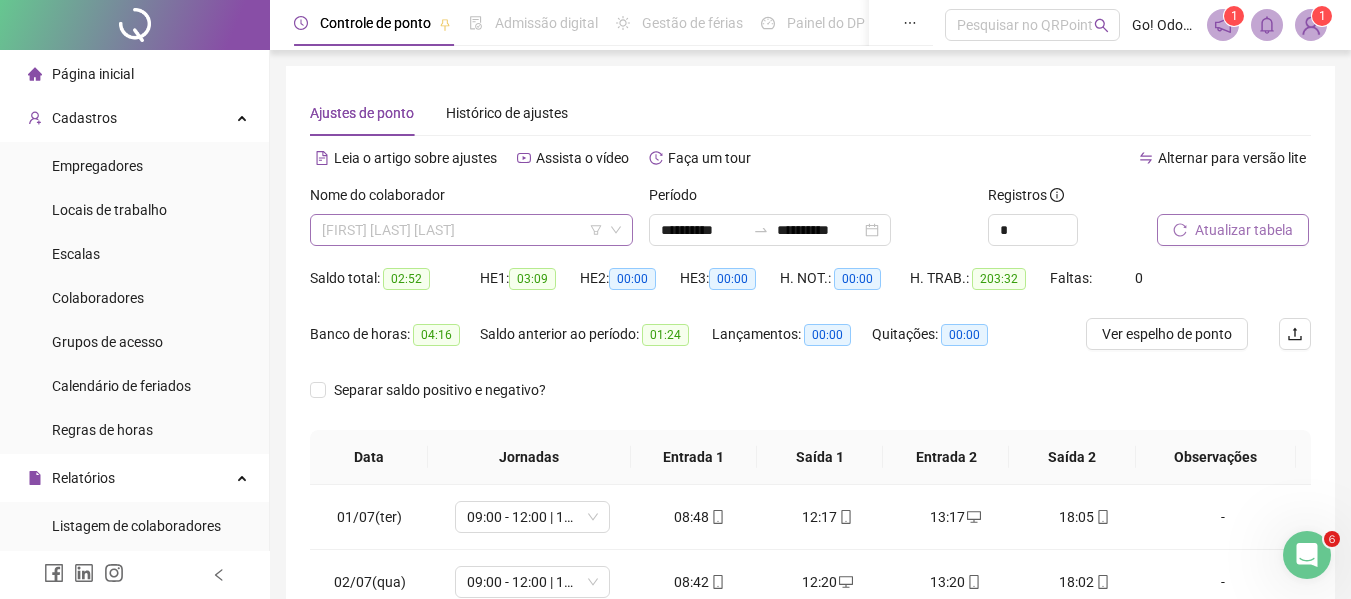 click on "[FIRST] [LAST] [LAST]" at bounding box center [471, 230] 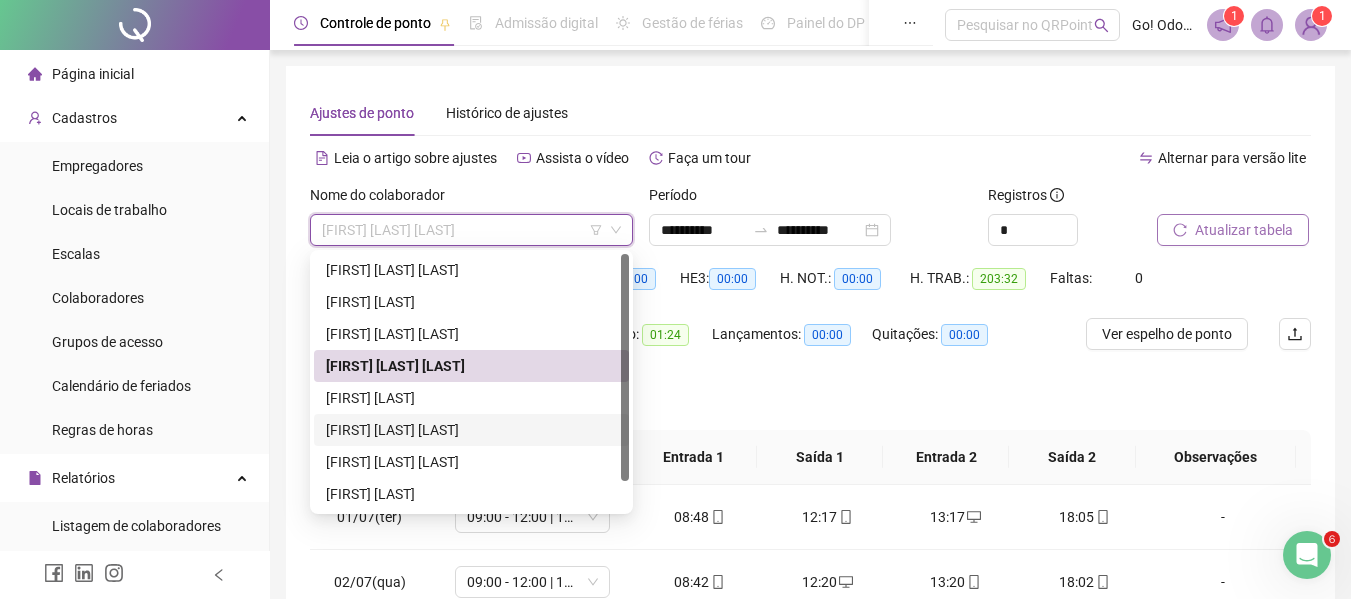 click on "[FIRST] [LAST] [LAST]" at bounding box center [471, 430] 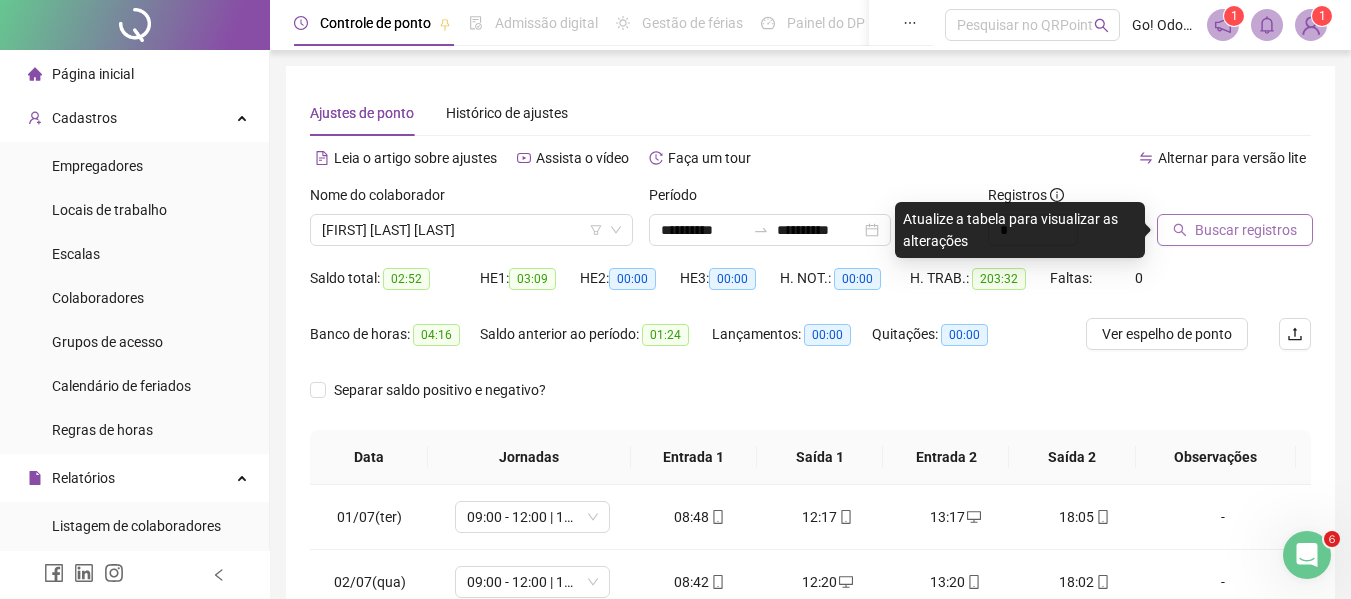 click on "Buscar registros" at bounding box center (1246, 230) 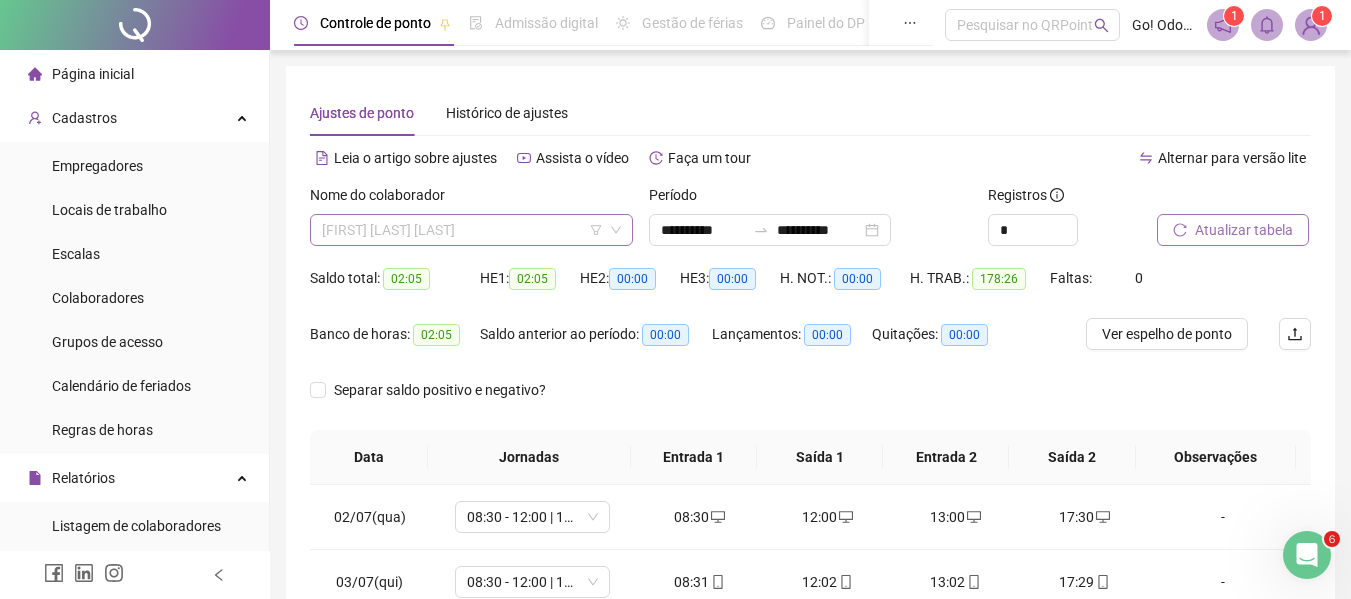 click on "[FIRST] [LAST] [LAST]" at bounding box center [471, 230] 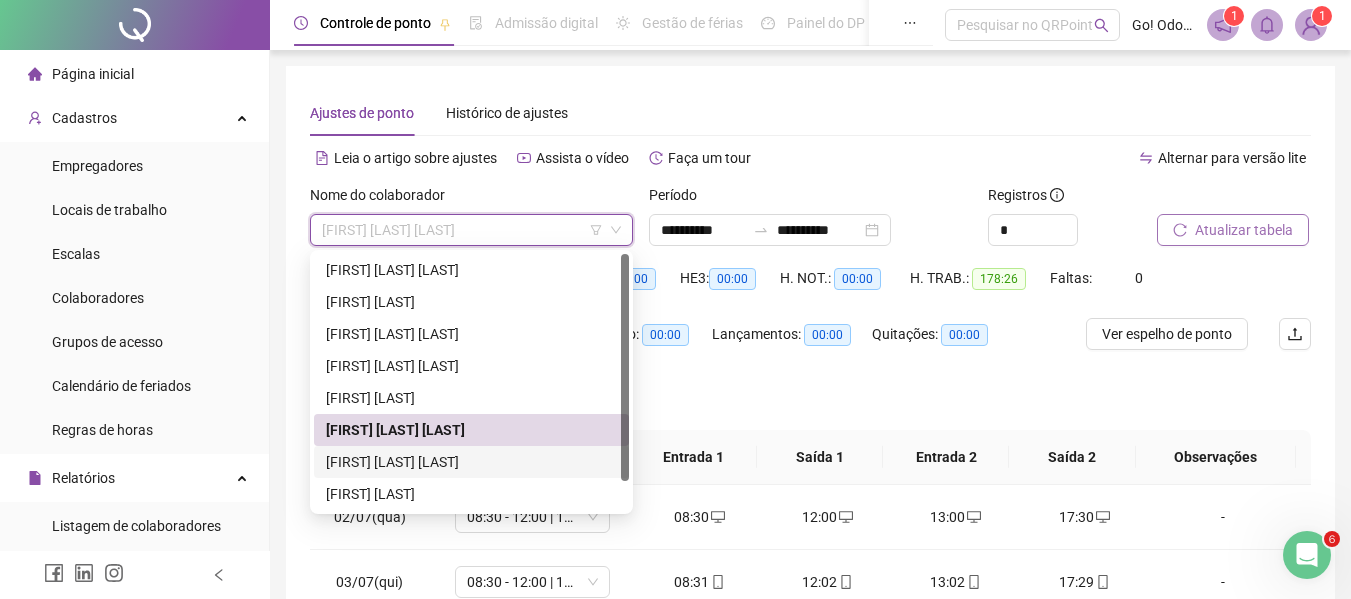 click on "[FIRST] [LAST] [LAST]" at bounding box center [471, 462] 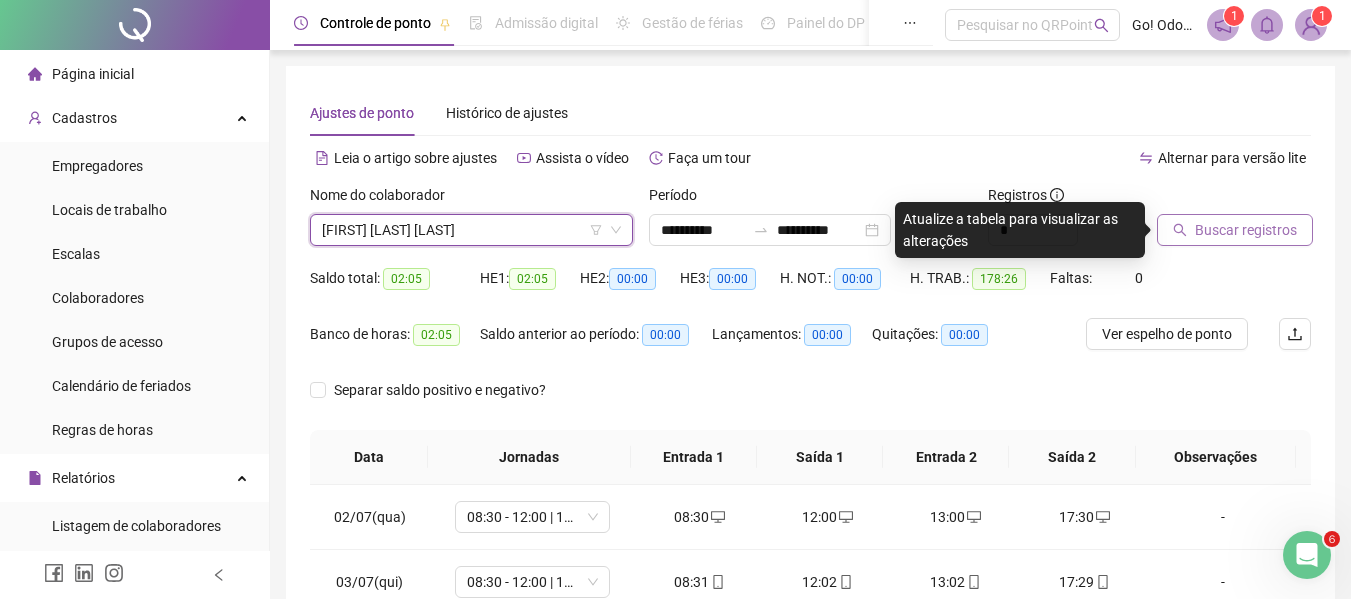 click on "Buscar registros" at bounding box center [1246, 230] 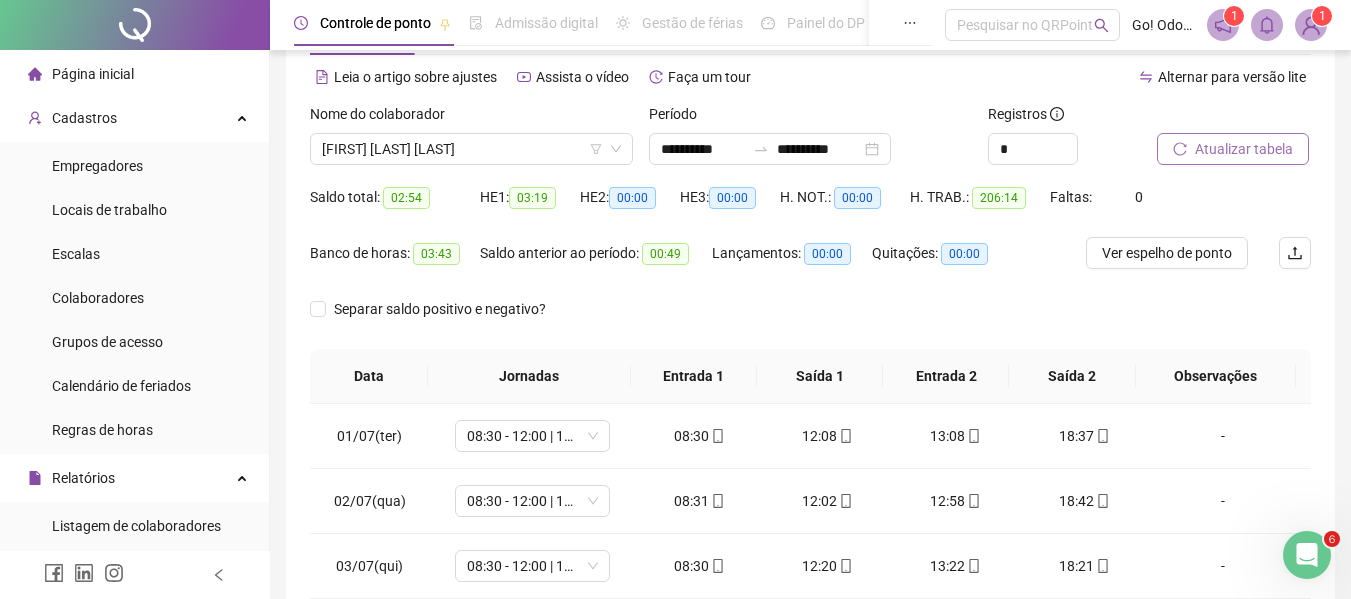 scroll, scrollTop: 100, scrollLeft: 0, axis: vertical 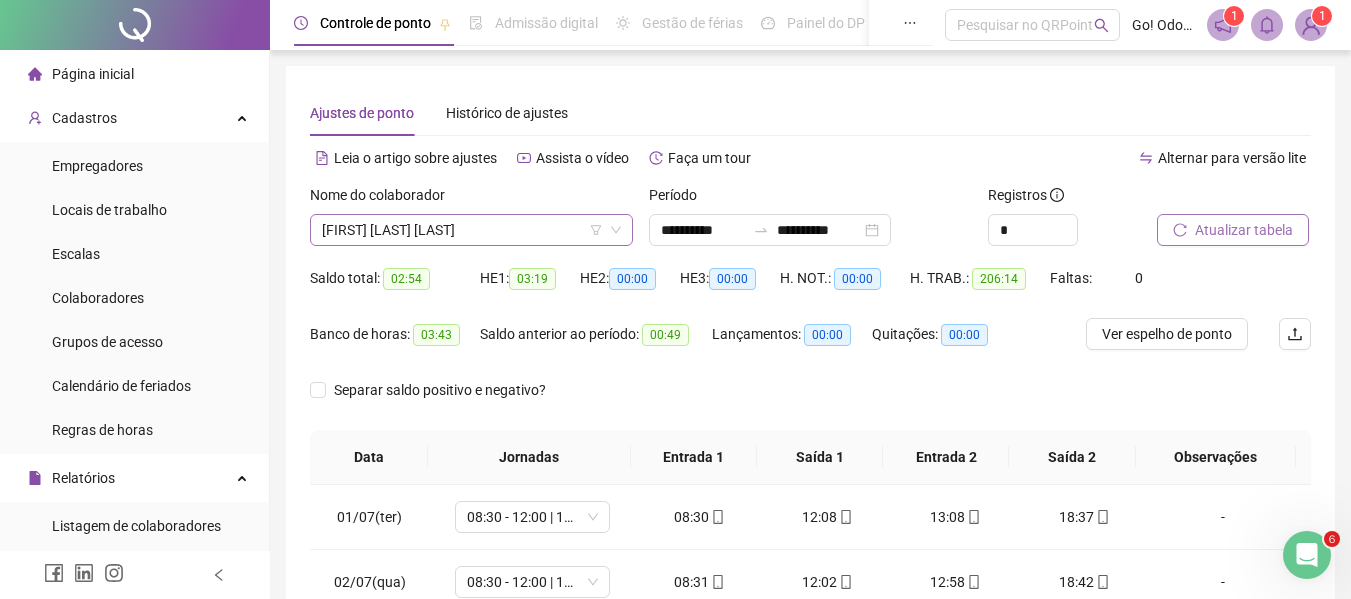 click on "[FIRST] [LAST] [LAST]" at bounding box center (471, 230) 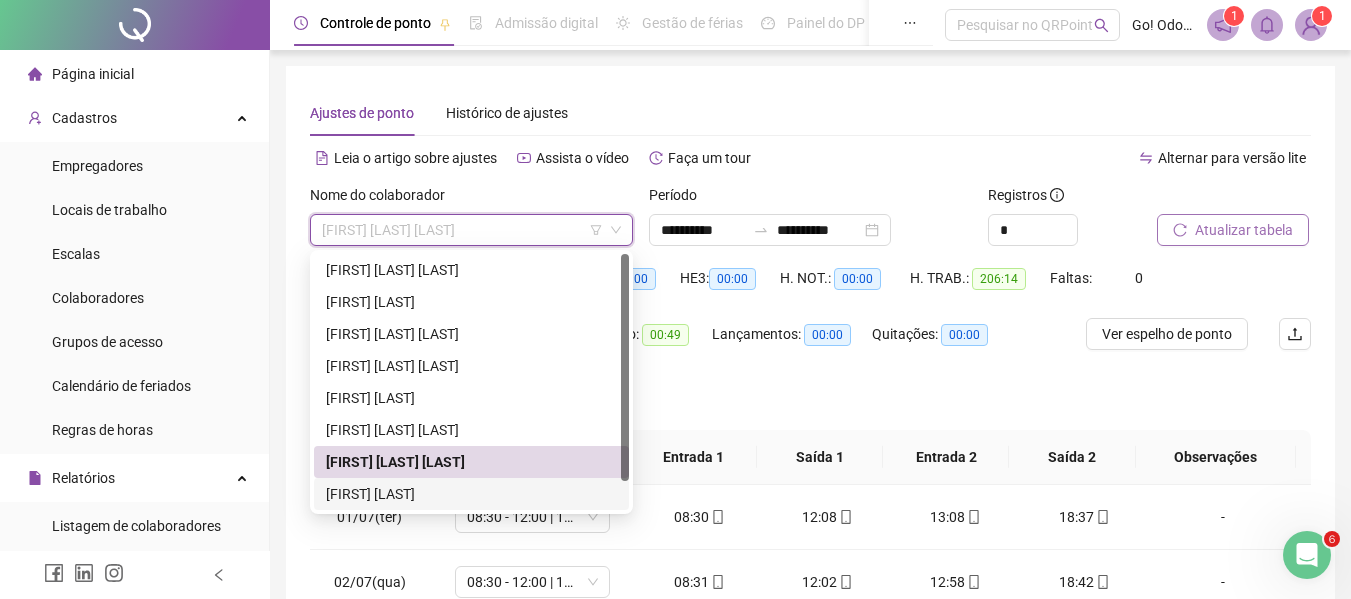 click on "[FIRST] [LAST]" at bounding box center (471, 494) 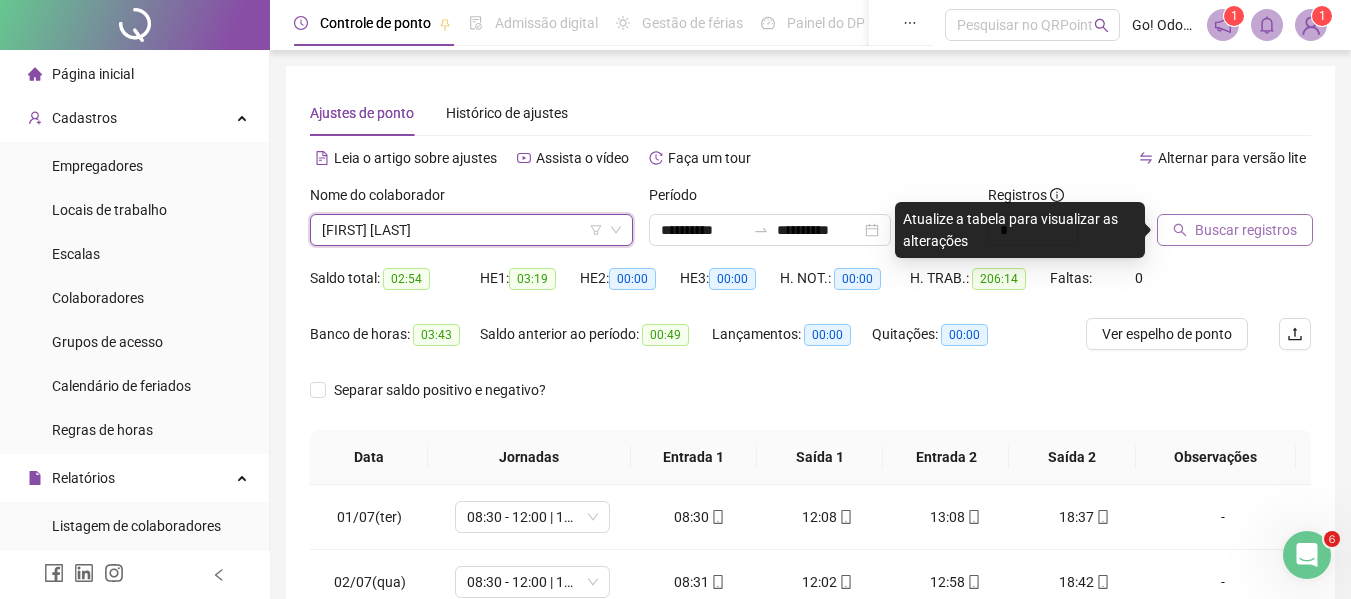 click on "Buscar registros" at bounding box center [1246, 230] 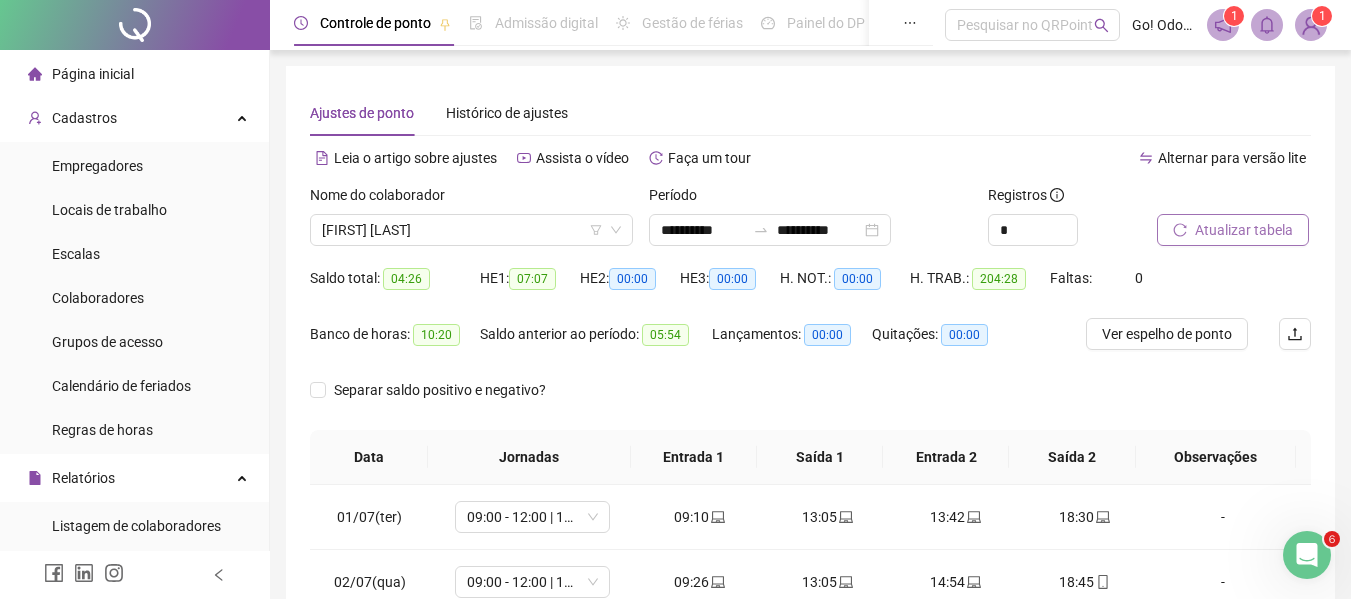 click on "Atualizar tabela" at bounding box center [1244, 230] 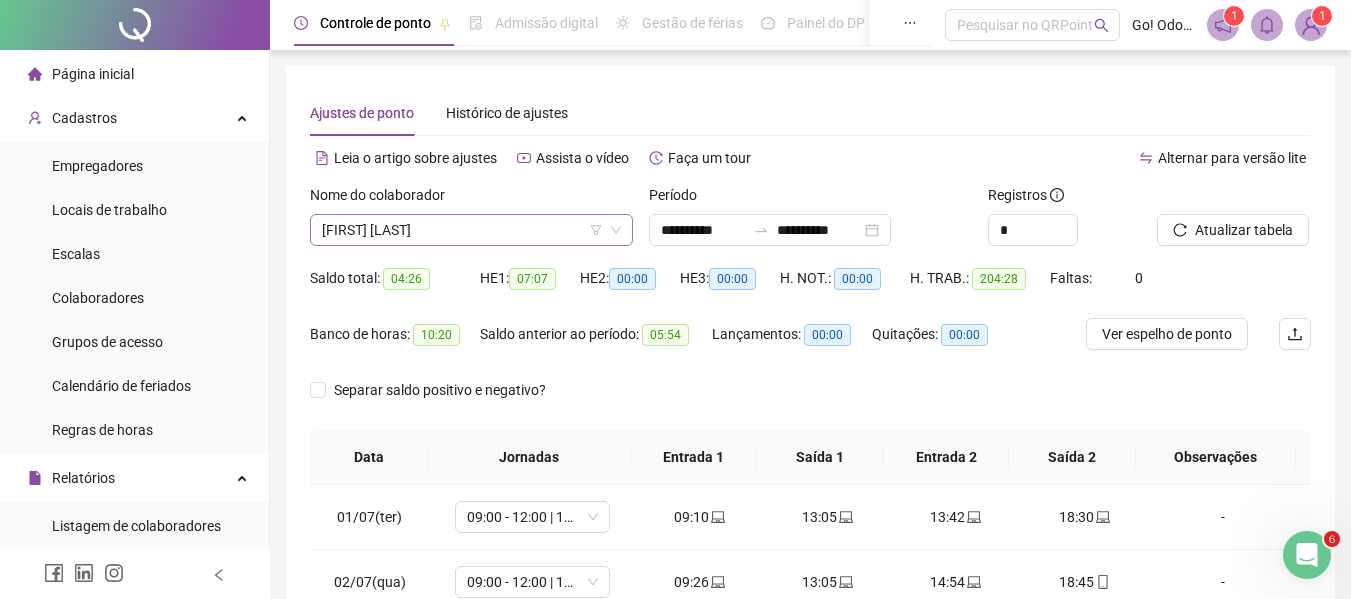 click on "[FIRST] [LAST]" at bounding box center [471, 230] 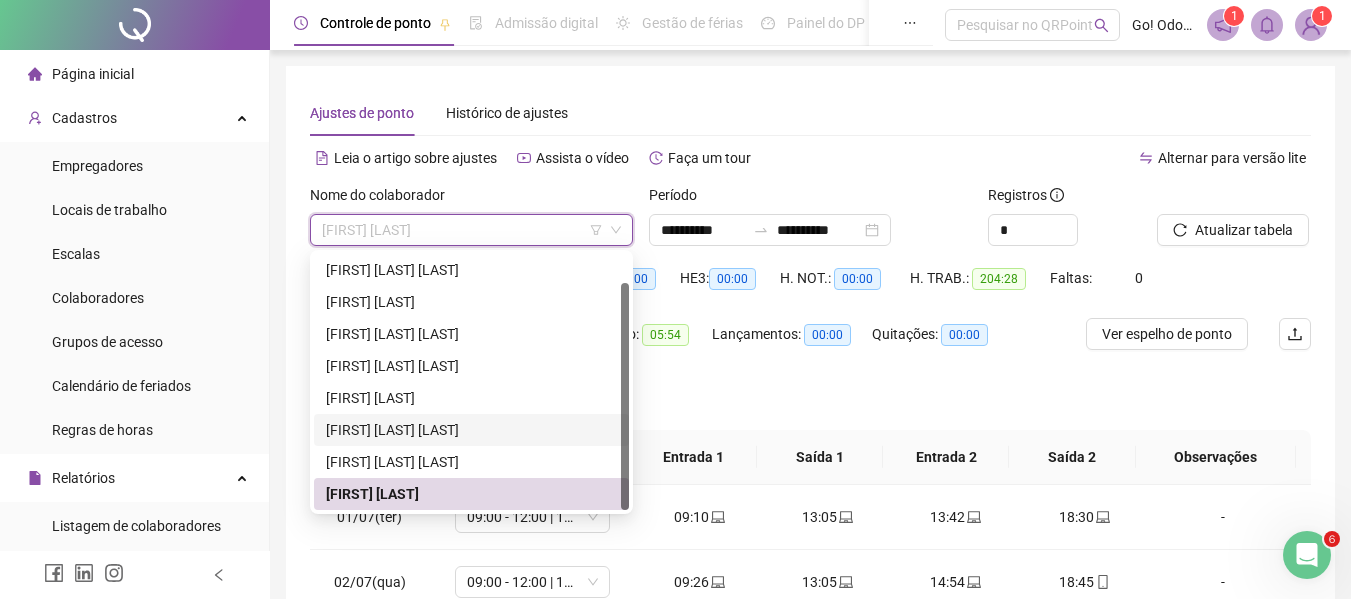 scroll, scrollTop: 32, scrollLeft: 0, axis: vertical 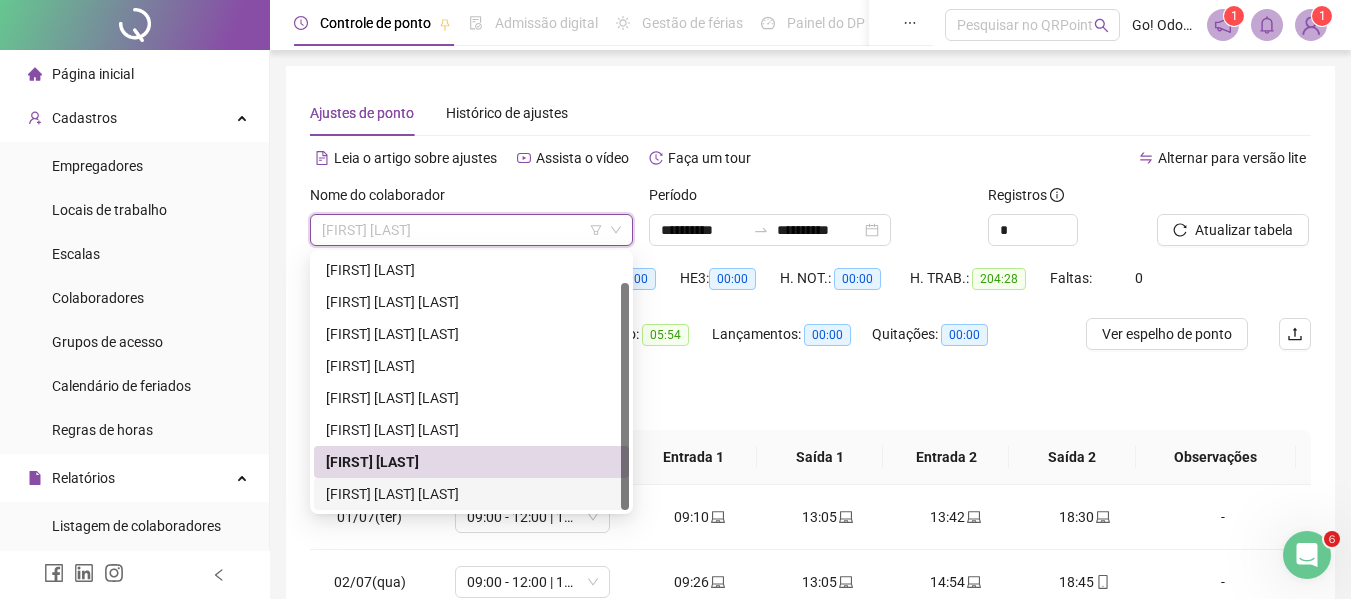 click on "[FIRST] [LAST] [LAST]" at bounding box center [471, 494] 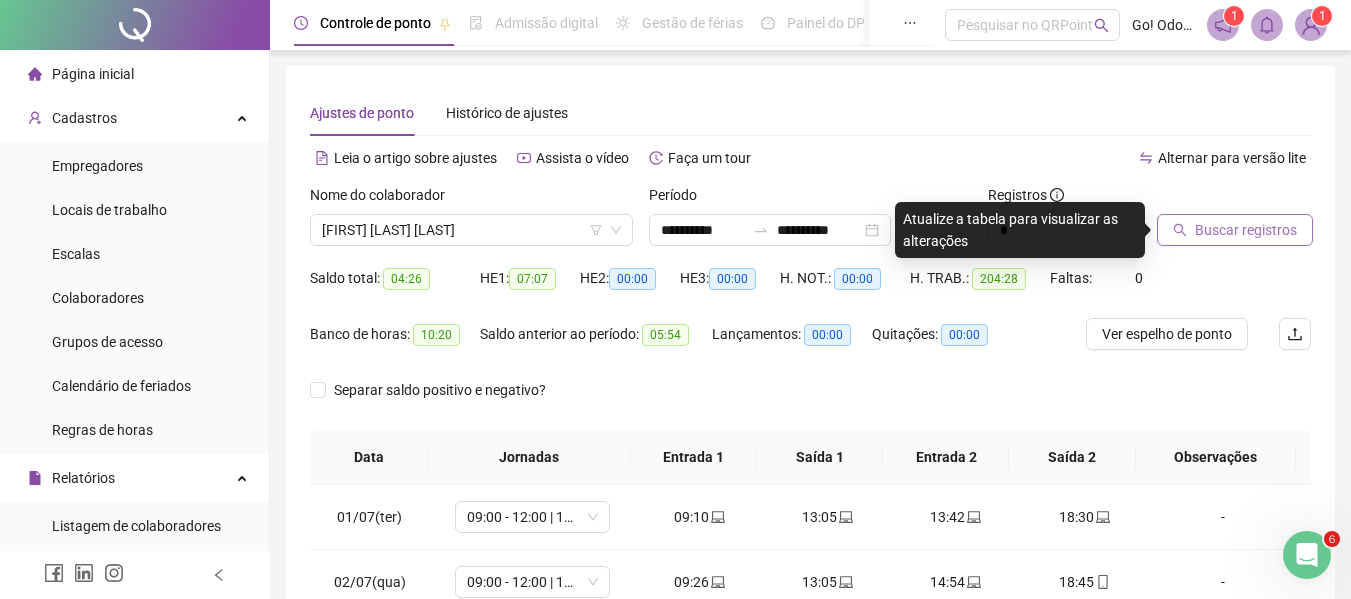 click on "Buscar registros" at bounding box center [1246, 230] 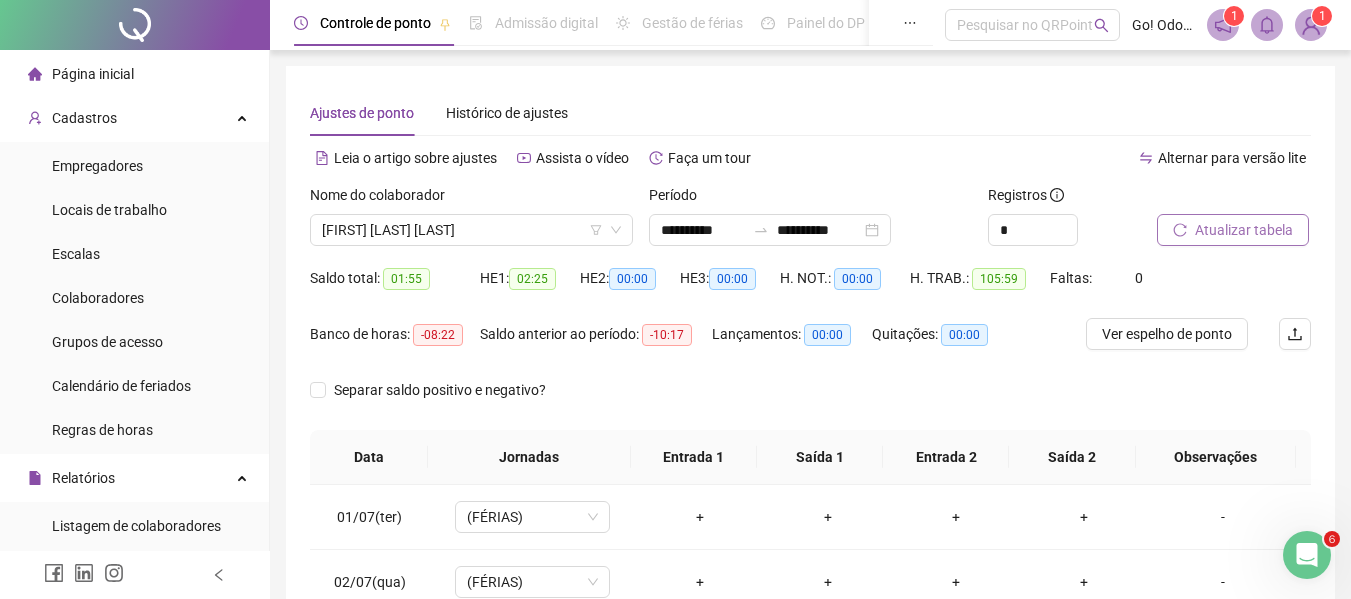click on "Atualizar tabela" at bounding box center [1244, 230] 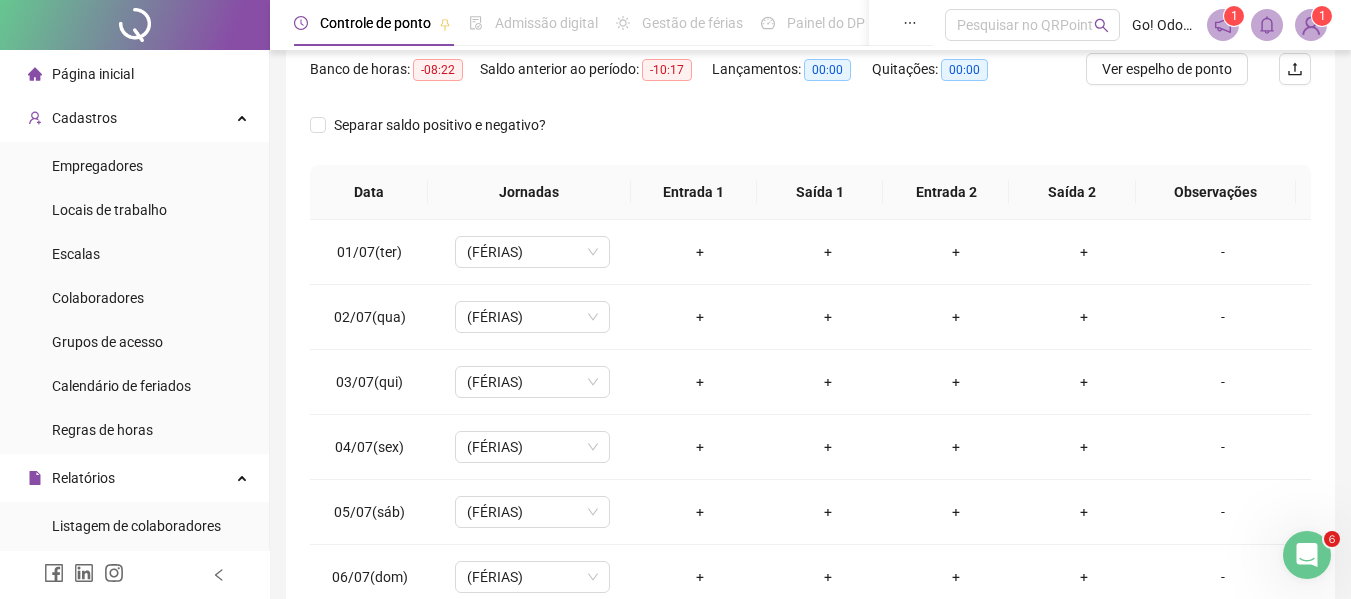 scroll, scrollTop: 300, scrollLeft: 0, axis: vertical 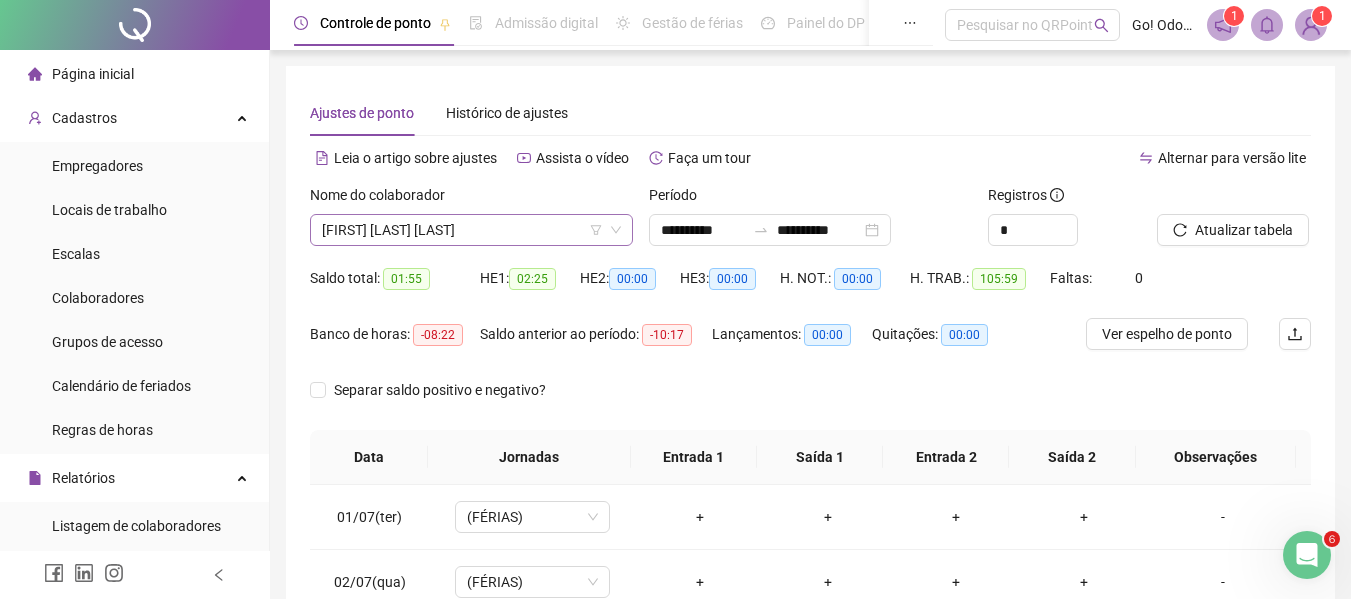 click on "[FIRST] [LAST] [LAST]" at bounding box center (471, 230) 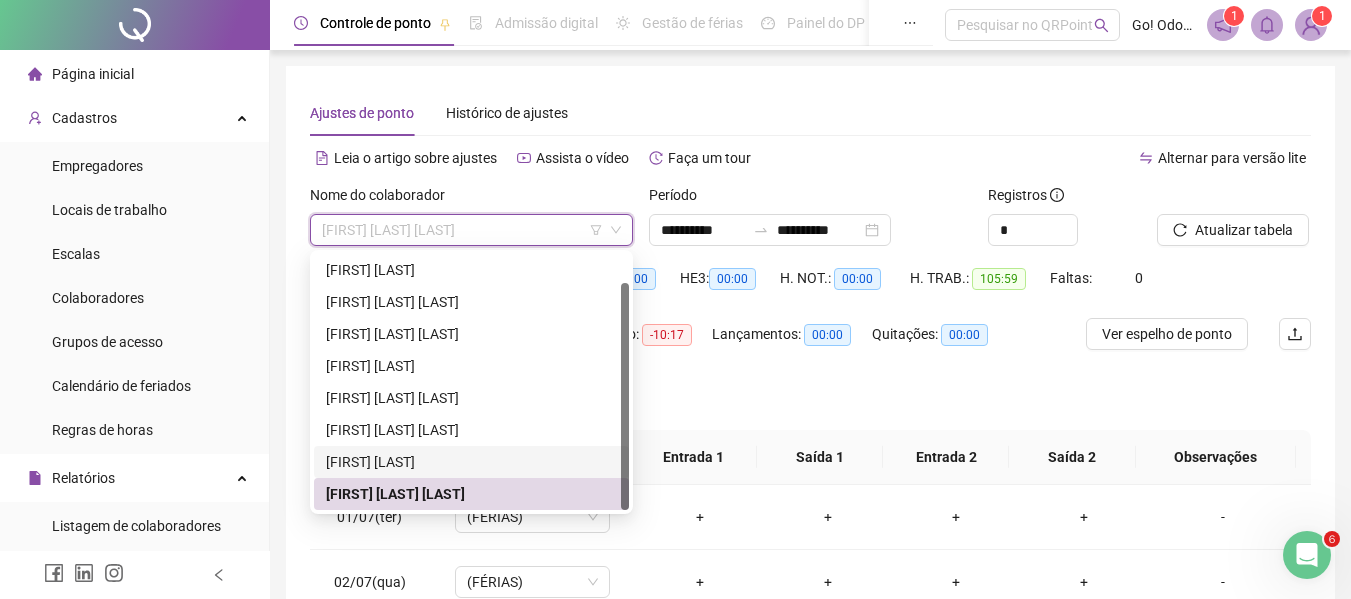 click on "[FIRST] [LAST]" at bounding box center [471, 462] 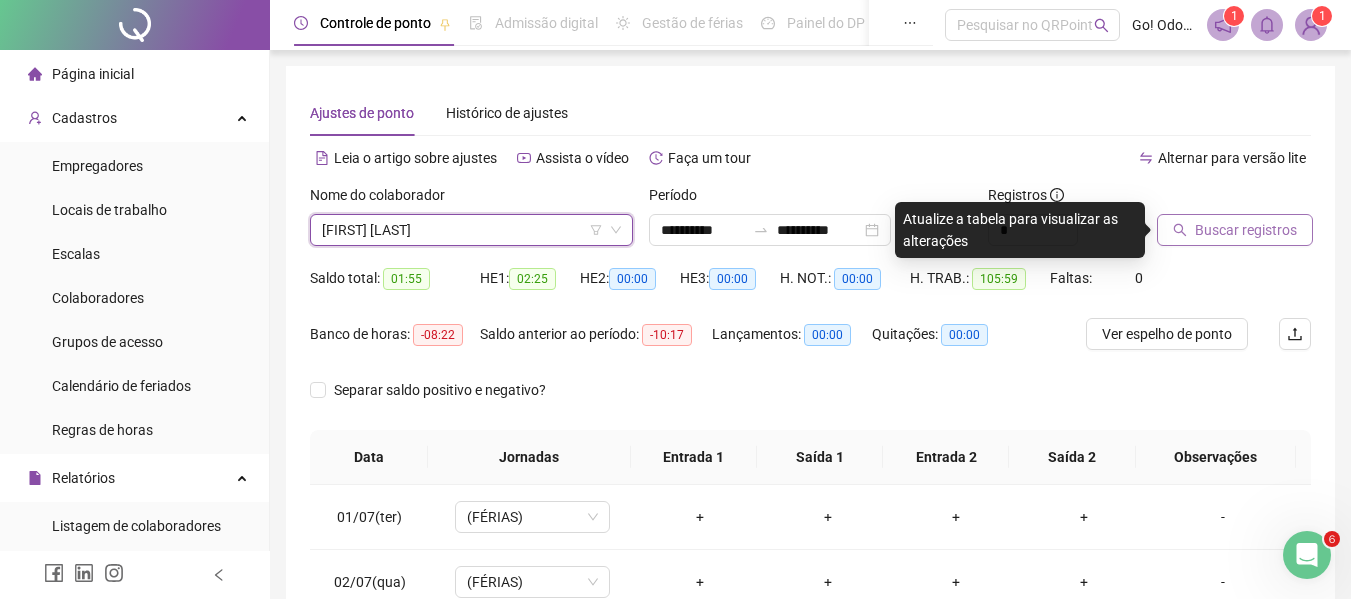 click on "Buscar registros" at bounding box center [1246, 230] 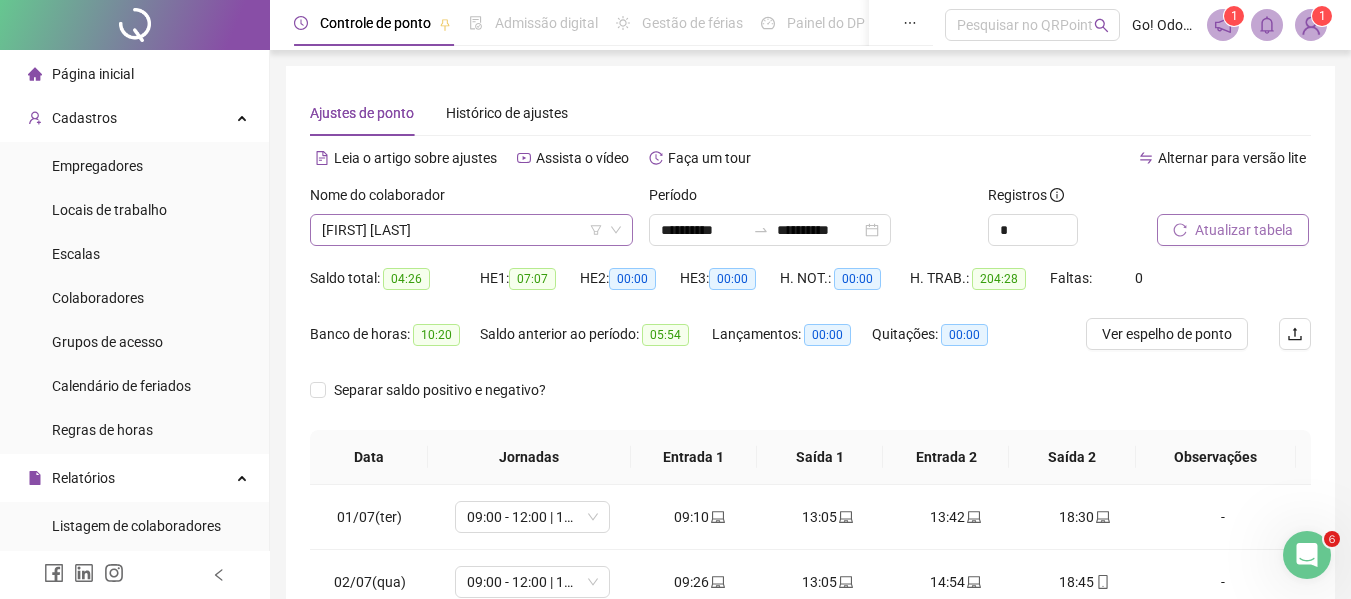 click on "[FIRST] [LAST]" at bounding box center [471, 230] 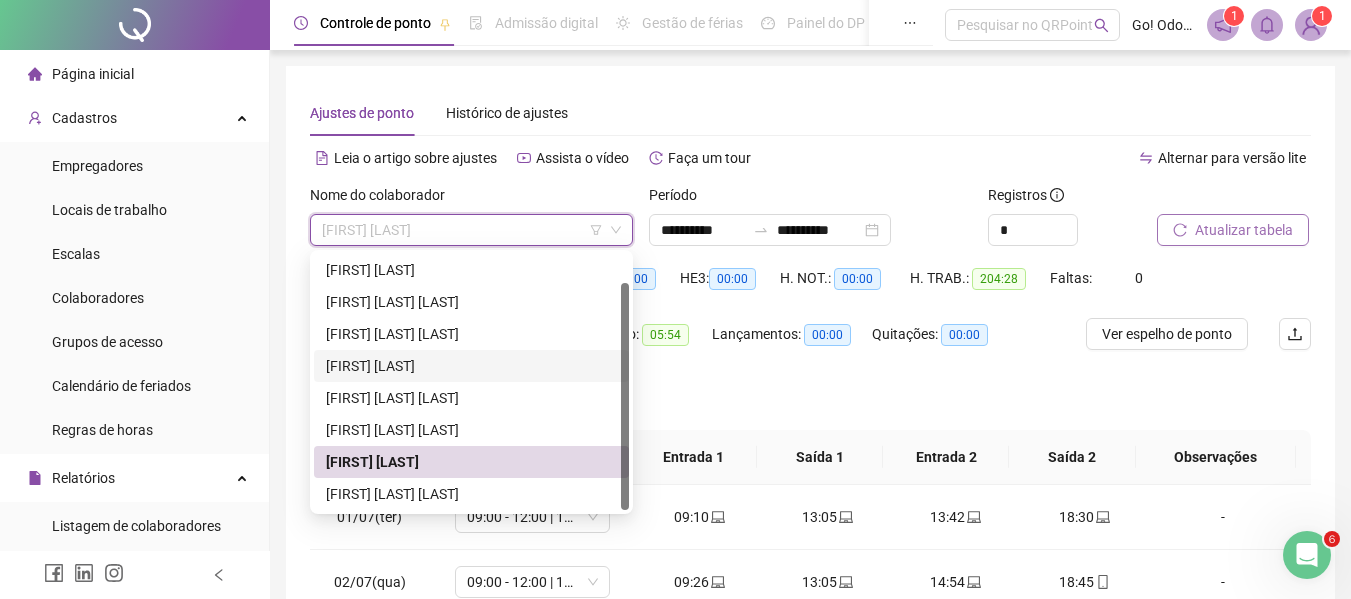 click on "[FIRST] [LAST]" at bounding box center [471, 366] 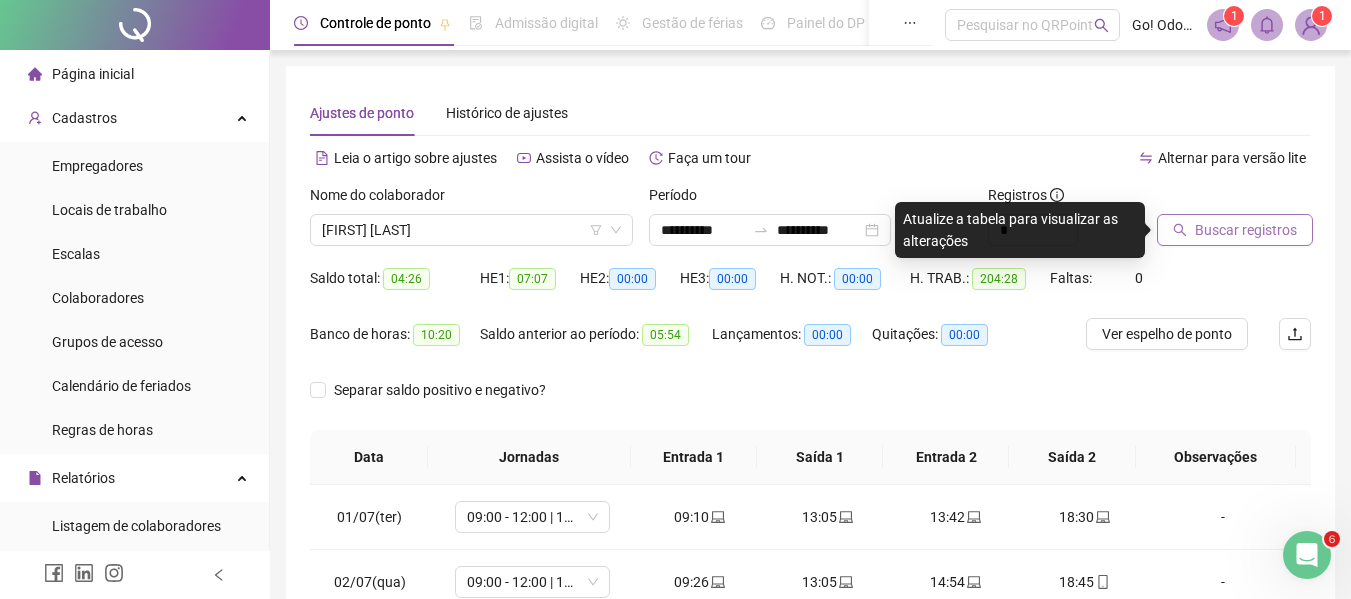 click on "Buscar registros" at bounding box center [1246, 230] 